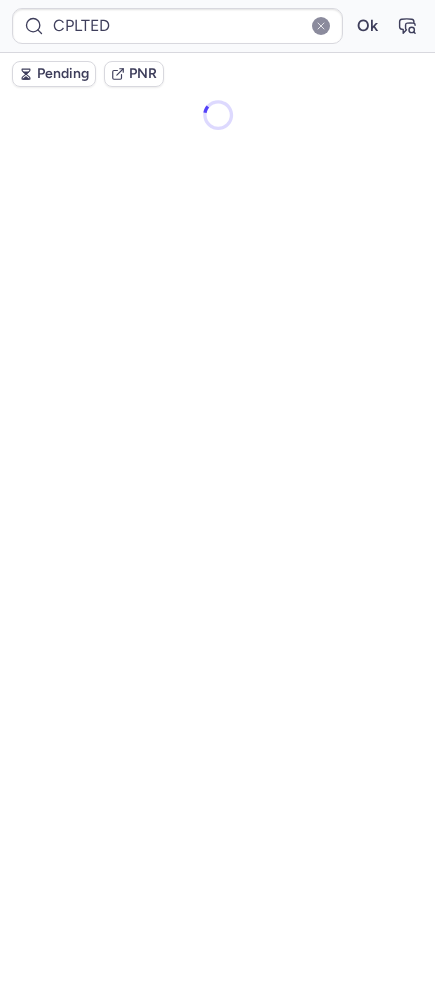 scroll, scrollTop: 0, scrollLeft: 0, axis: both 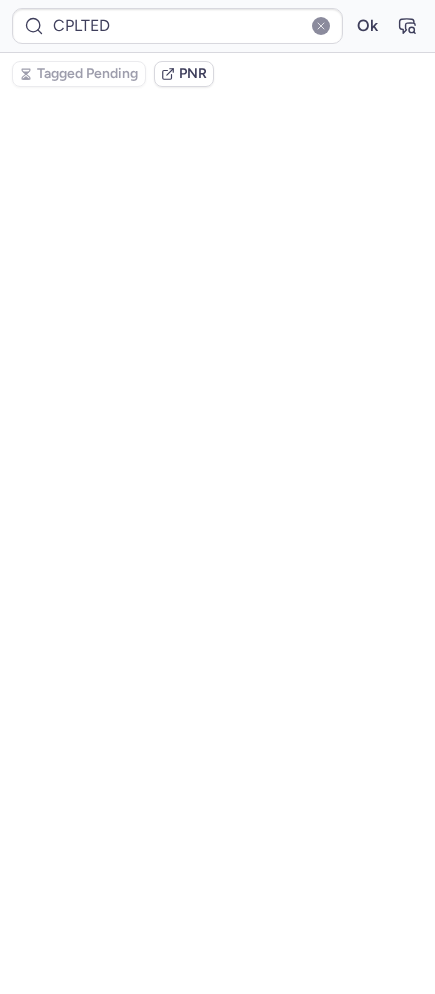 type on "CPS3K2" 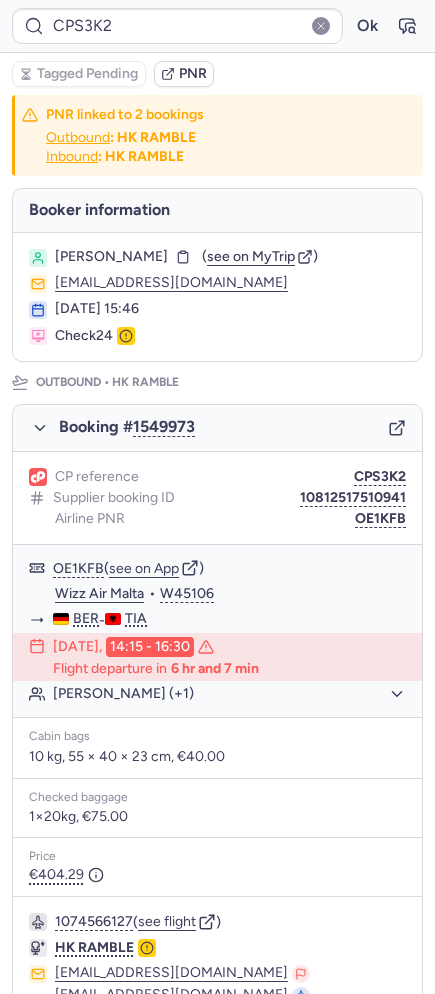 scroll, scrollTop: 870, scrollLeft: 0, axis: vertical 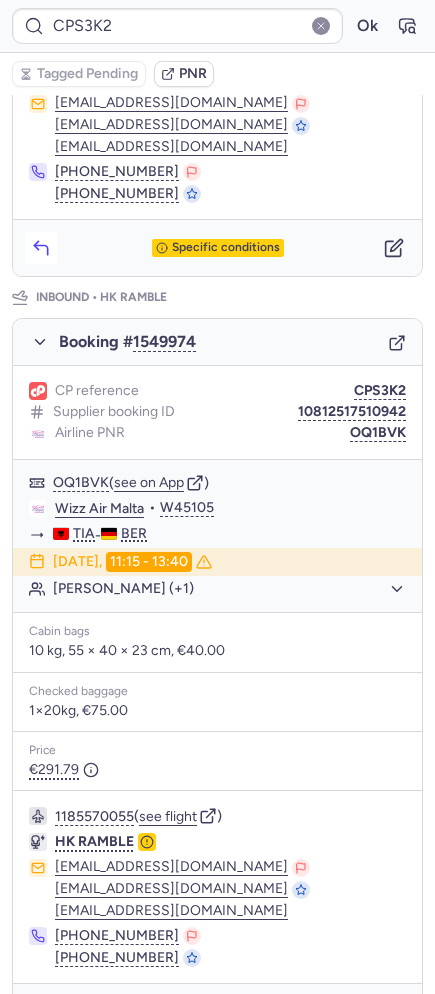 click 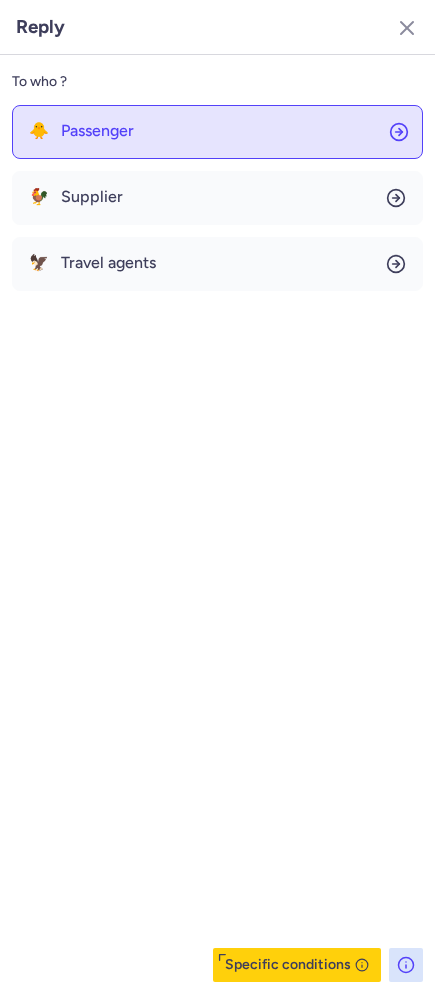 click on "🐥 Passenger" 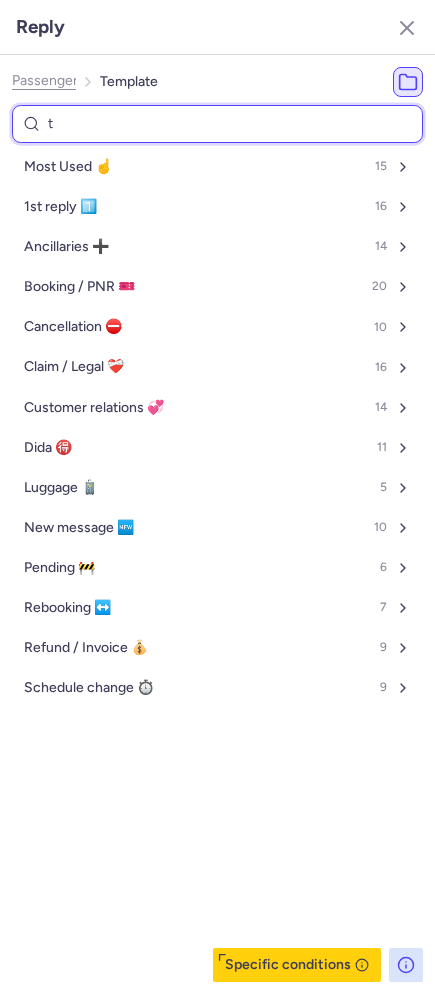 type on "tp" 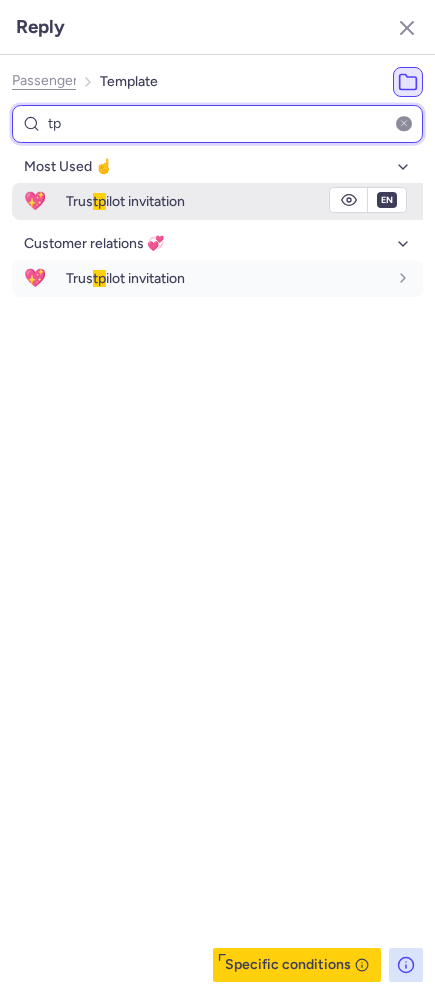 type on "tp" 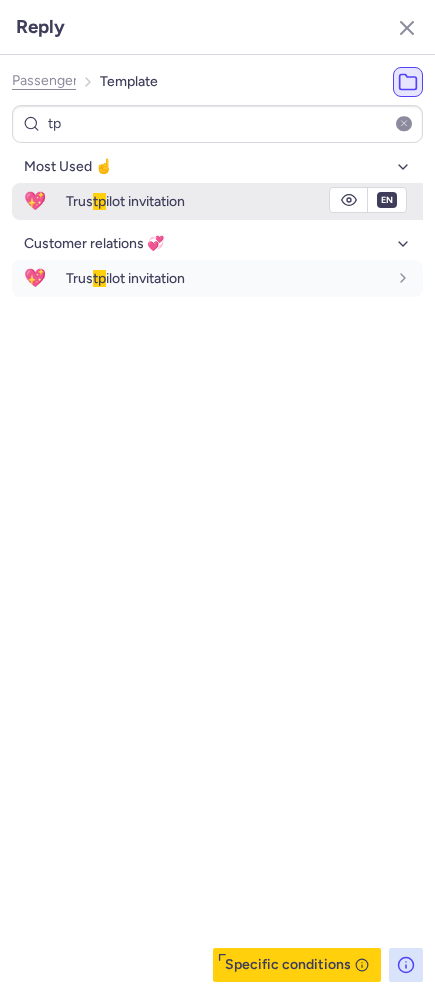 click on "Trus tp ilot invitation" at bounding box center [125, 201] 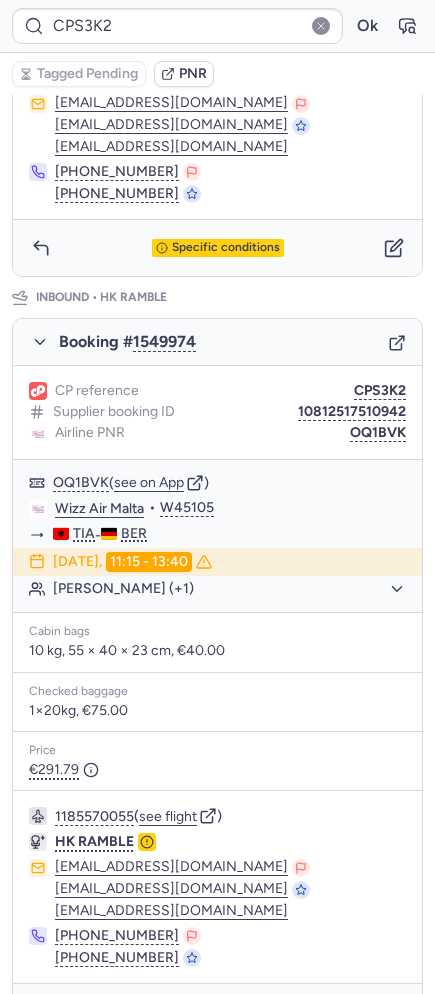 type on "CPLTED" 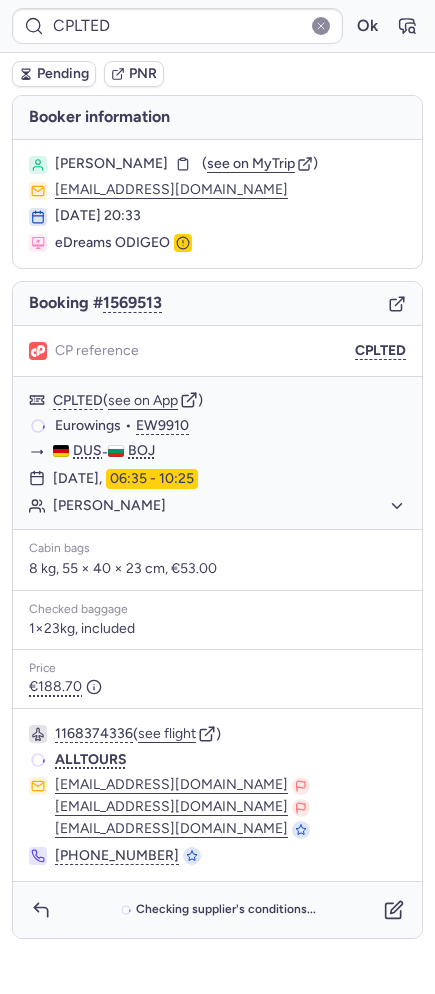 scroll, scrollTop: 0, scrollLeft: 0, axis: both 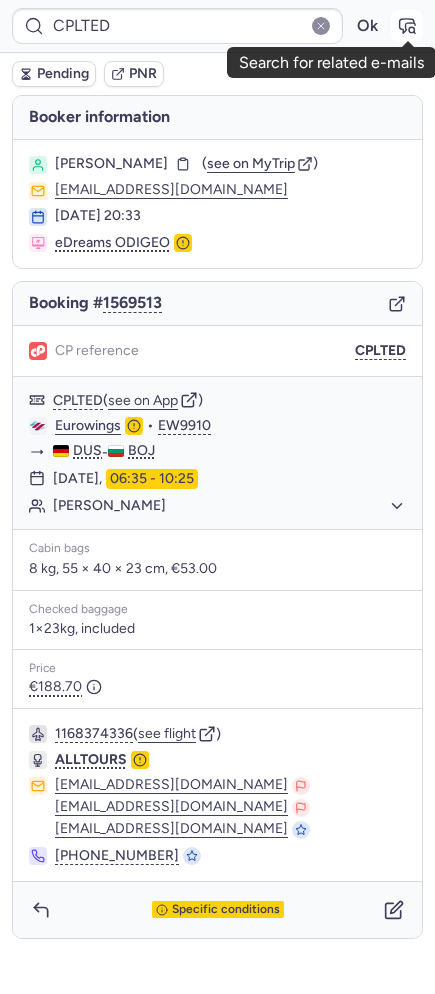 click 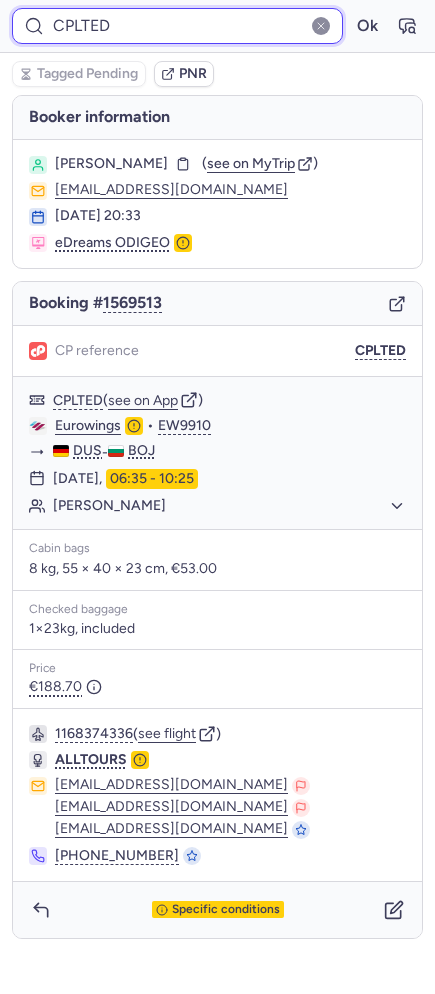 click on "CPLTED" at bounding box center [177, 26] 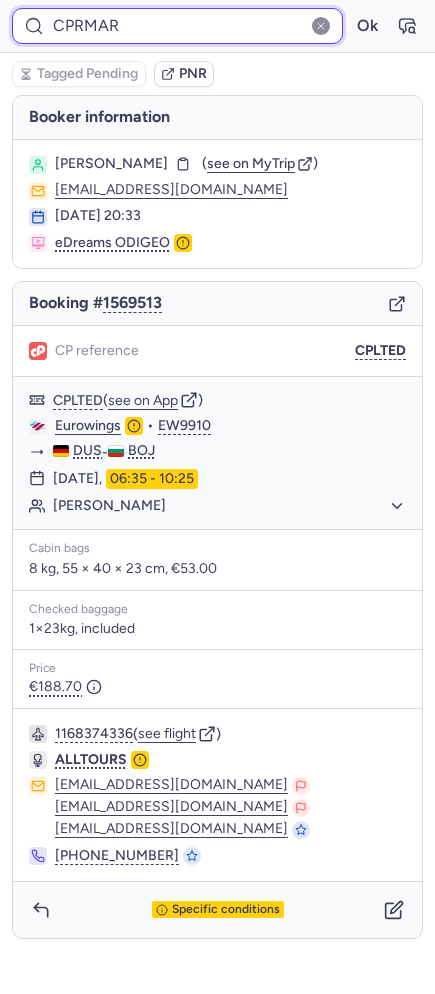 click on "Ok" at bounding box center [367, 26] 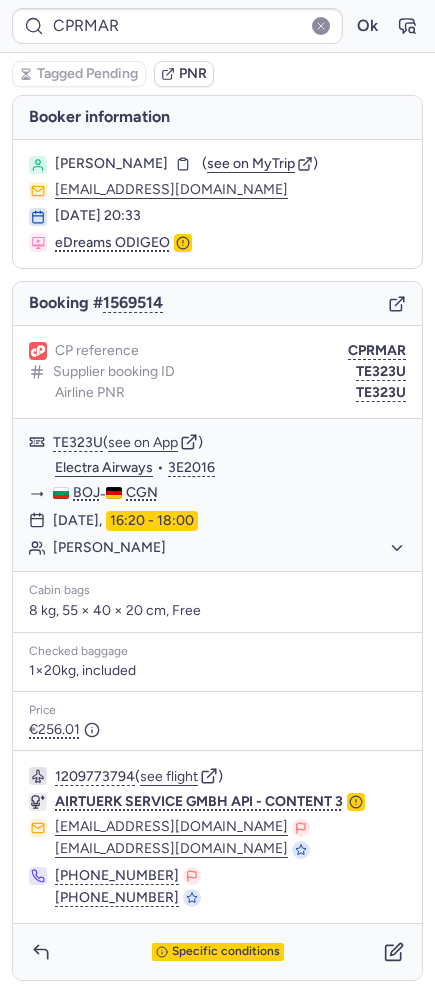 type on "CPLTED" 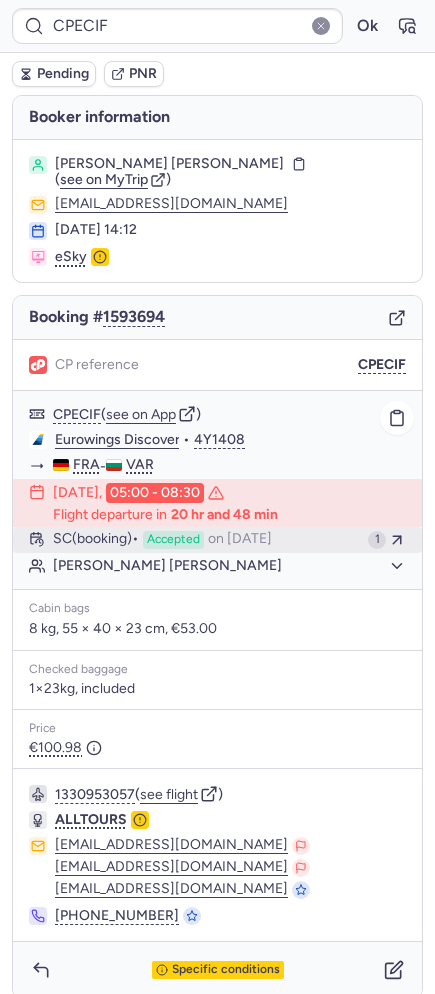 click on "Accepted" at bounding box center (173, 540) 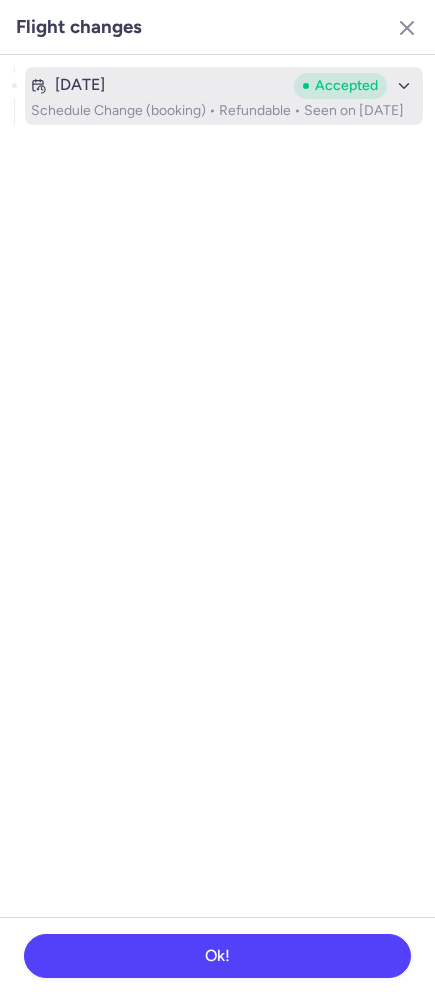 click on "Schedule Change (booking) • Refundable • Seen on [DATE]" at bounding box center [224, 111] 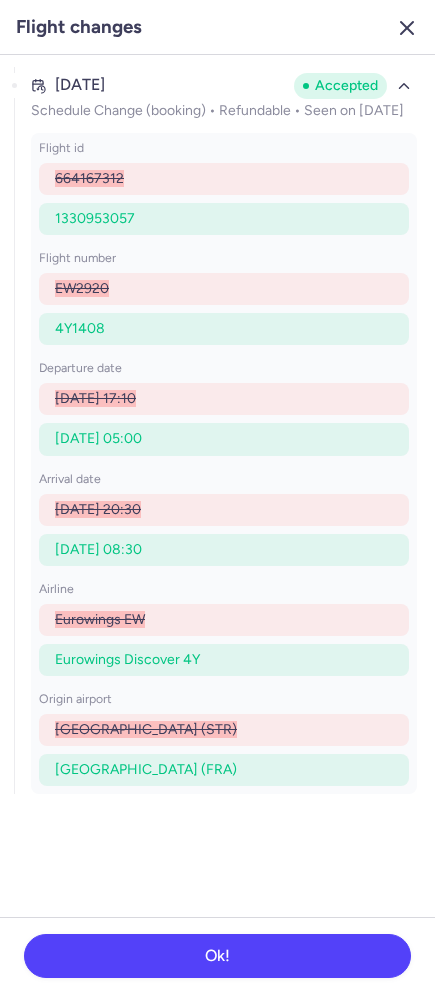 click 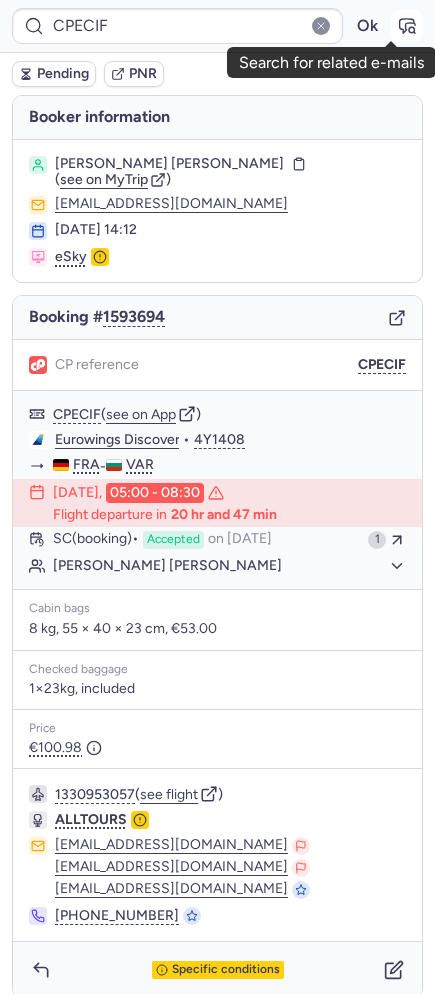 click at bounding box center (407, 26) 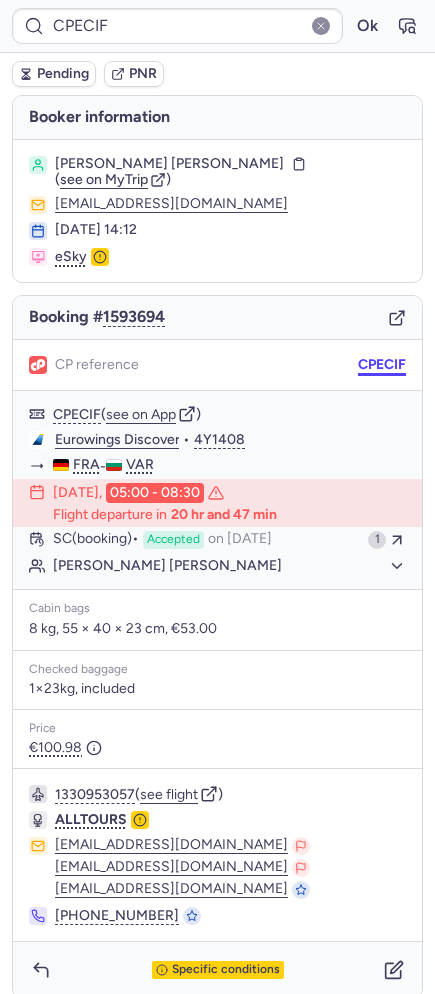 click on "CPECIF" at bounding box center [382, 365] 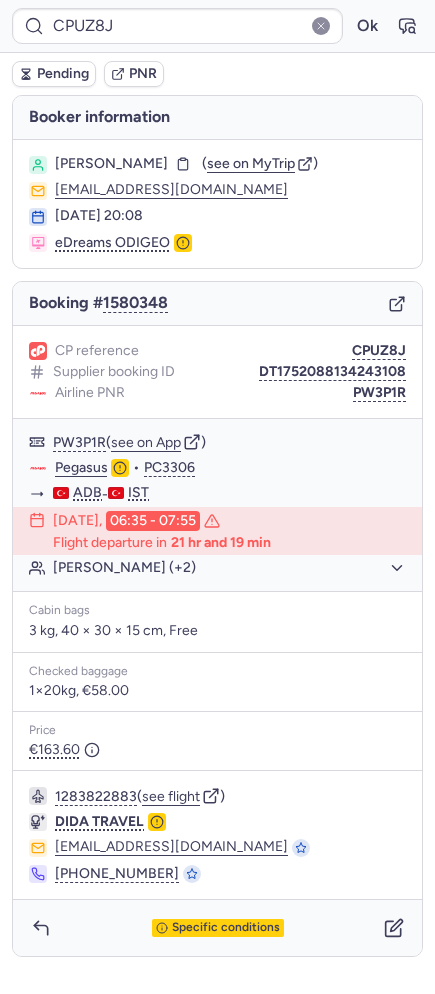 type on "CPLTED" 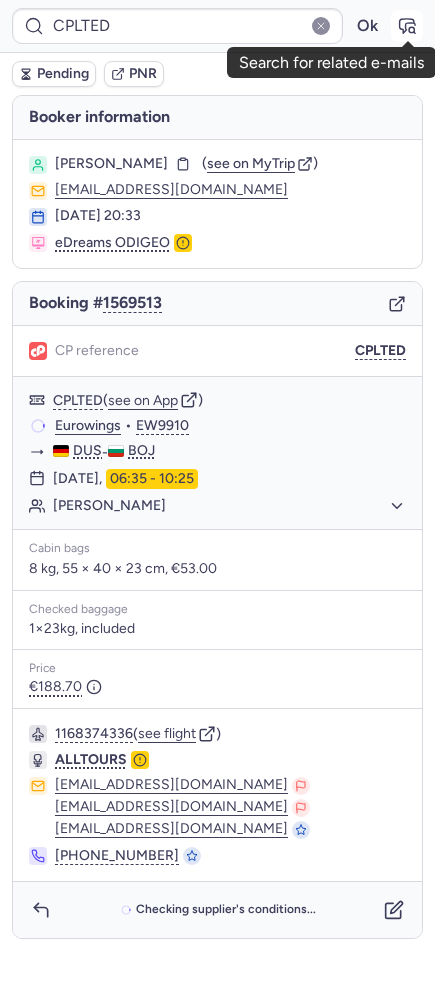 click 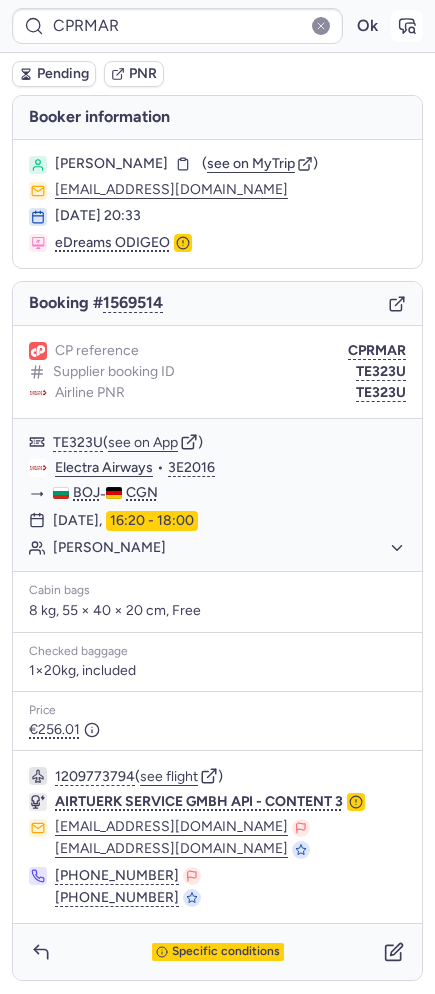 type on "CPLTED" 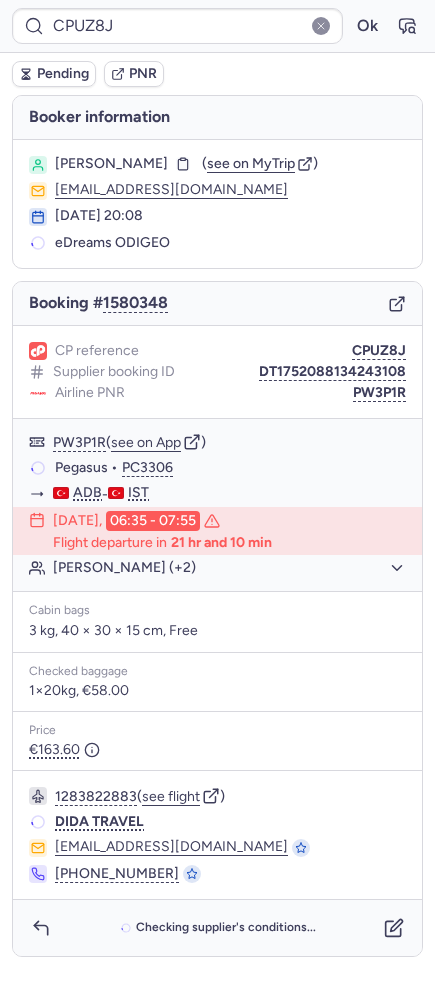 type on "CPLTED" 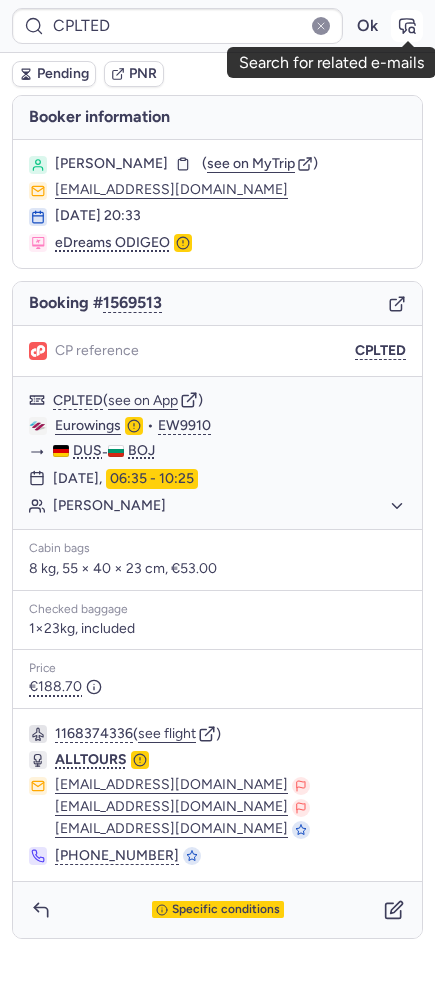 click at bounding box center (407, 26) 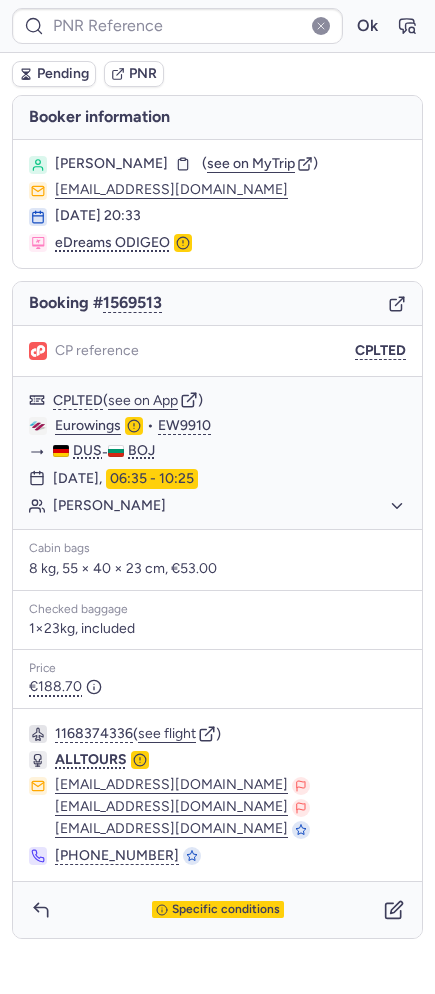 type on "CPLTED" 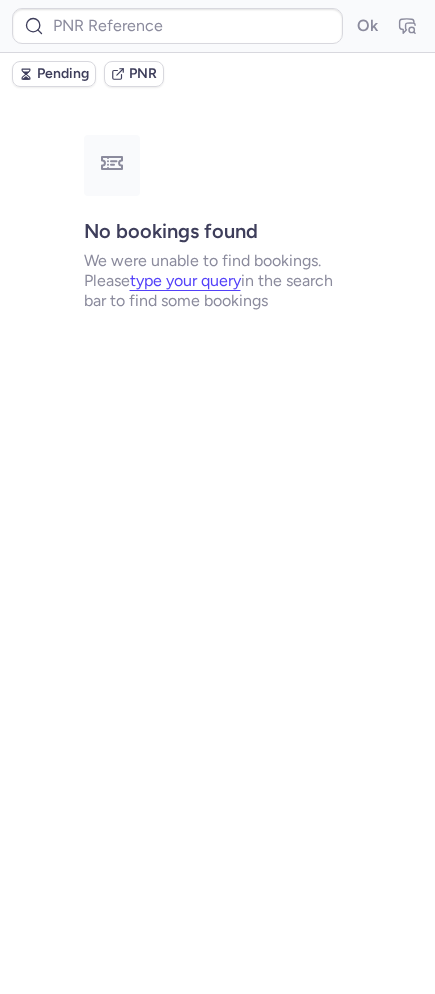 type on "CPLTED" 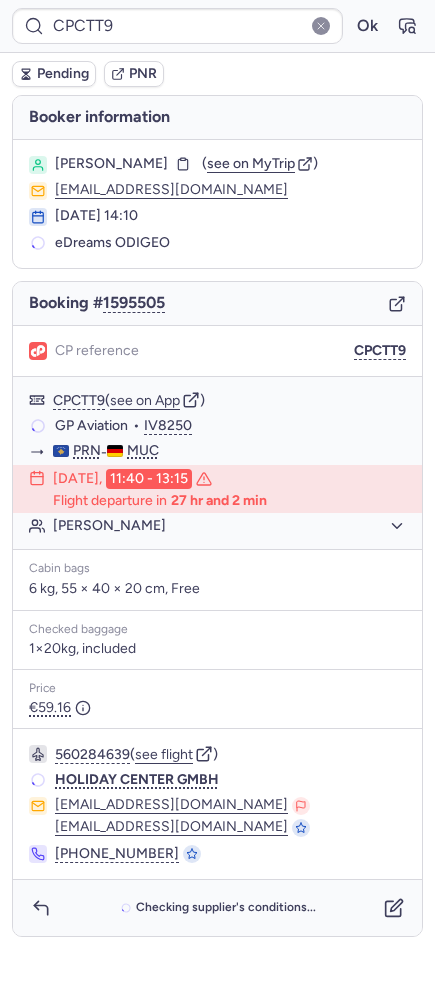 scroll, scrollTop: 0, scrollLeft: 0, axis: both 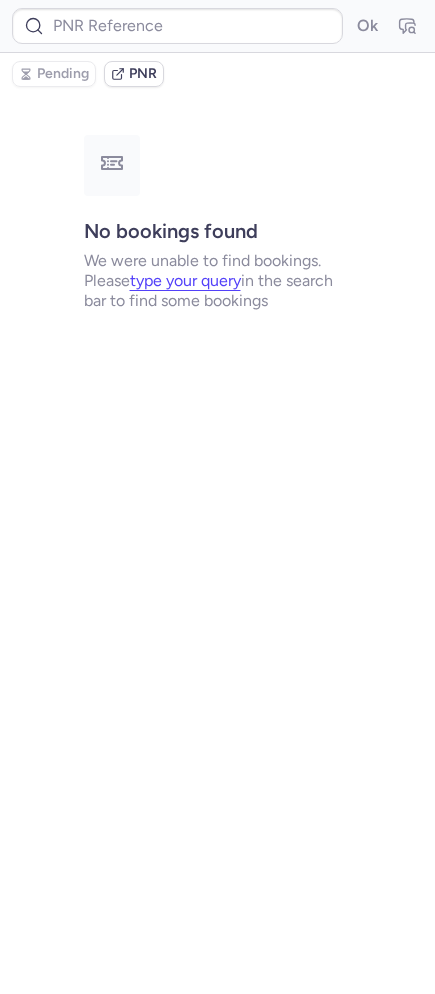 type on "CPWFJV" 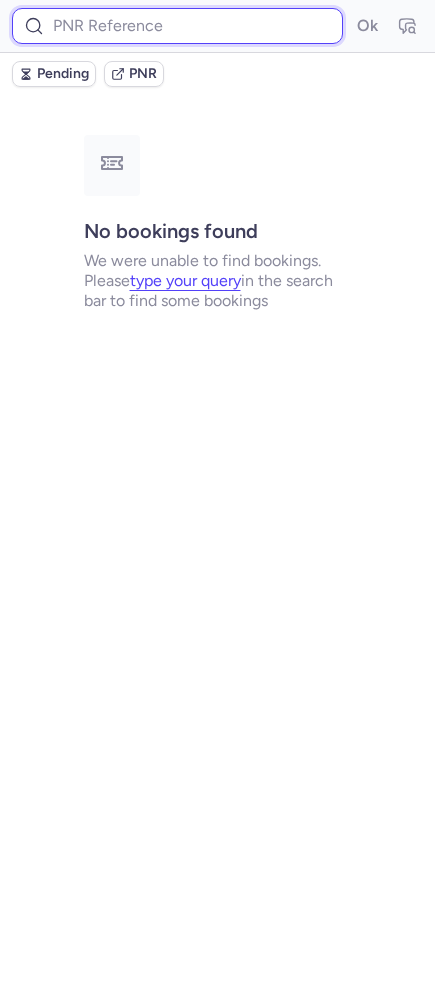 click at bounding box center (177, 26) 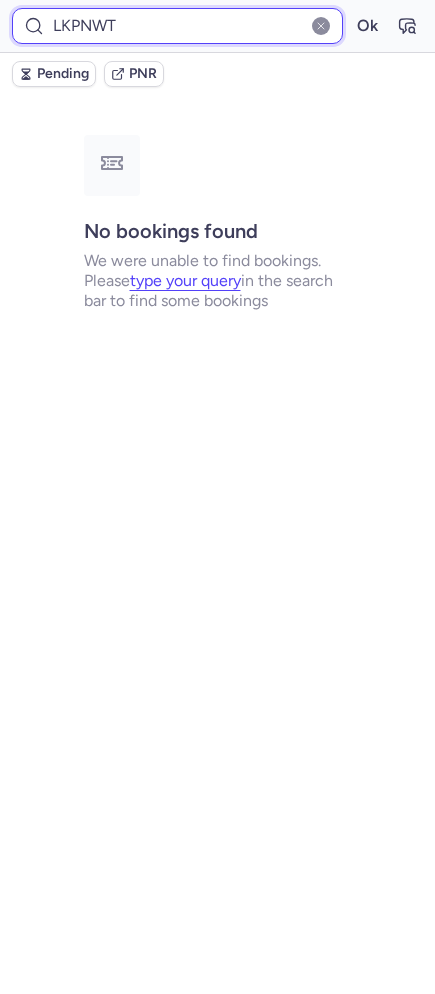 click on "Ok" at bounding box center (367, 26) 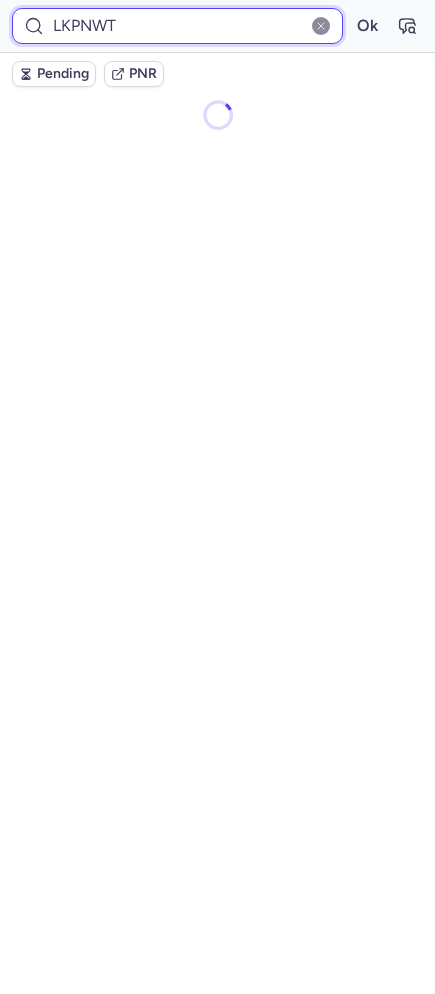 click on "Ok" at bounding box center [367, 26] 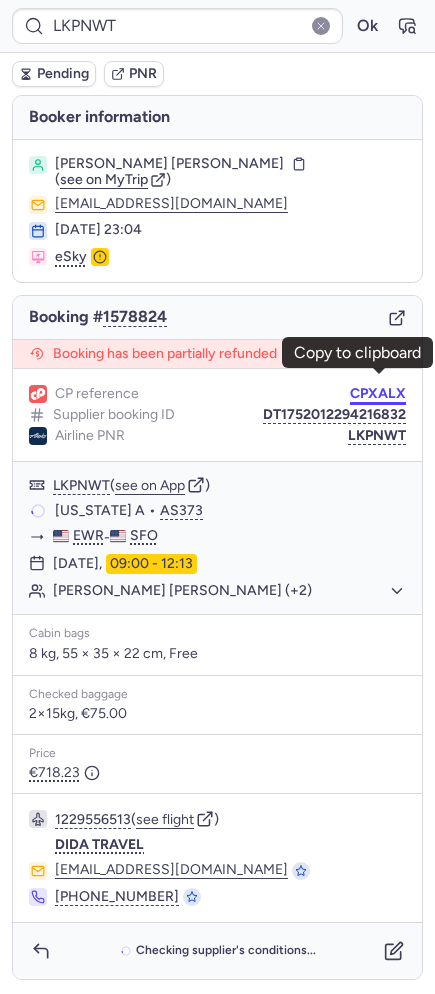 click on "CPXALX" at bounding box center (378, 394) 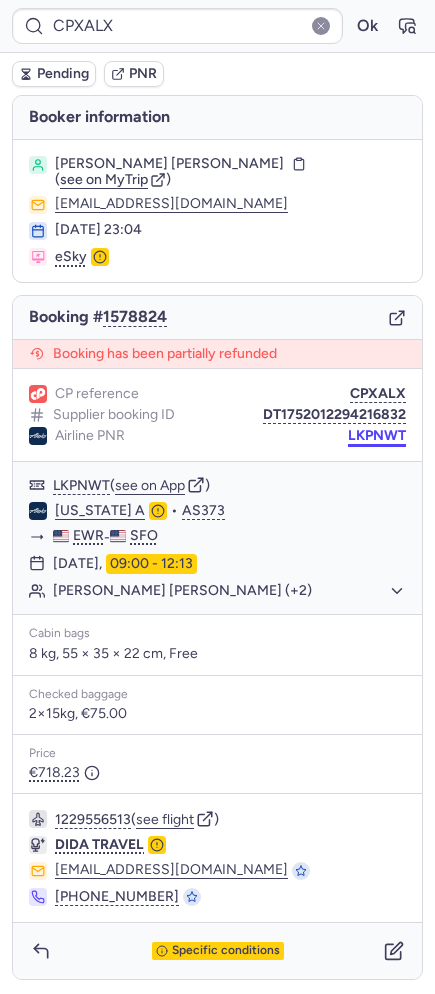 click on "LKPNWT" at bounding box center [377, 436] 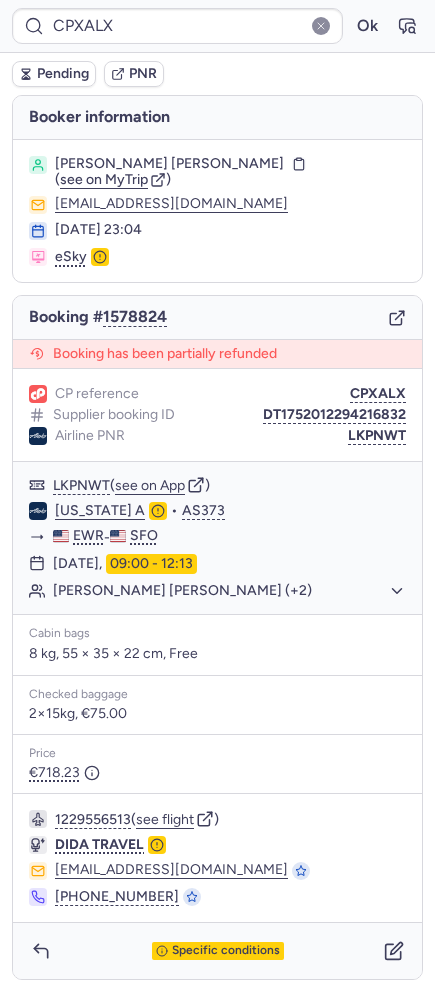 type on "CPHTED" 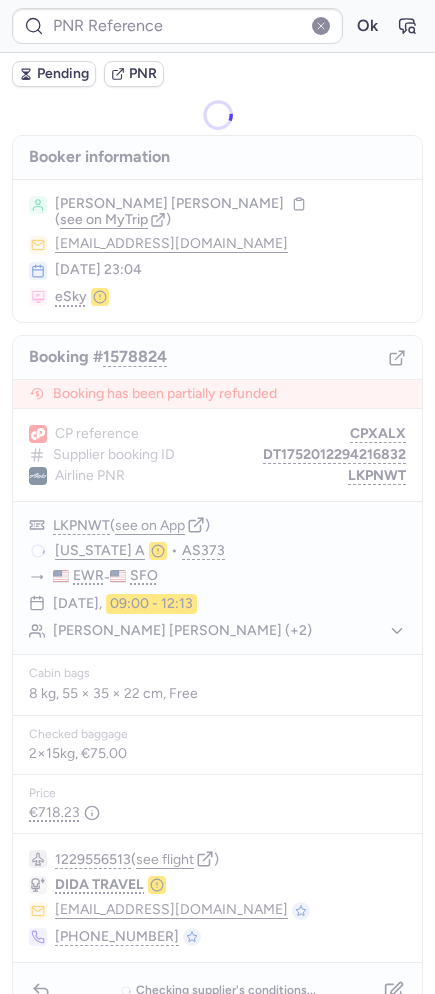 type on "CPXALX" 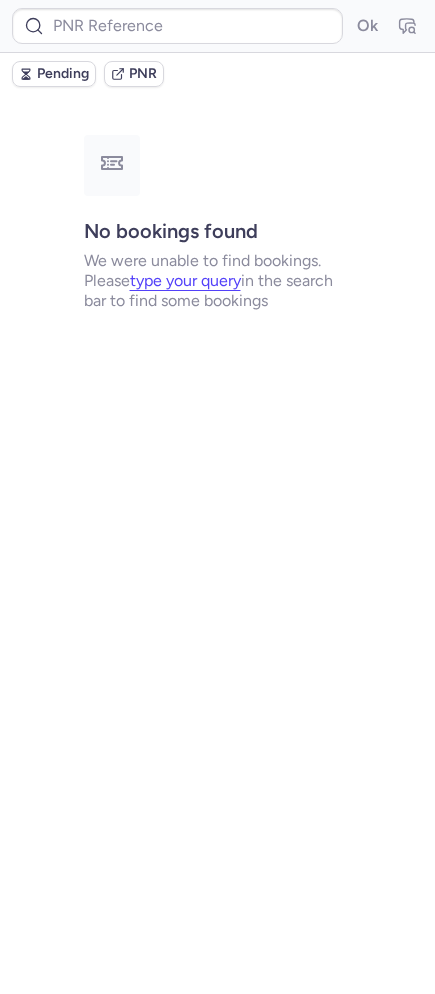 scroll, scrollTop: 0, scrollLeft: 0, axis: both 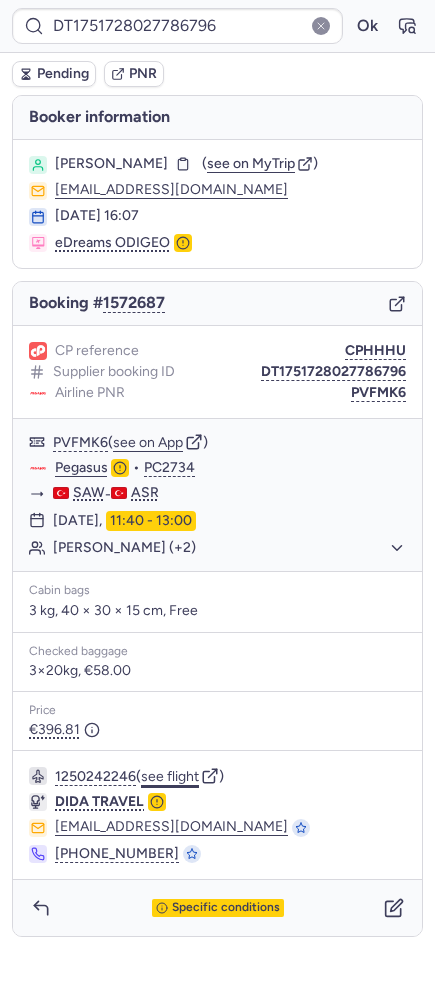 click on "see flight" 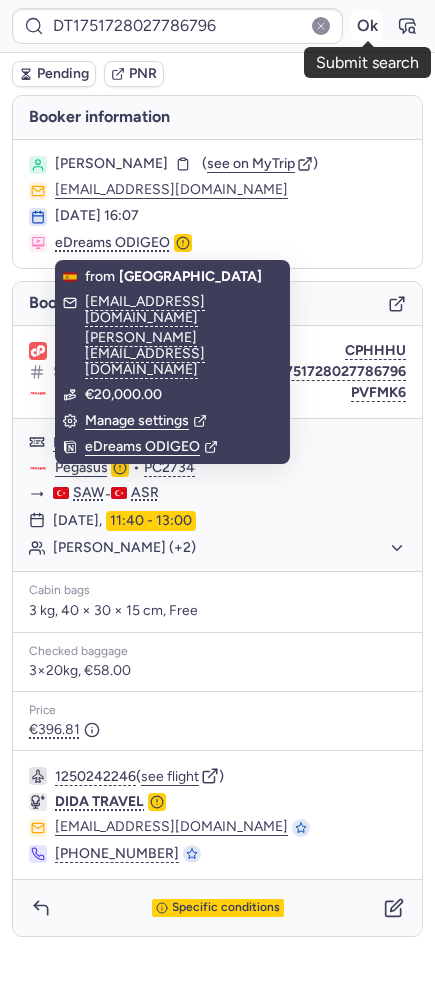 click on "Ok" at bounding box center (367, 26) 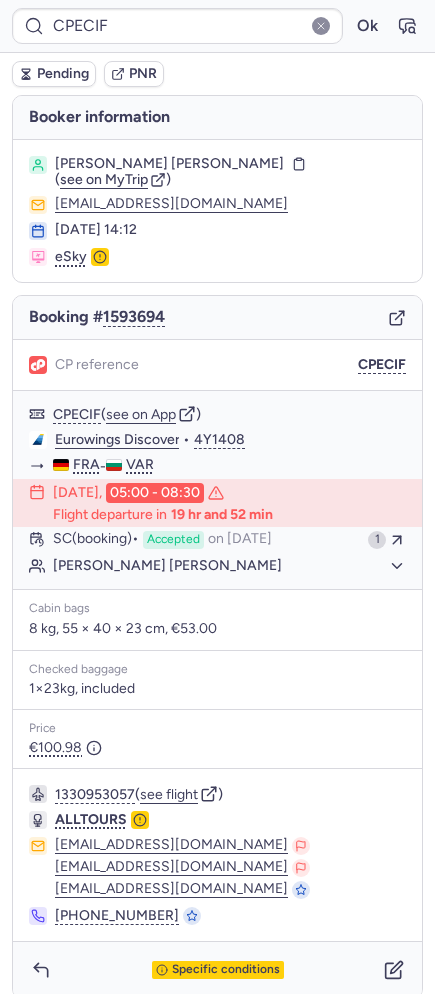 type on "CZ039058" 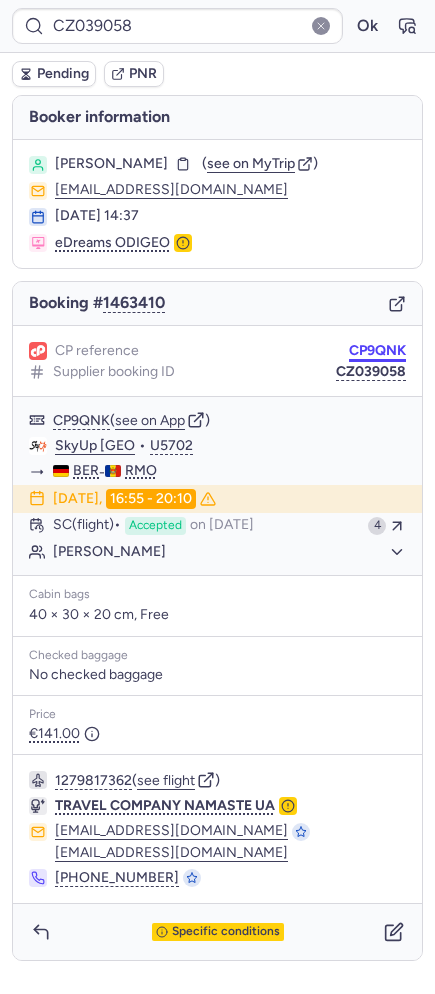 click on "CZ039058  Ok  Pending PNR Booker information Mihaela SOLONARU  ( see on MyTrip  )  anasolo@gmx.net 09 May 2025, 14:37 eDreams ODIGEO Booking # 1463410 CP reference CP9QNK Supplier booking ID CZ039058 CP9QNK  ( see on App )  SkyUp Malta  •  U5702 BER  -  RMO 25 Jul 2025,  16:55 - 20:10 SC   (flight)  Accepted  on Jul 9, 2025 4 Mihaela SOLONARU   Cabin bags  40 × 30 × 20 cm, Free Checked baggage No checked baggage Price €141.00  1279817362  ( see flight )  TRAVEL COMPANY NAMASTE UA info@chartertickets.com.ua sergii.s@chartertickets.com.ua +380 63 686 6777 Specific conditions
Copy to clipboard" at bounding box center [217, 0] 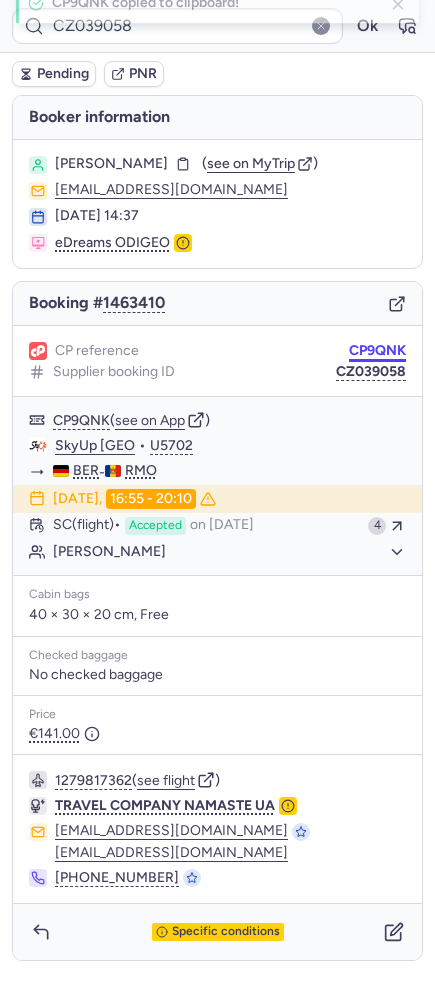 click on "CP9QNK" at bounding box center (377, 351) 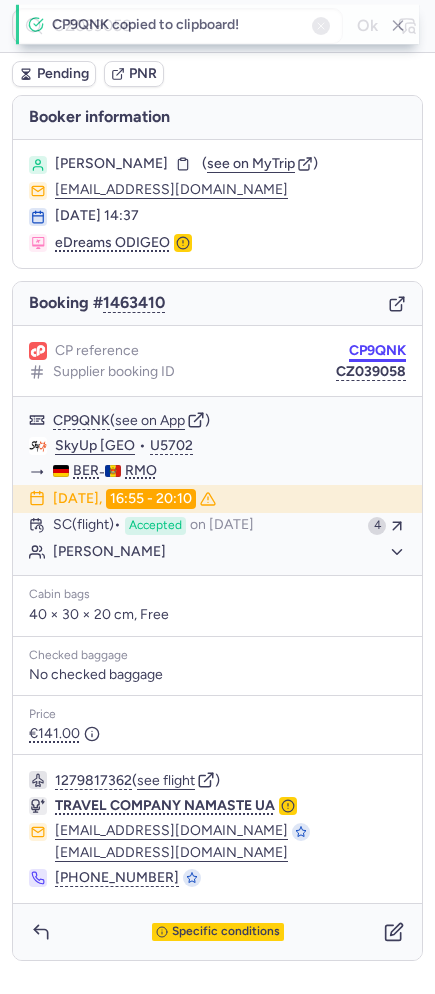 click on "CP9QNK" at bounding box center [377, 351] 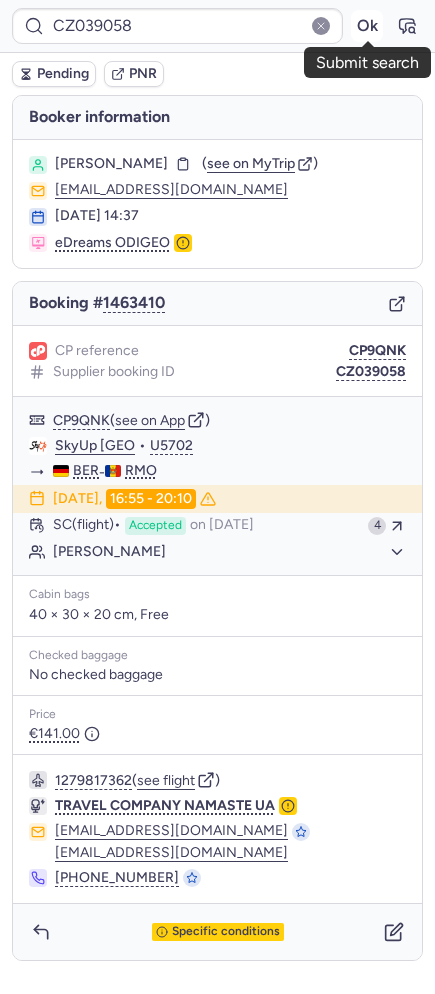 click on "Ok" at bounding box center (367, 26) 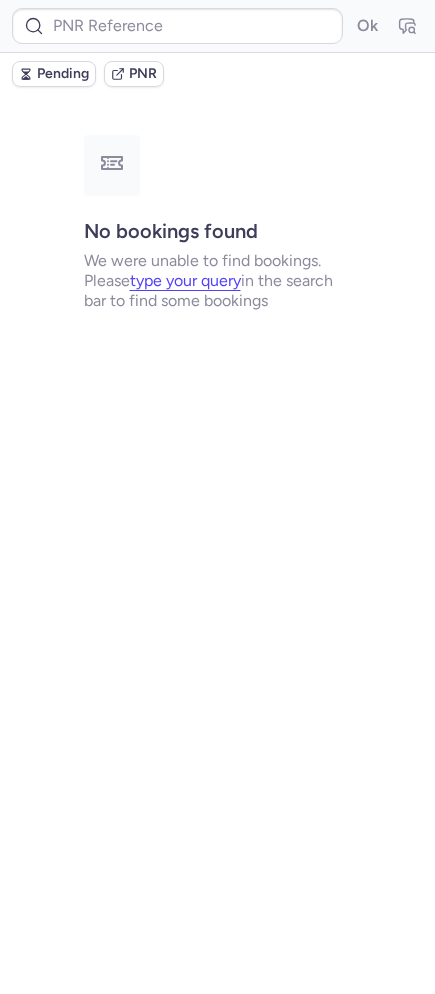 type on "CP5GZV" 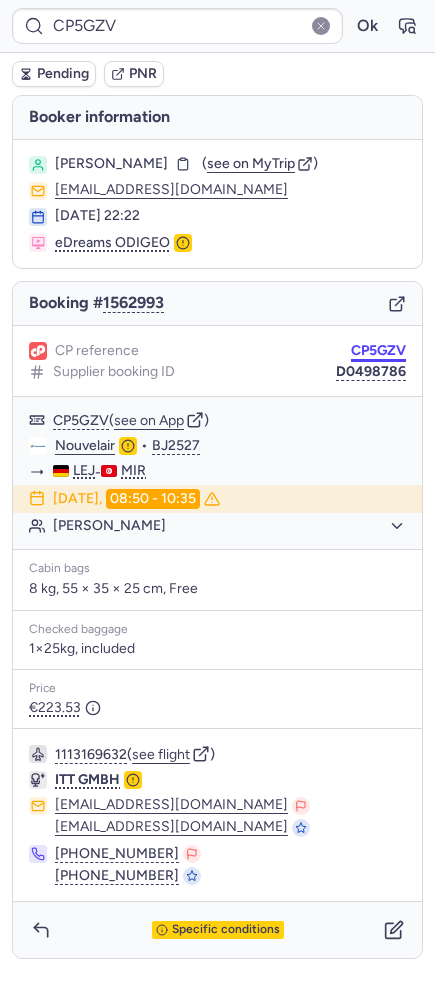 click on "CP5GZV" at bounding box center (378, 351) 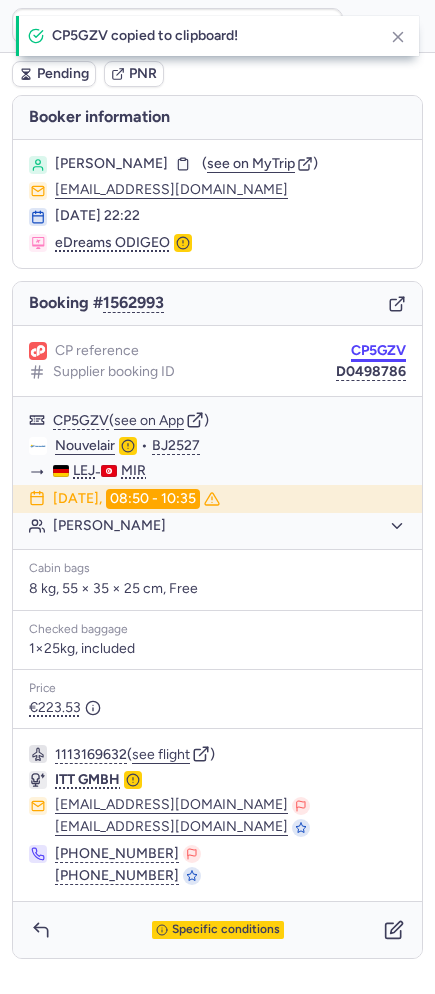 click on "CP5GZV" at bounding box center (378, 351) 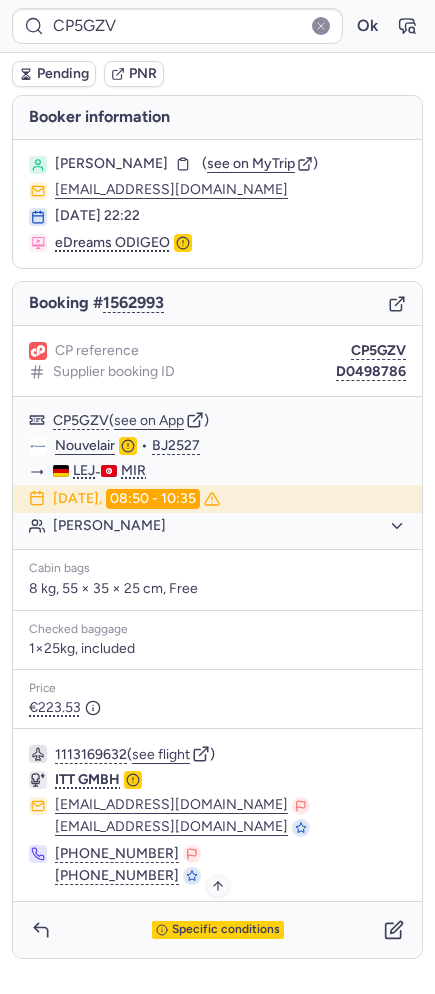 click on "Specific conditions" at bounding box center [226, 930] 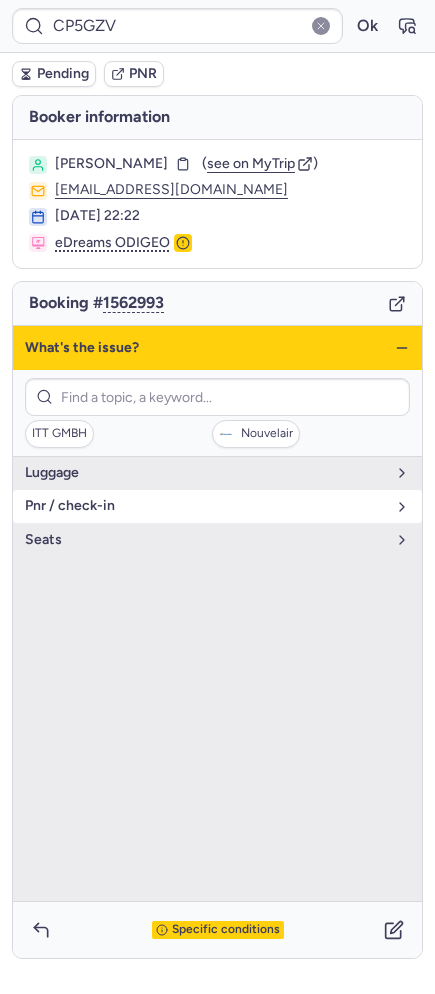 click on "pnr / check-in" at bounding box center [205, 506] 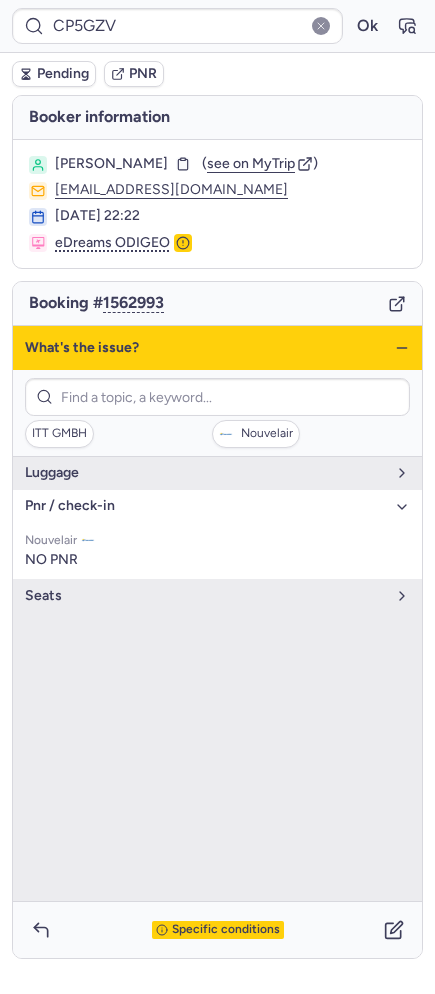 click on "pnr / check-in" at bounding box center [205, 506] 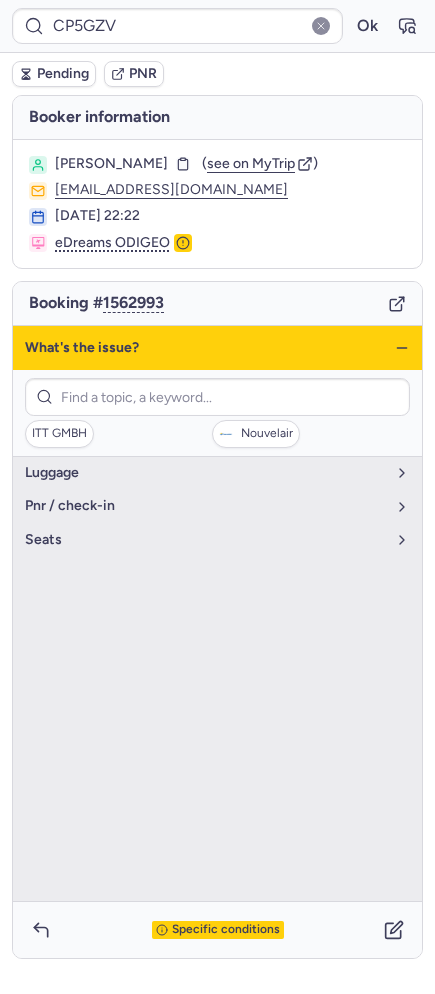click 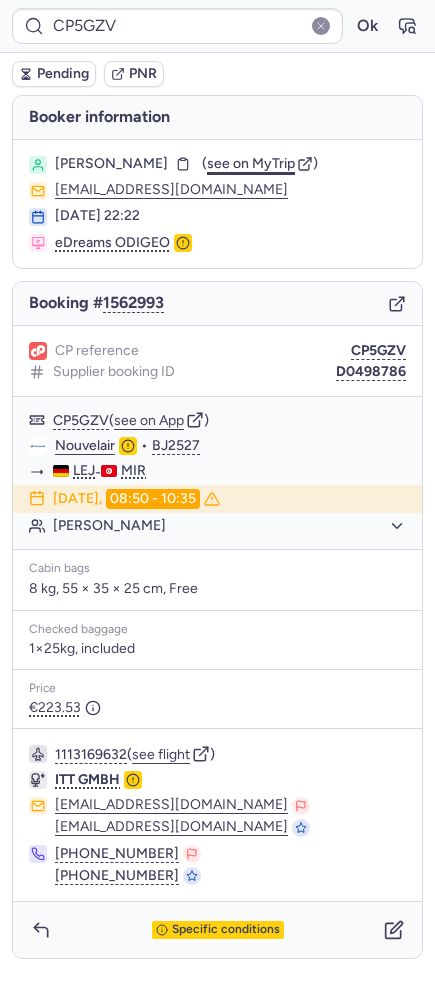 click on "see on MyTrip" at bounding box center (251, 163) 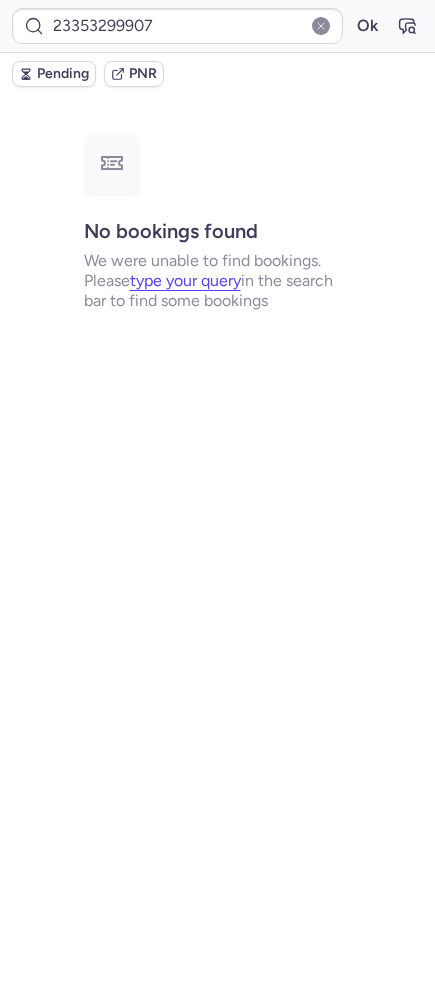 type on "CP3A7Q" 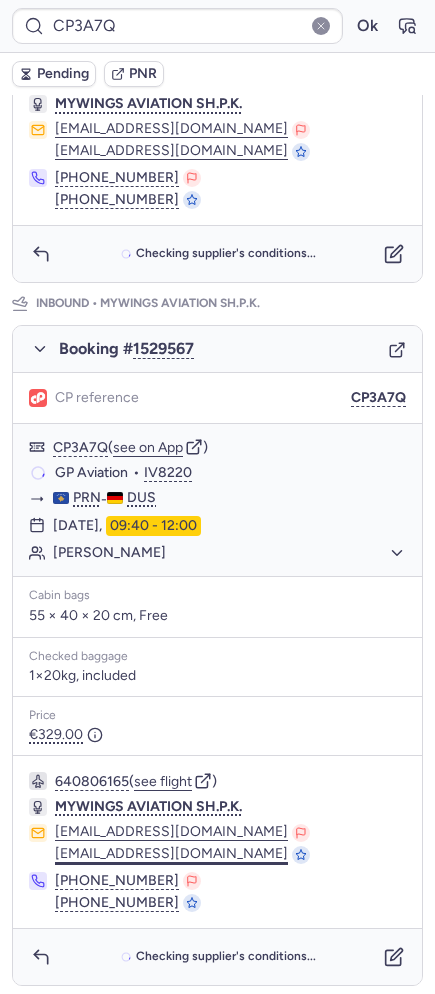 scroll, scrollTop: 785, scrollLeft: 0, axis: vertical 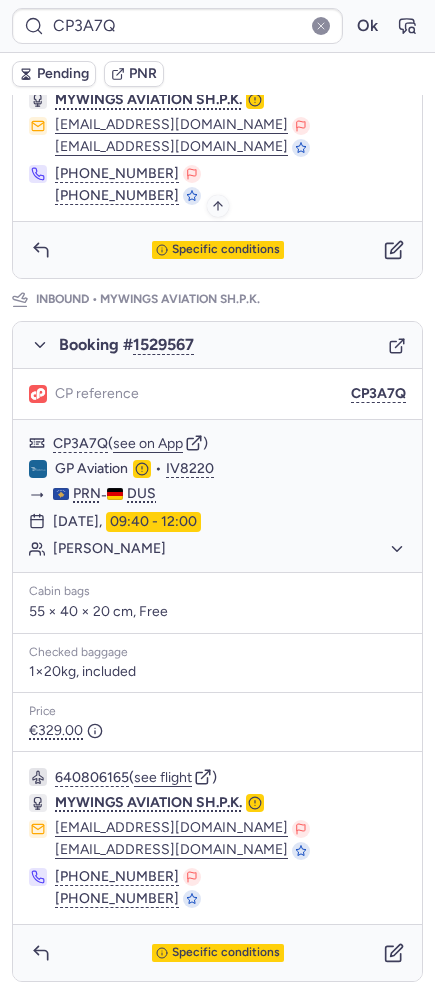 click on "Specific conditions" at bounding box center (226, 250) 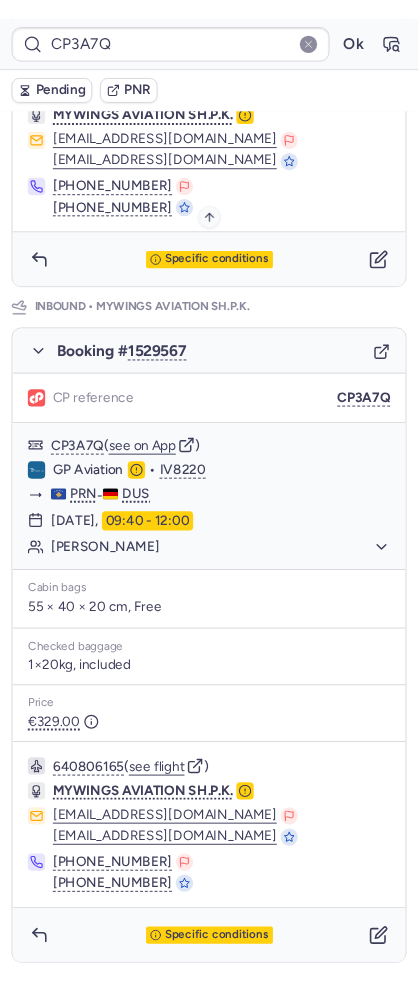 scroll, scrollTop: 76, scrollLeft: 0, axis: vertical 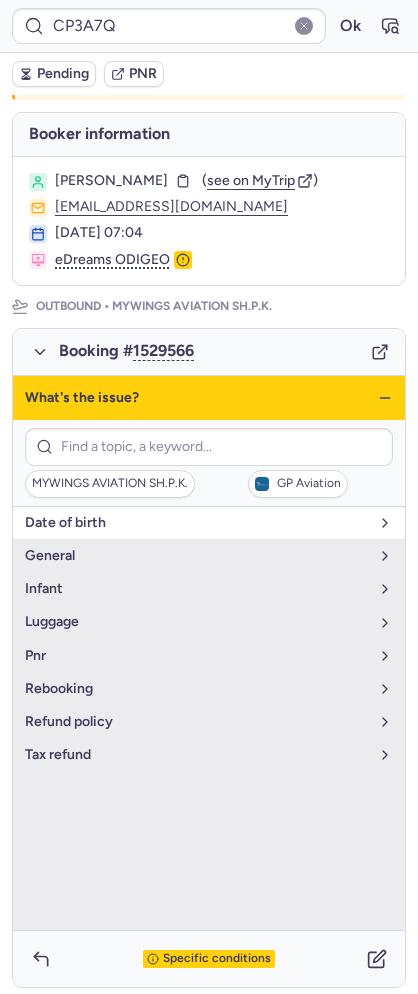 click on "date of birth" at bounding box center (197, 523) 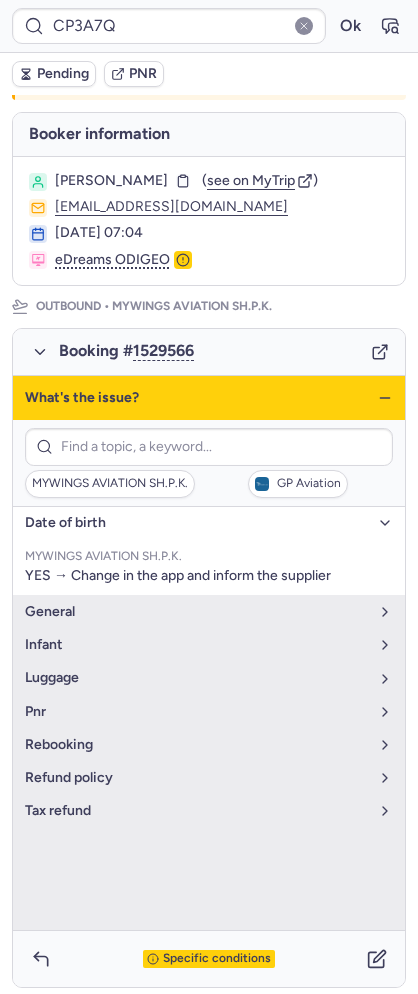 click on "date of birth" at bounding box center (197, 523) 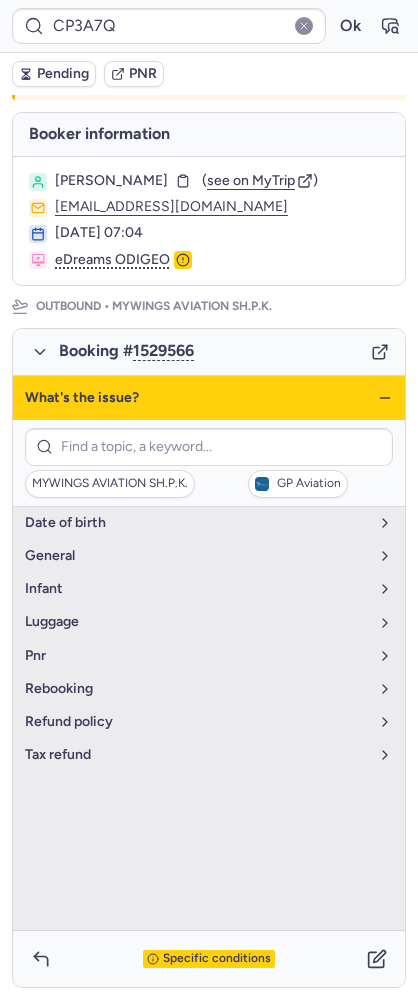 click 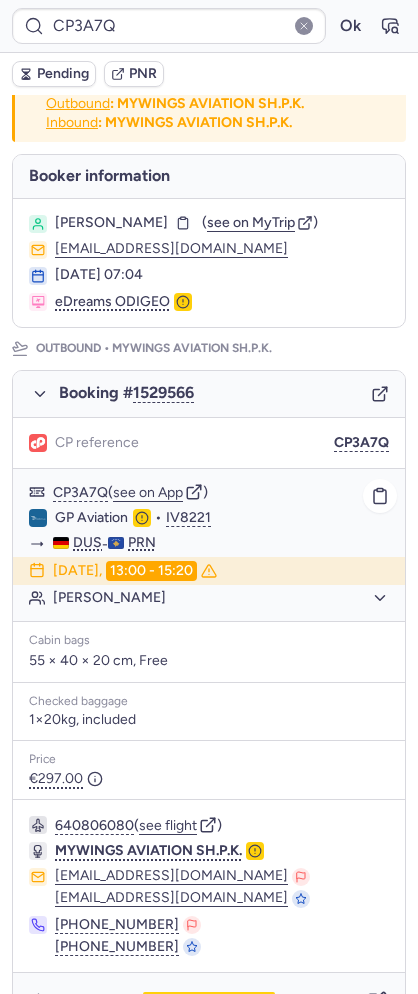 scroll, scrollTop: 0, scrollLeft: 0, axis: both 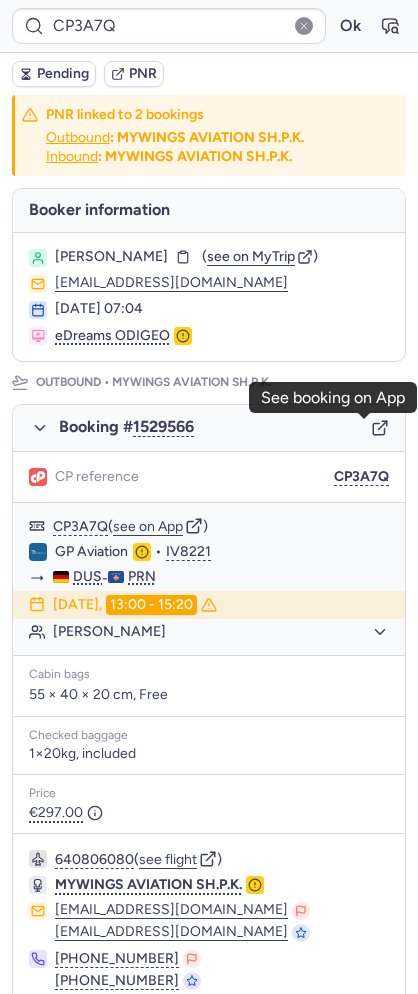 click 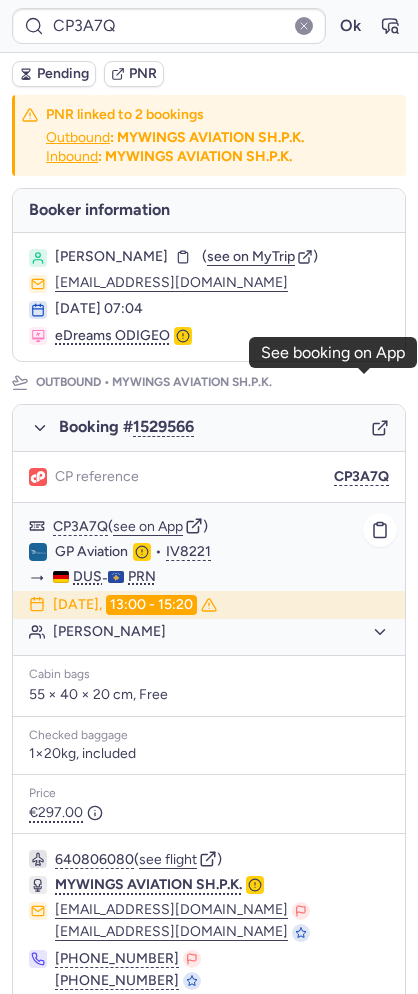 scroll, scrollTop: 785, scrollLeft: 0, axis: vertical 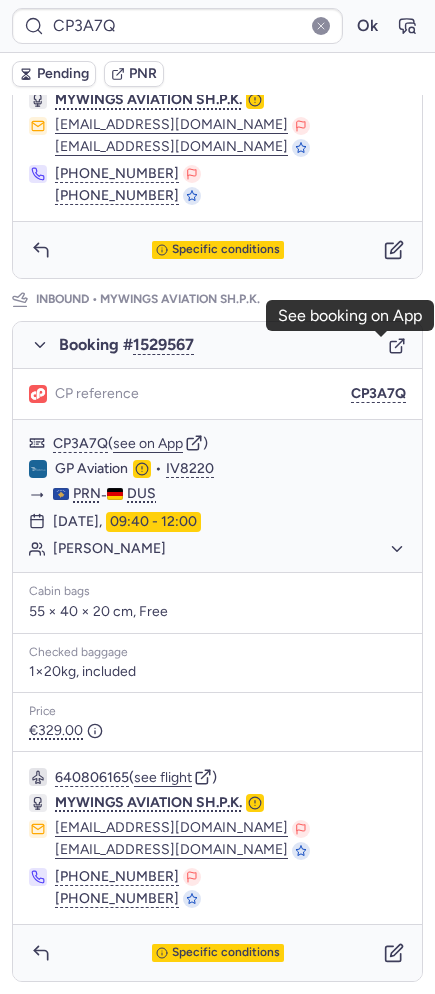 click 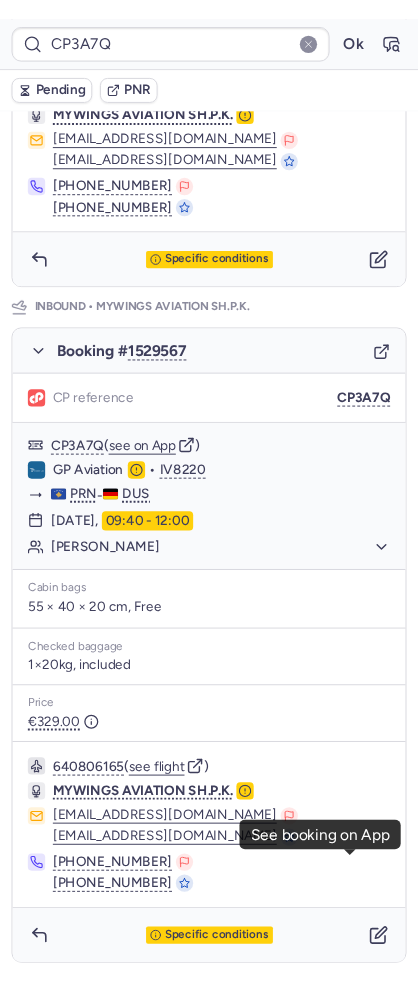 scroll, scrollTop: 0, scrollLeft: 0, axis: both 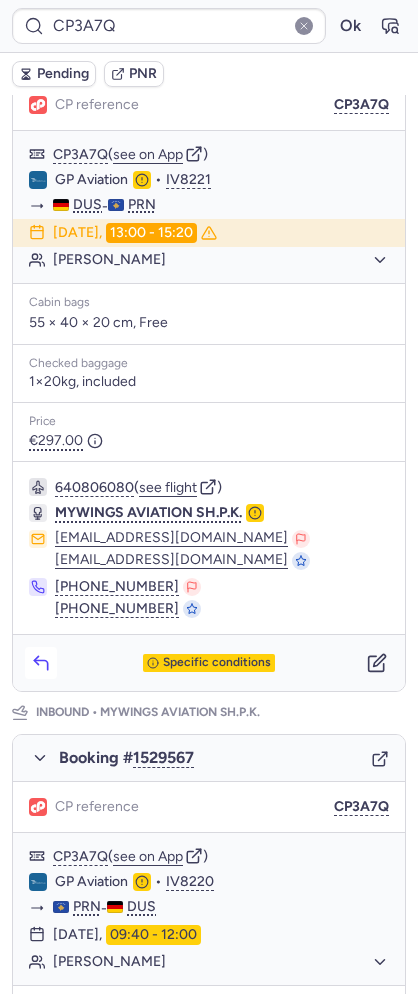 click 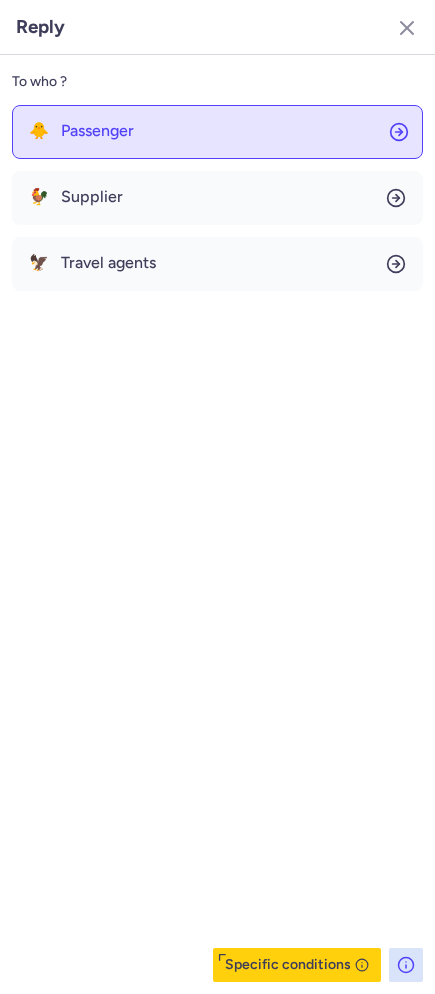 click on "🐥 Passenger" 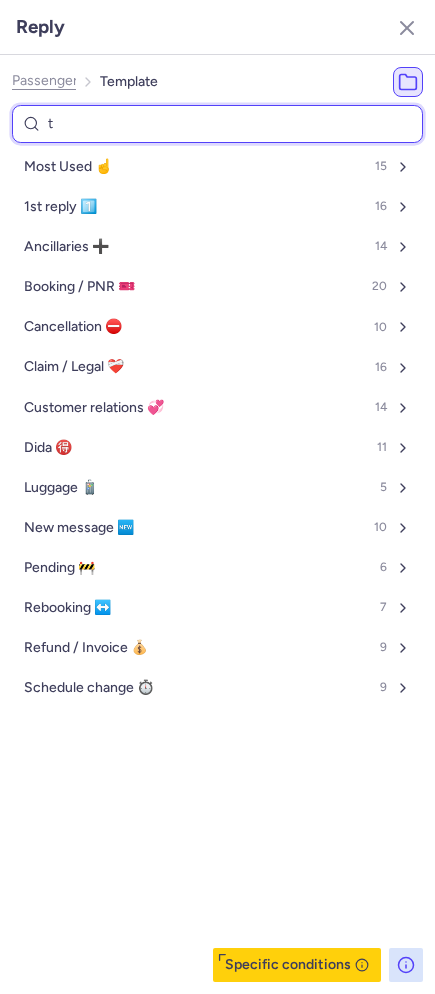 type on "tp" 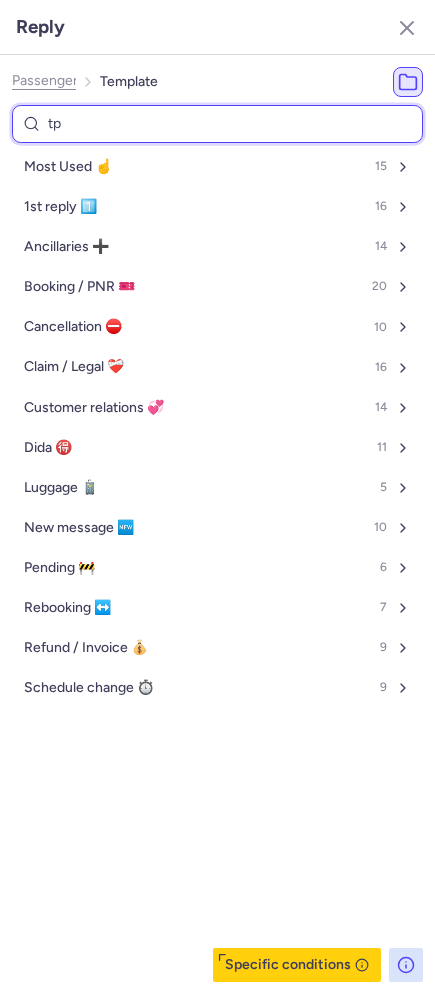 select on "en" 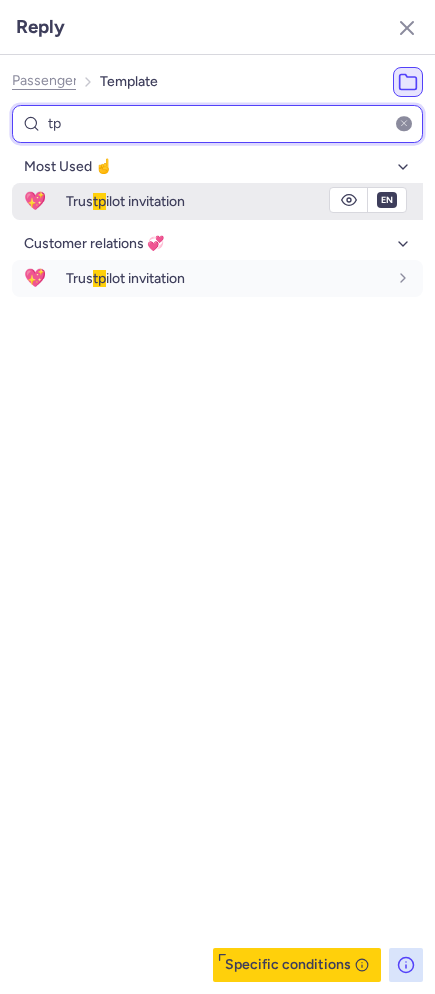 type on "tp" 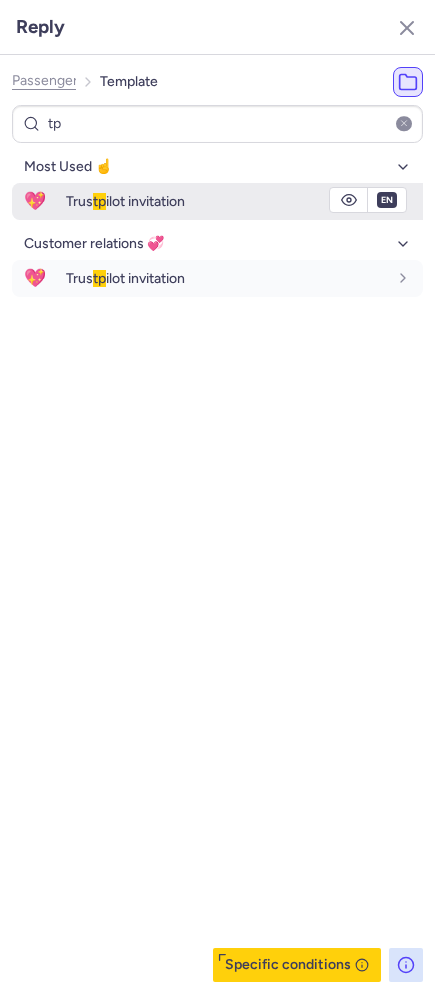 click on "Trus tp ilot invitation" at bounding box center [244, 201] 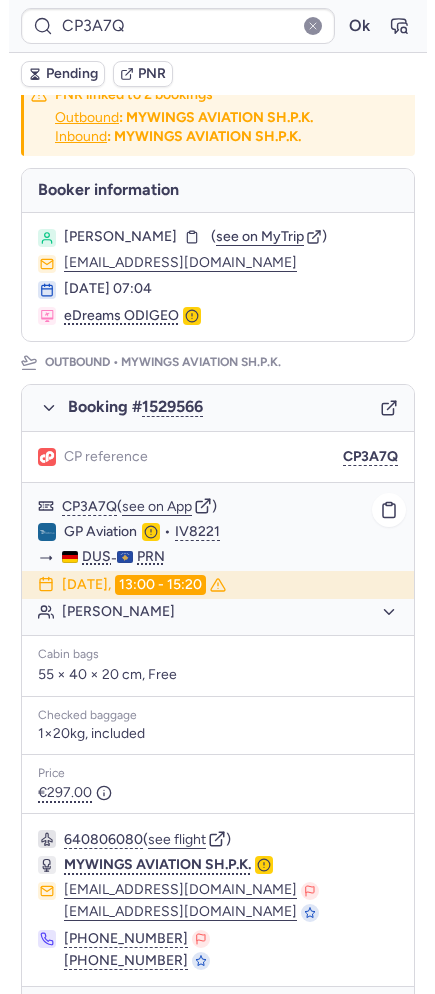 scroll, scrollTop: 0, scrollLeft: 0, axis: both 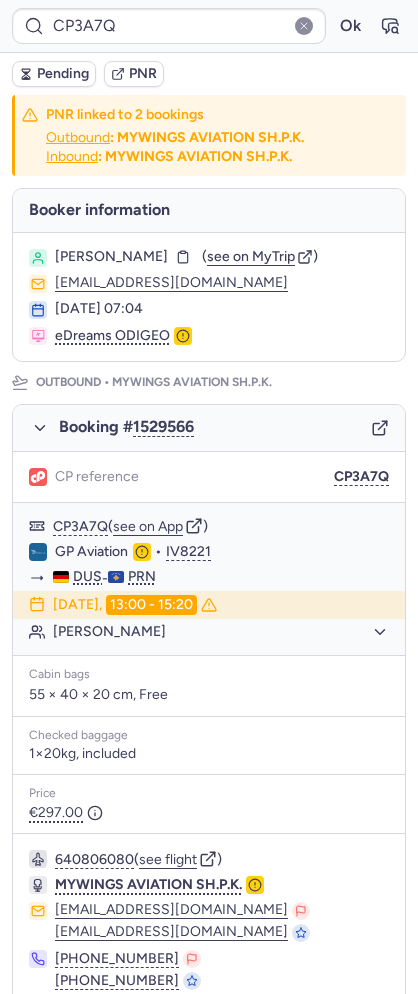 drag, startPoint x: 219, startPoint y: 251, endPoint x: -384, endPoint y: 534, distance: 666.1066 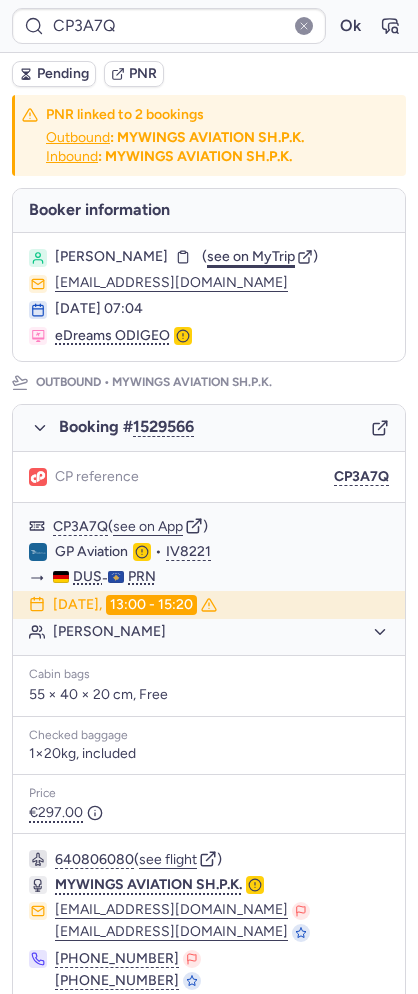 click on "see on MyTrip" at bounding box center [251, 256] 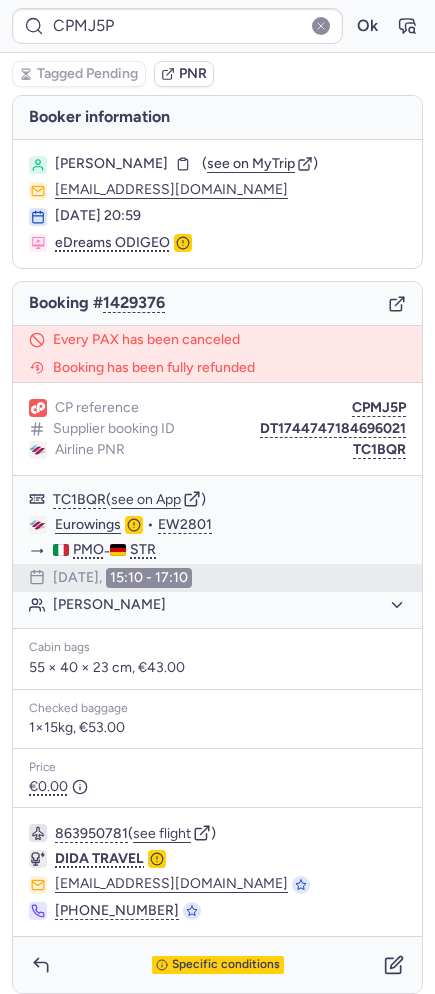 type on "CP3A7Q" 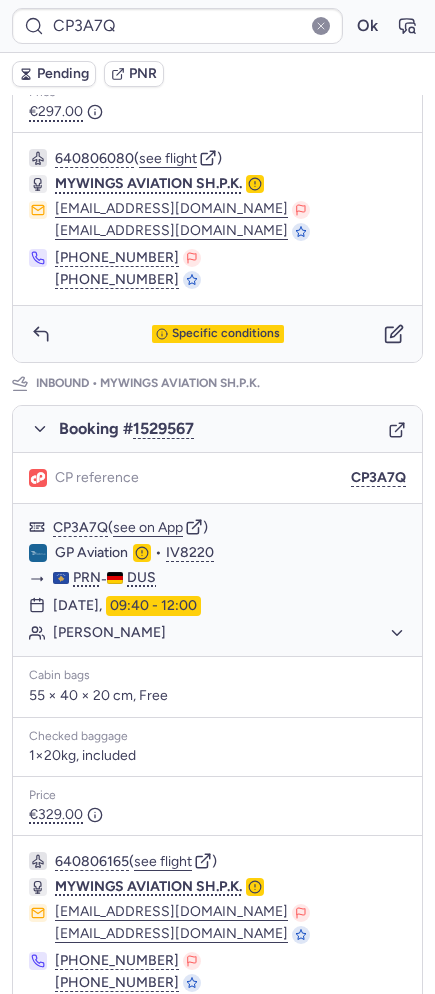 scroll, scrollTop: 707, scrollLeft: 0, axis: vertical 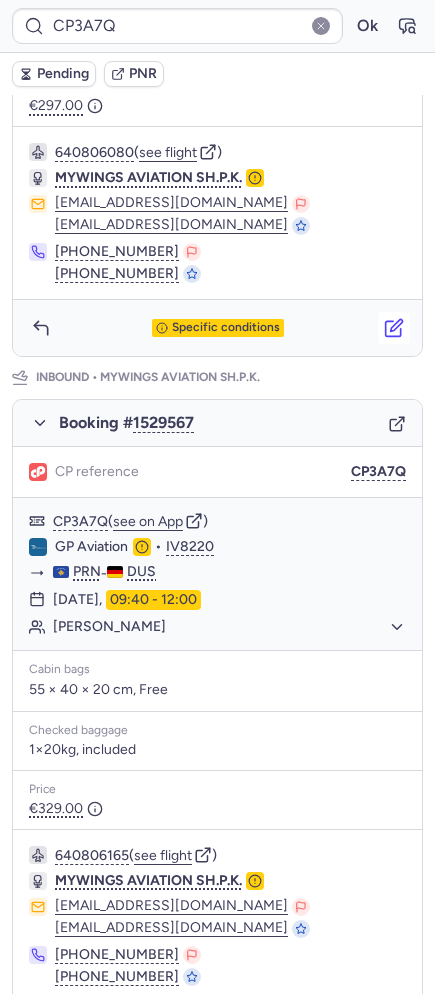 click 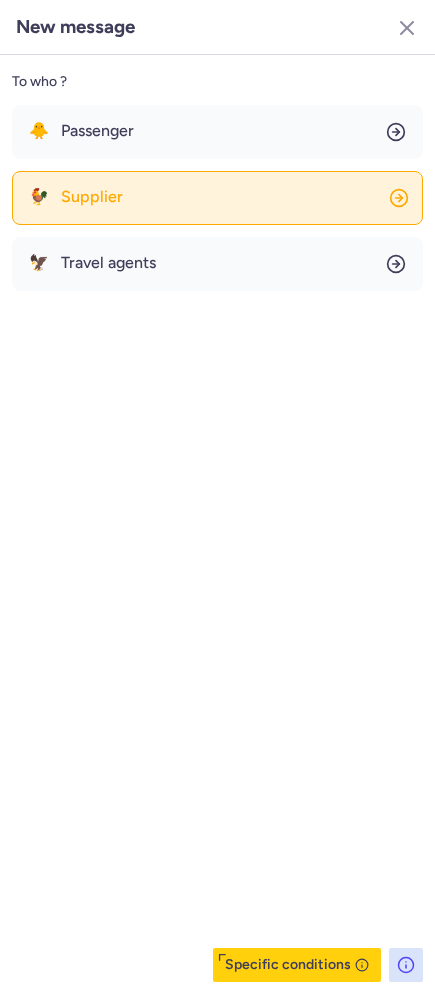 click on "🐓 Supplier" 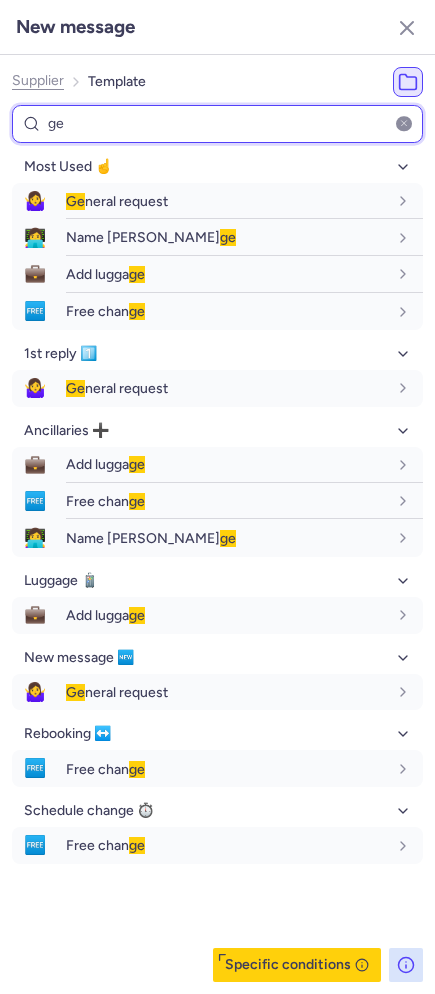 type on "ge" 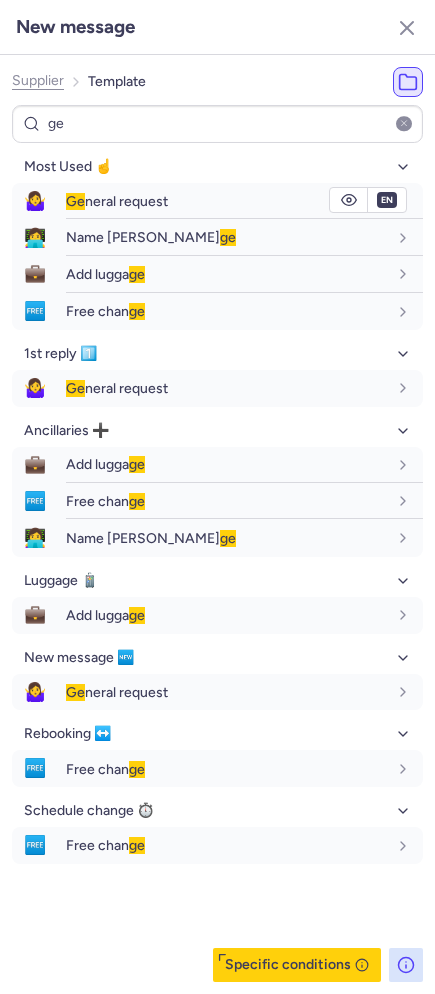 click on "Ge neral request" at bounding box center [117, 201] 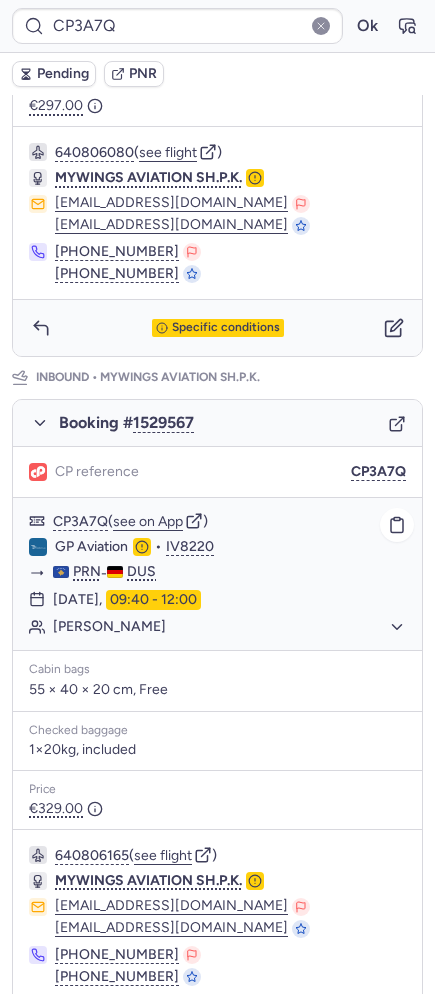 scroll, scrollTop: 785, scrollLeft: 0, axis: vertical 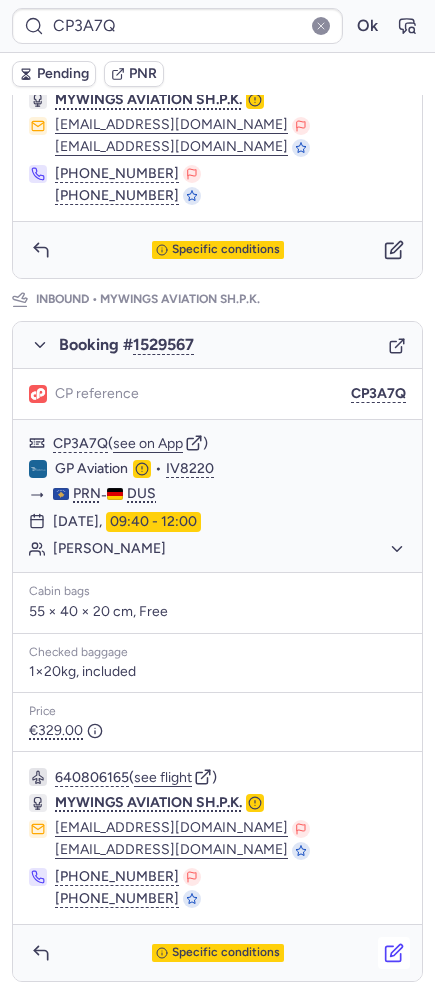 click 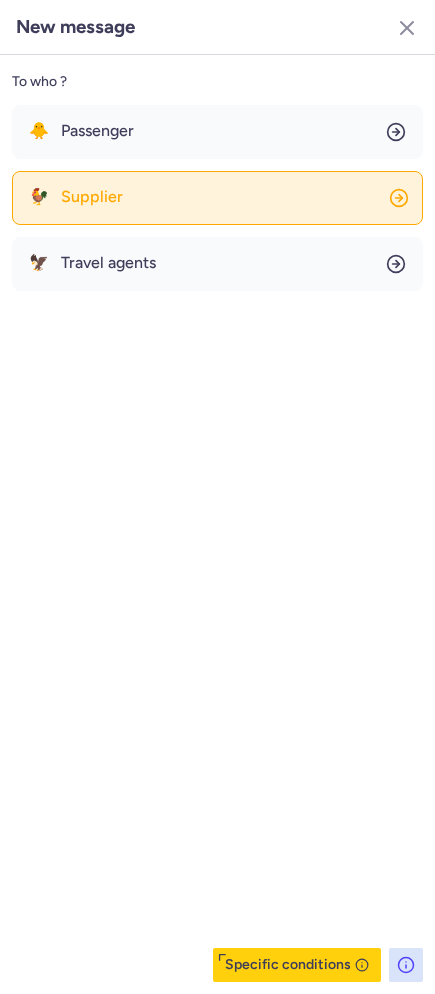 click on "🐓 Supplier" 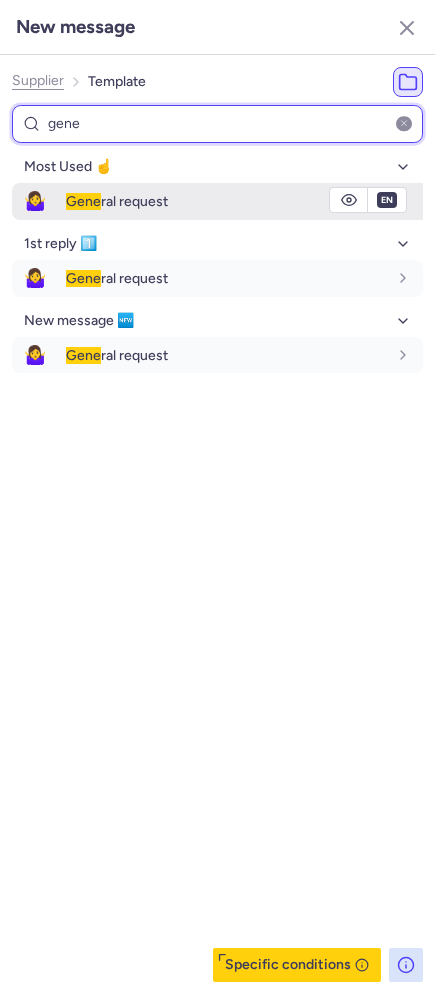 type on "gene" 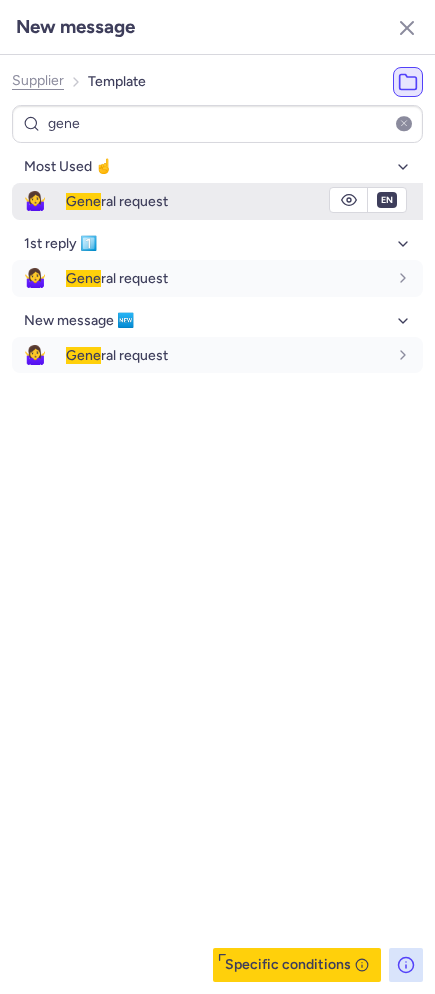 click on "Gene ral request" at bounding box center [117, 201] 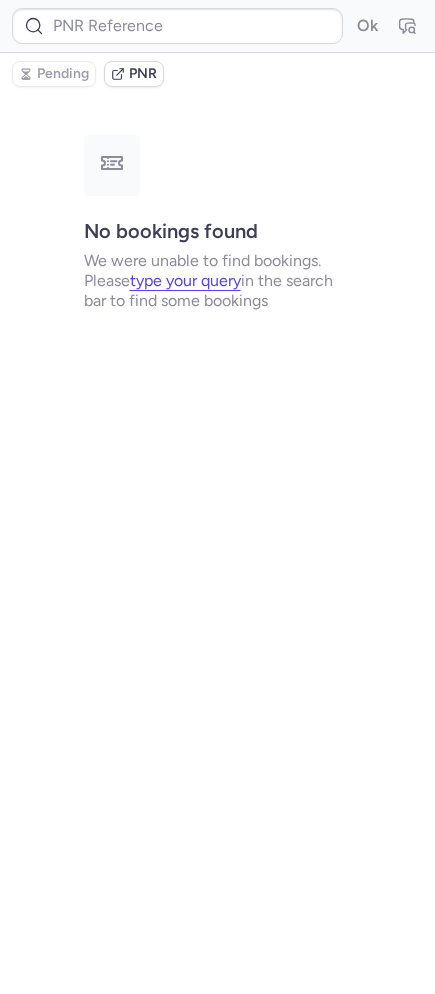 scroll, scrollTop: 0, scrollLeft: 0, axis: both 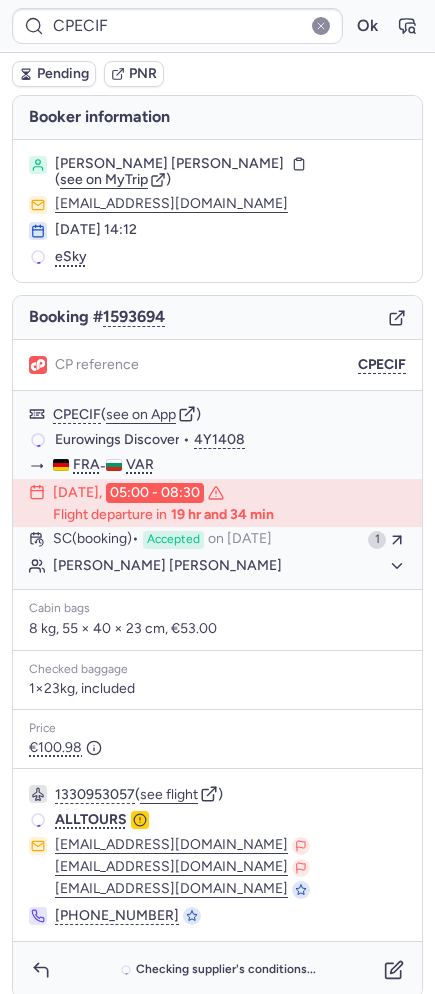 type on "CP5GZV" 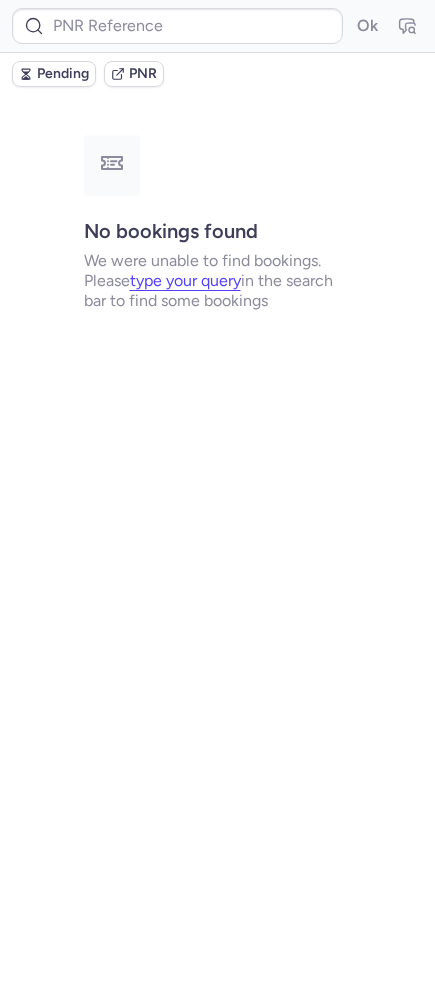 type on "CP5GZV" 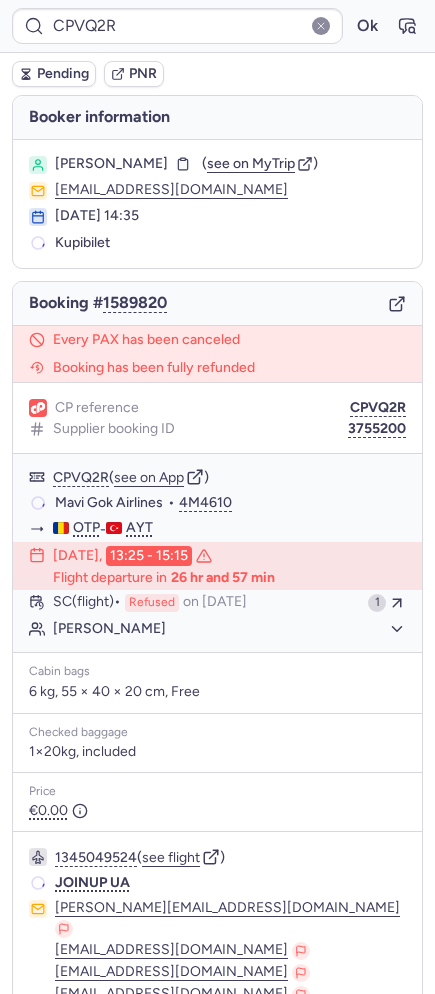 type on "CPECIF" 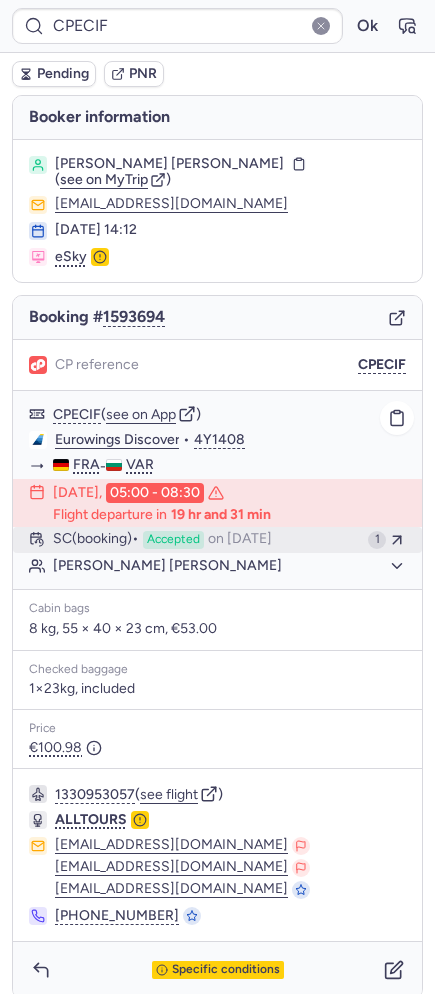 click on "Accepted" at bounding box center (173, 540) 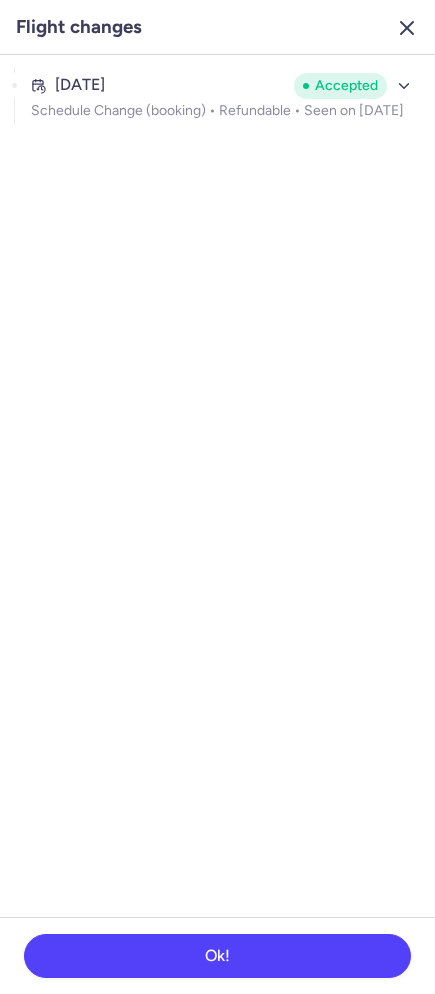 click 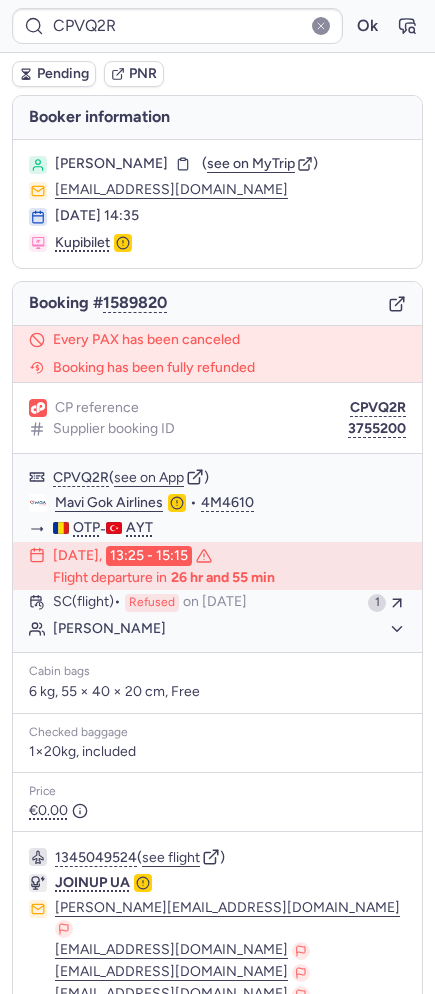 type on "CP2VOK" 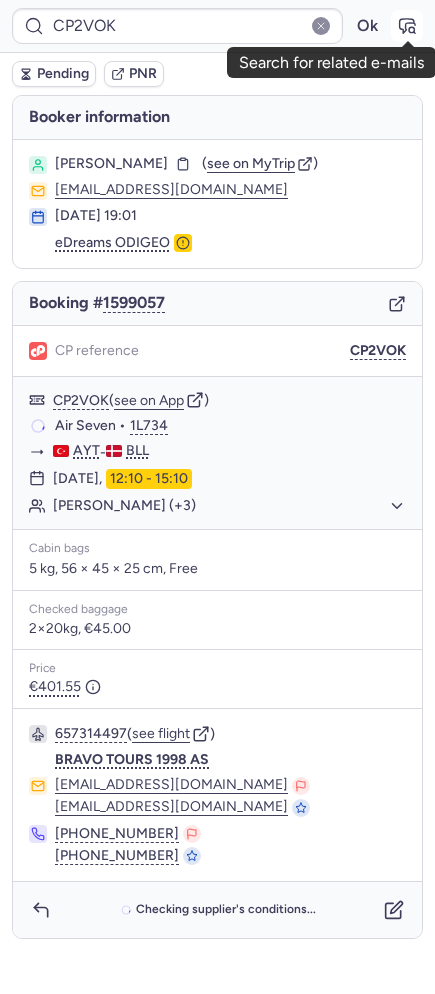 click 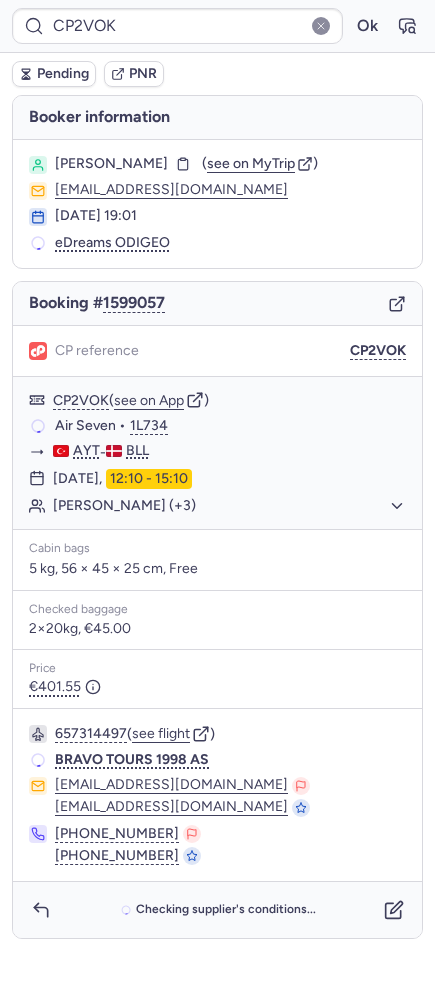 click on "CP2VOK  Ok" at bounding box center [217, 26] 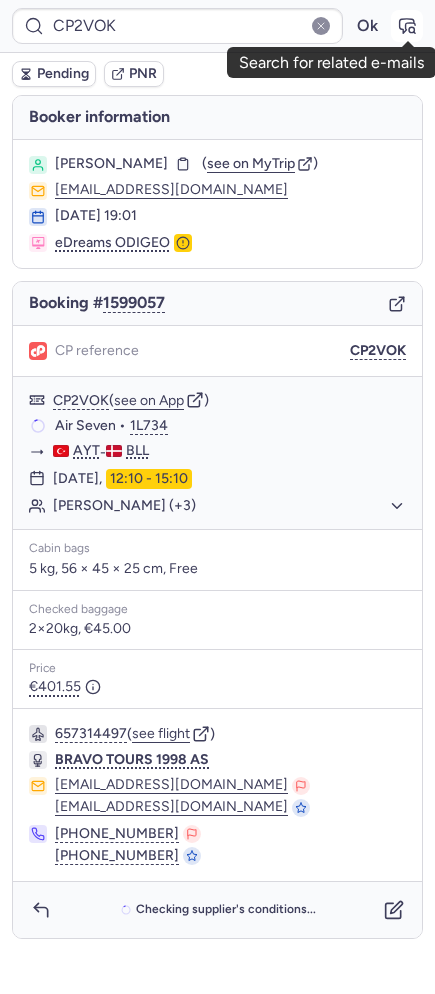 click 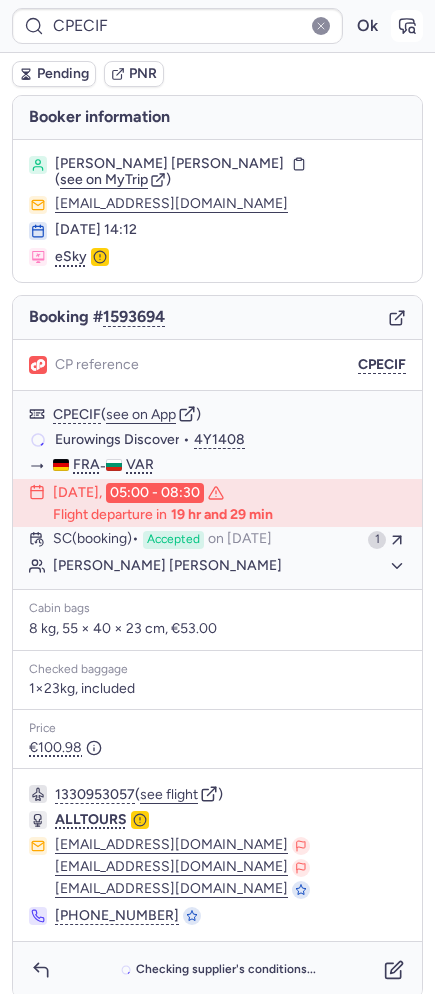 type on "CP2VOK" 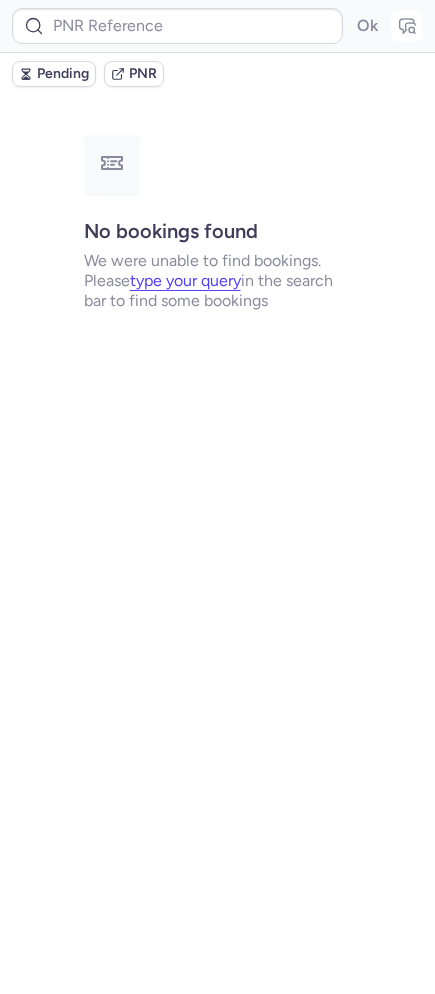 type on "CPECIF" 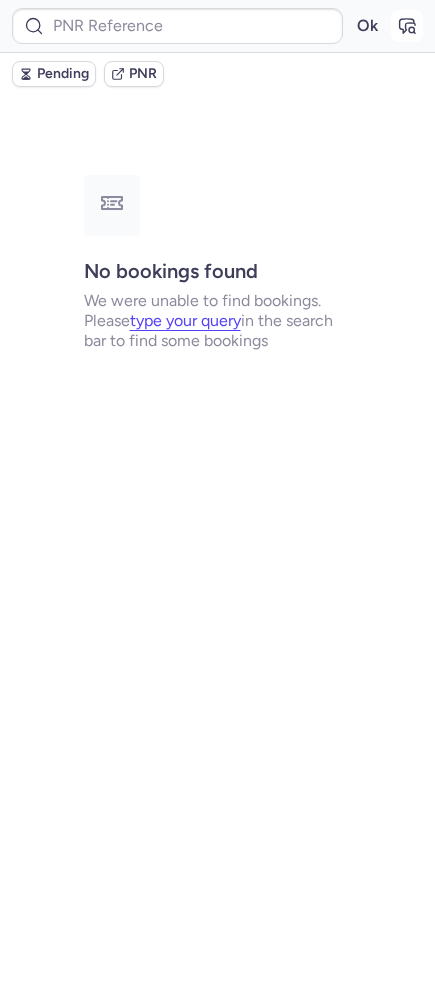 type on "CPZKZ9" 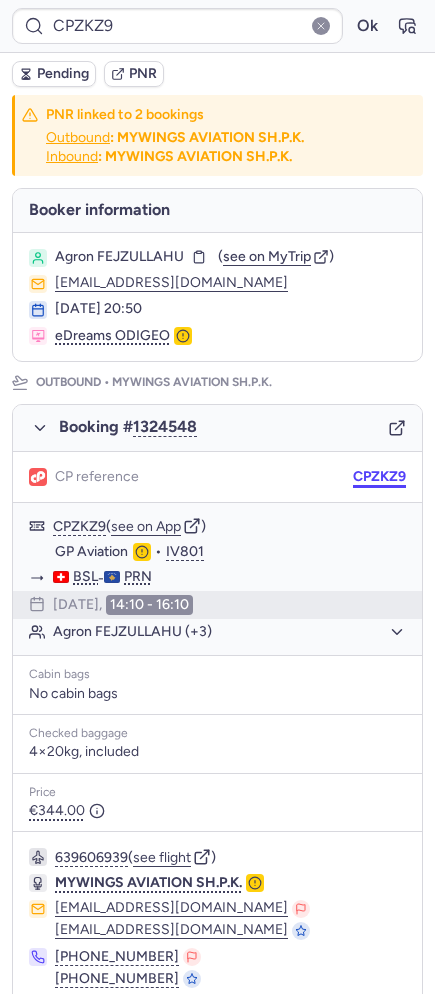 click on "CPZKZ9" at bounding box center [379, 477] 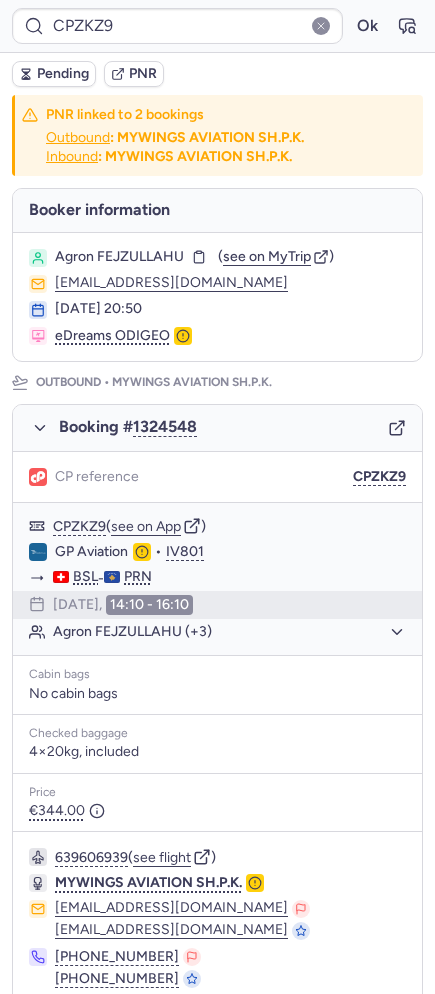 scroll, scrollTop: 802, scrollLeft: 0, axis: vertical 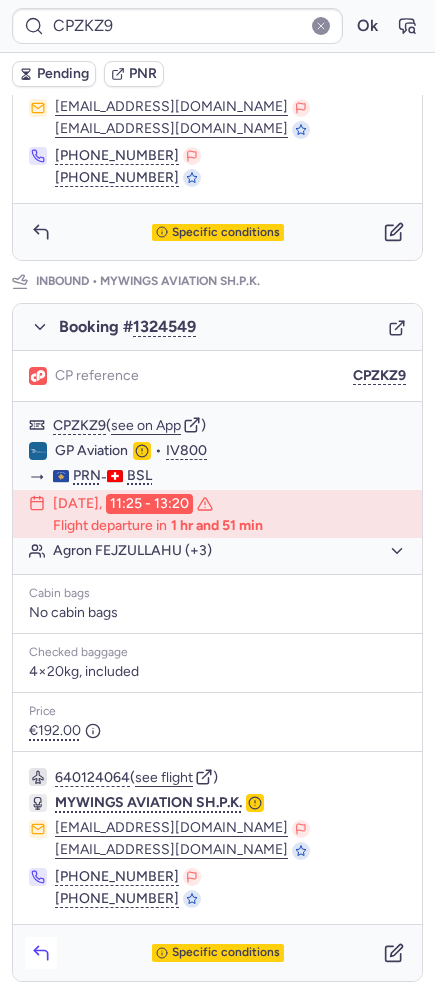 click 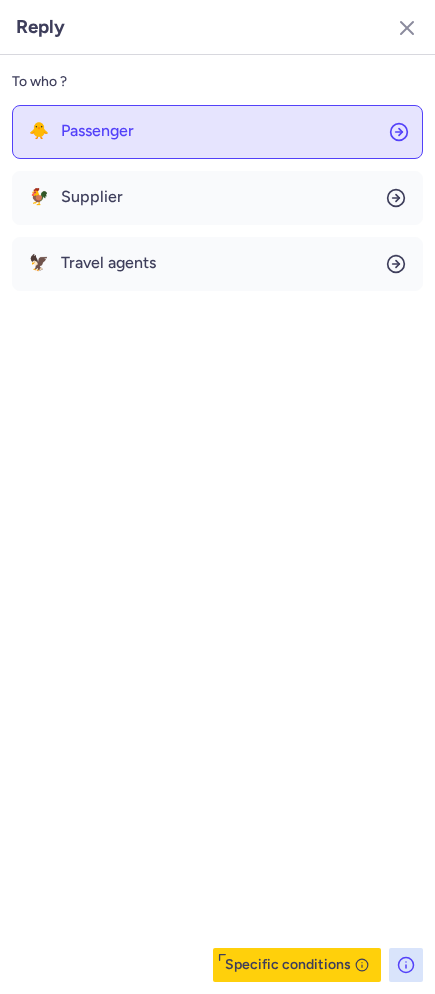 click on "🐥 Passenger" 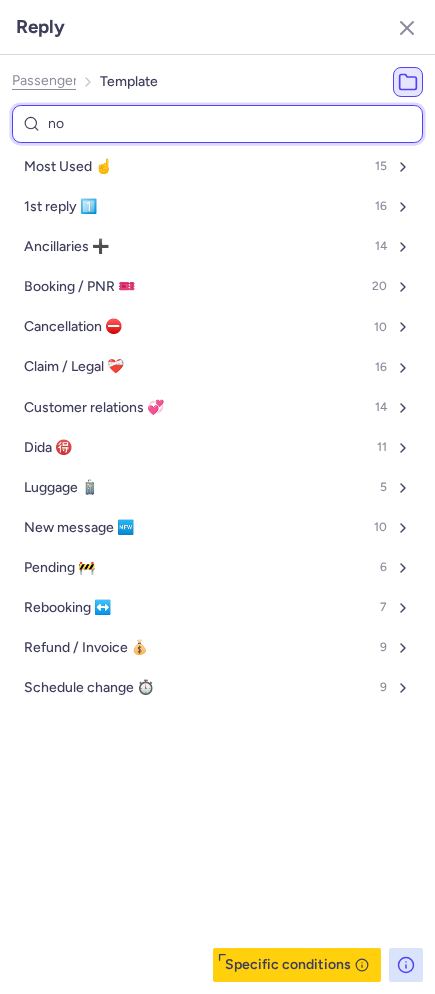 type on "non" 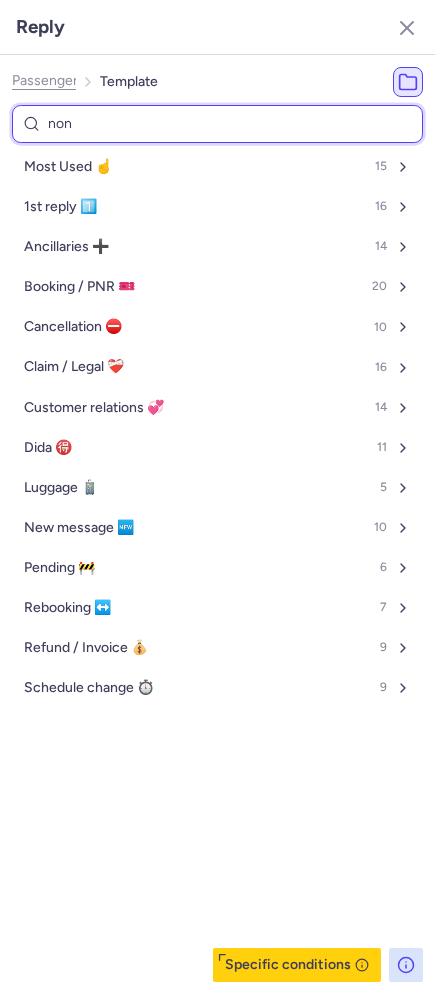 select on "en" 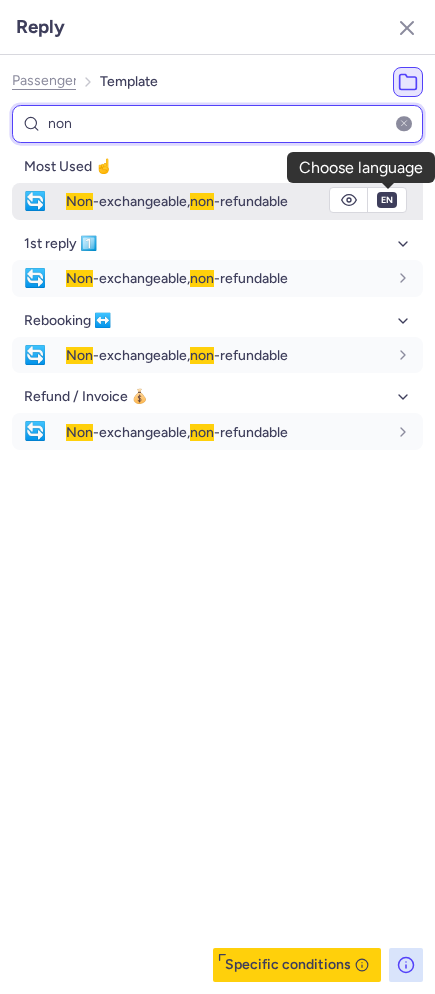 type on "non" 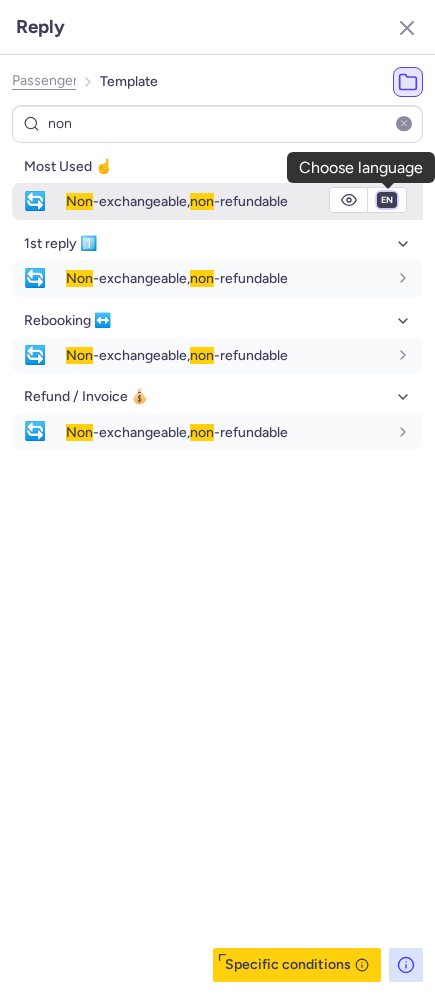 click on "fr en de nl pt es it ru" at bounding box center [387, 200] 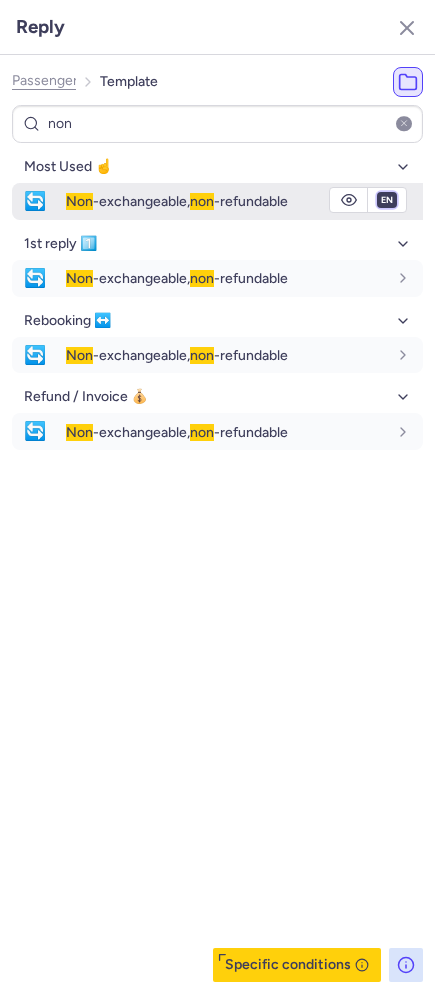 select on "de" 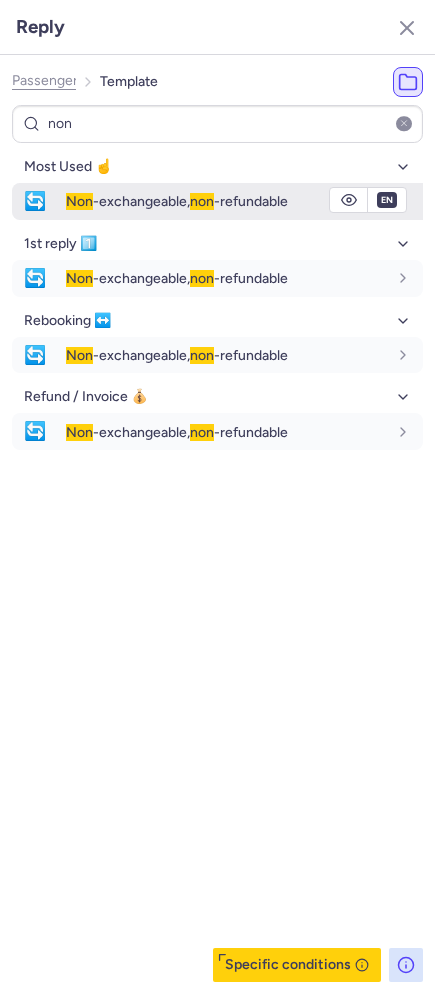 click on "fr en de nl pt es it ru" at bounding box center (387, 200) 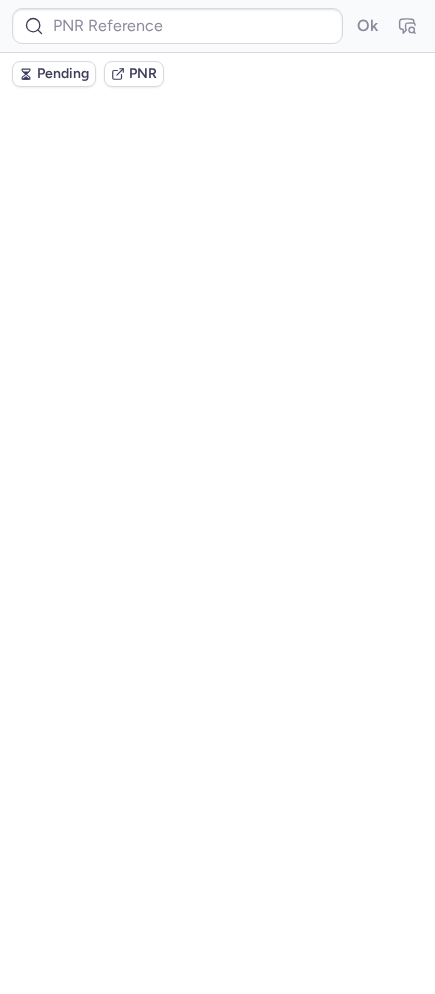 scroll, scrollTop: 0, scrollLeft: 0, axis: both 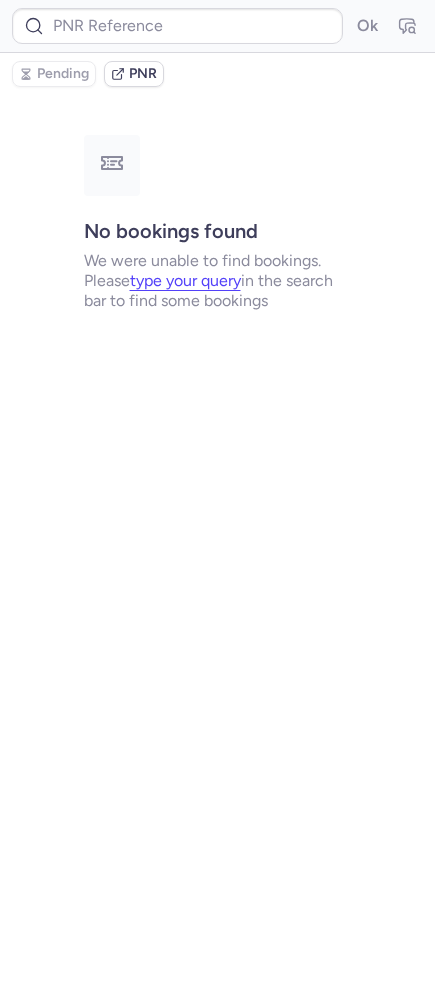 type on "CPLTED" 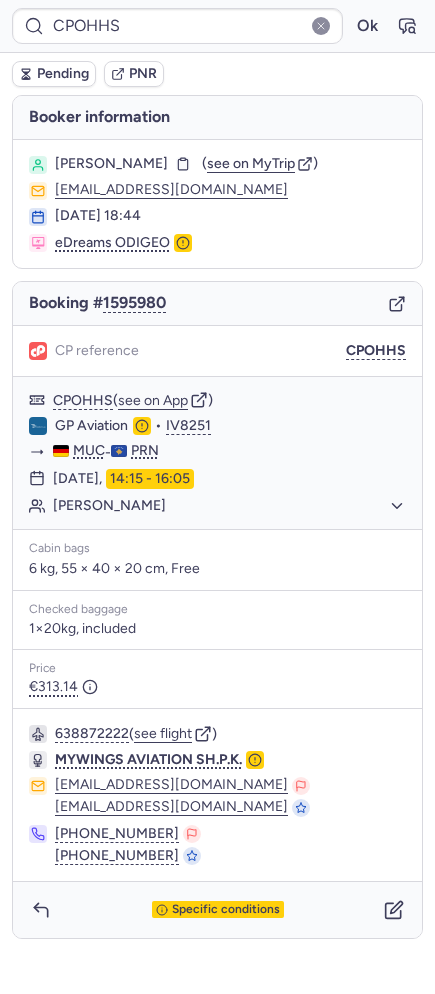 type on "CPF8EL" 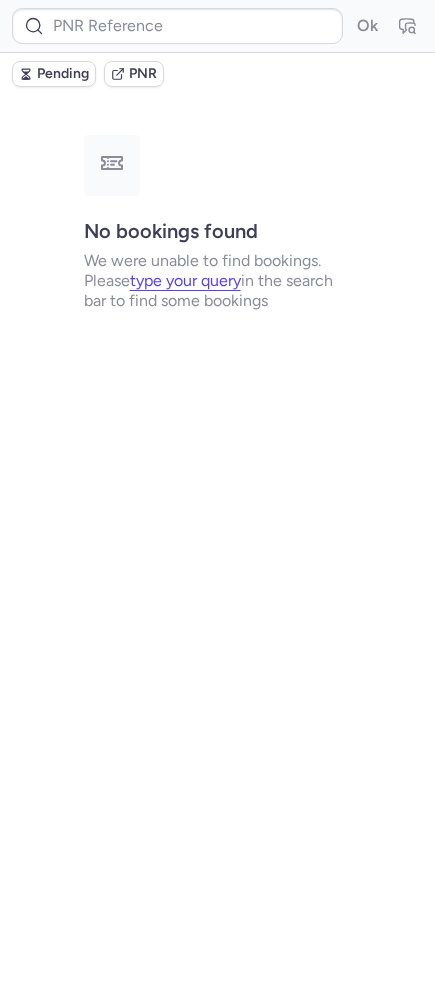 type on "DT1751227157981078" 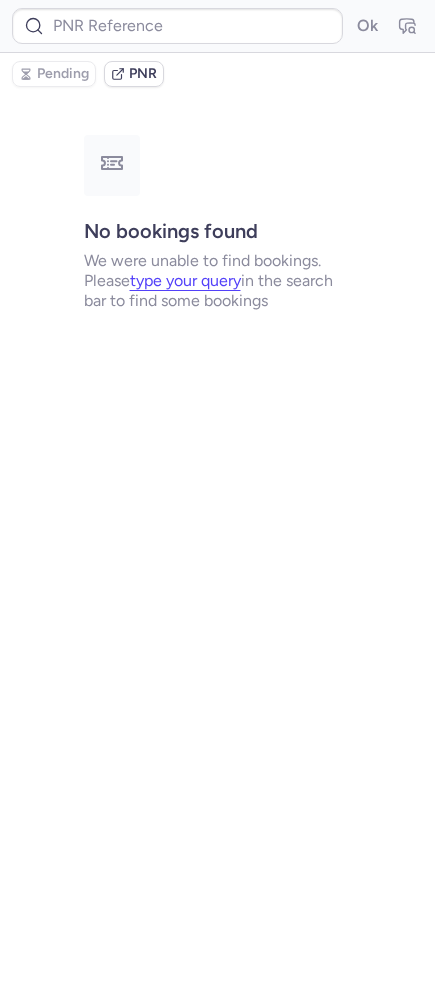 type on "CPF8EL" 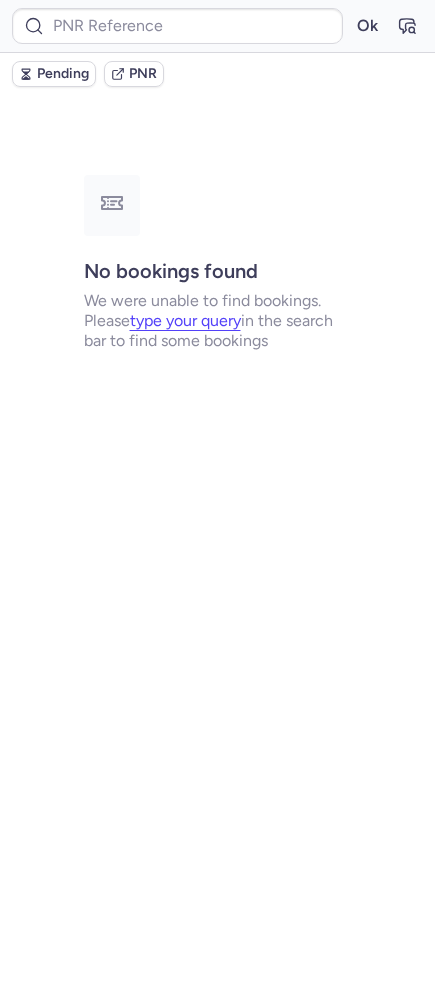 type on "CPF8EL" 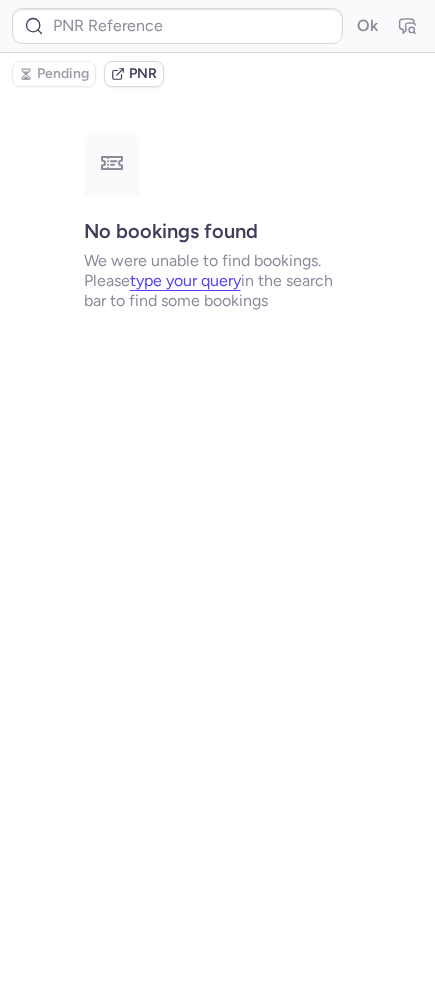 type on "CPZKZ9" 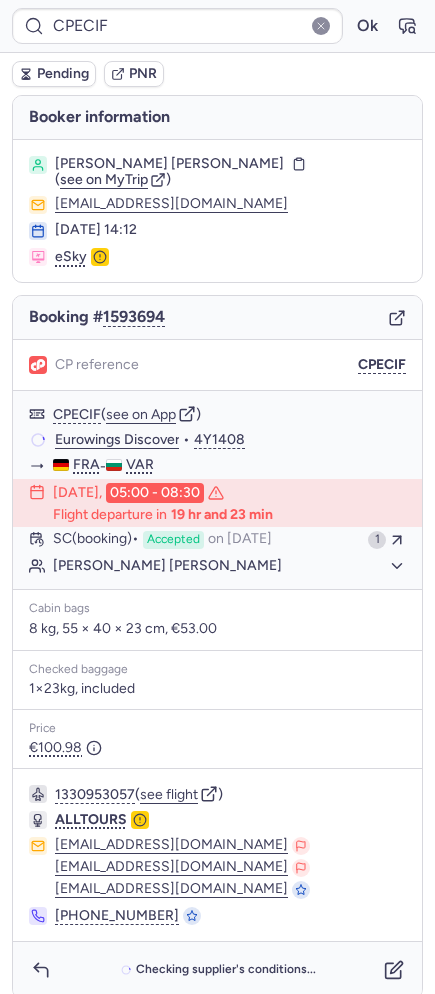 type on "CP2VOK" 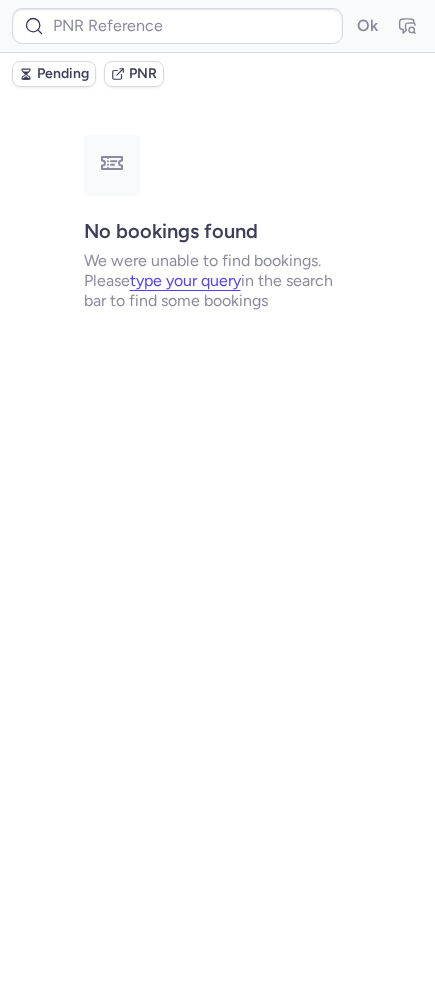 type on "CP5GZV" 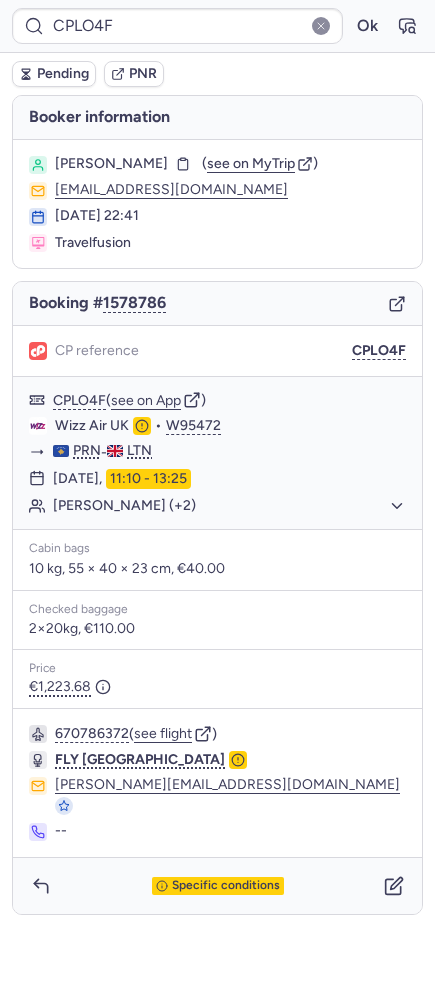 click on "Specific conditions" at bounding box center [217, 886] 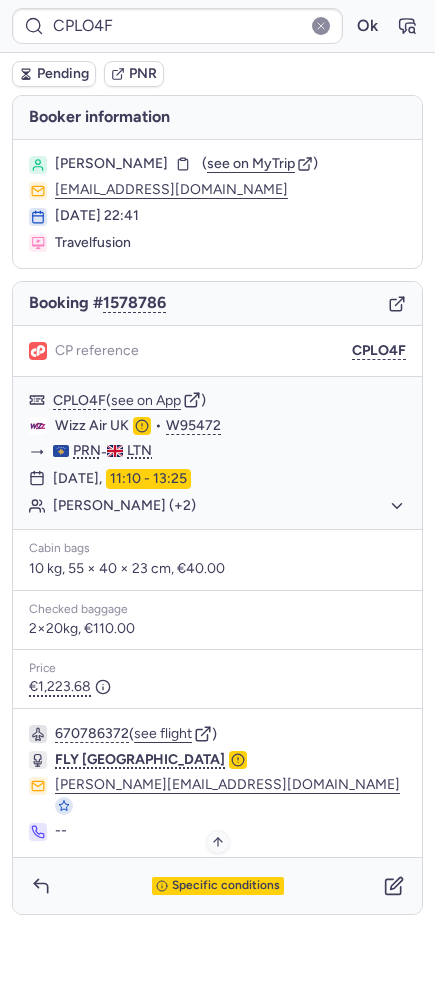 click on "Specific conditions" at bounding box center [226, 886] 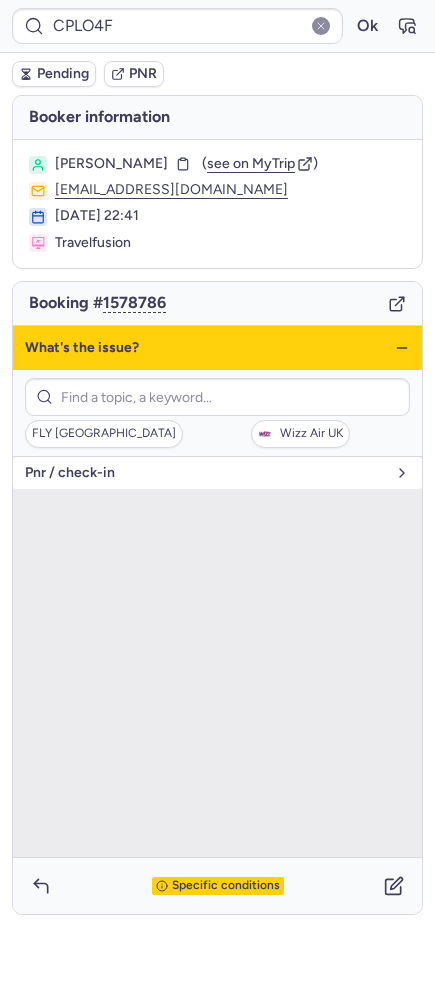 click on "pnr / check-in" at bounding box center [217, 473] 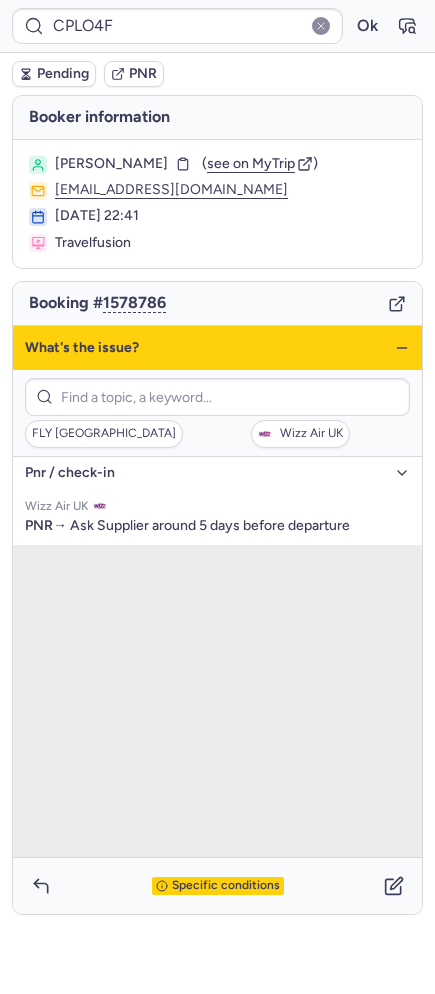 click 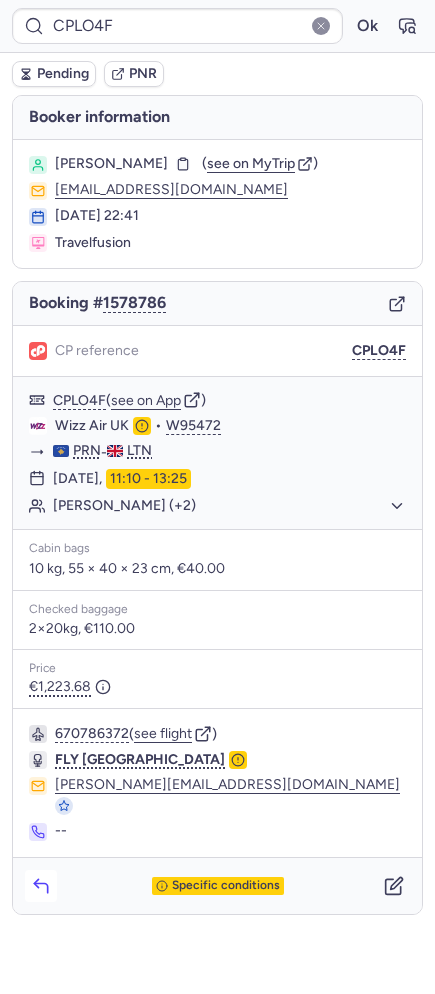 click 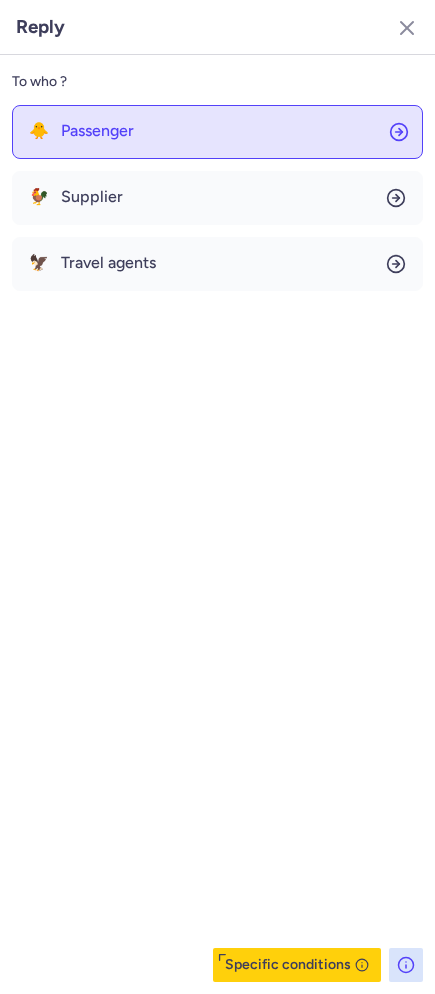 click on "🐥 Passenger" 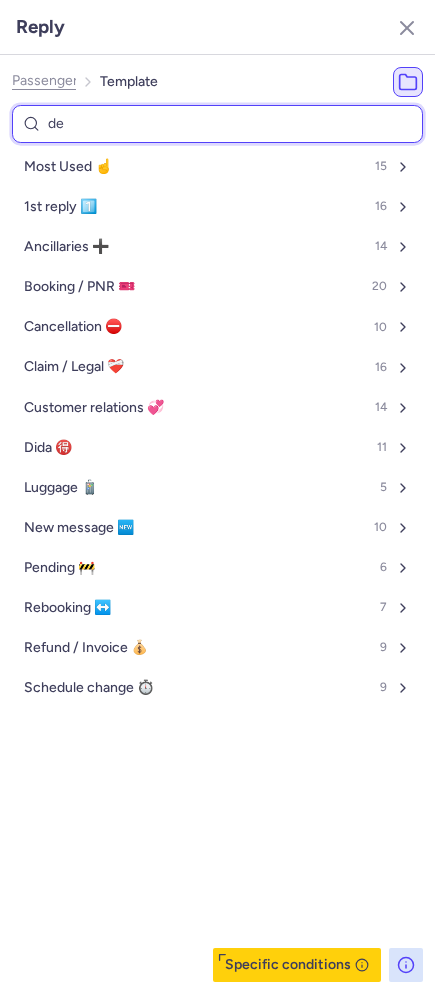 type on "del" 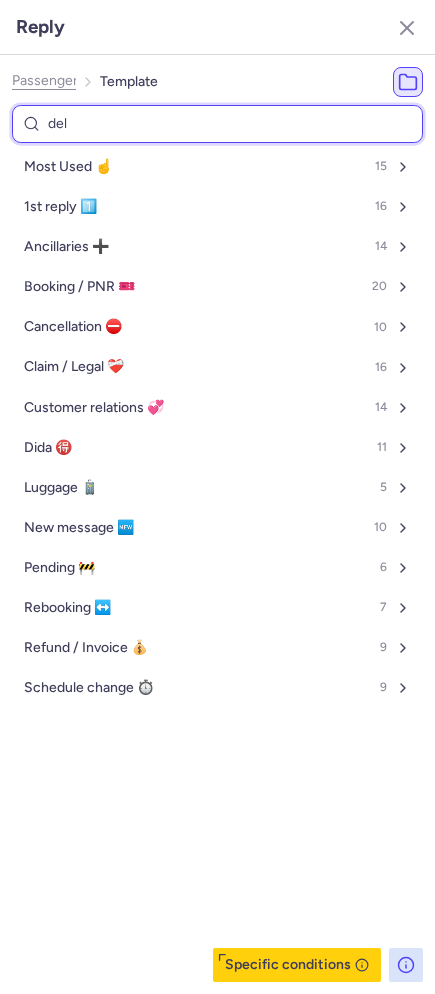 select on "en" 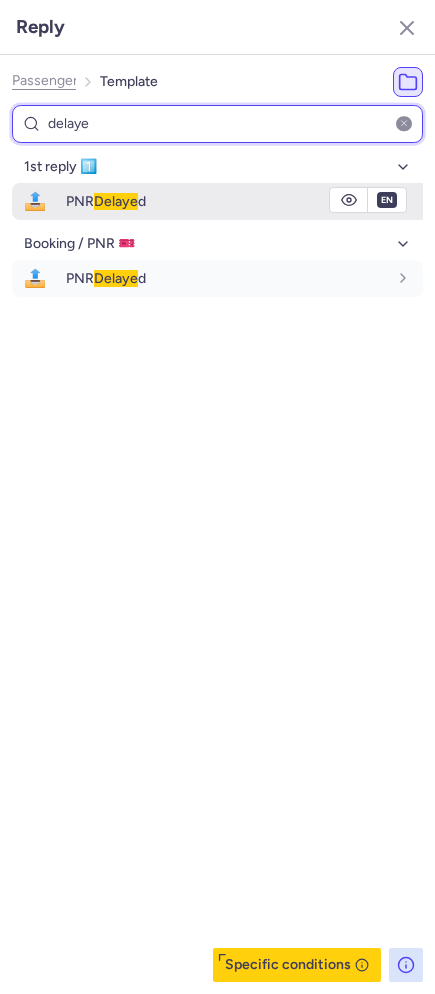 type on "delaye" 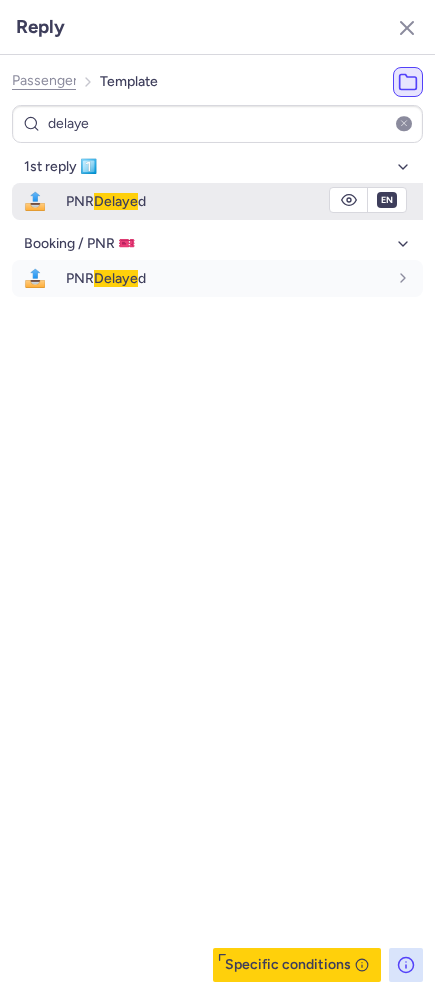 click on "📤" at bounding box center (35, 201) 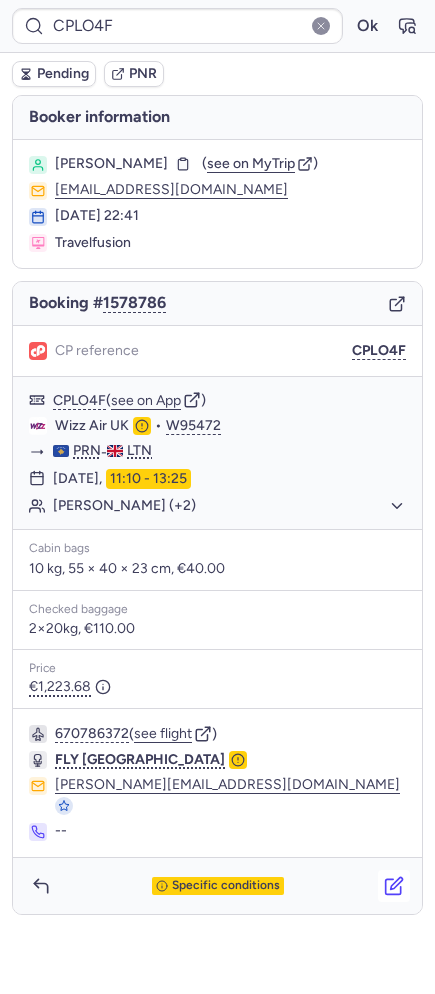 click 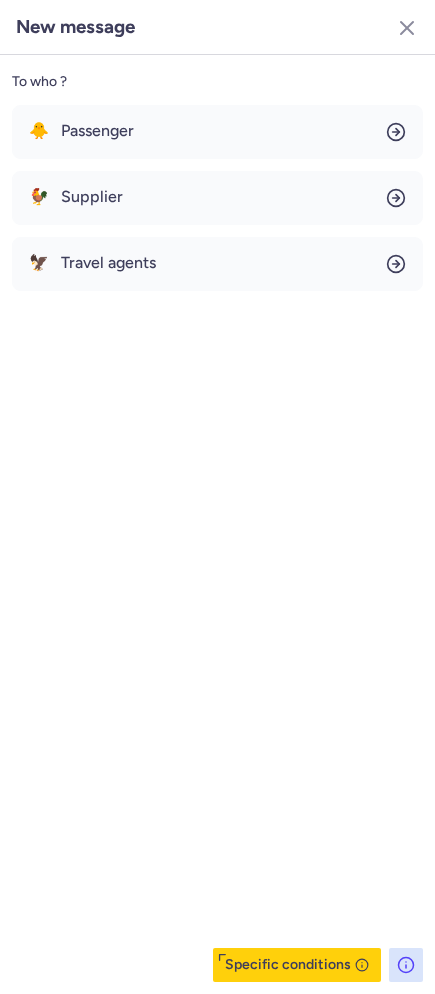 click on "🐥 Passenger 🐓 Supplier 🦅 Travel agents" at bounding box center (217, 198) 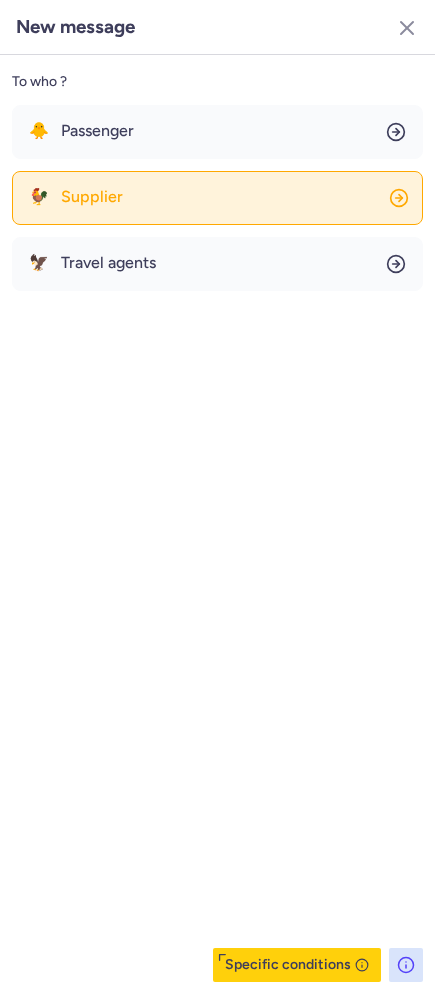 click on "🐓 Supplier" 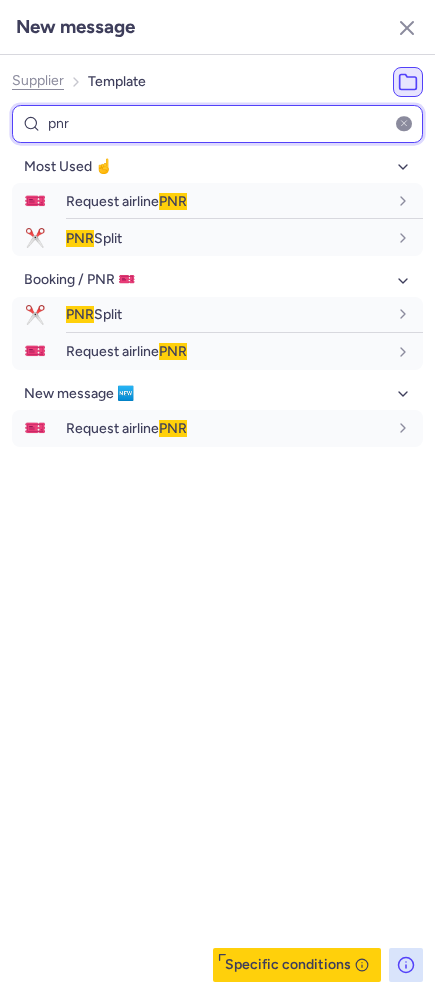 type on "pnr" 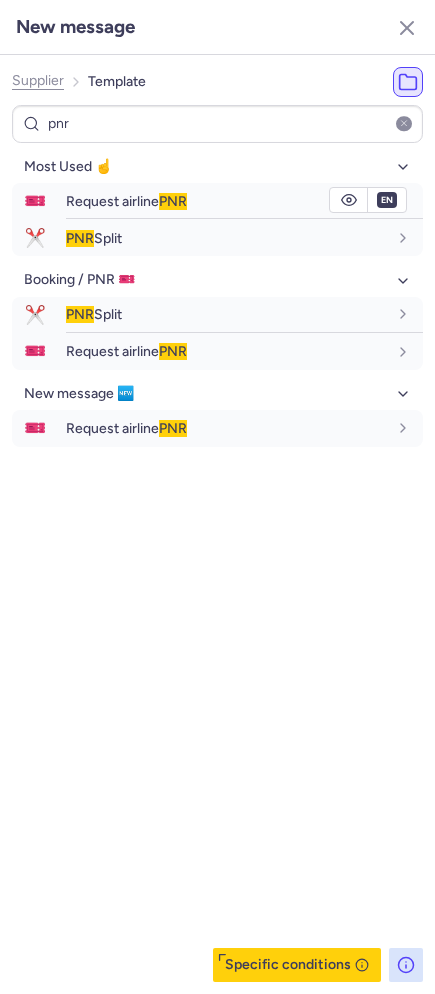 click on "Request airline  PNR" at bounding box center (244, 201) 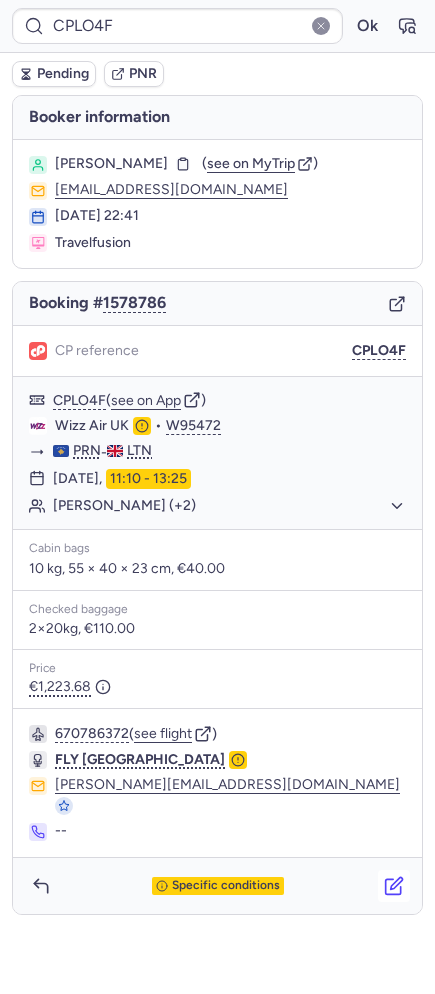 click 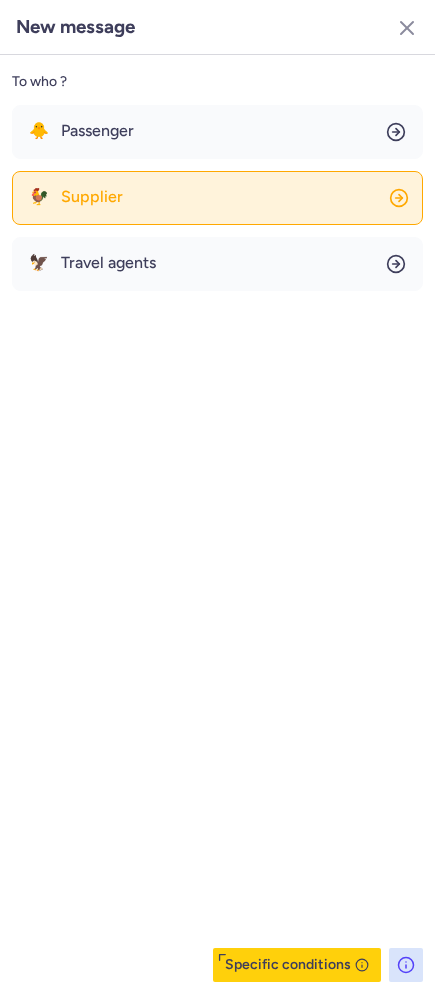 click on "🐓 Supplier" 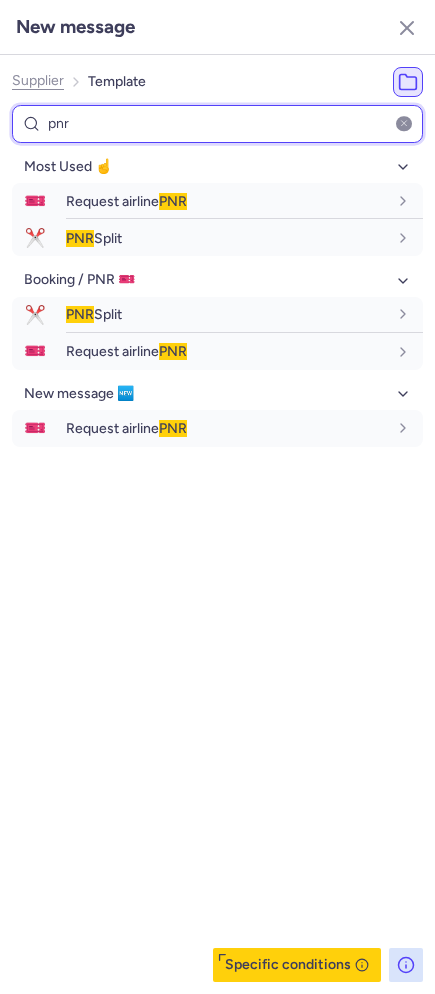 type on "pnr" 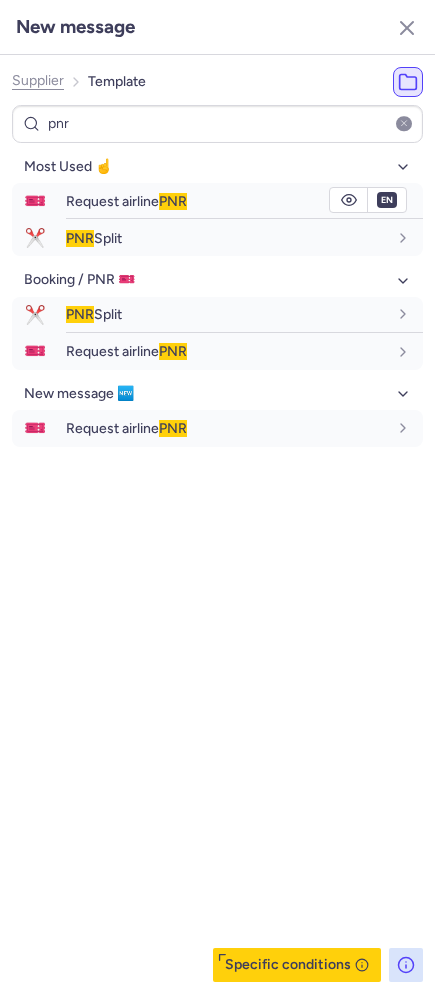 click on "Request airline  PNR" at bounding box center (126, 201) 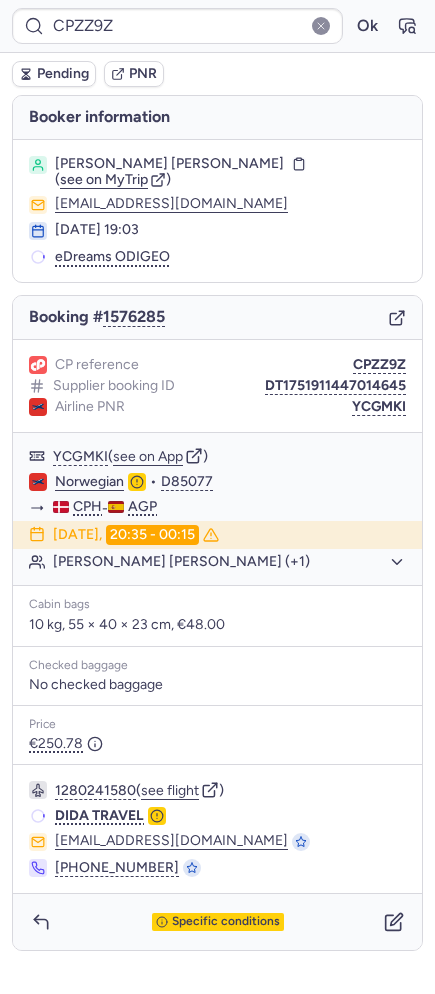 type on "CPECIF" 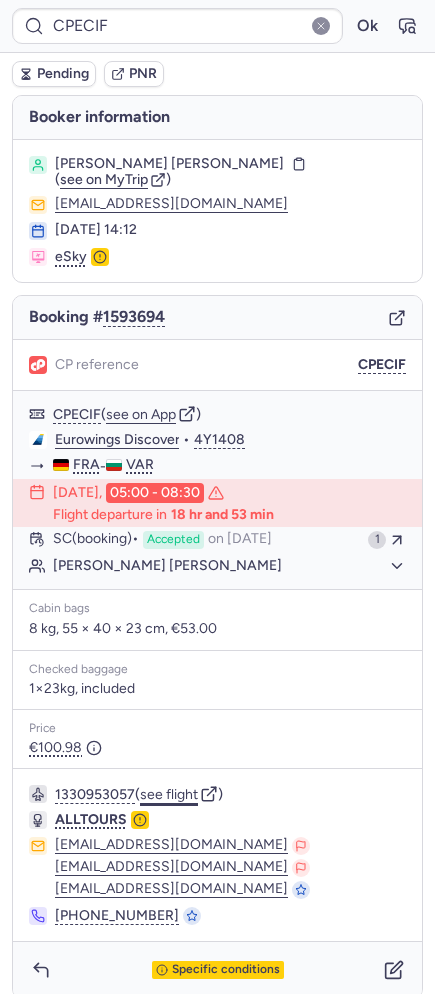 click on "see flight" 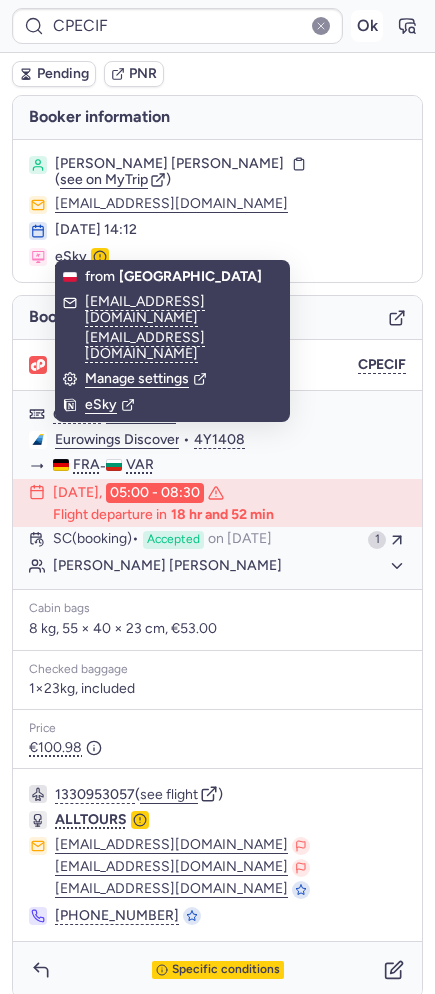 click on "Ok" at bounding box center [367, 26] 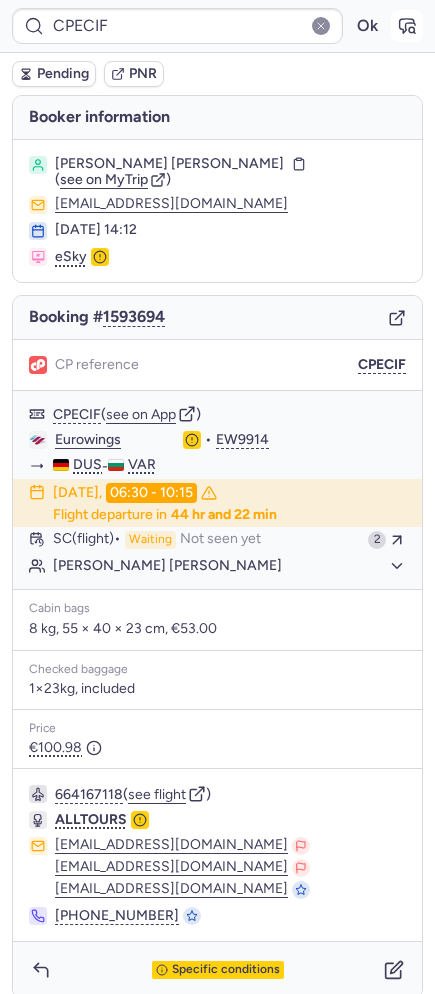click 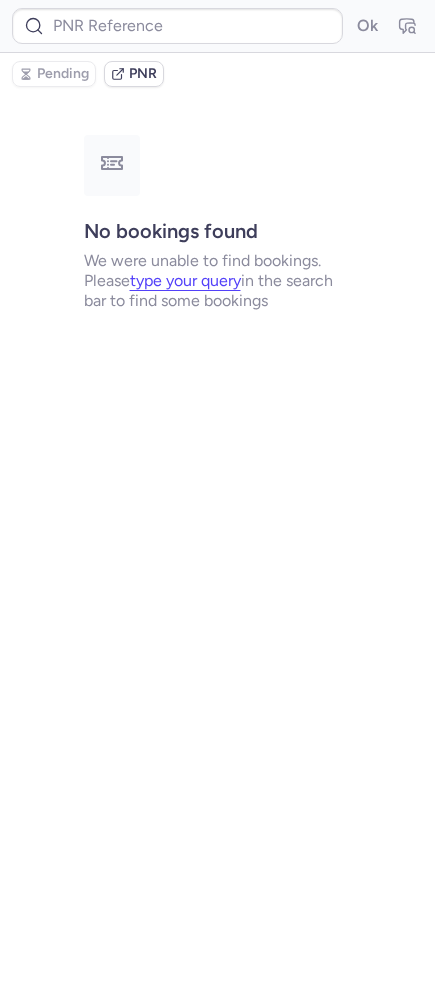type on "CPECIF" 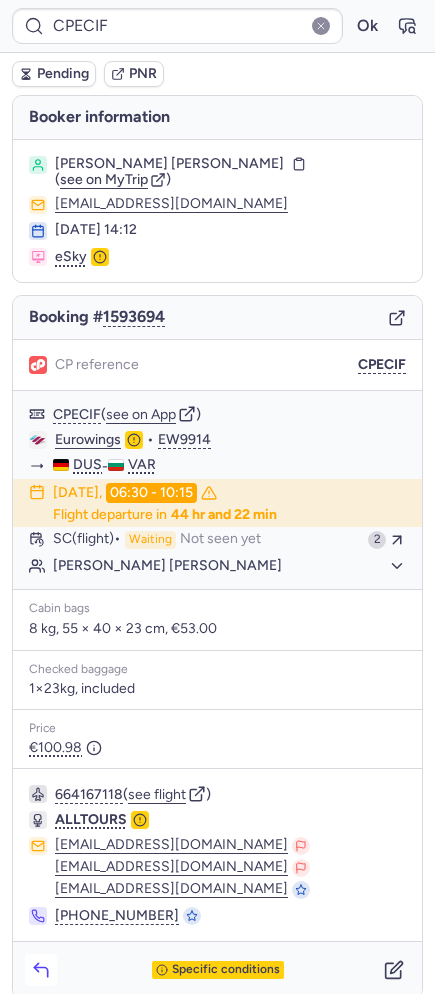 click 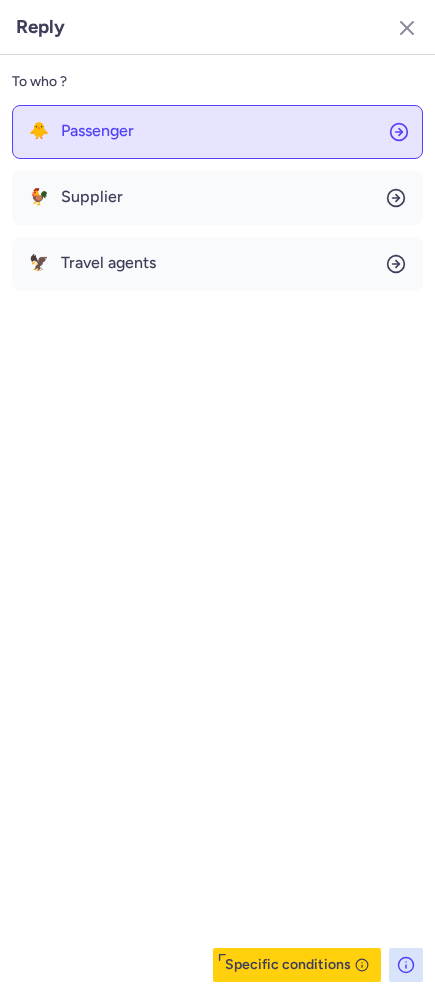 click on "Passenger" at bounding box center (97, 131) 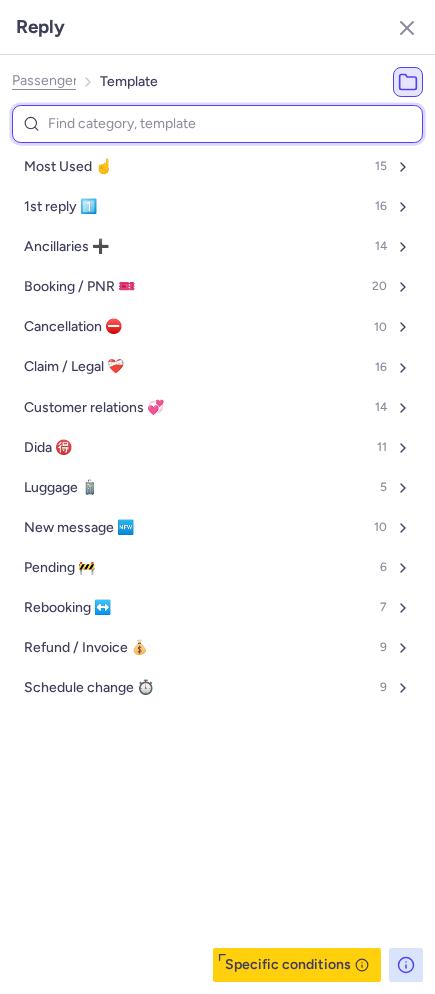 click at bounding box center [217, 124] 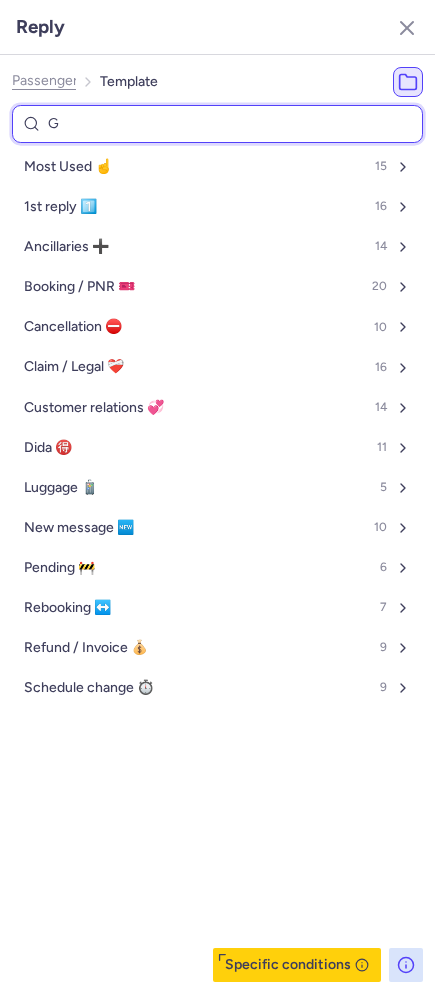 select 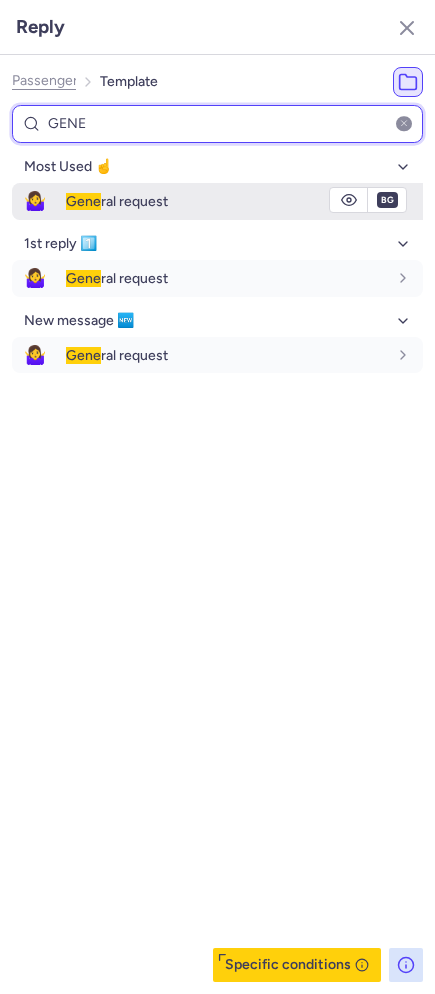 type on "GENE" 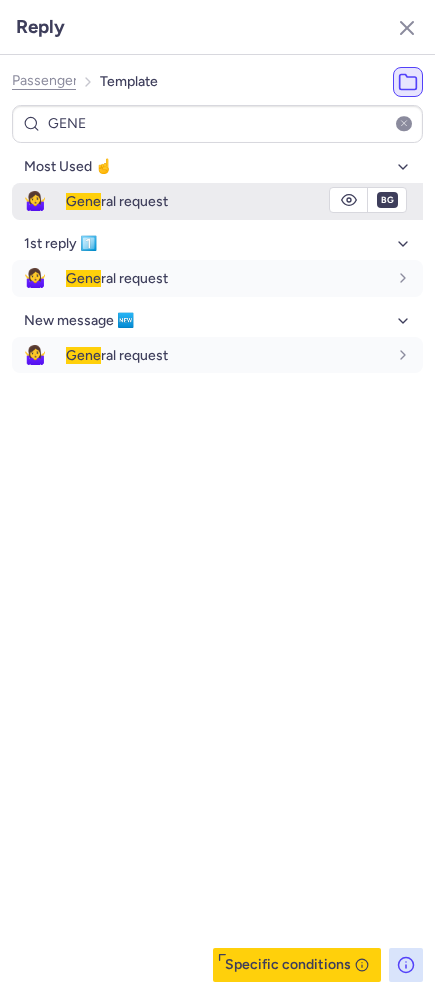 click on "Gene ral request" at bounding box center [244, 201] 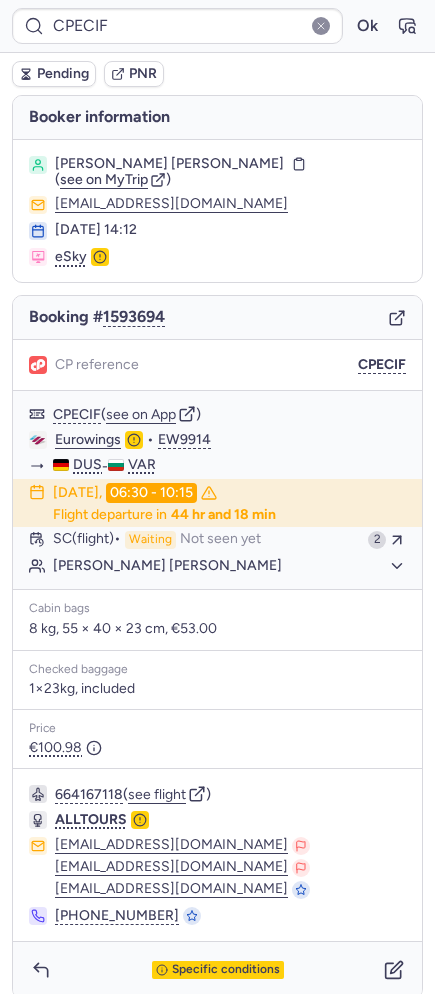 type on "CPCKUD" 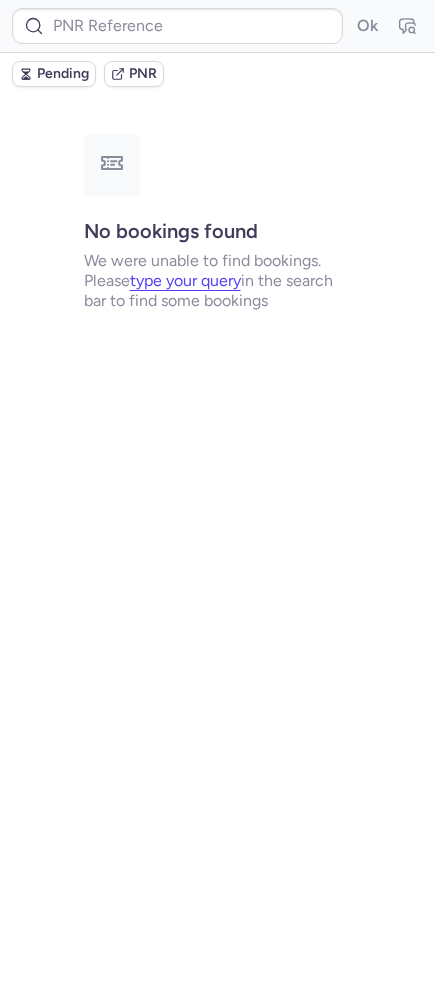 type on "CP57N9" 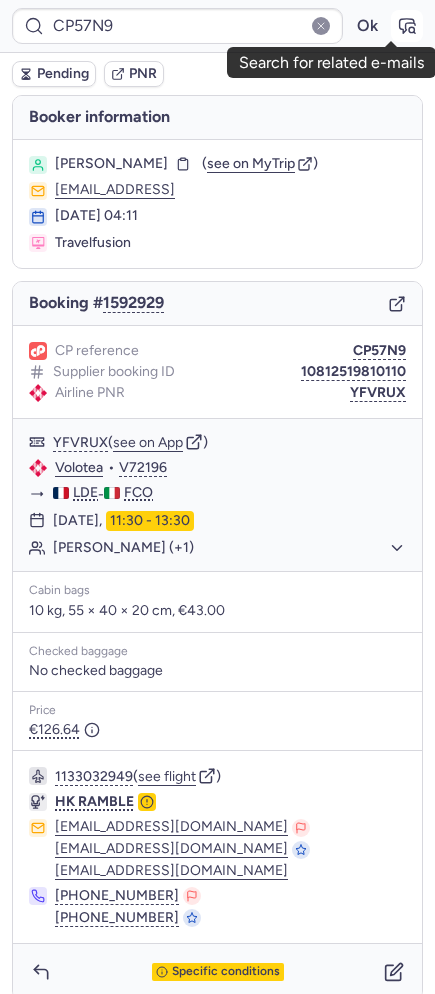 click 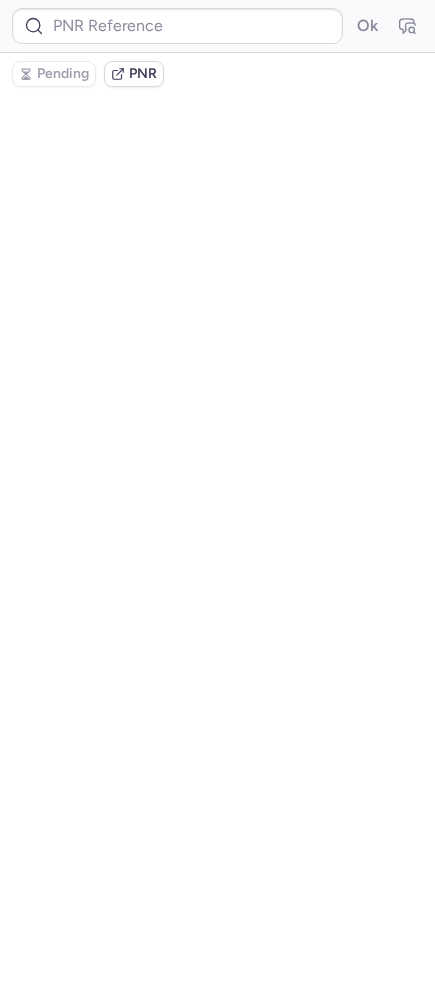 type on "CP57N9" 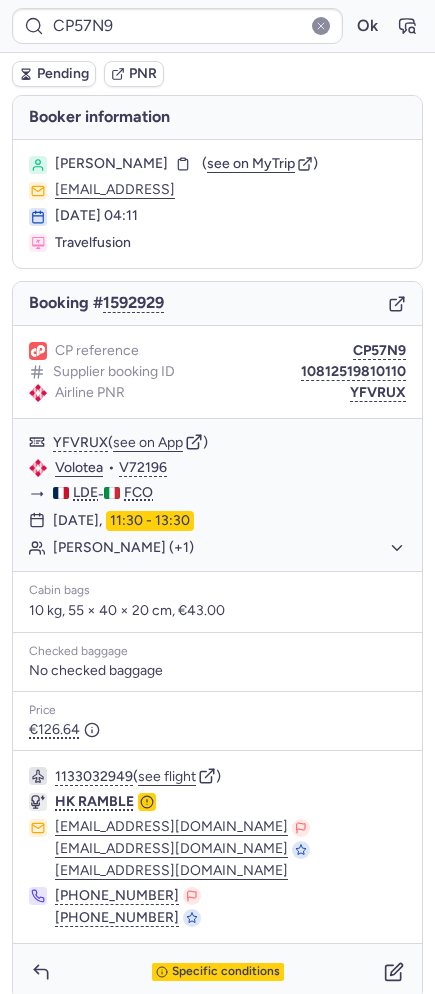 type on "CPCKUD" 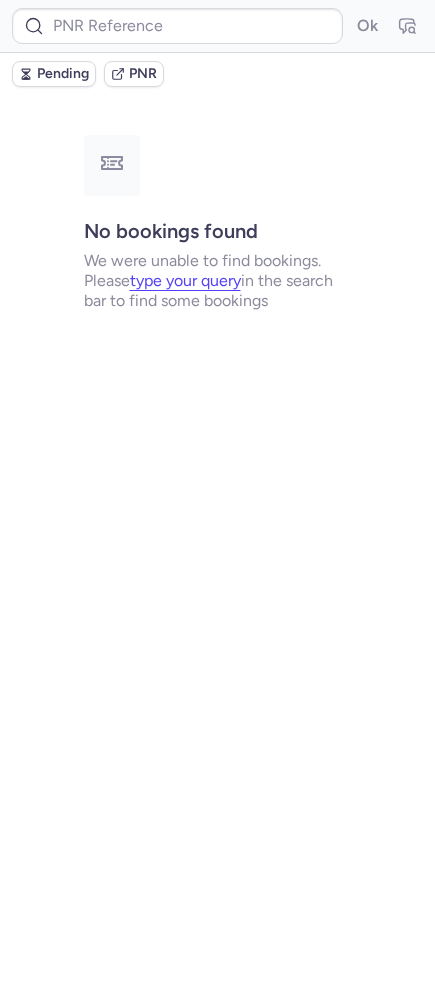 type on "CPRFTP" 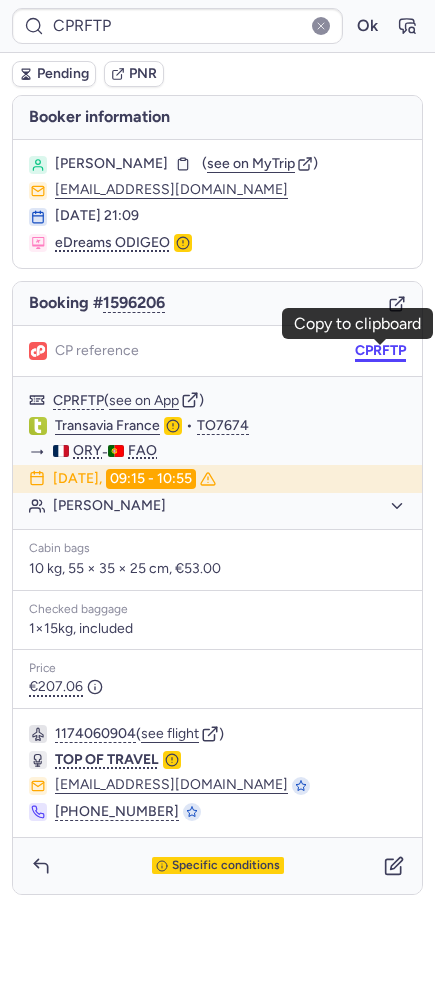click on "CPRFTP" at bounding box center (380, 351) 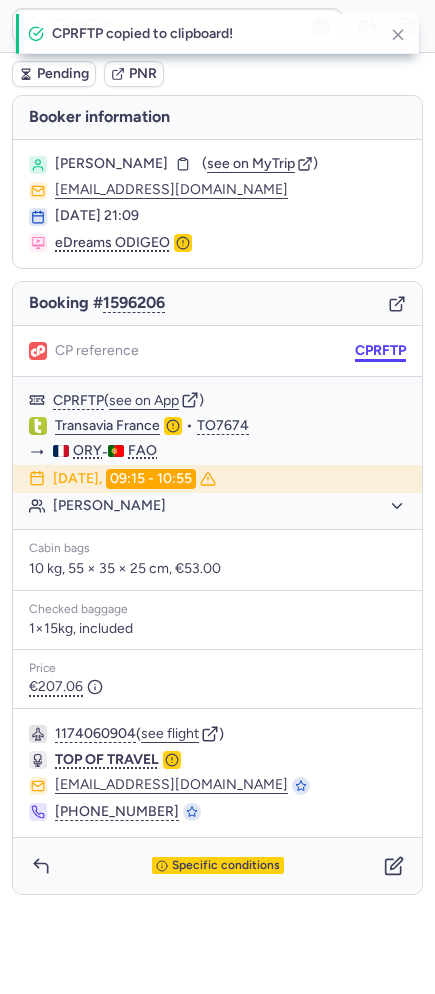 click on "CPRFTP" at bounding box center [380, 351] 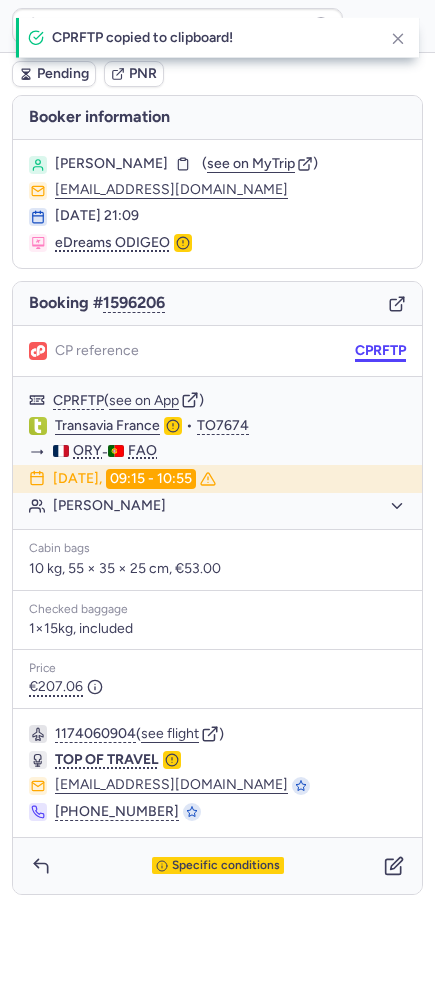 click on "CPRFTP" at bounding box center (380, 351) 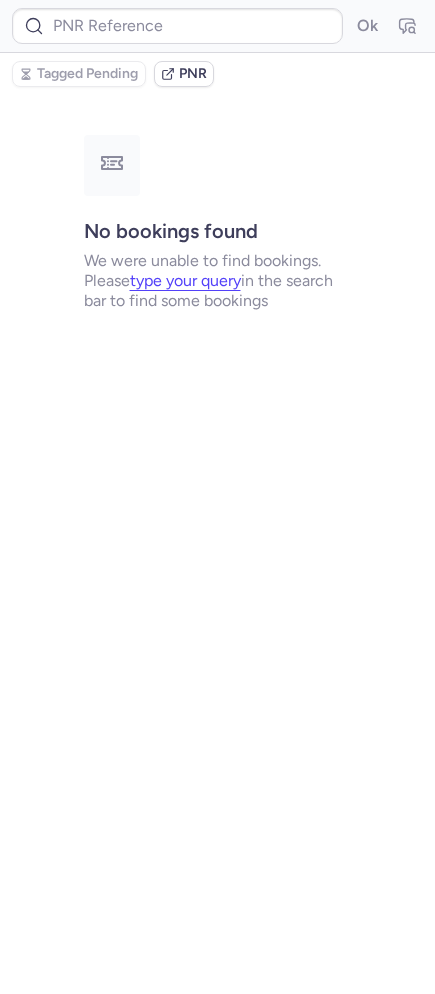 type on "CPZZ9Z" 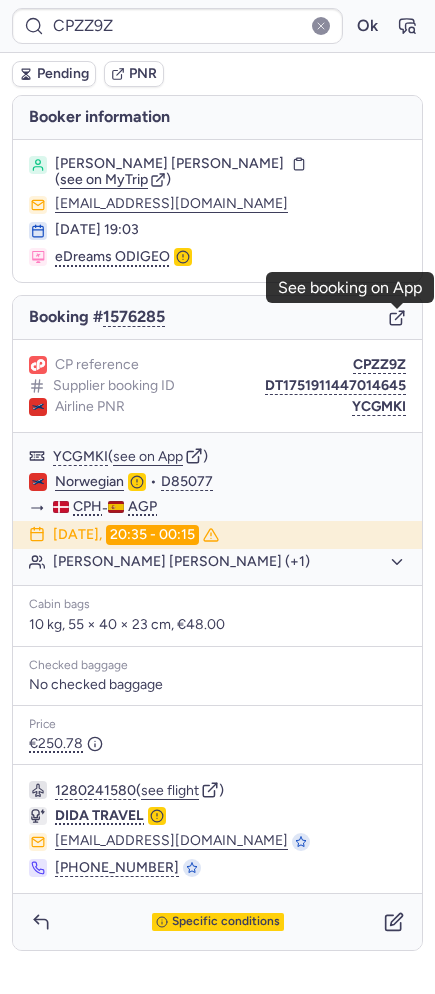 click 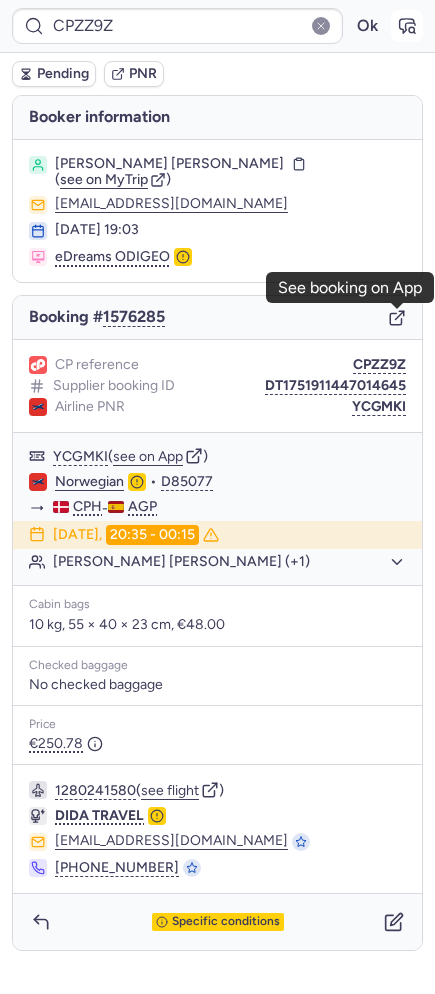 click at bounding box center (407, 26) 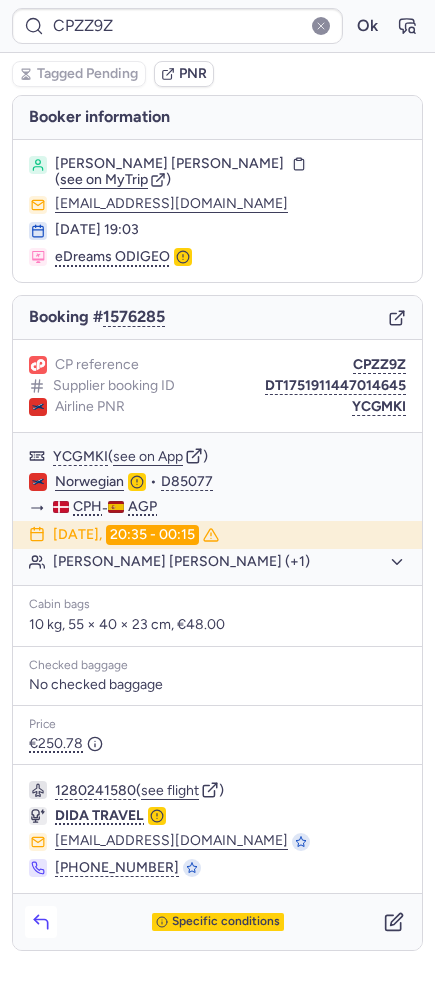 click 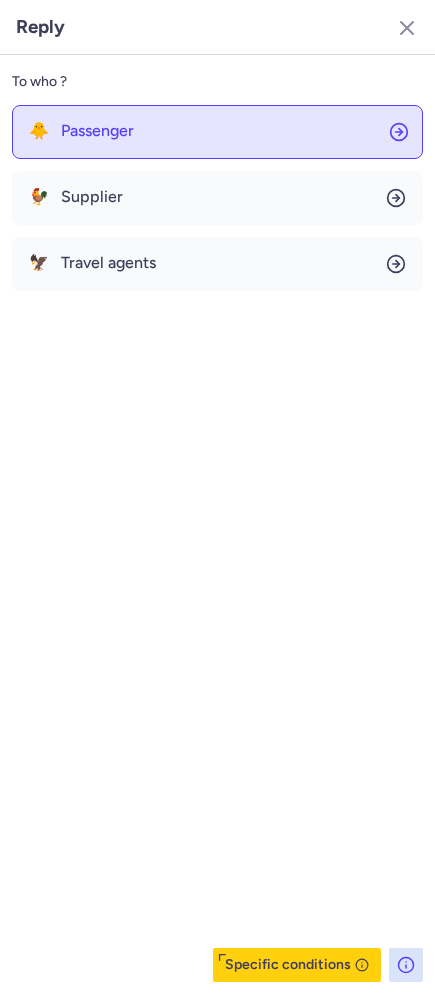 click on "🐥 Passenger" 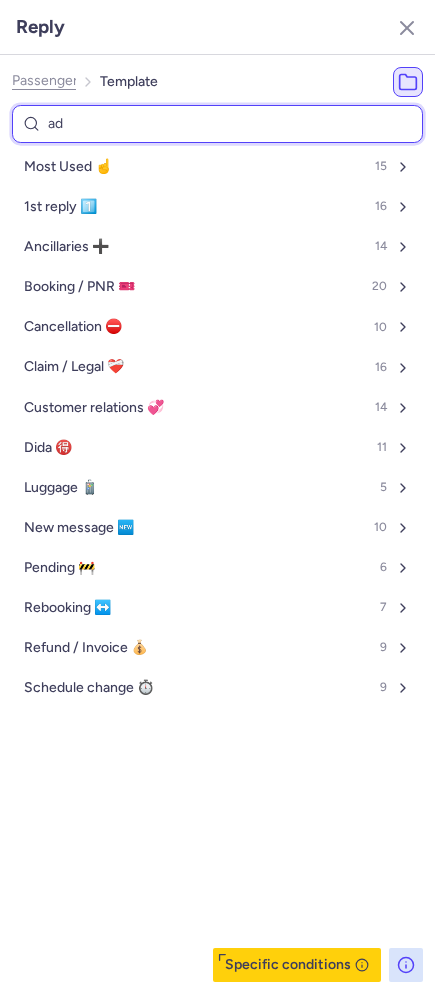 type on "add" 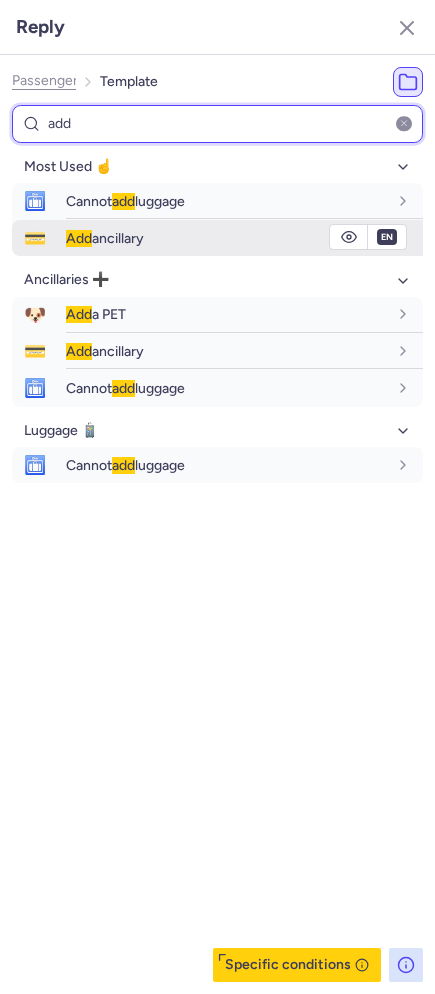 type on "add" 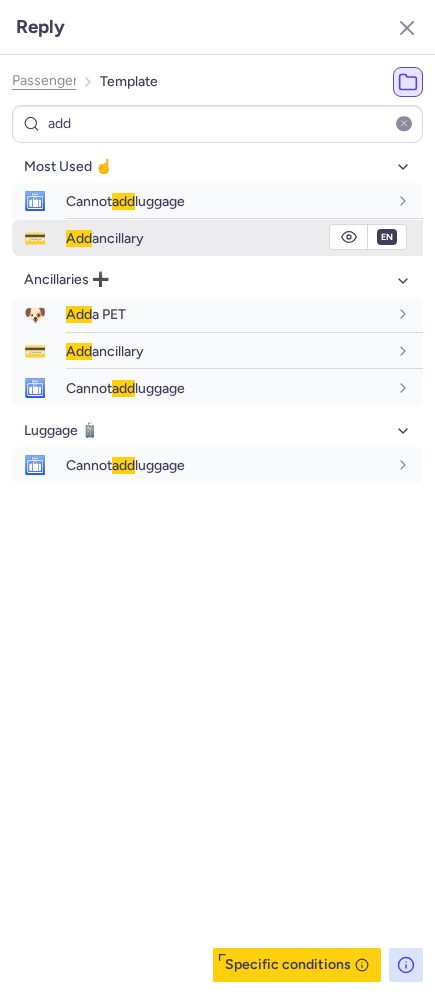 click on "Add  ancillary" at bounding box center (226, 238) 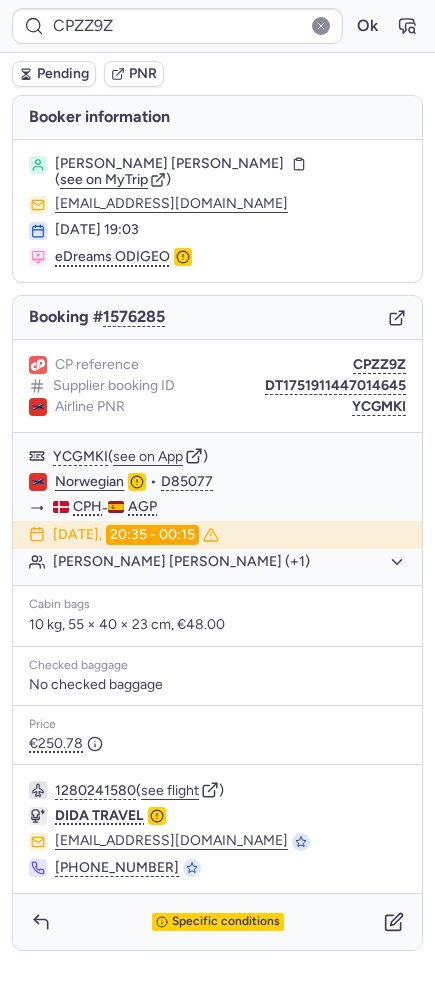 type on "CPCKUD" 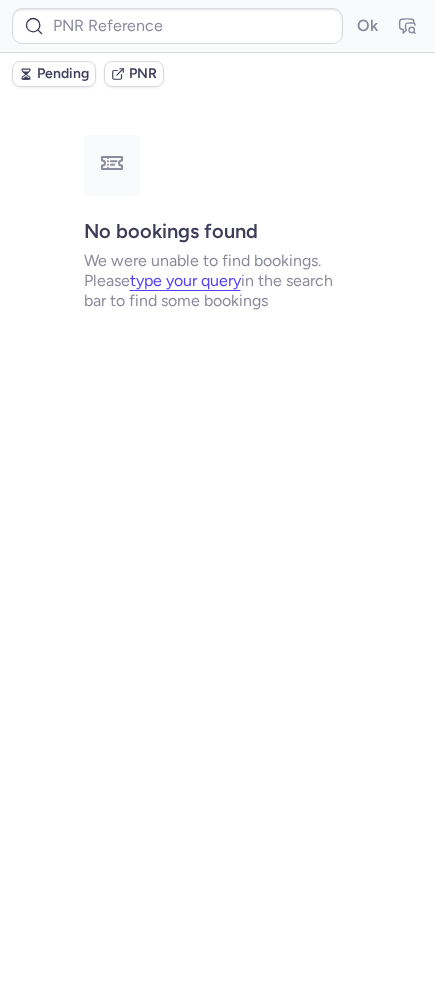 type on "DT1748187360983043" 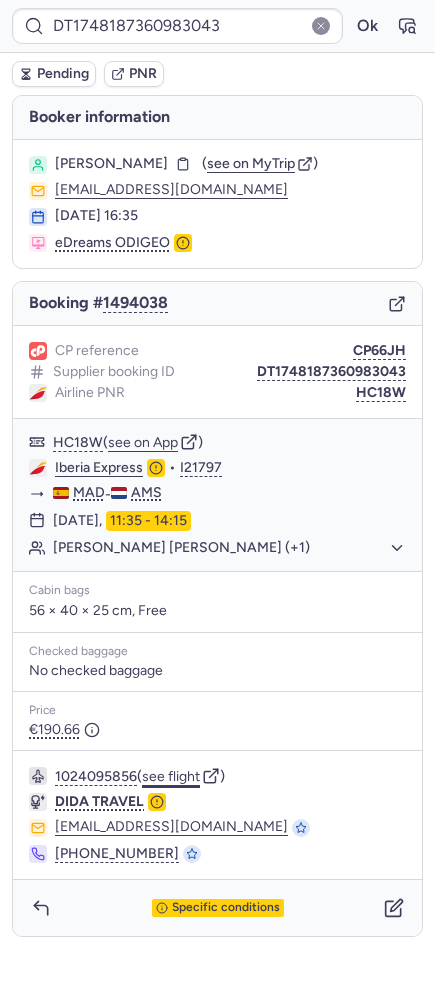 click on "see flight" 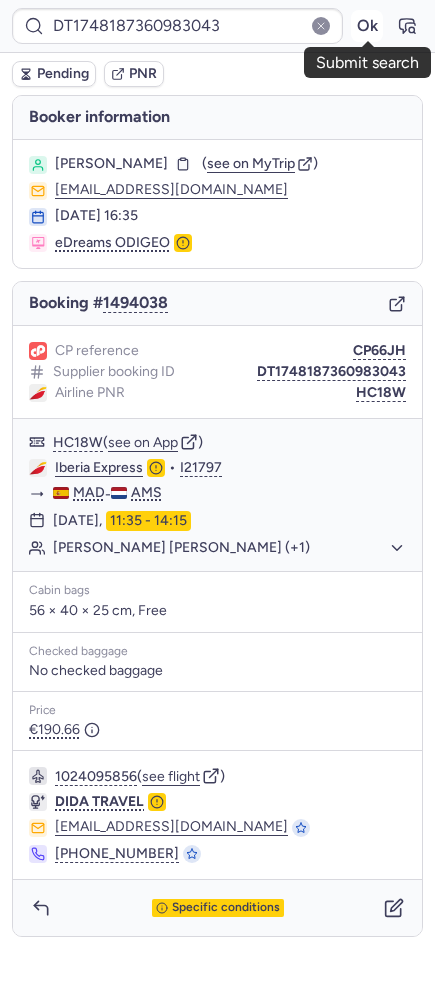 click on "Ok" at bounding box center (367, 26) 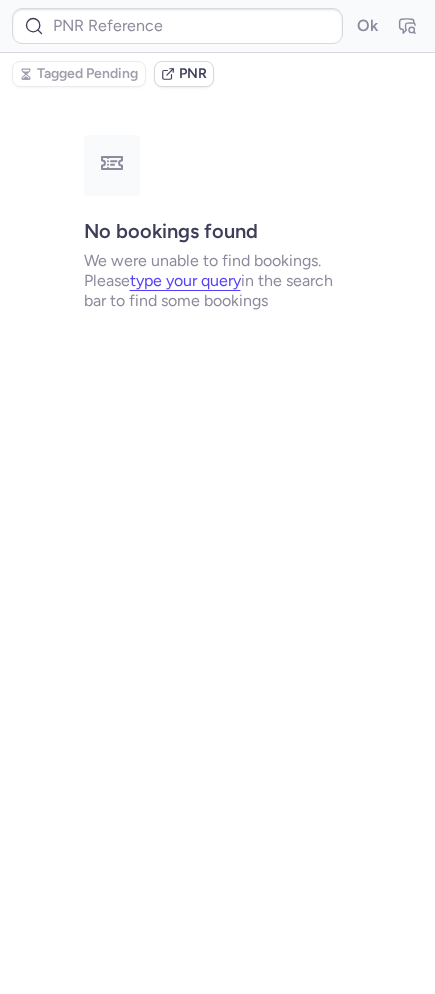 type on "CPOGP3" 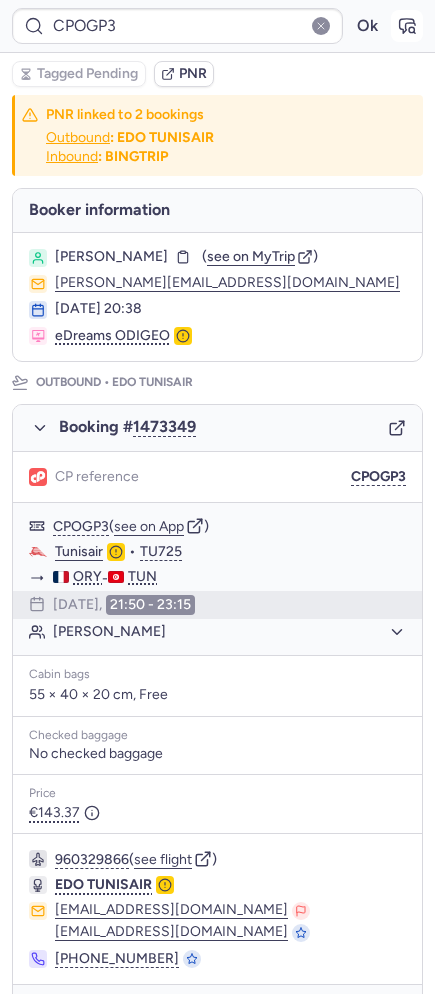 click at bounding box center (407, 26) 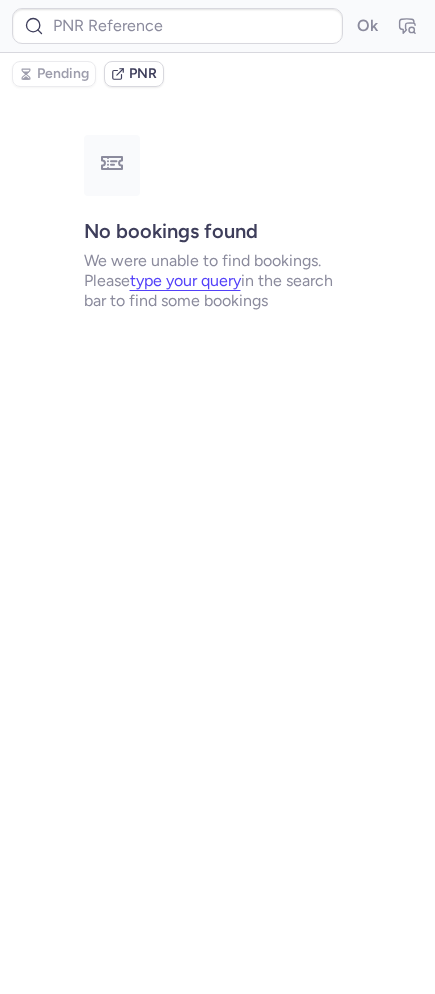 type on "CPOGP3" 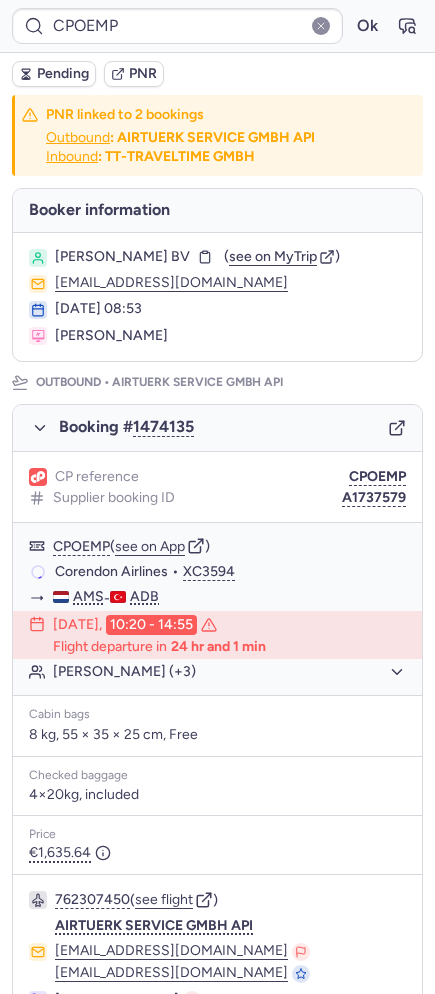 type on "CPWV33" 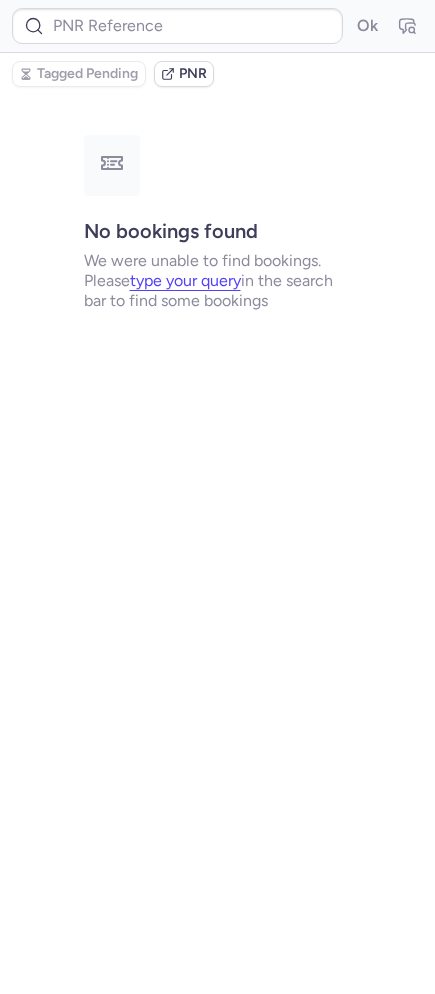 type on "CPMRXL" 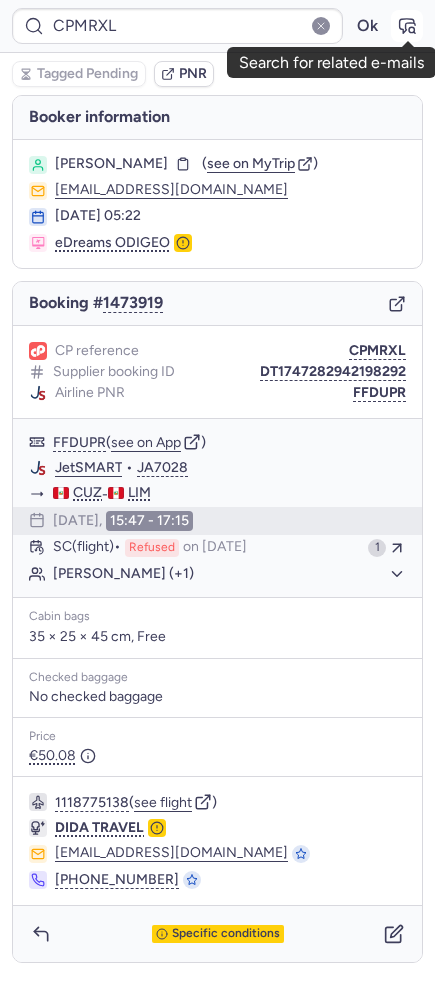 click 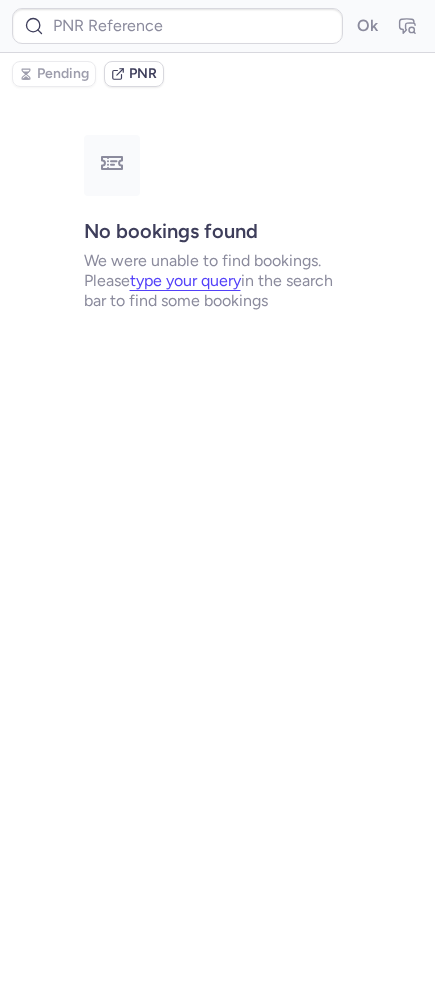 type on "CPMRXL" 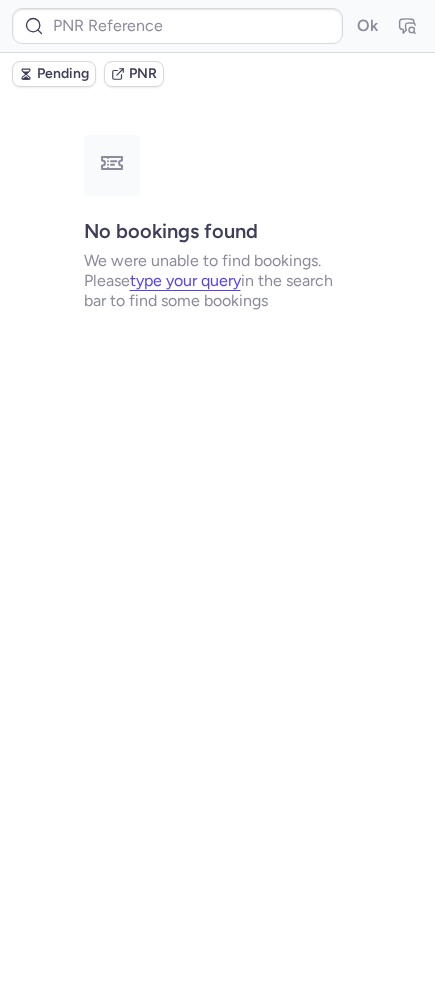 type on "CPBKYD" 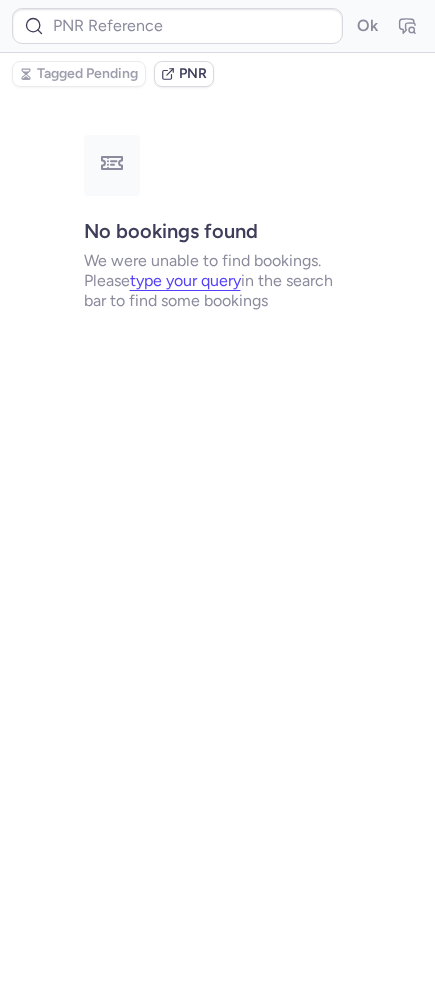 type on "CP4FQ8" 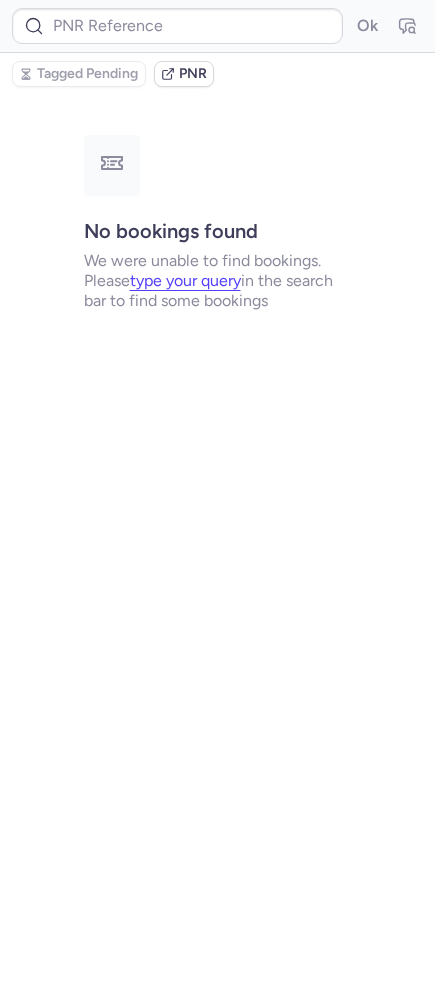 type on "CP9EKO" 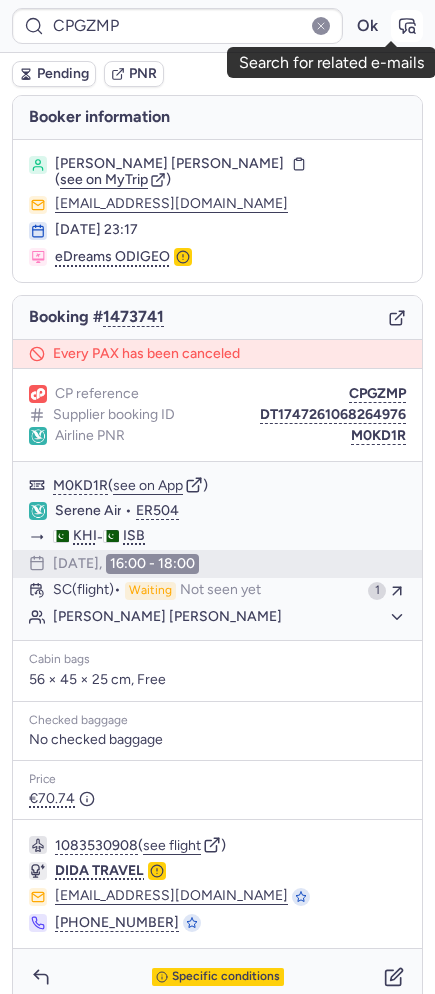 click 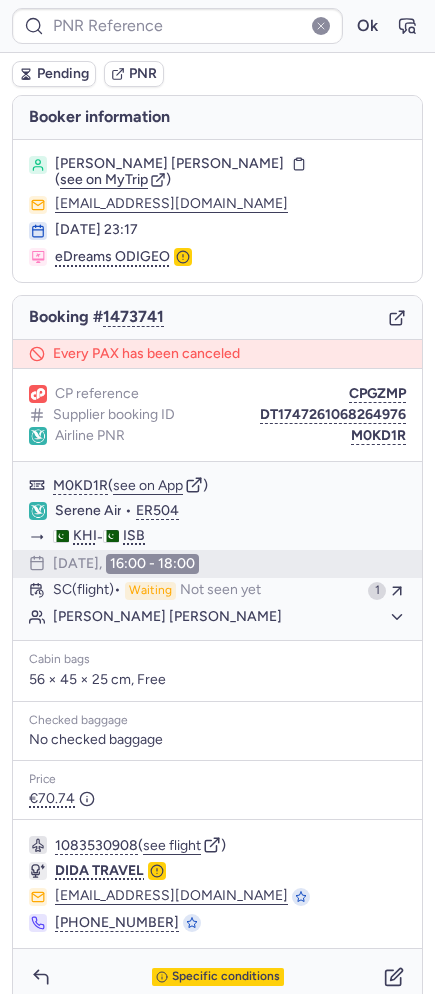 type on "M0KD1R" 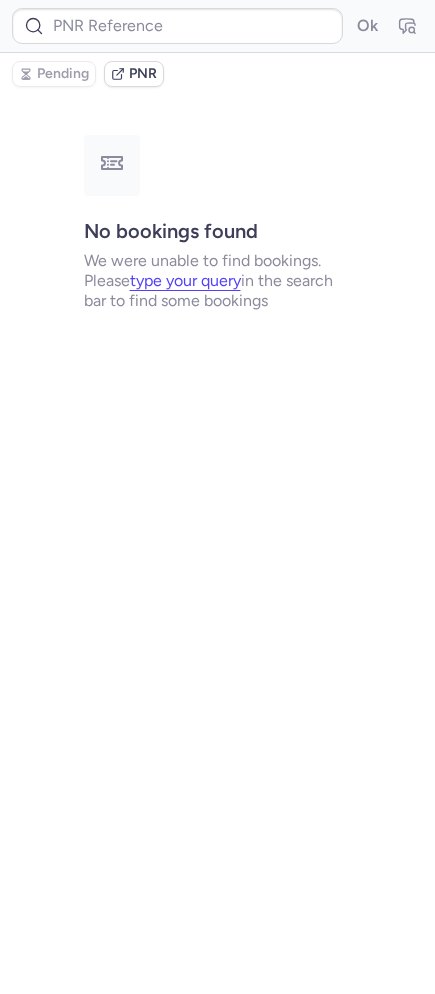 type on "CPGZMP" 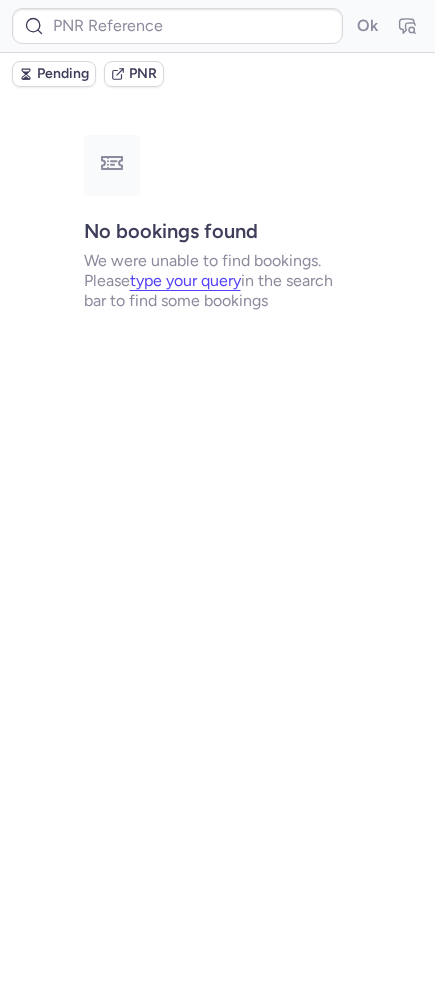 type on "CPMJ5P" 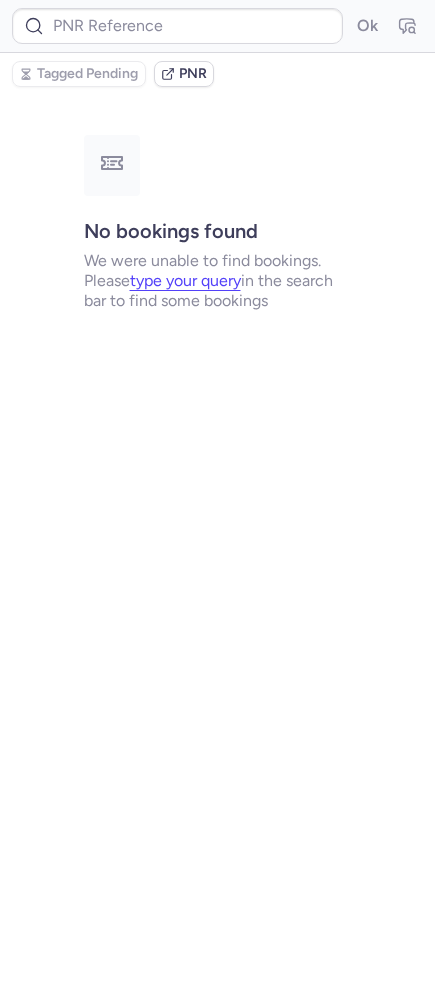 type on "CPYNG6" 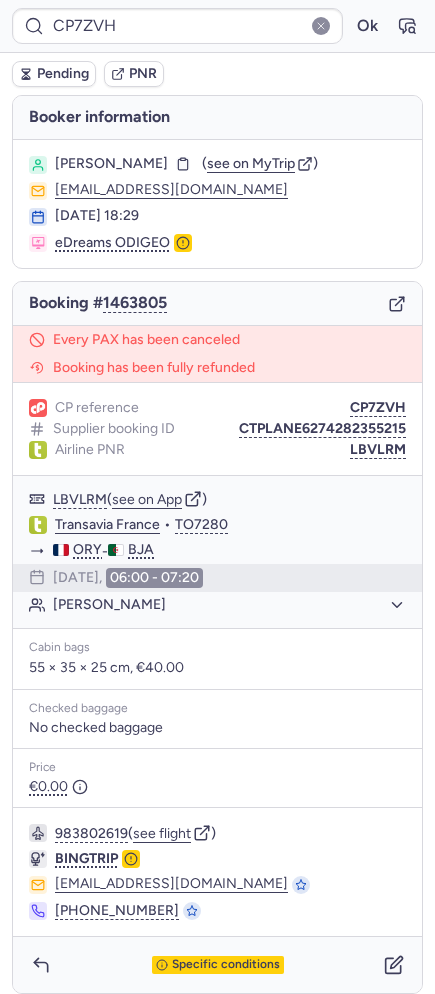 type on "CPVMZD" 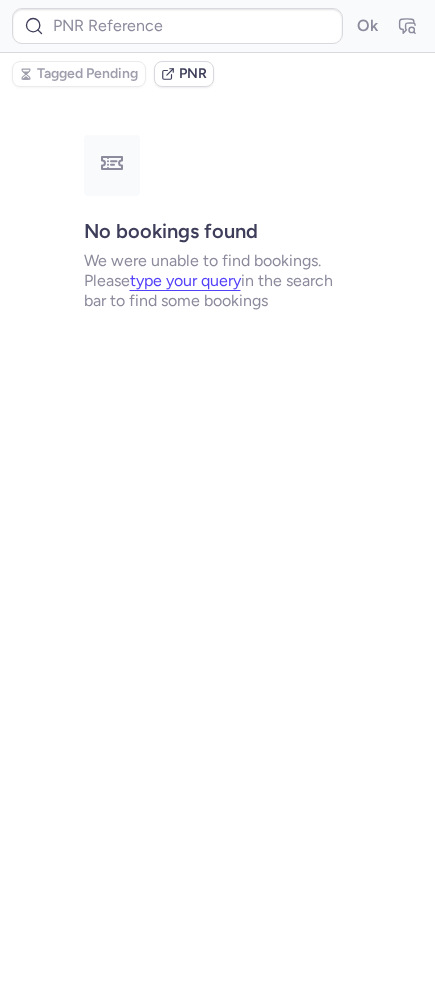 type on "CPFW5F" 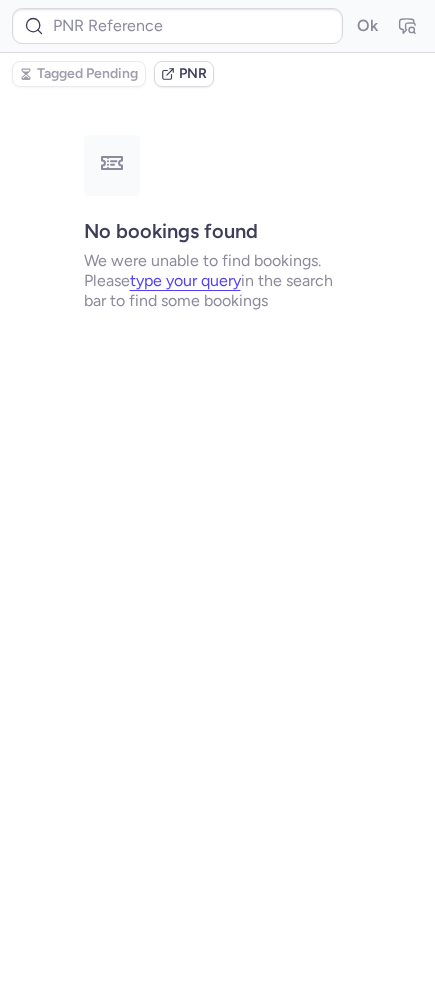 type on "CP6HK2" 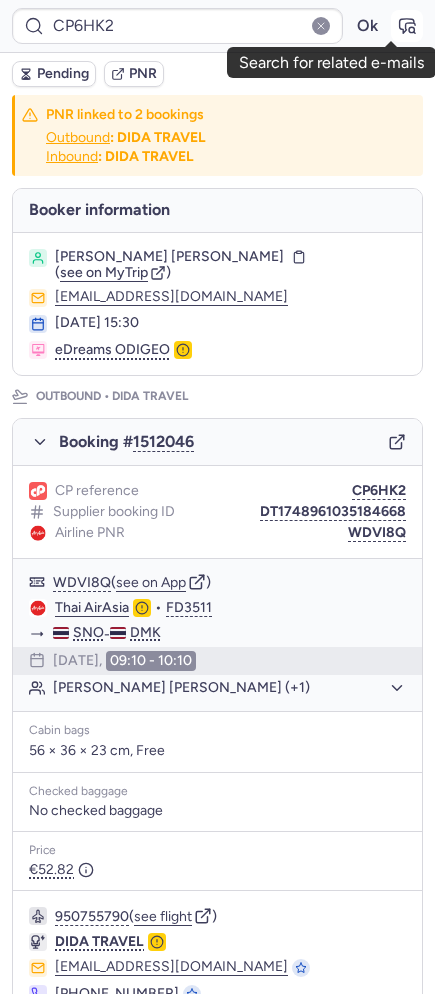 click 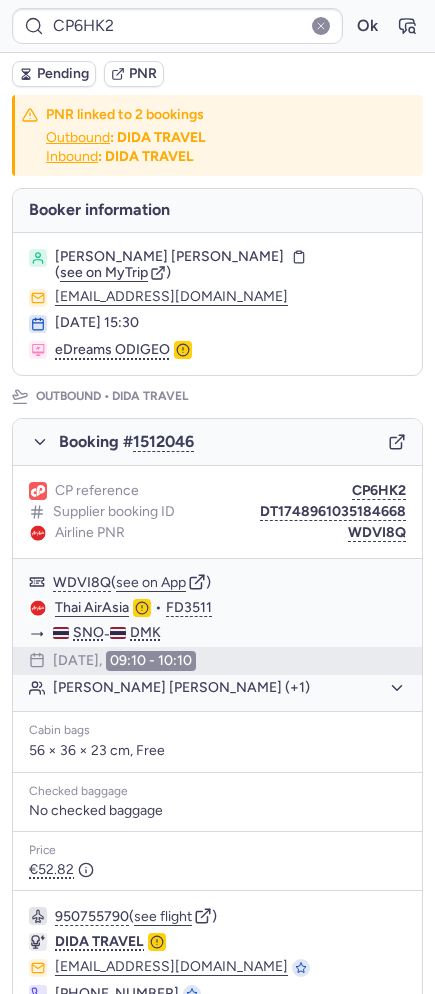 type on "CPZKZ9" 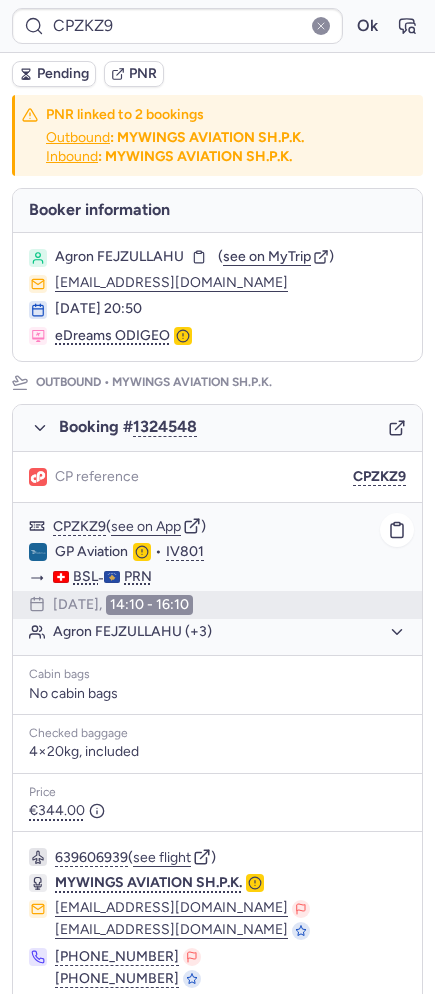 scroll, scrollTop: 802, scrollLeft: 0, axis: vertical 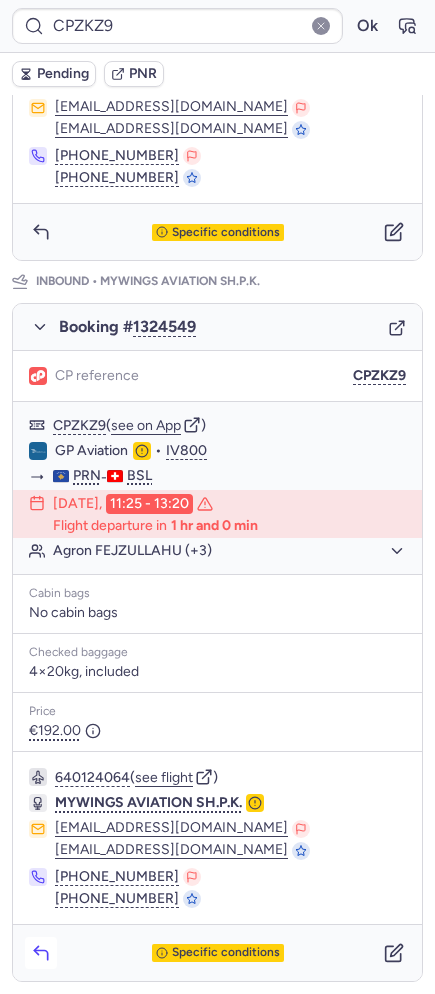 click 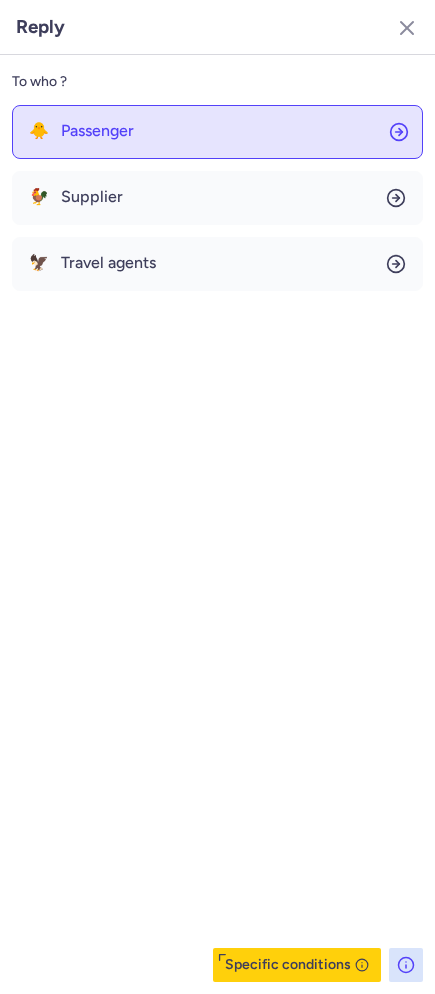 click on "🐥 Passenger" 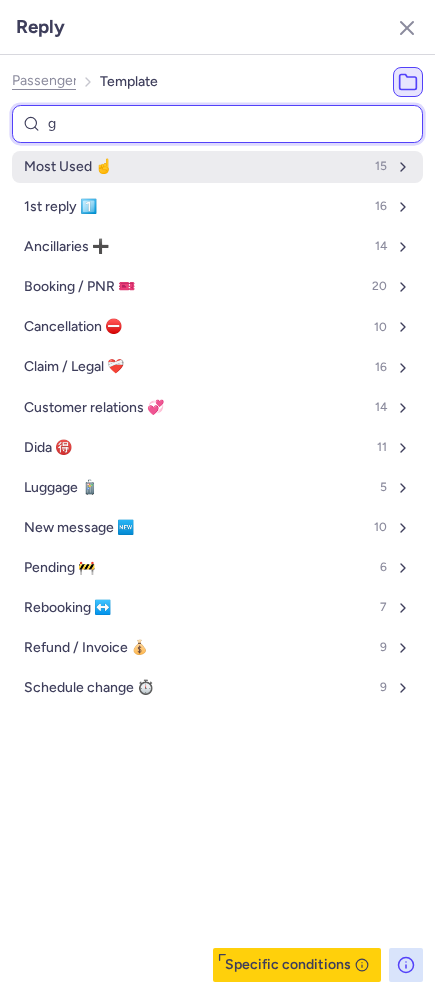 type on "ge" 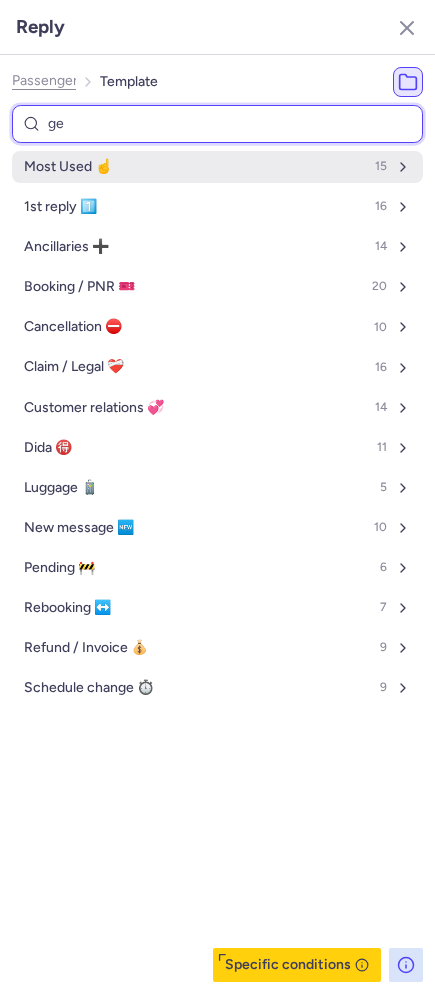 select on "de" 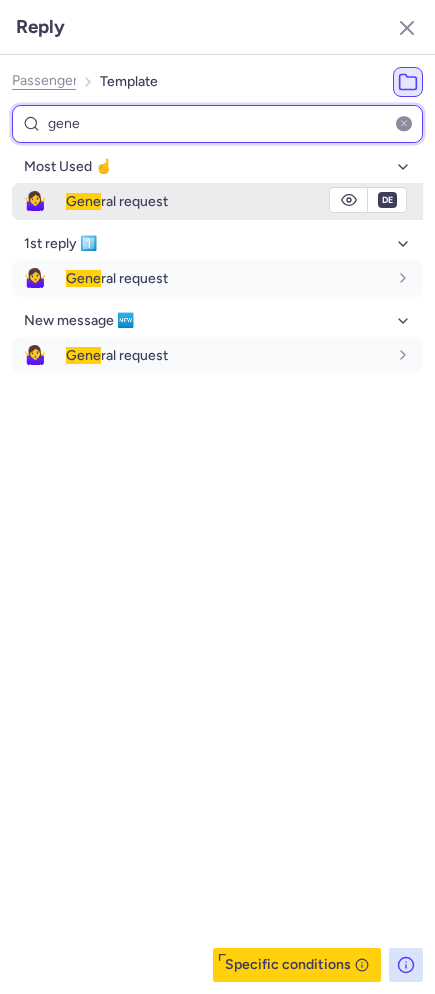 type on "gene" 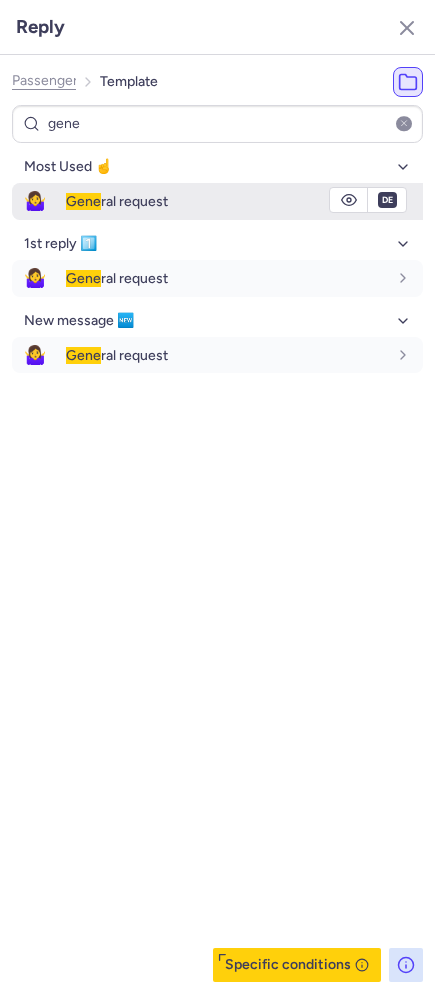 click on "🤷‍♀️" at bounding box center (35, 201) 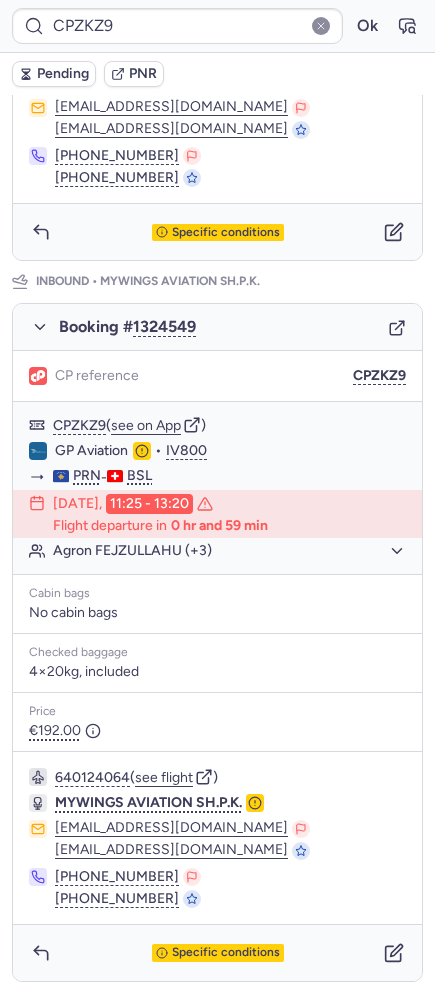click 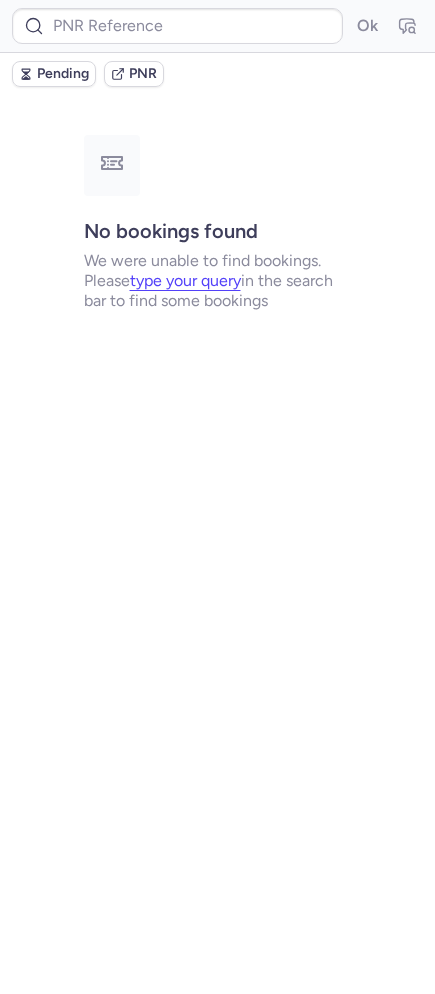 scroll, scrollTop: 0, scrollLeft: 0, axis: both 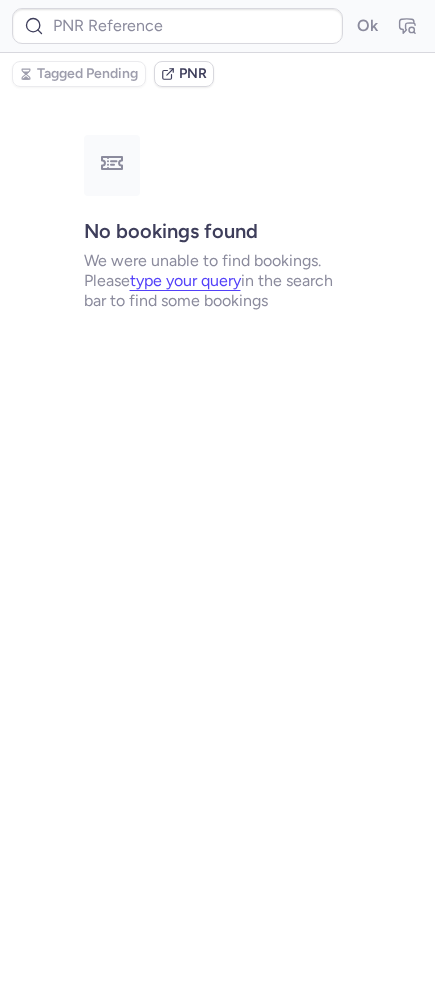 type on "CPCTT9" 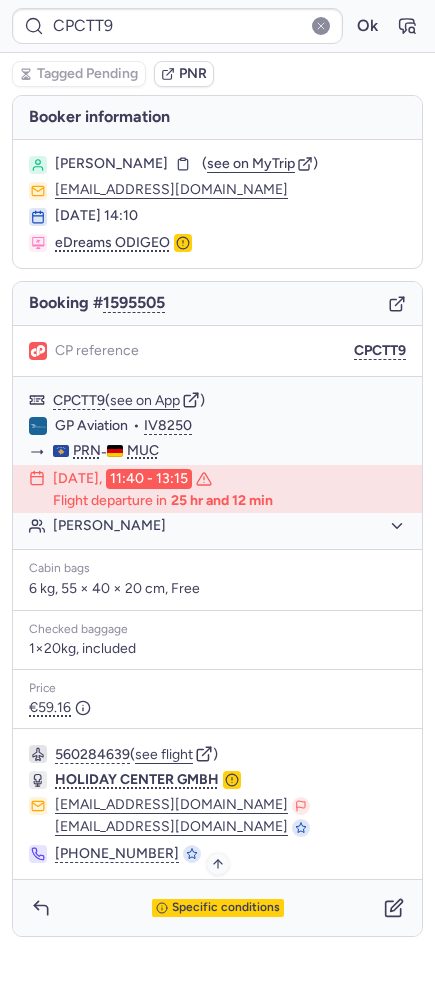 drag, startPoint x: 255, startPoint y: 892, endPoint x: 235, endPoint y: 912, distance: 28.284271 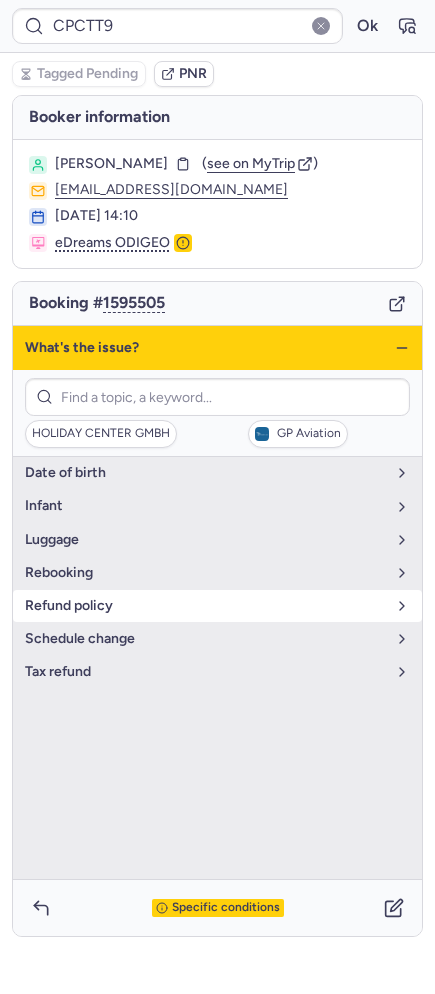 click on "refund policy" at bounding box center (205, 606) 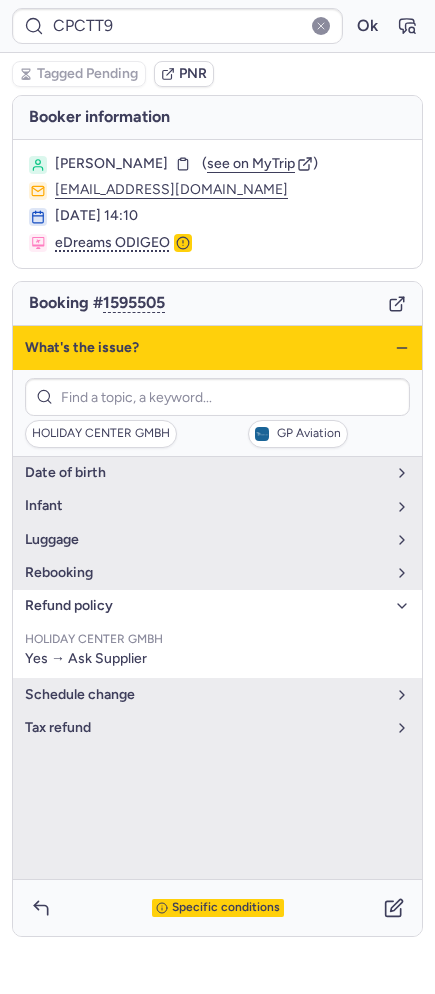 click on "refund policy" at bounding box center [205, 606] 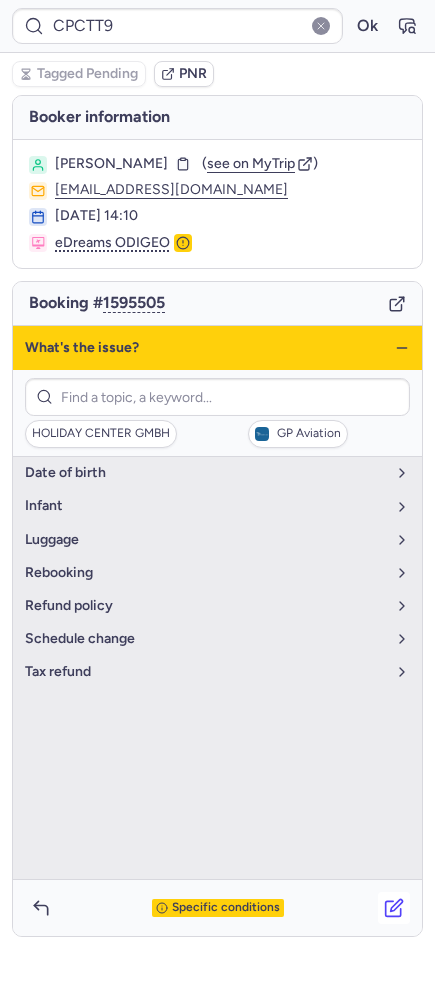 click 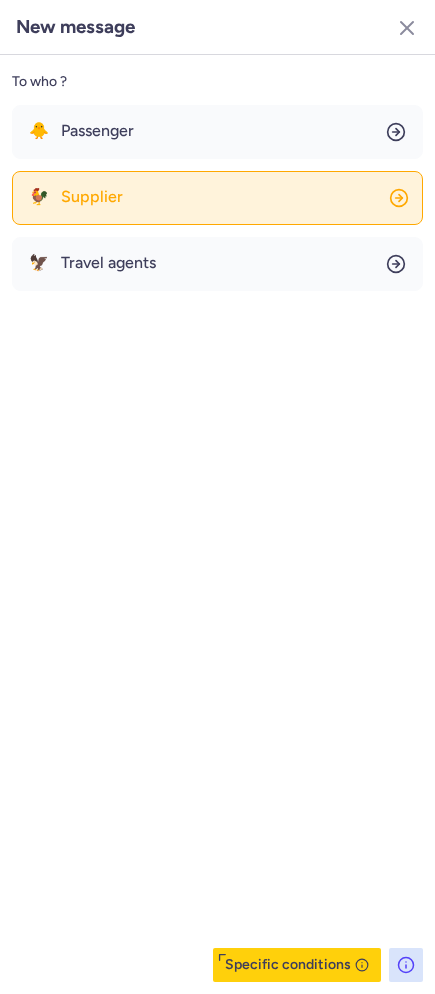 click on "🐓 Supplier" 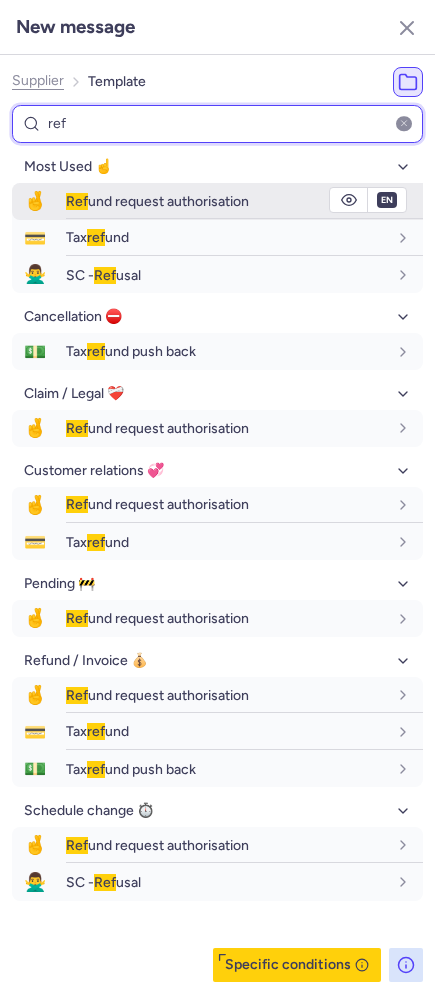 type on "ref" 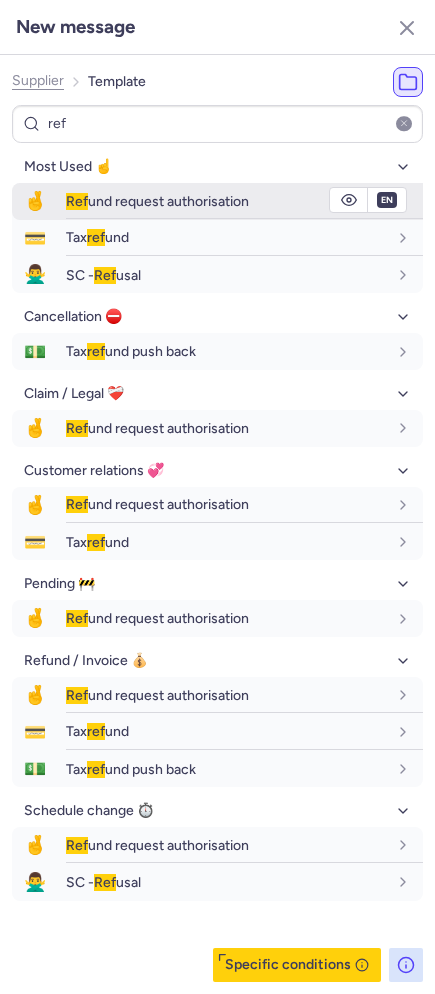click on "Ref und request authorisation" at bounding box center [157, 201] 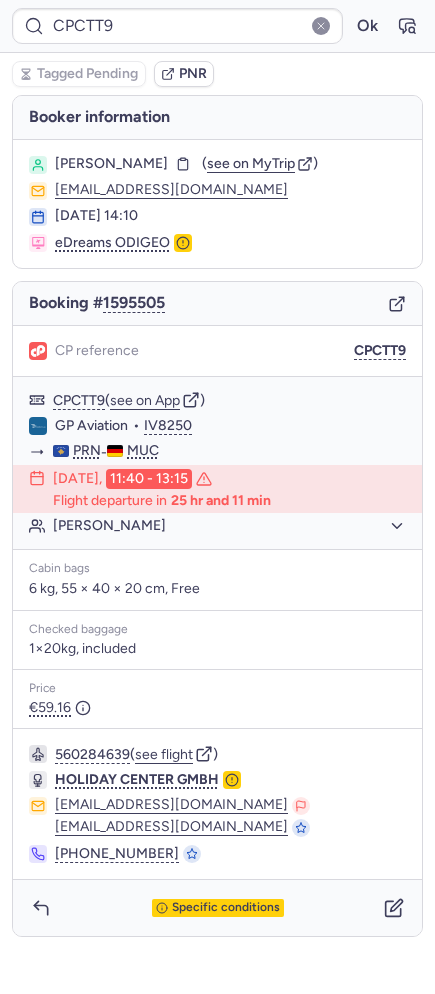 type on "CPSADS" 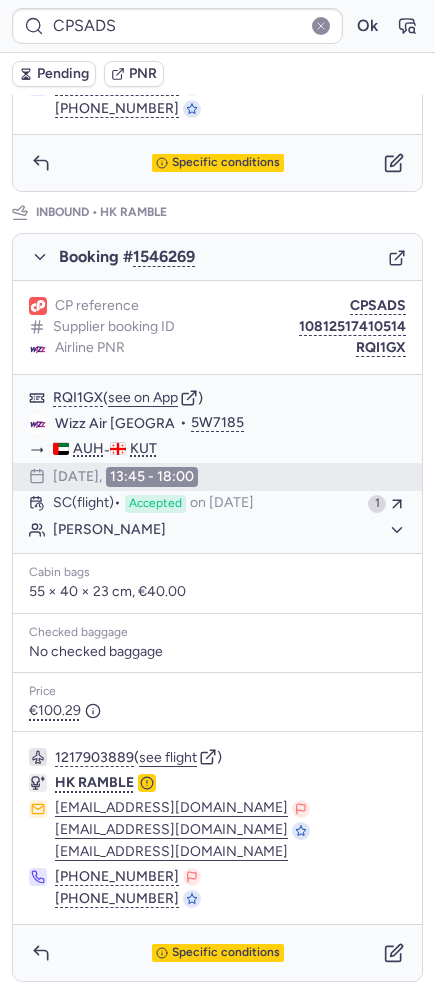 scroll, scrollTop: 95, scrollLeft: 0, axis: vertical 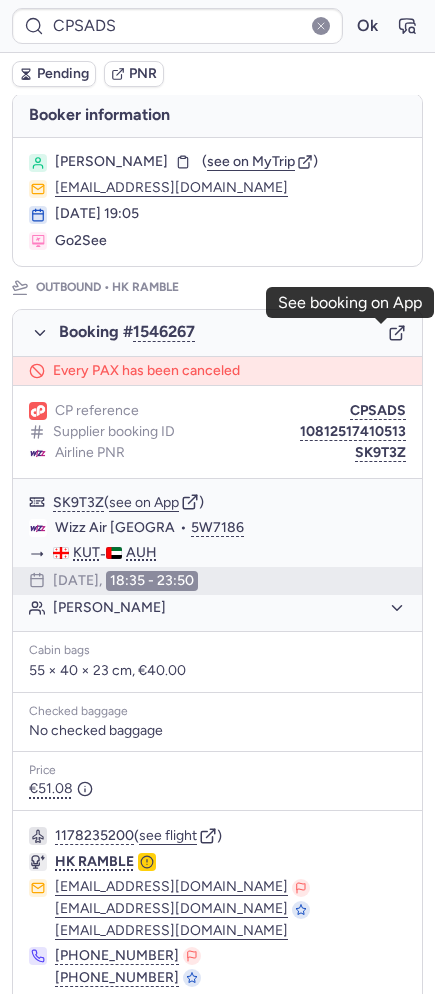 click 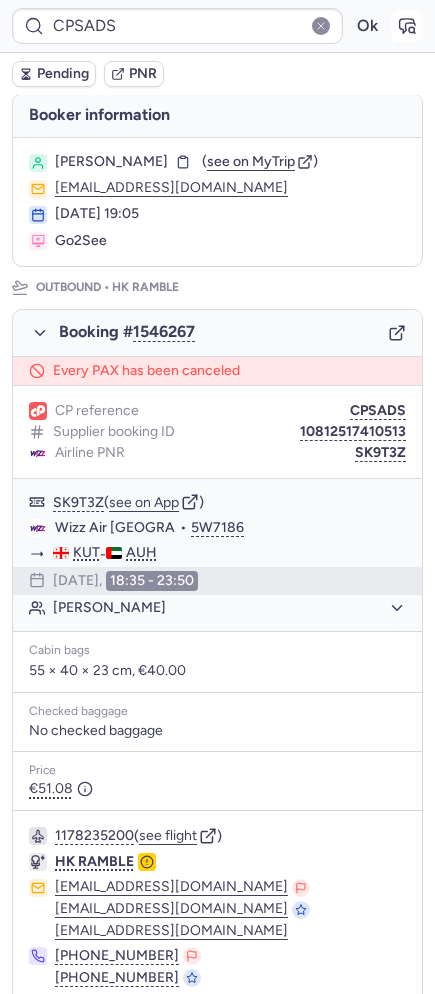 click 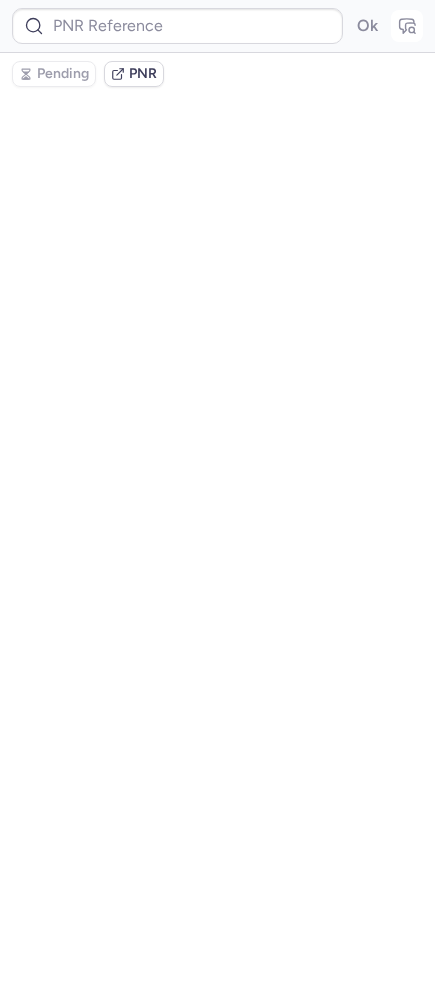 type on "CPSADS" 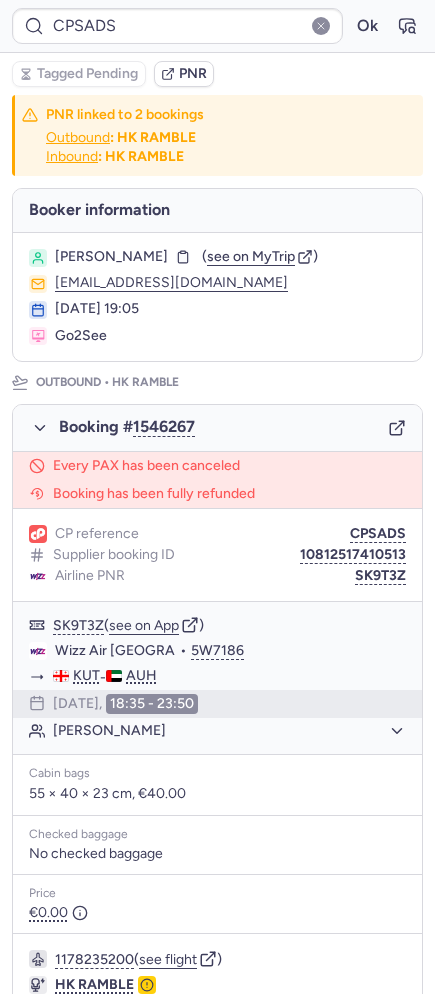scroll, scrollTop: 870, scrollLeft: 0, axis: vertical 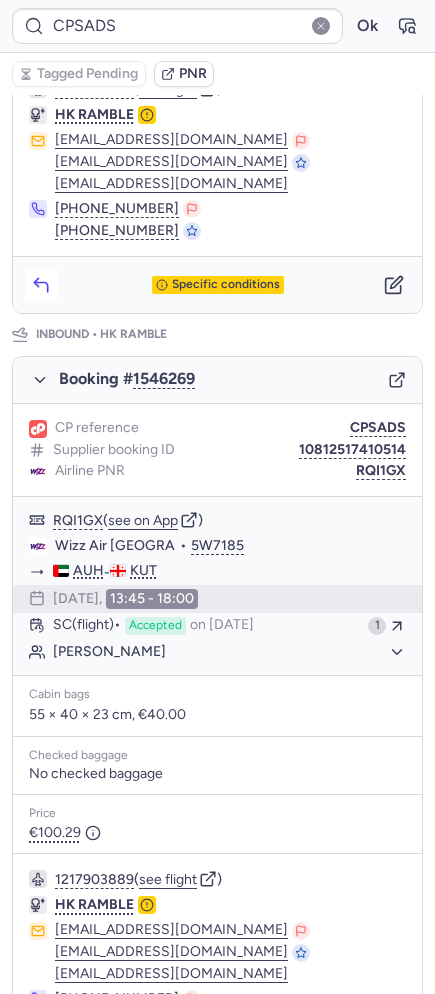 click 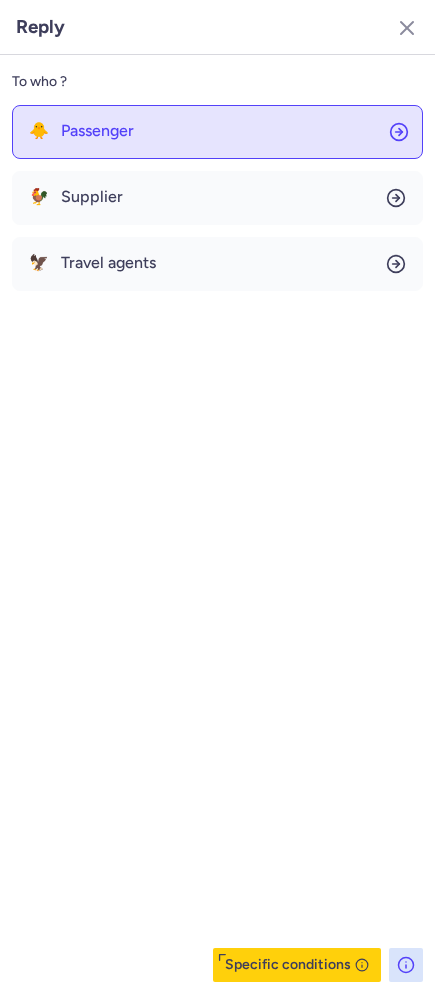 click on "Passenger" at bounding box center [97, 131] 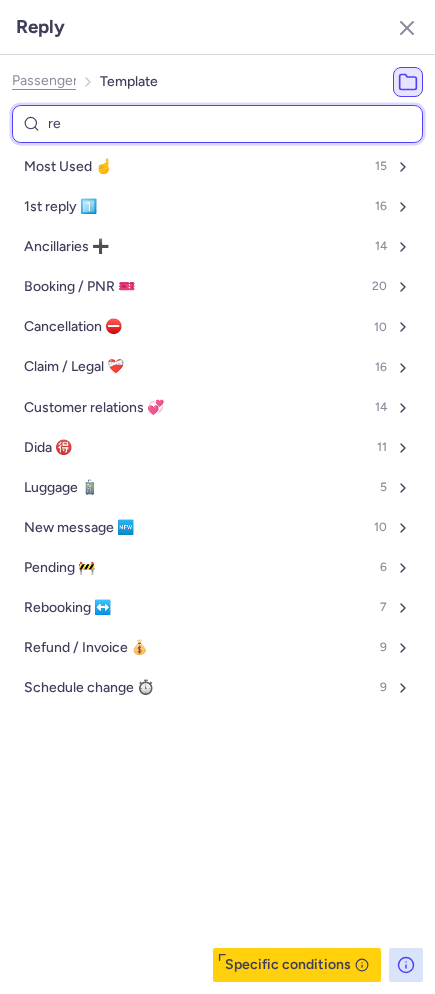 type on "ref" 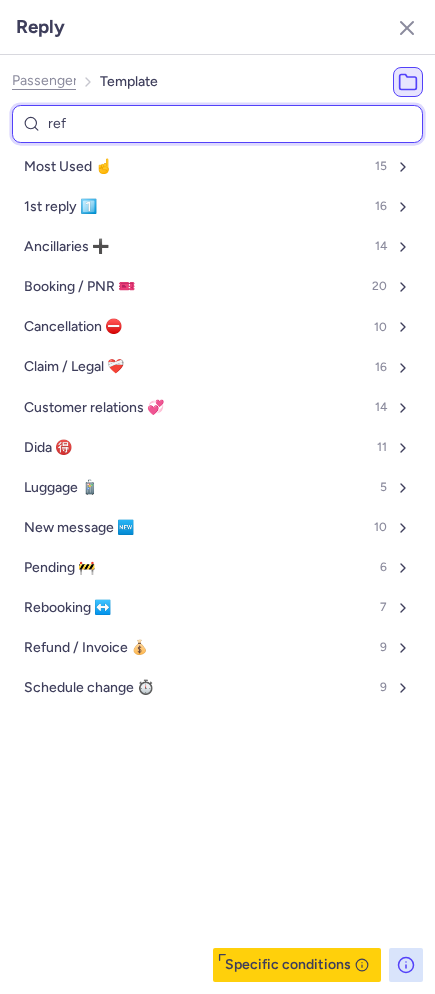 select on "en" 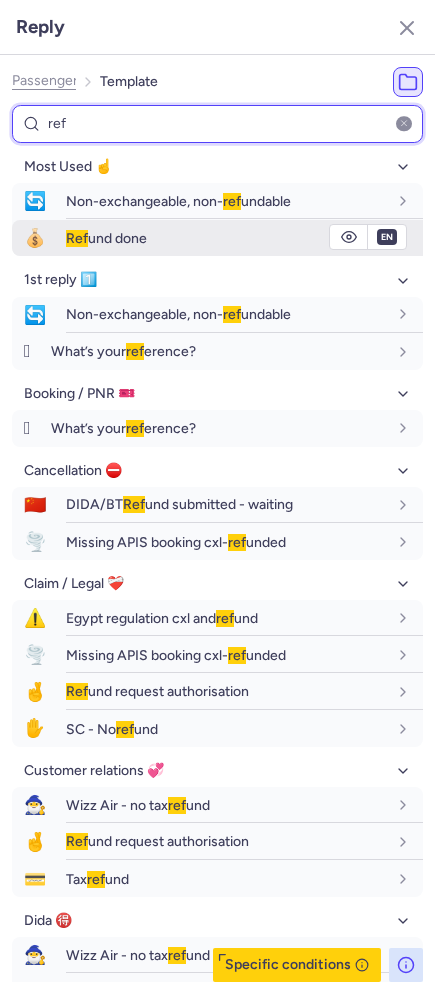 type on "ref" 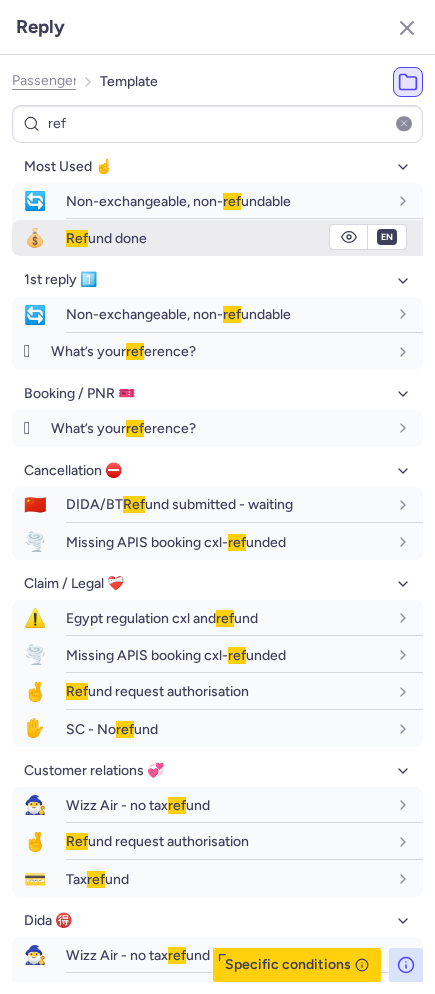 click on "Ref und done" at bounding box center (106, 238) 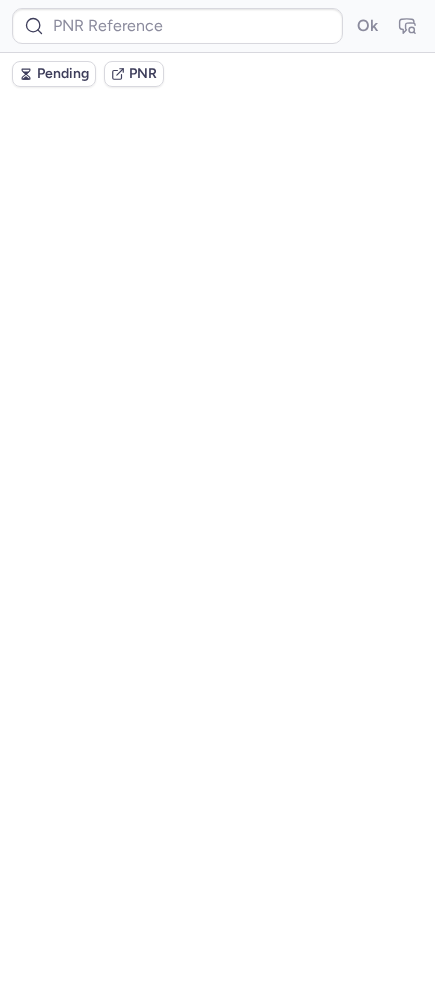 scroll, scrollTop: 0, scrollLeft: 0, axis: both 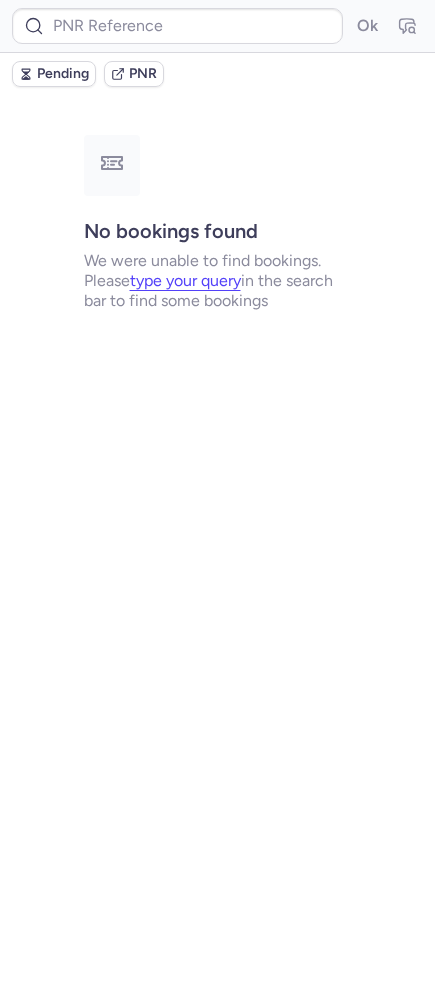 type on "CPOEMP" 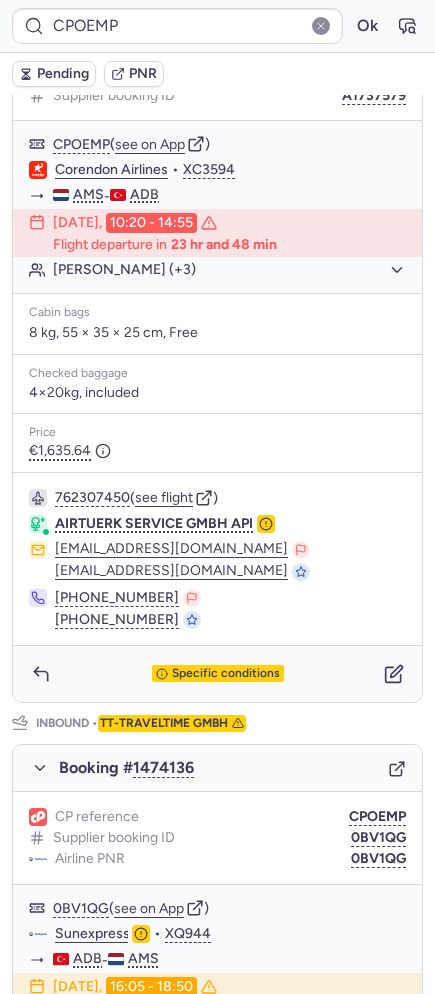 scroll, scrollTop: 406, scrollLeft: 0, axis: vertical 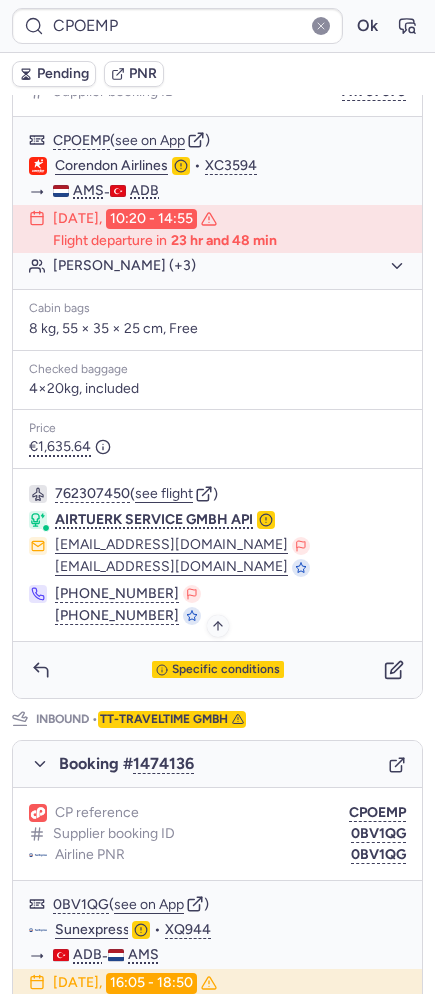 click on "Specific conditions" at bounding box center (226, 670) 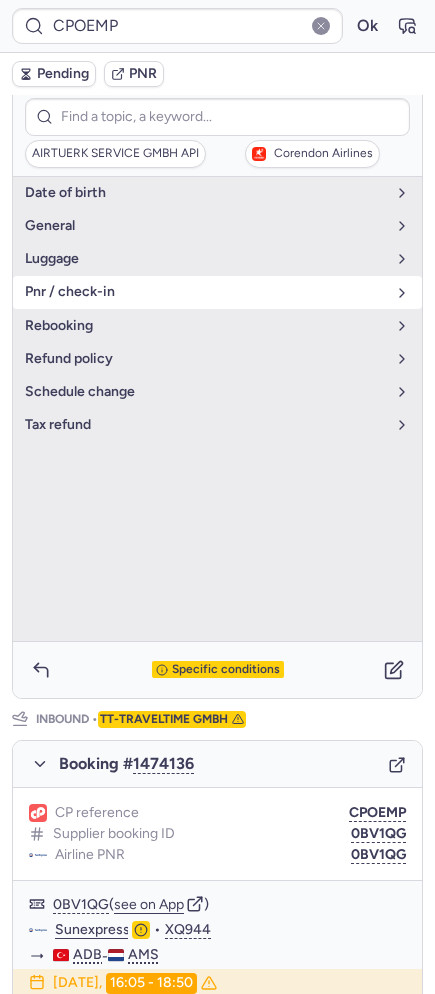click on "pnr / check-in" at bounding box center [205, 292] 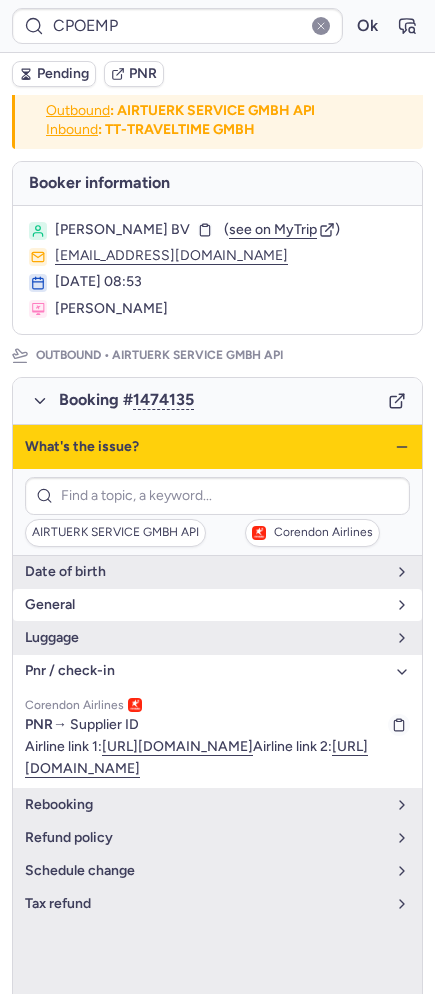 scroll, scrollTop: 0, scrollLeft: 0, axis: both 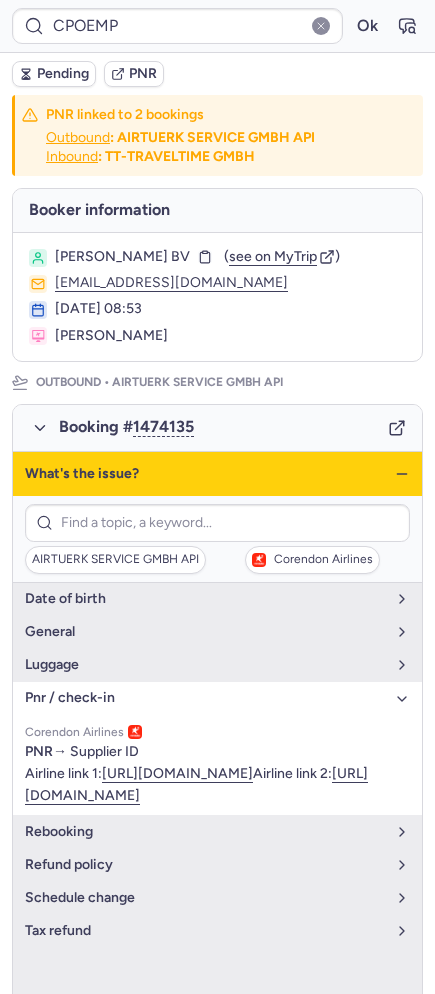 click 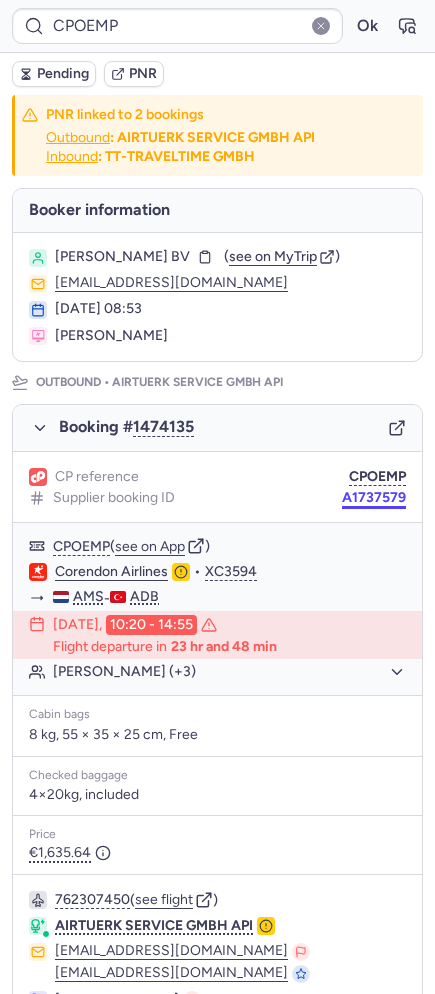 click on "A1737579" at bounding box center [374, 498] 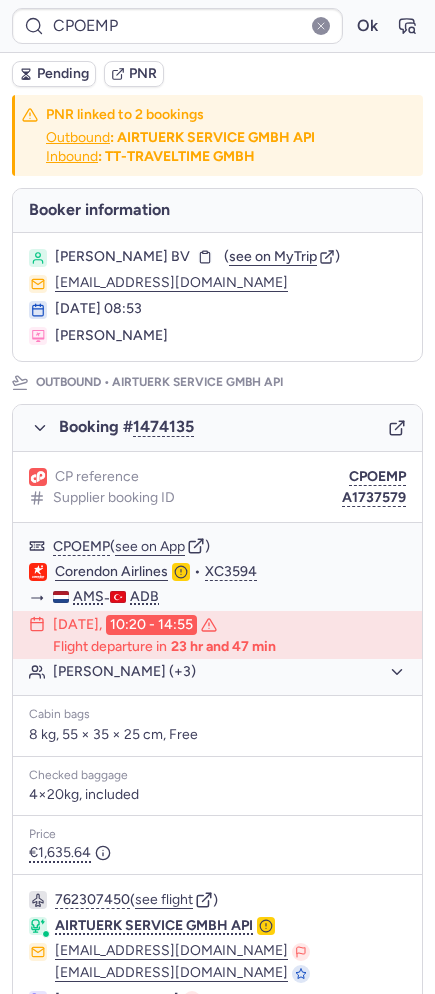 scroll, scrollTop: 867, scrollLeft: 0, axis: vertical 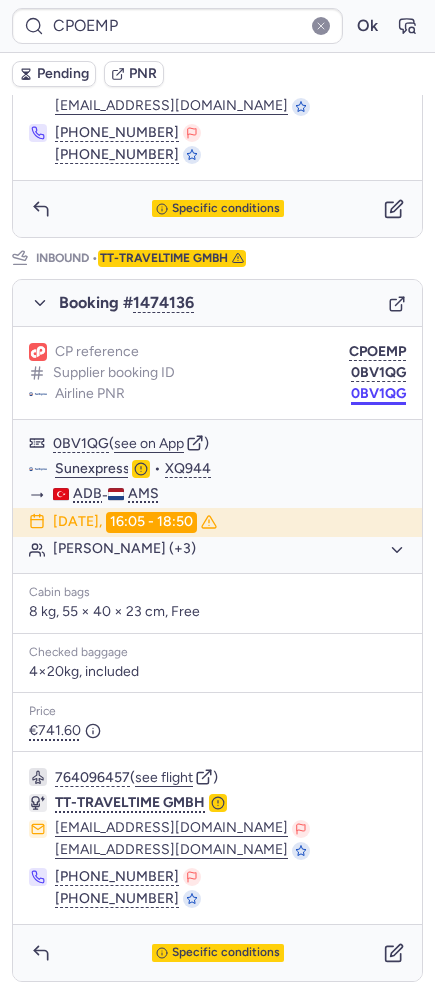 click on "0BV1QG" at bounding box center (378, 394) 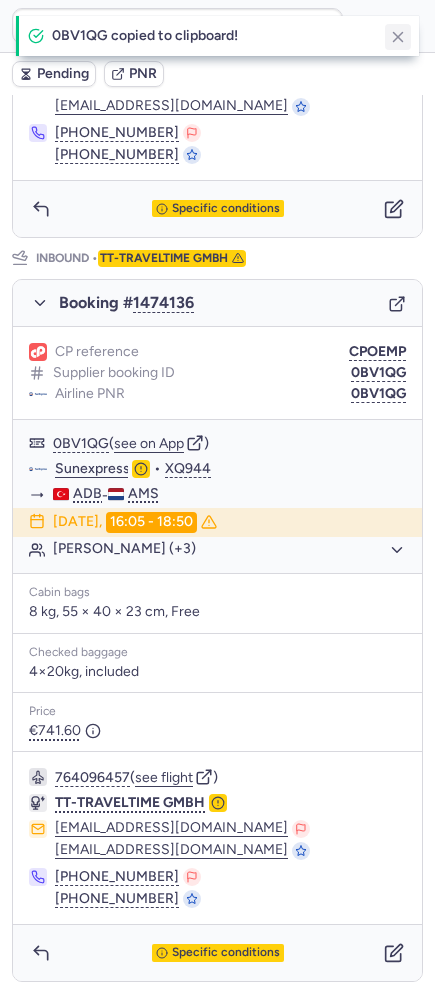 click 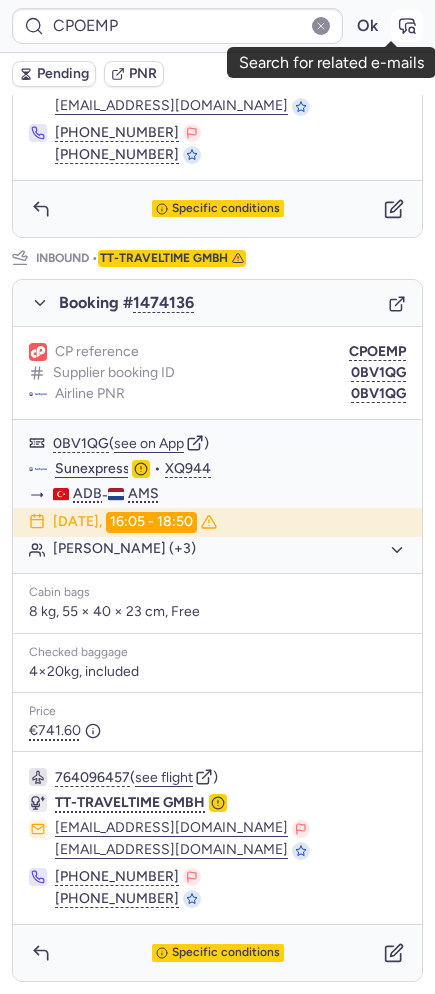 click 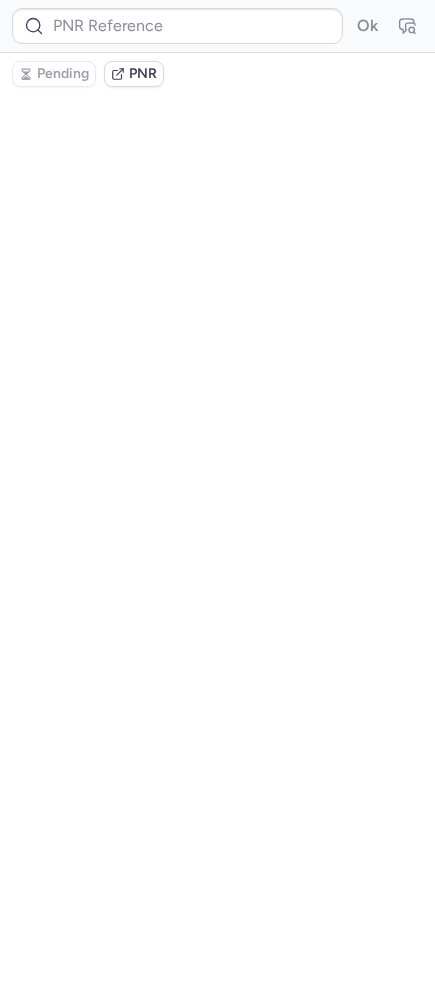 type on "CPOEMP" 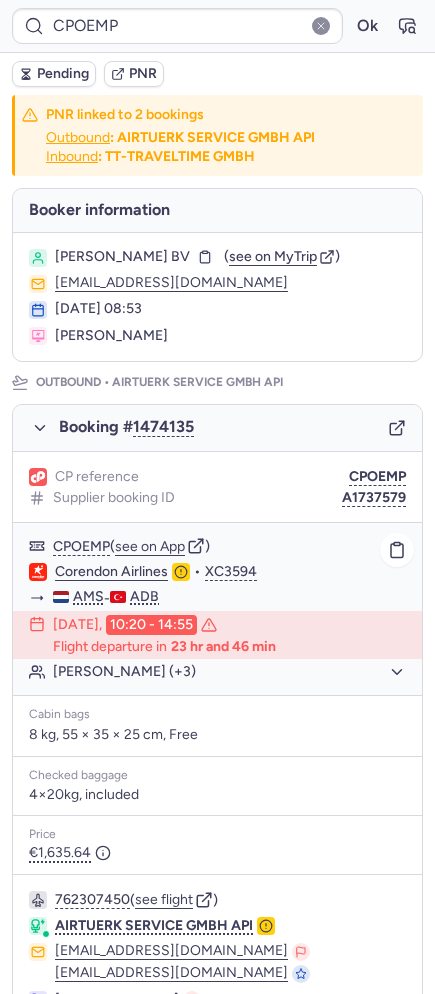 scroll, scrollTop: 867, scrollLeft: 0, axis: vertical 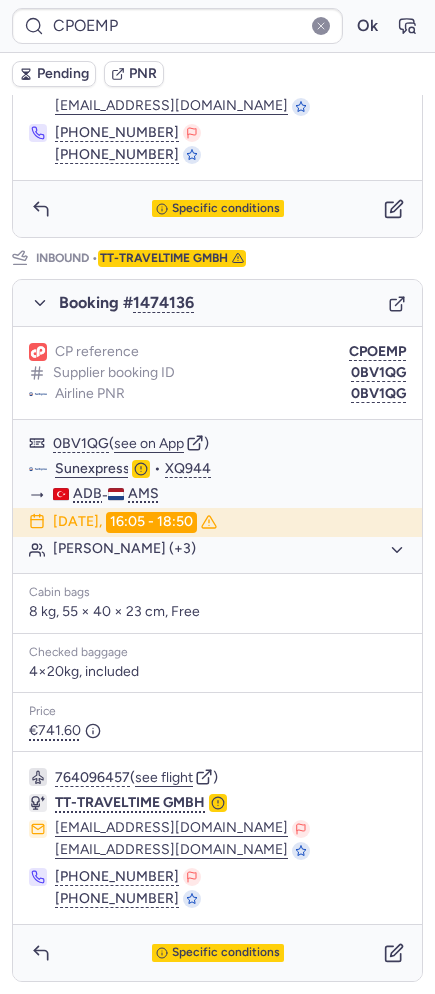 type on "CPC3RS" 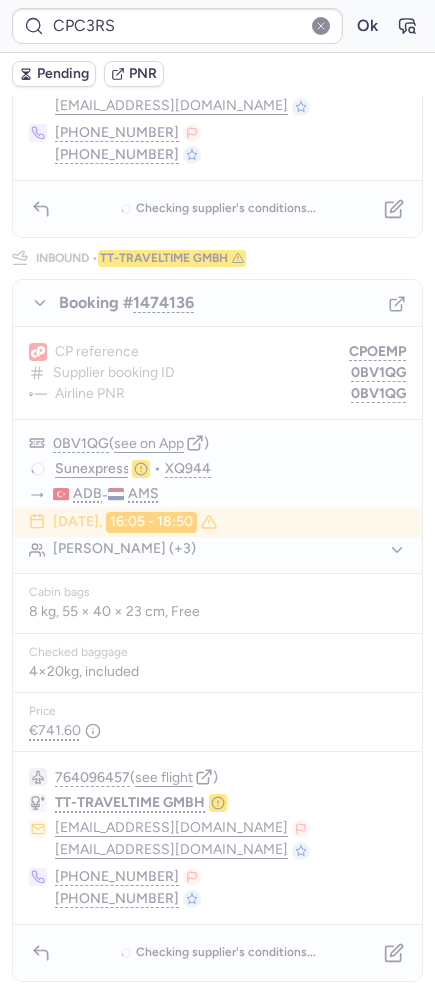 scroll, scrollTop: 0, scrollLeft: 0, axis: both 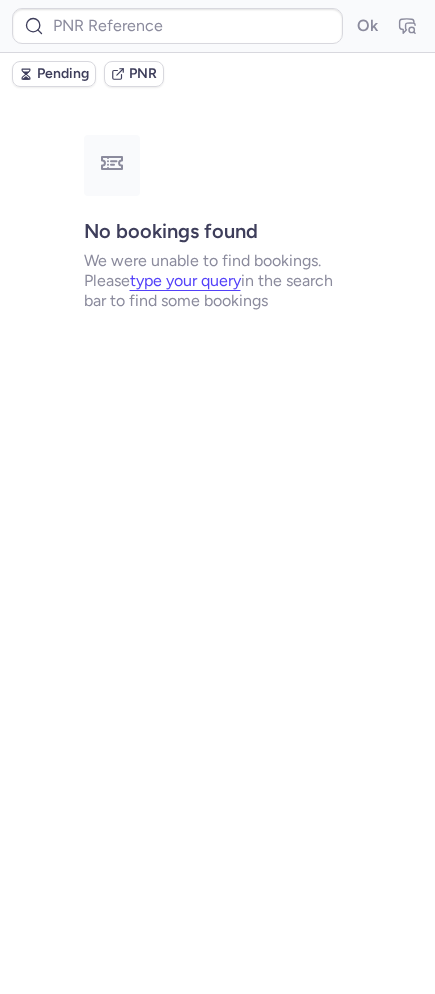 type on "CPCKUD" 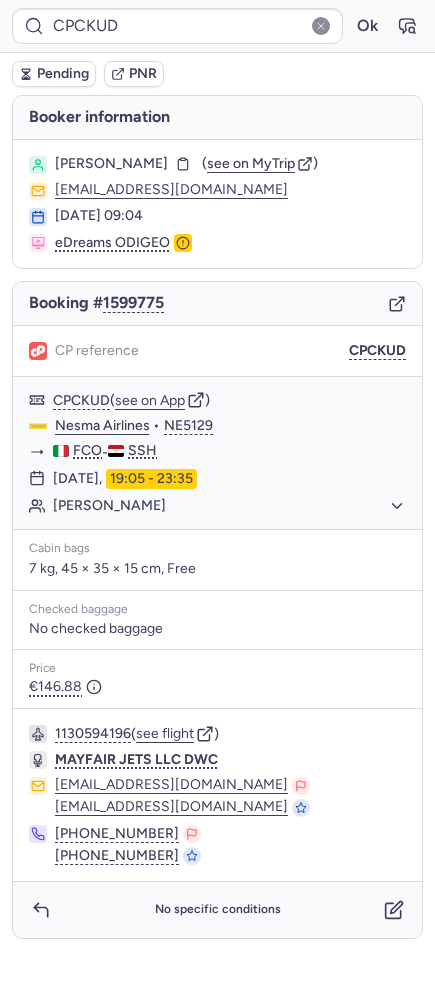 click 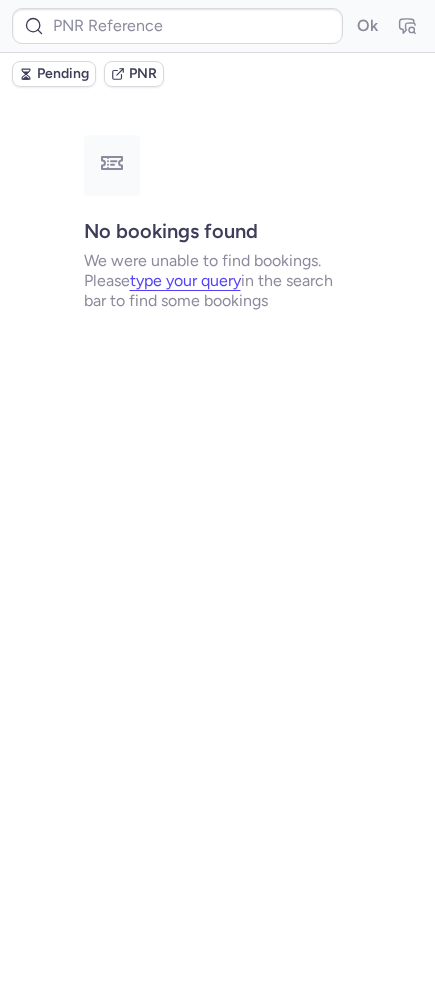 type on "CPC3RS" 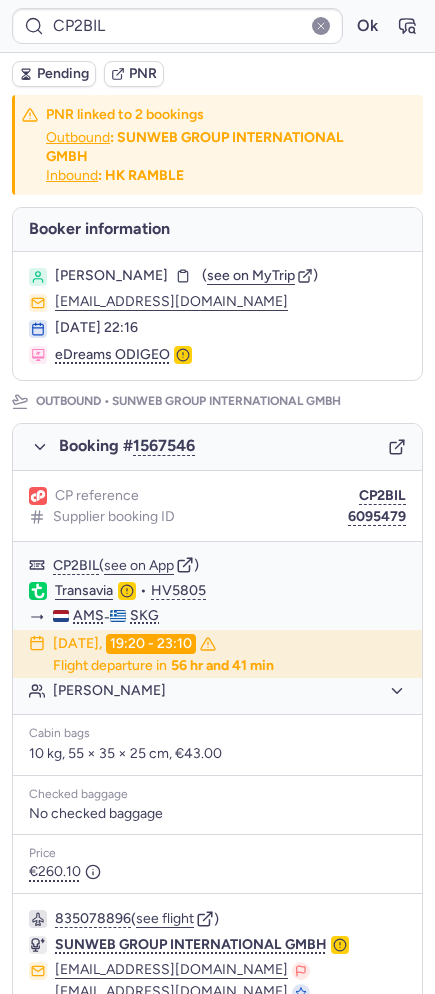 scroll, scrollTop: 870, scrollLeft: 0, axis: vertical 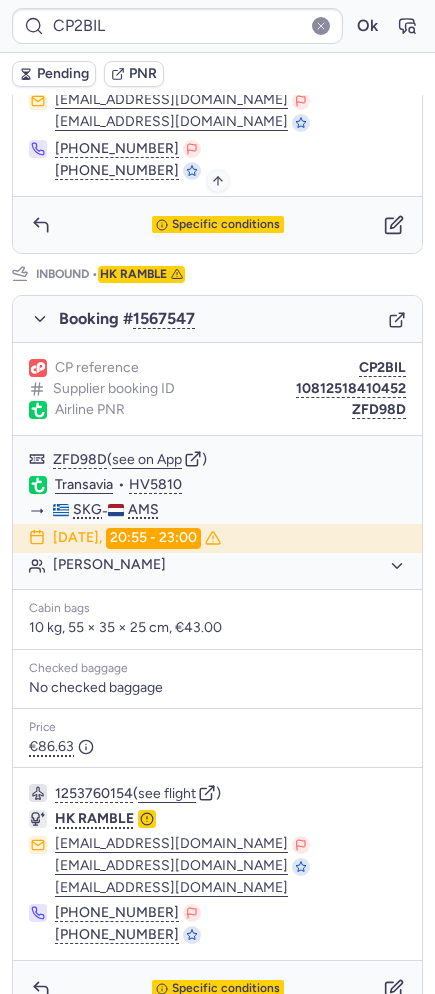 click on "Specific conditions" at bounding box center [226, 225] 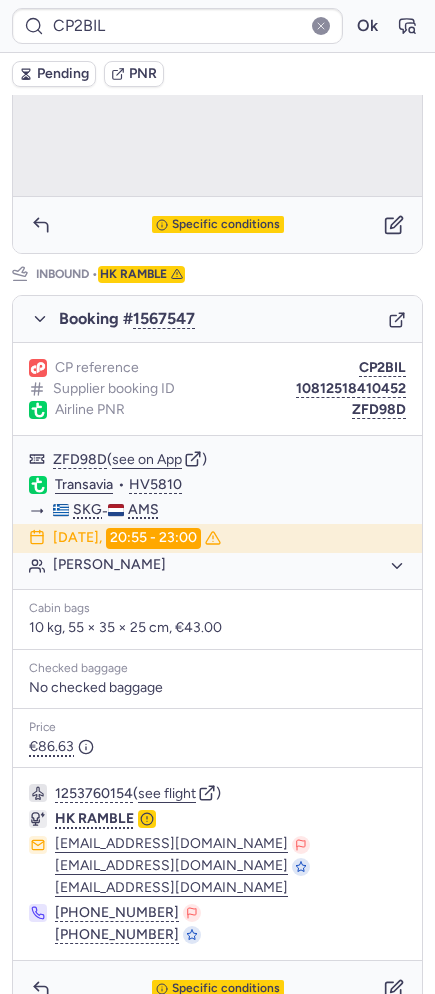 scroll, scrollTop: 95, scrollLeft: 0, axis: vertical 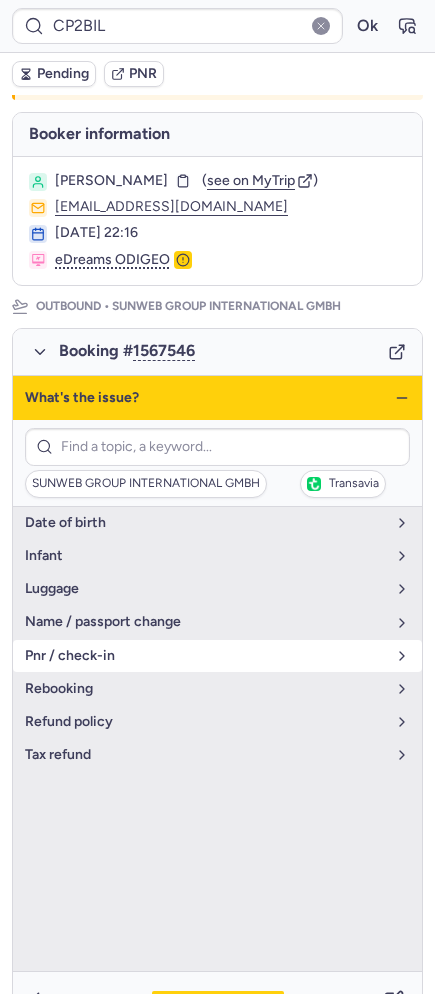 click on "pnr / check-in" at bounding box center [205, 656] 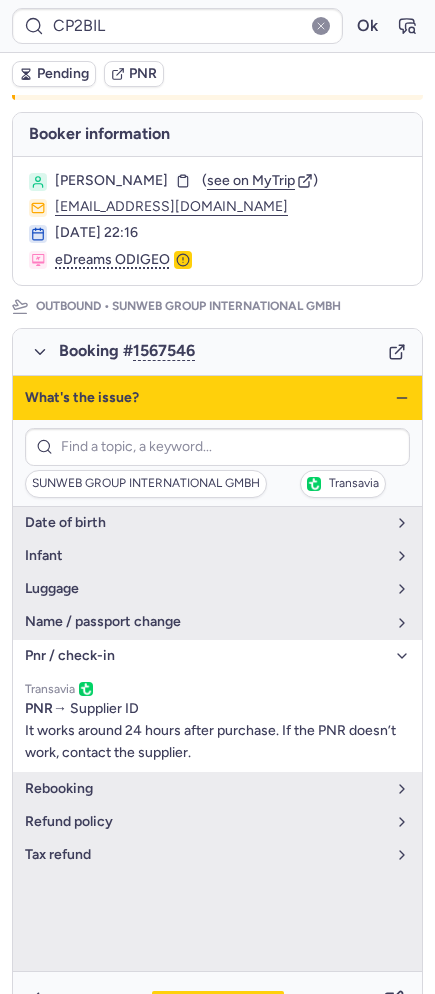 click on "pnr / check-in" at bounding box center (205, 656) 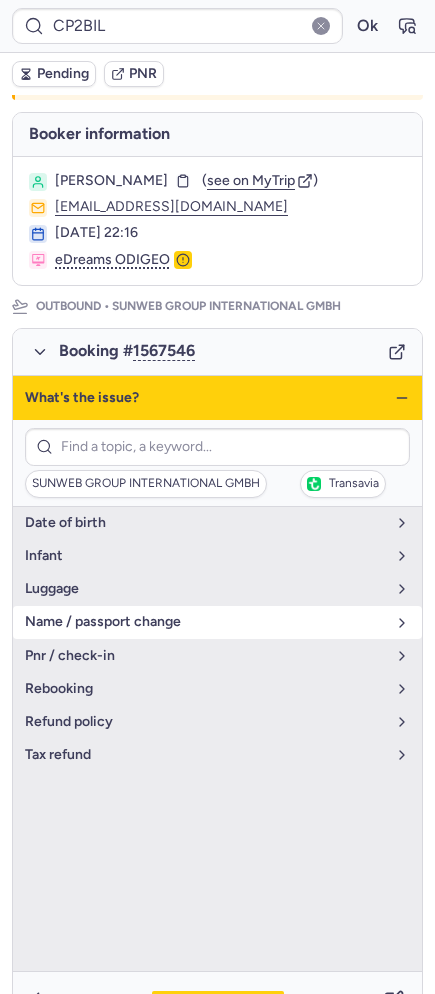 scroll, scrollTop: 0, scrollLeft: 0, axis: both 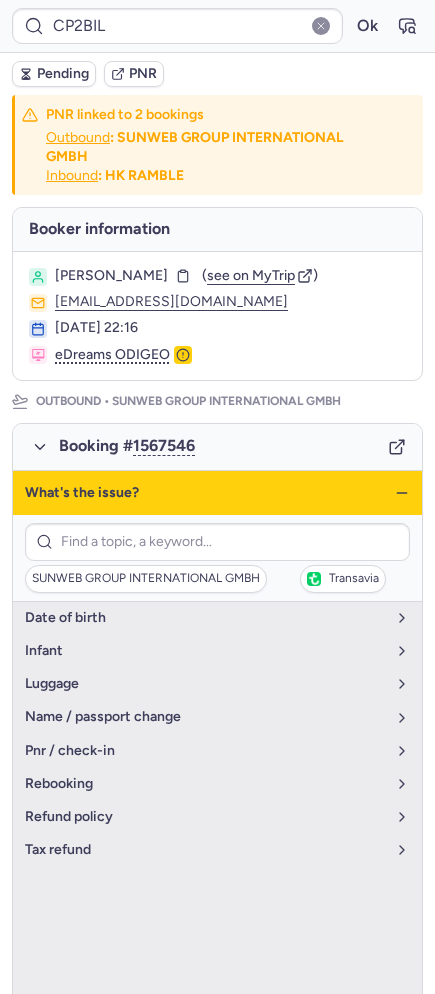 click on "What's the issue?" at bounding box center [217, 493] 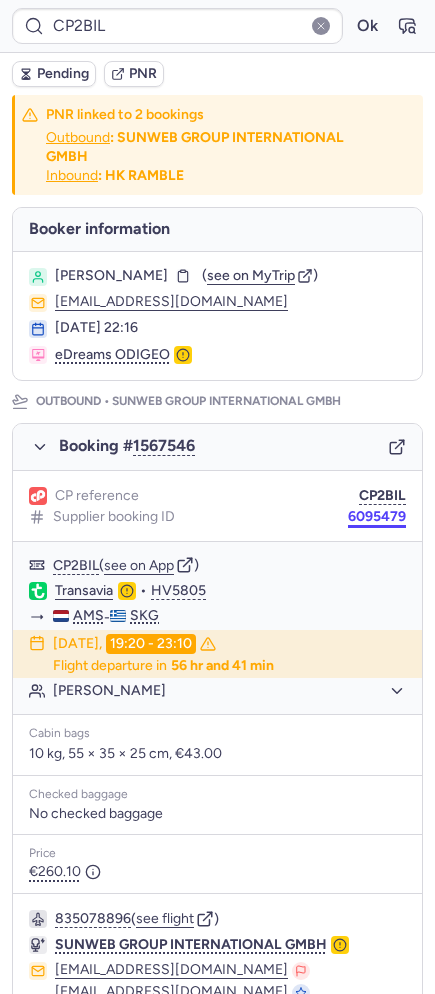 click on "6095479" at bounding box center [377, 517] 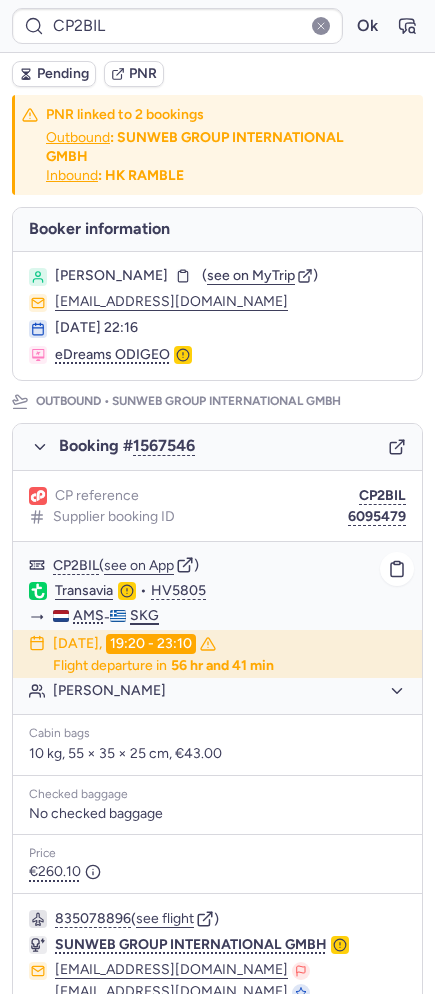 scroll, scrollTop: 870, scrollLeft: 0, axis: vertical 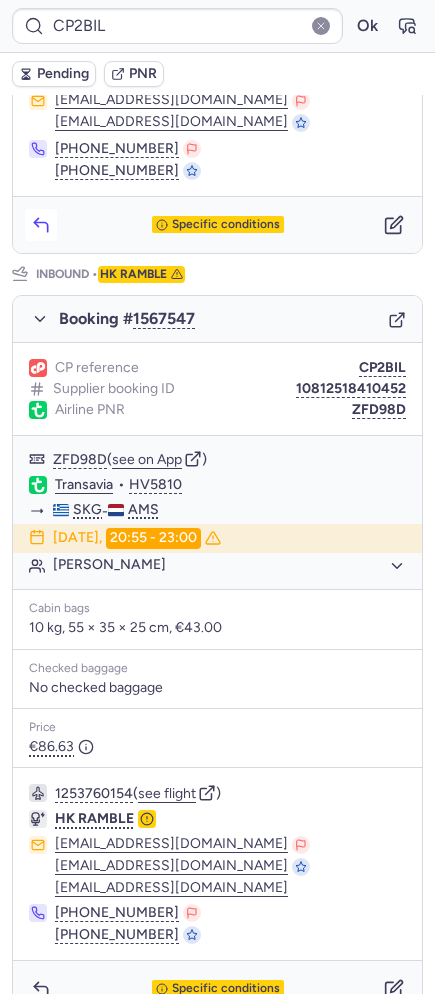 click 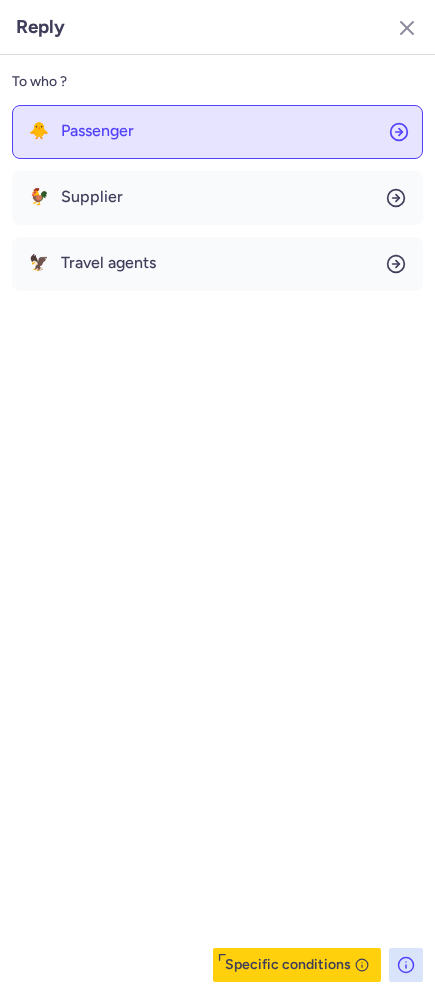 click on "Passenger" at bounding box center [97, 131] 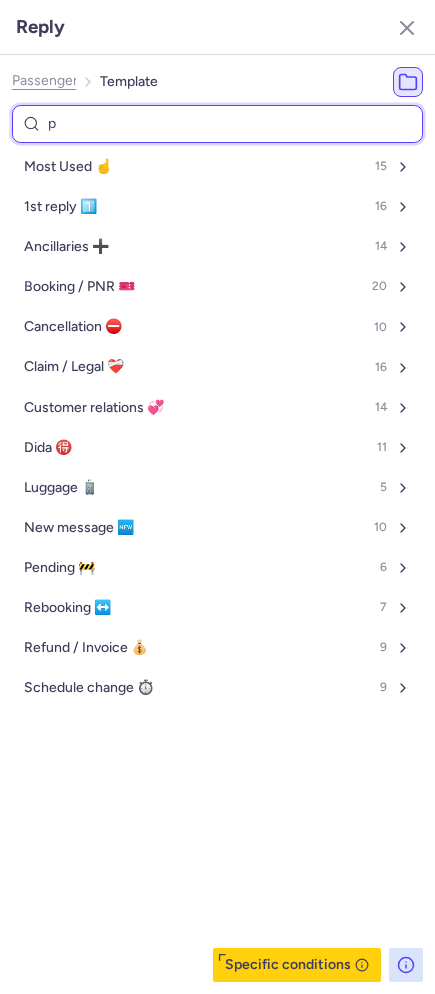 type on "pn" 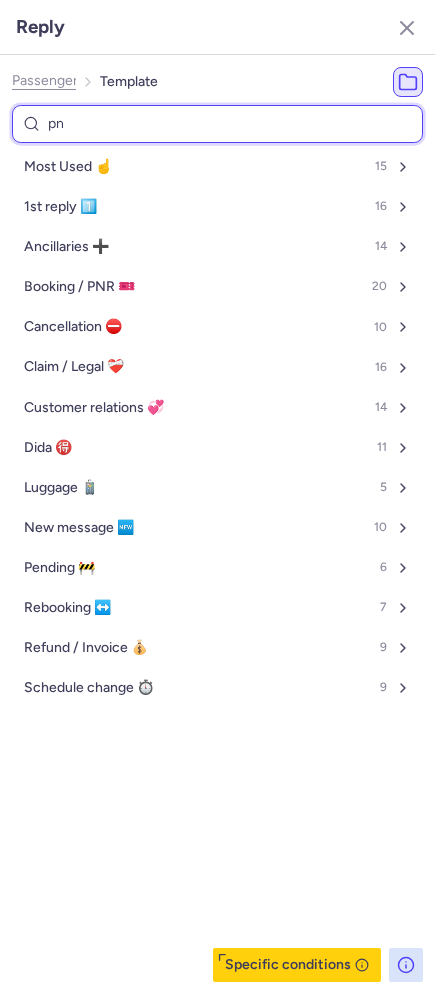 select on "en" 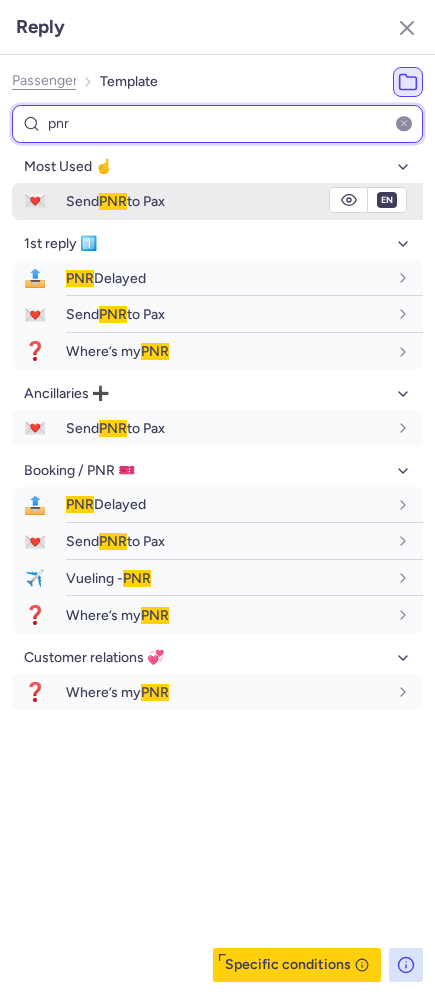 type on "pnr" 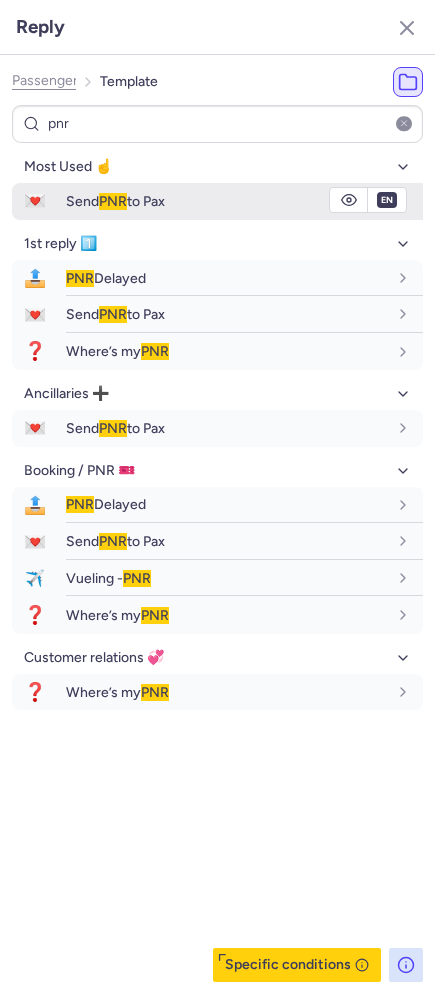 click on "💌 Send  PNR  to Pax" at bounding box center [217, 201] 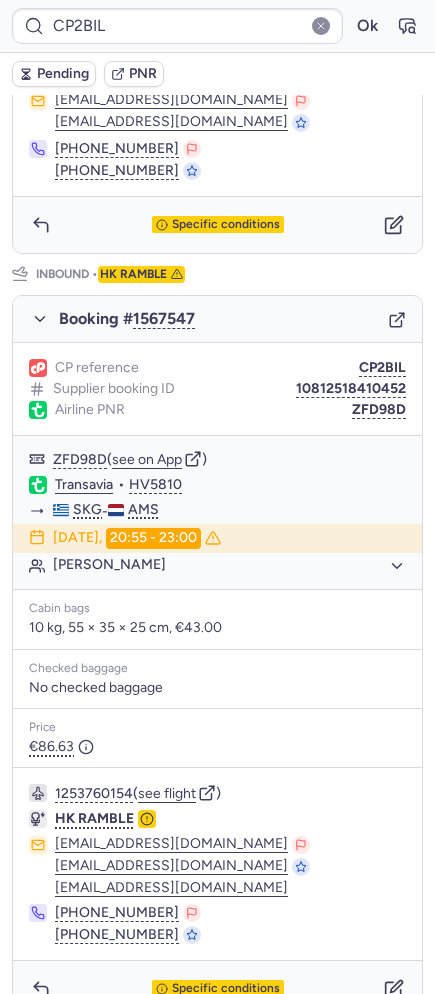 scroll, scrollTop: 0, scrollLeft: 0, axis: both 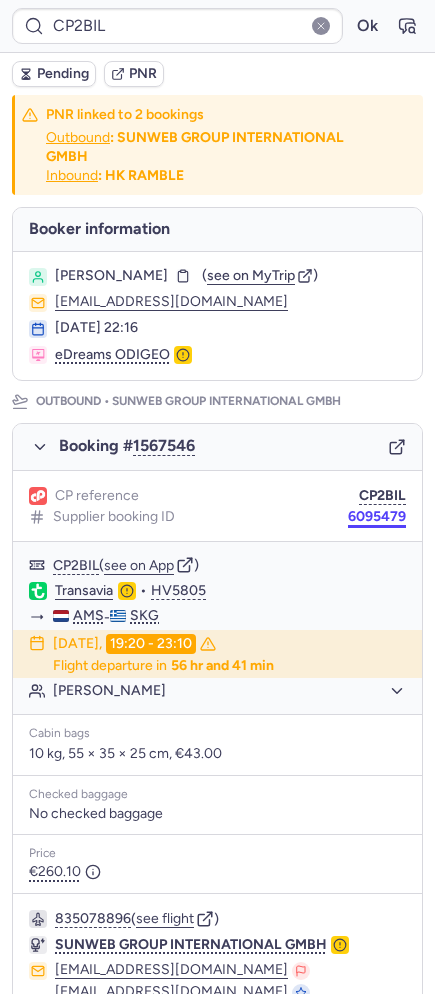 click on "6095479" at bounding box center [377, 517] 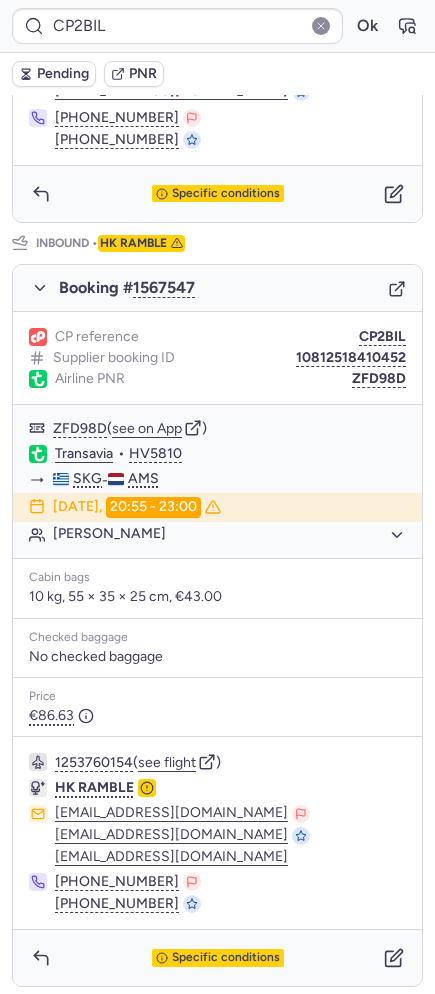 scroll, scrollTop: 907, scrollLeft: 0, axis: vertical 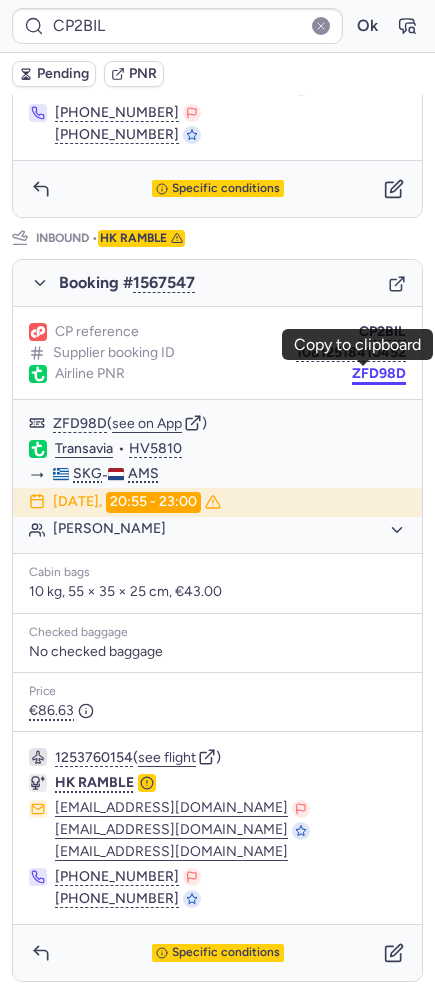 click on "ZFD98D" at bounding box center (379, 374) 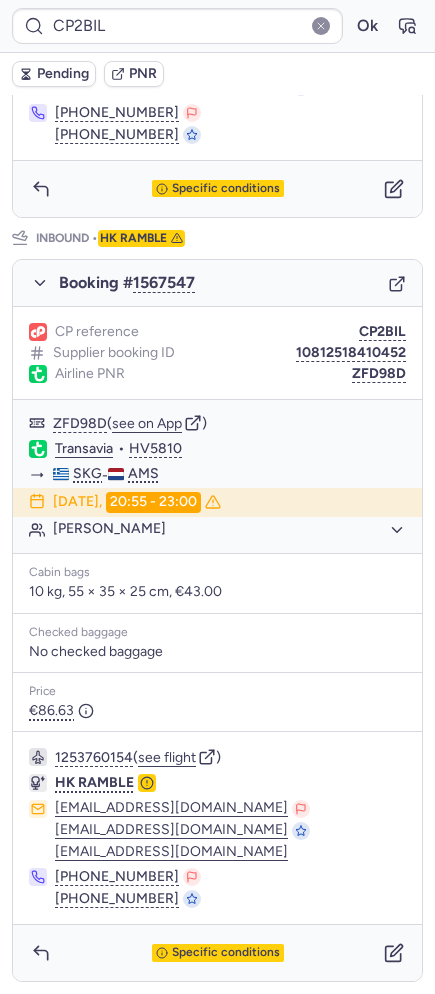 type on "CPC3RS" 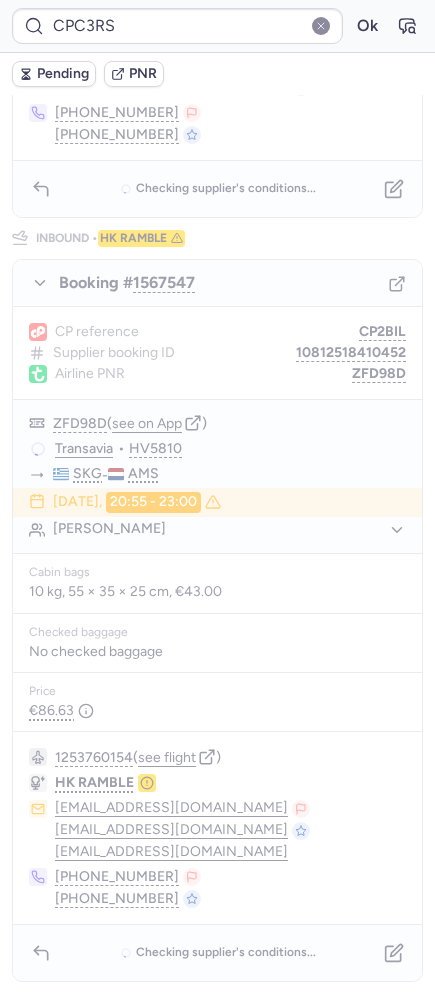 scroll, scrollTop: 0, scrollLeft: 0, axis: both 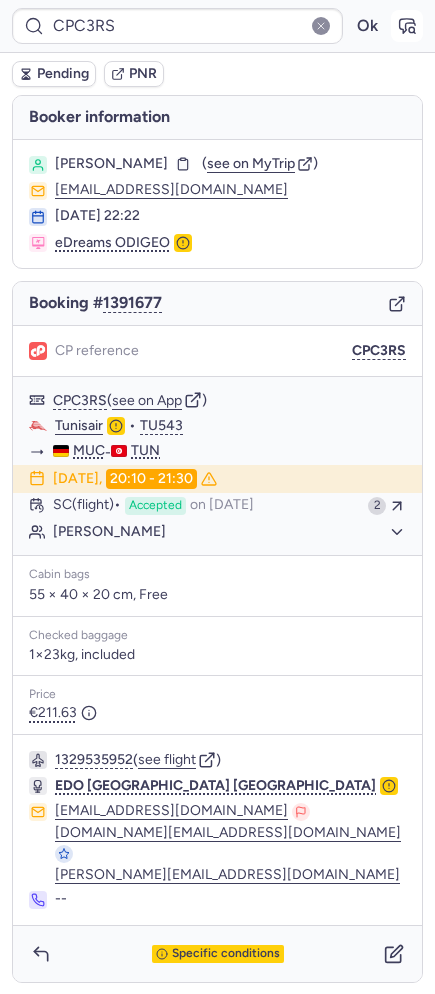 click at bounding box center [407, 26] 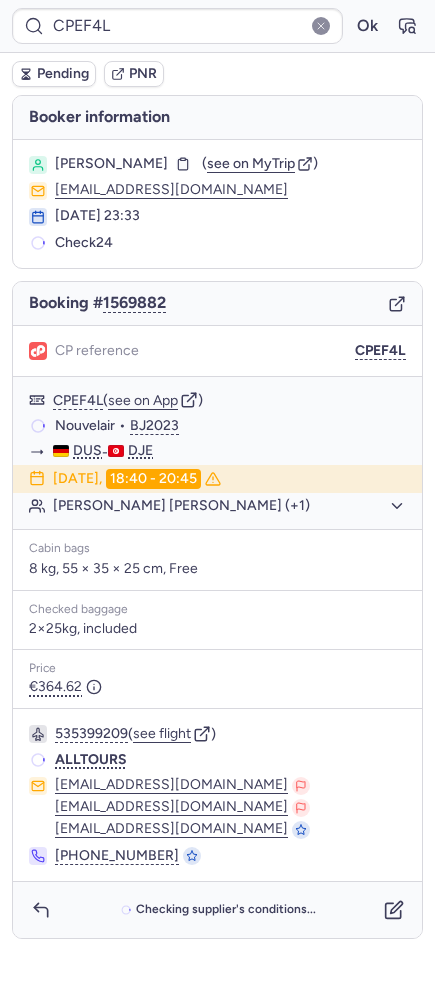 type on "1594232" 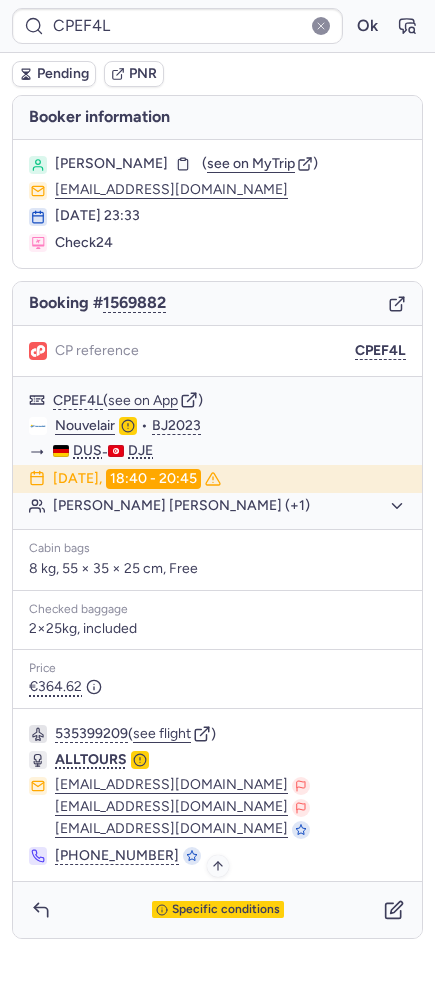 click on "Specific conditions" at bounding box center (226, 910) 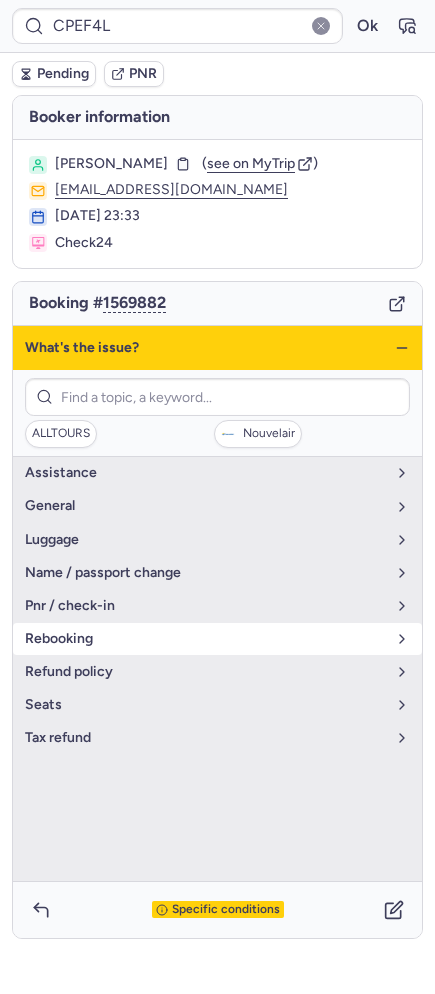 click on "rebooking" at bounding box center (205, 639) 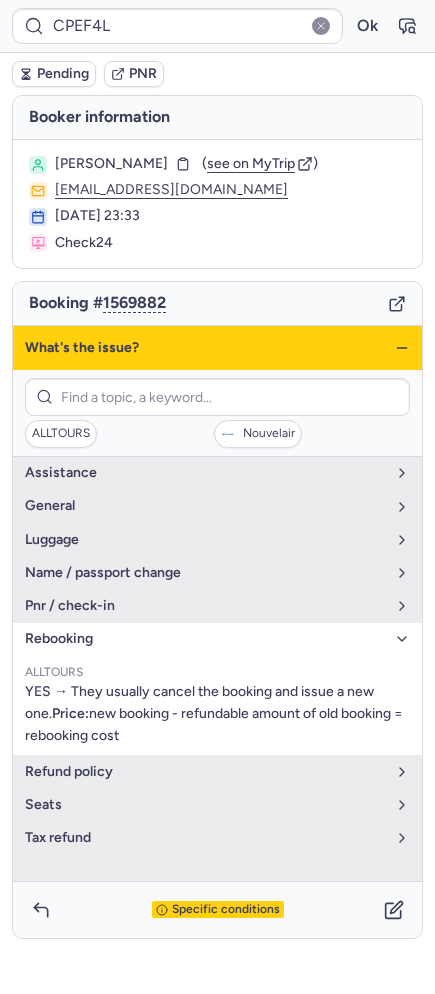 click on "rebooking" at bounding box center (205, 639) 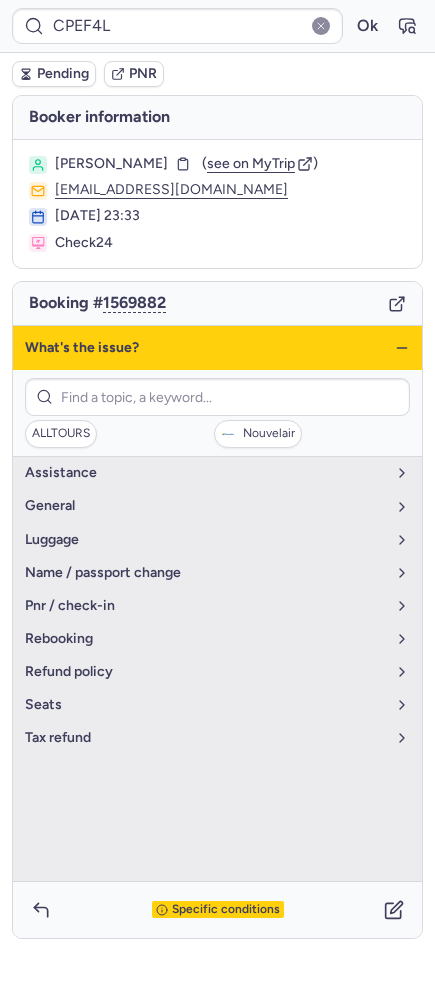 click 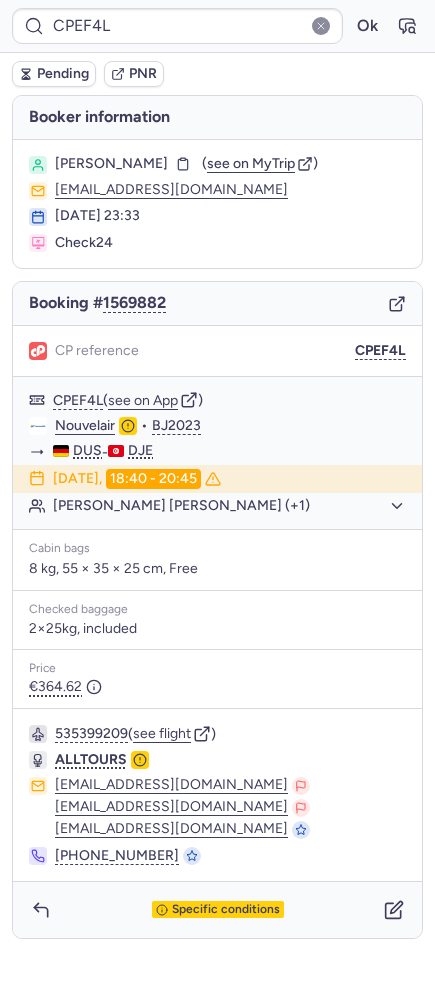 type on "CP2BIL" 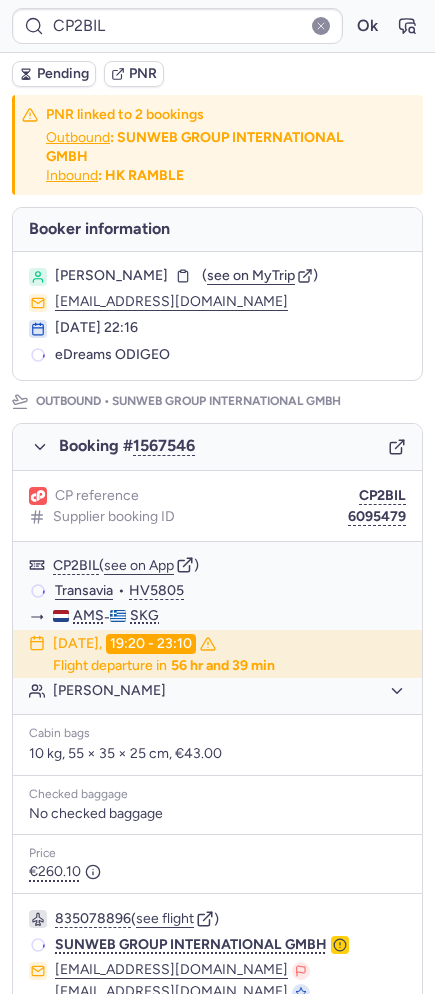 scroll, scrollTop: 907, scrollLeft: 0, axis: vertical 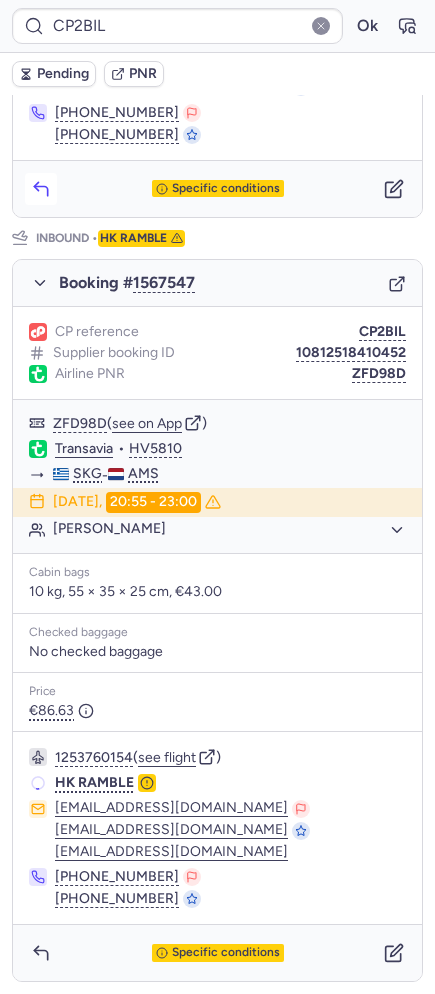 click 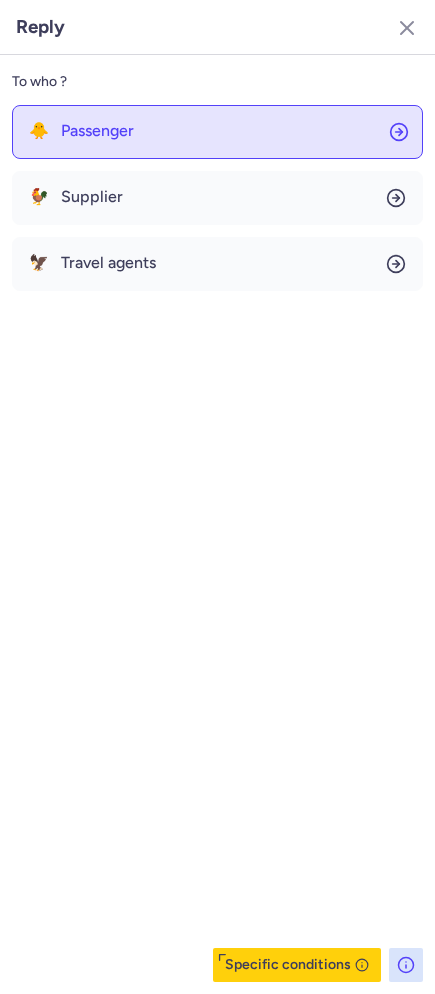 click on "🐥 Passenger" 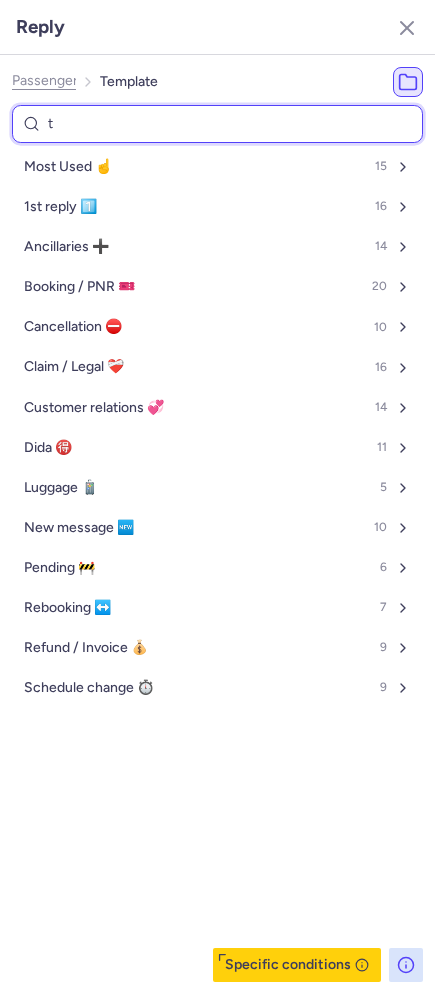 type on "tp" 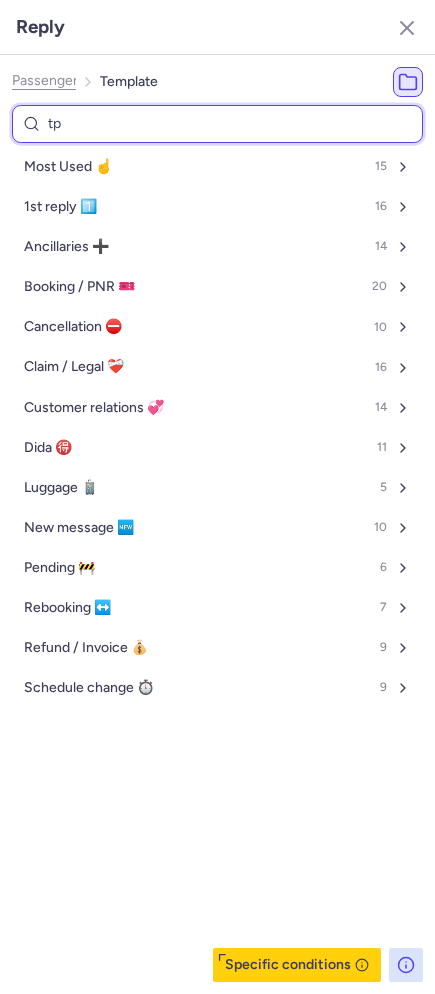 select on "en" 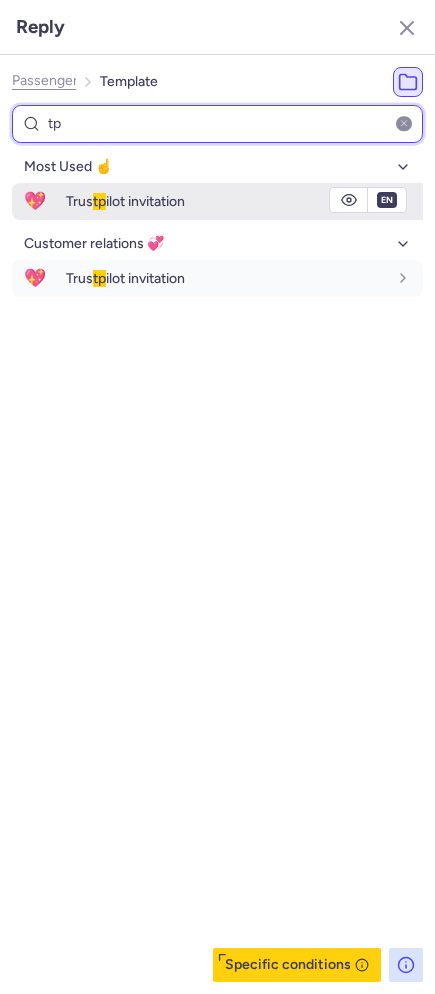 type on "tp" 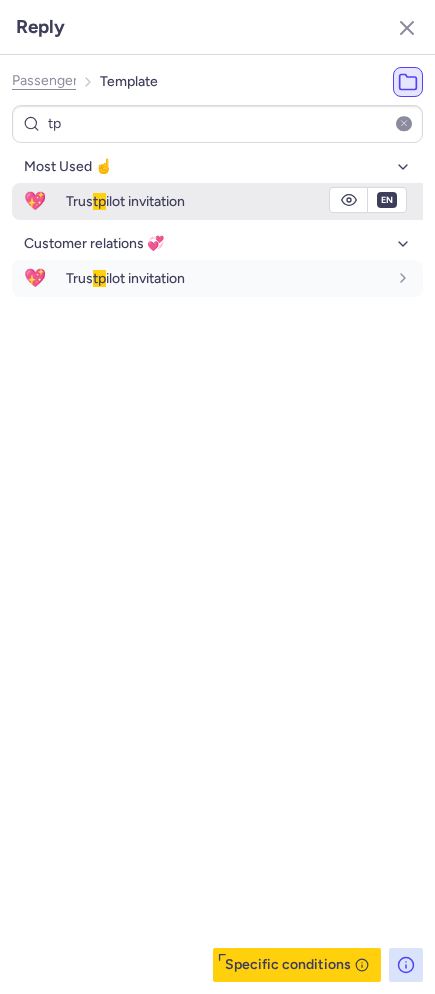 click on "Trus tp ilot invitation" at bounding box center (244, 201) 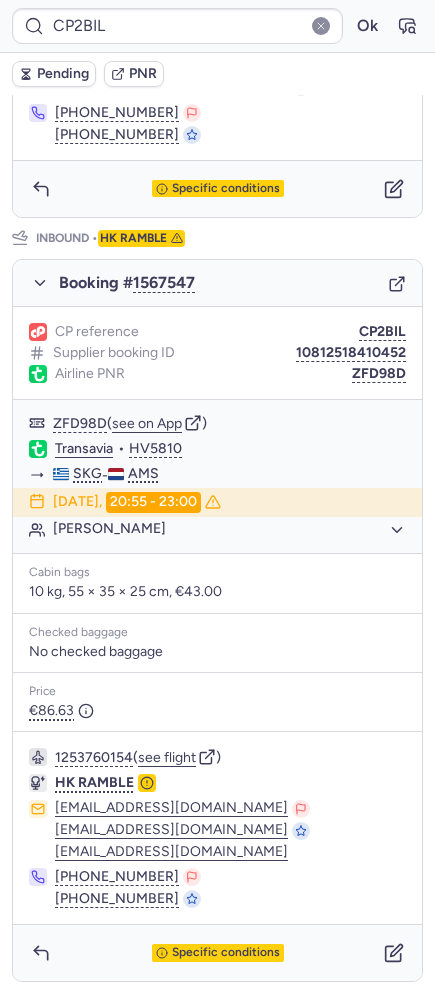 type on "CPEF4L" 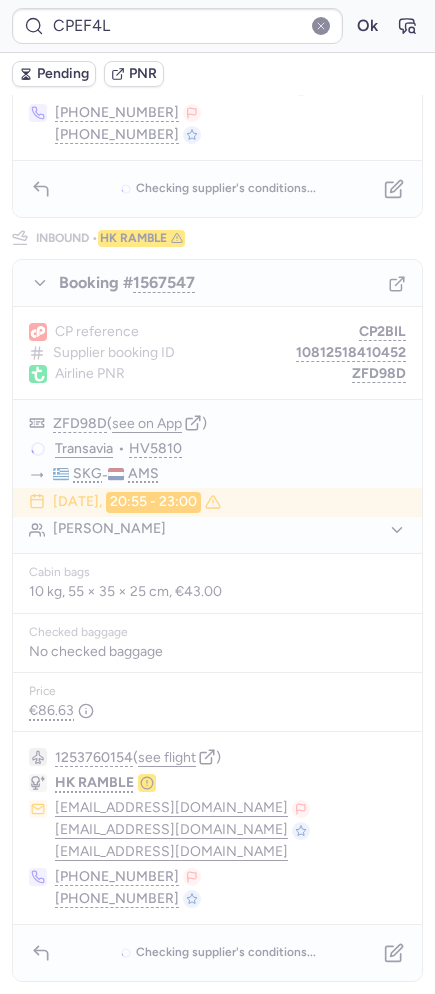 scroll, scrollTop: 0, scrollLeft: 0, axis: both 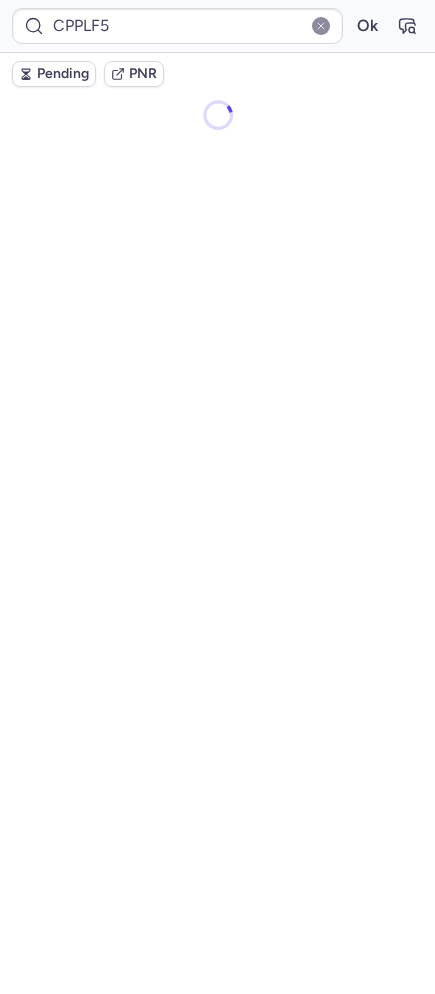 type on "CPEF4L" 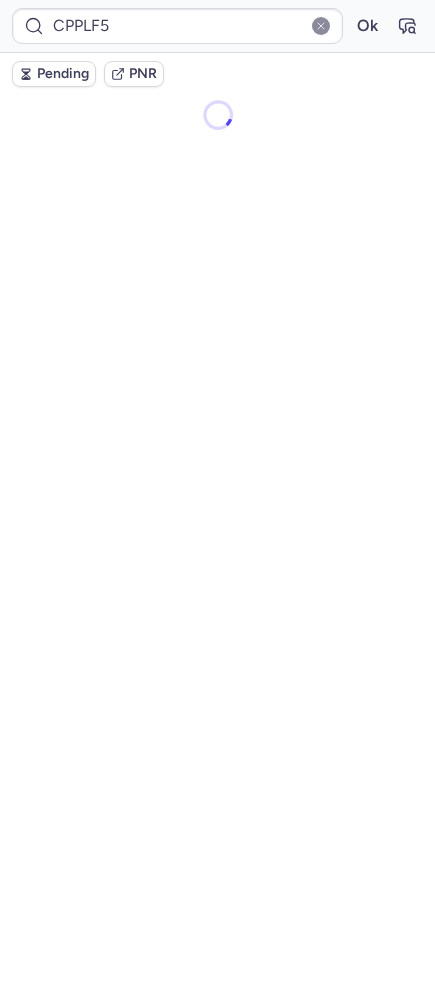type on "CPEF4L" 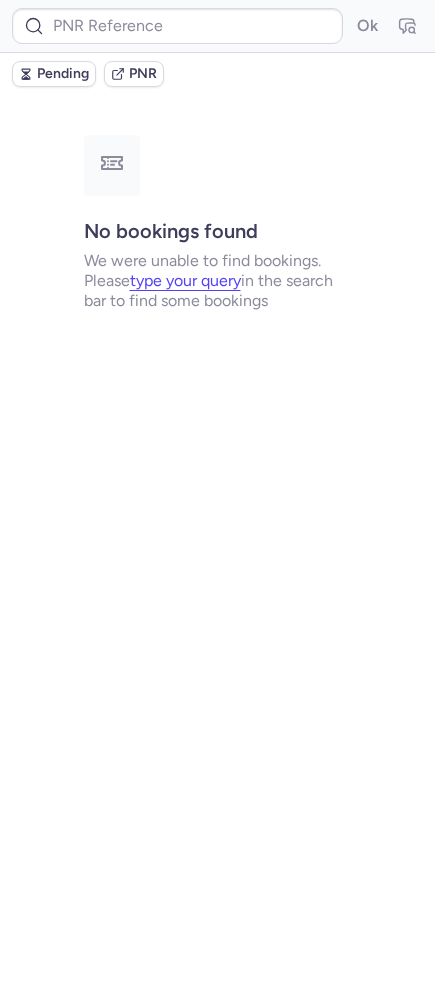type on "CPNFPY" 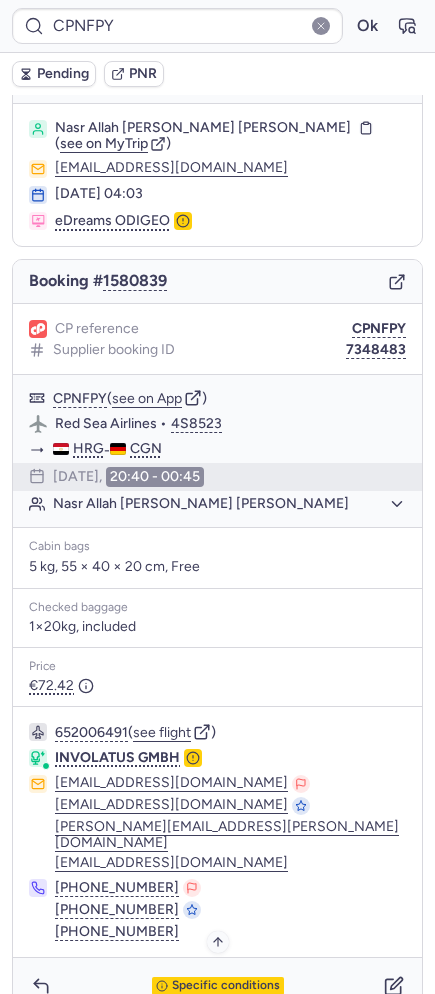 scroll, scrollTop: 54, scrollLeft: 0, axis: vertical 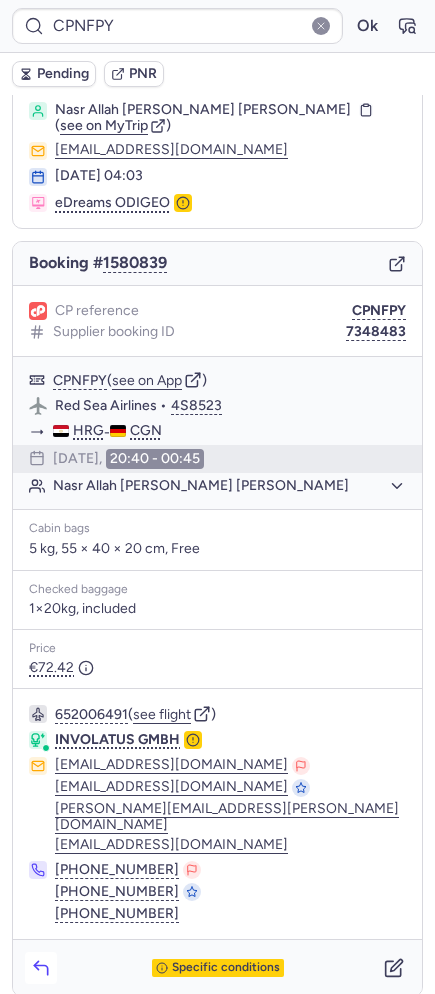 click at bounding box center (41, 968) 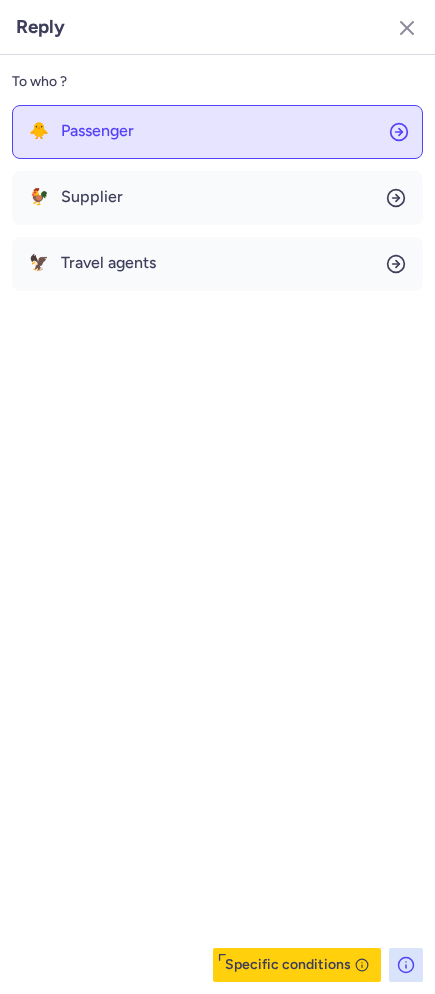 click on "🐥 Passenger" 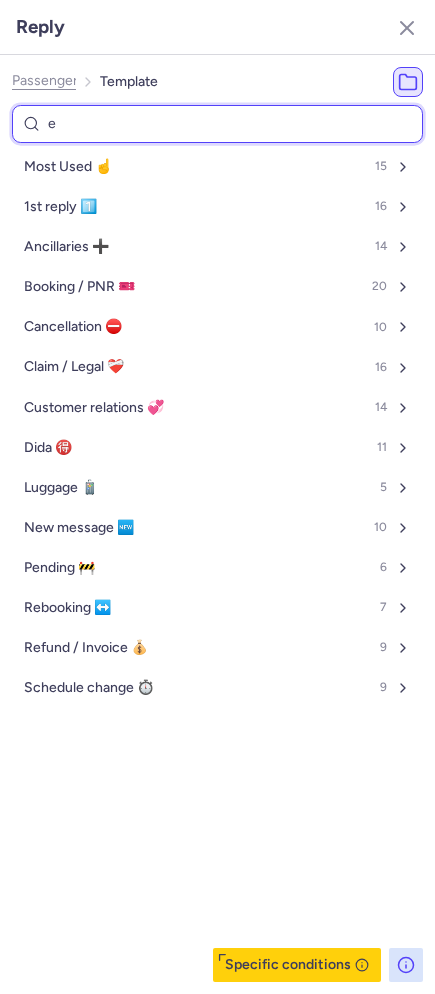 type on "eg" 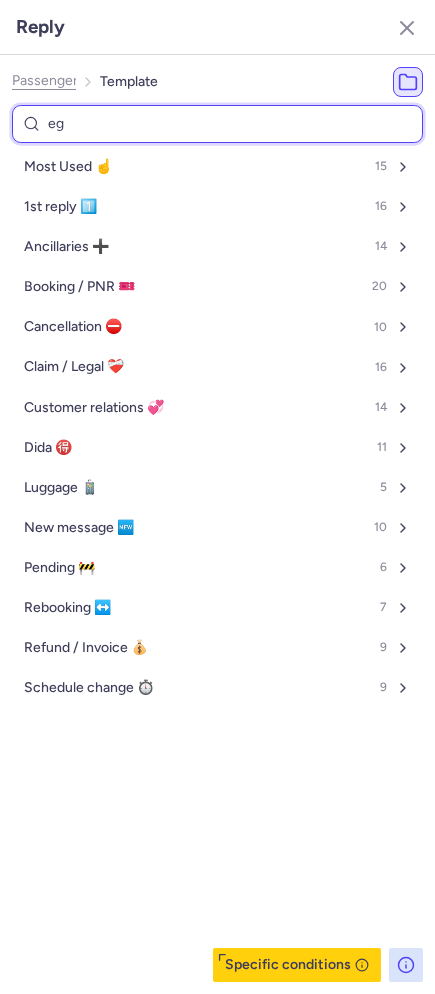 select on "en" 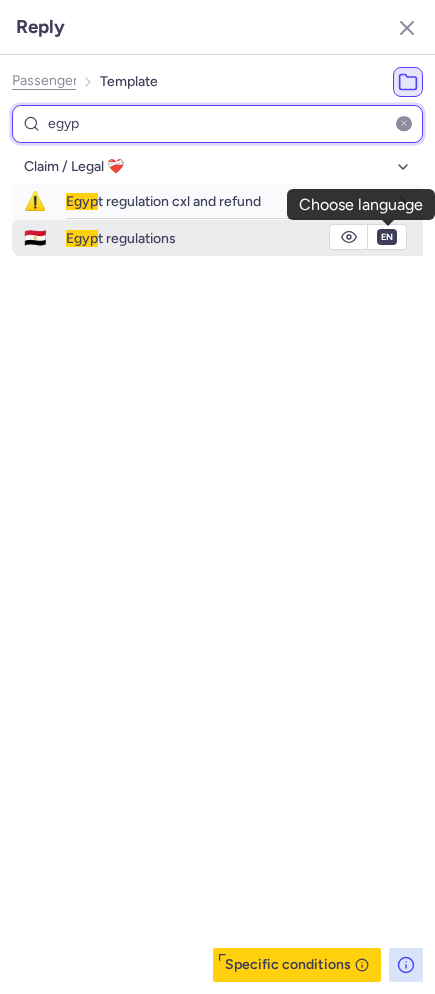 type on "egyp" 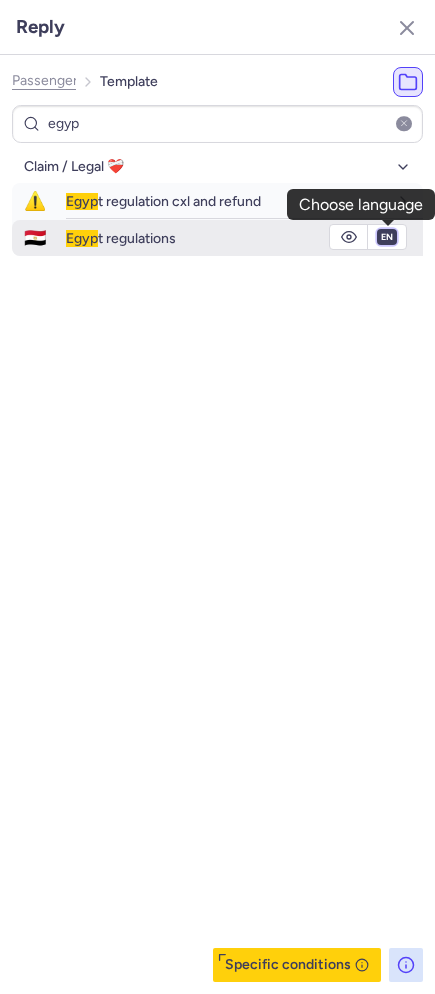 click on "fr en de nl pt es it ru" at bounding box center (387, 237) 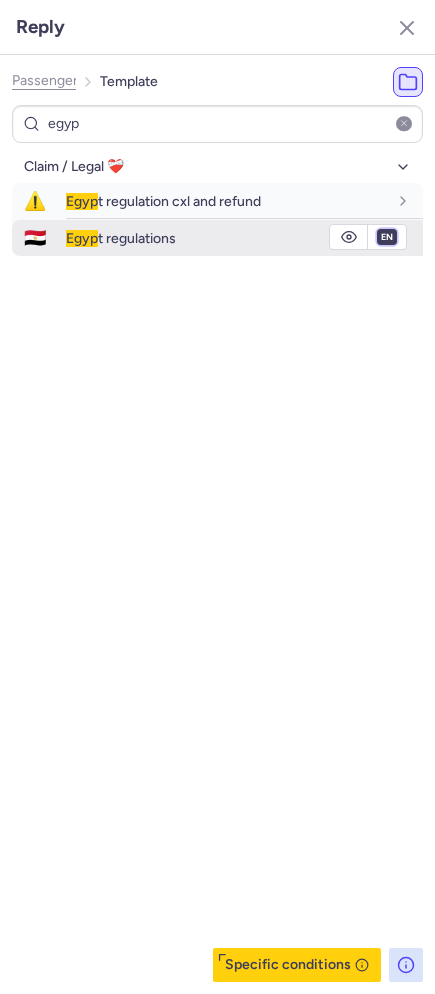 select on "de" 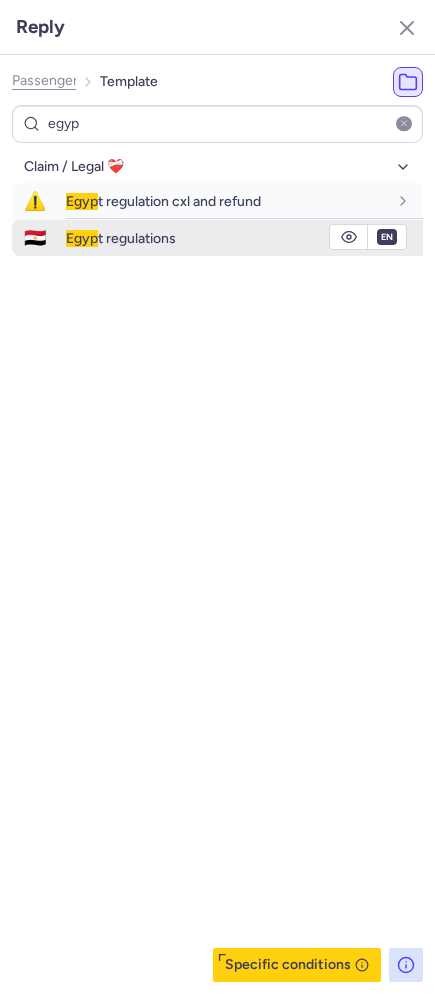 click on "fr en de nl pt es it ru" at bounding box center (387, 237) 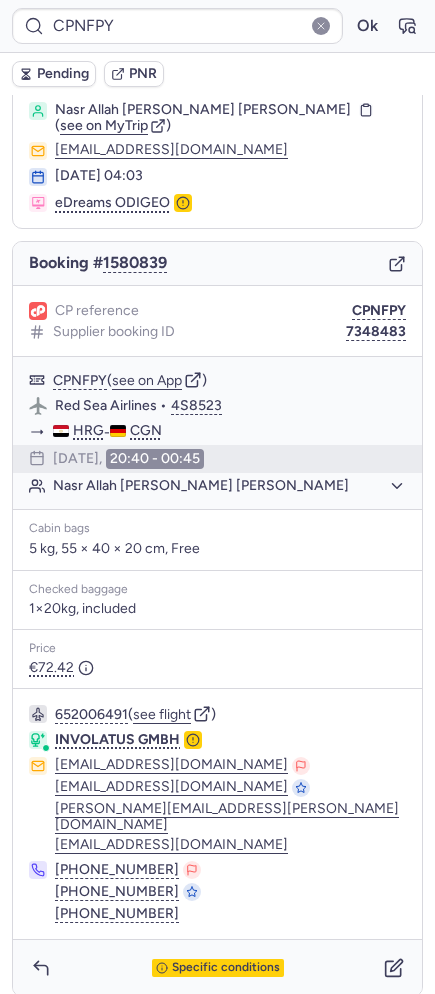 type on "CPCTT9" 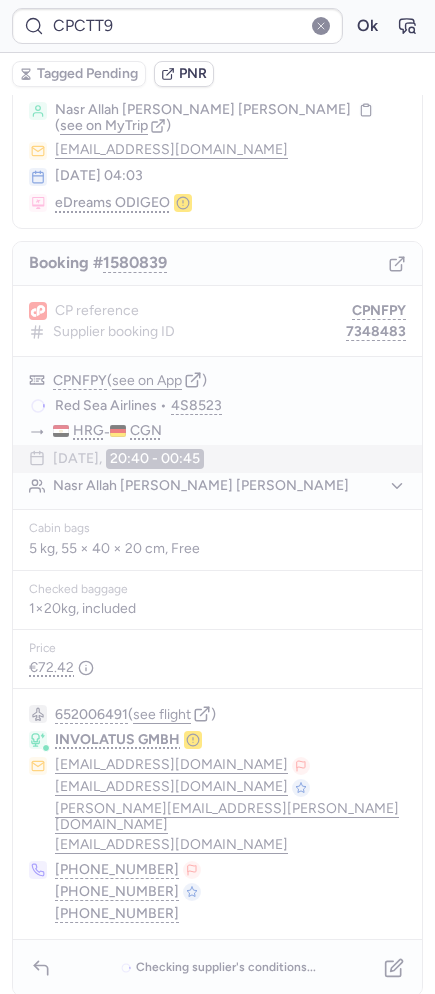 scroll, scrollTop: 0, scrollLeft: 0, axis: both 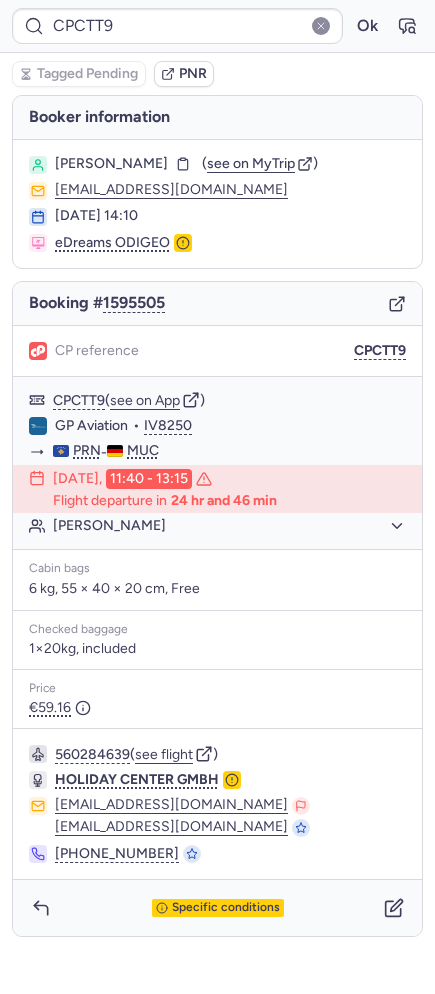 type on "CPEF4L" 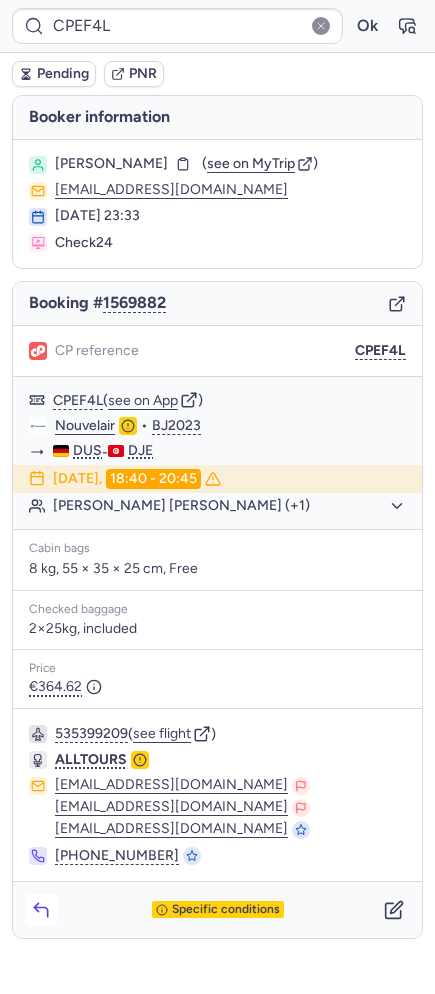 click 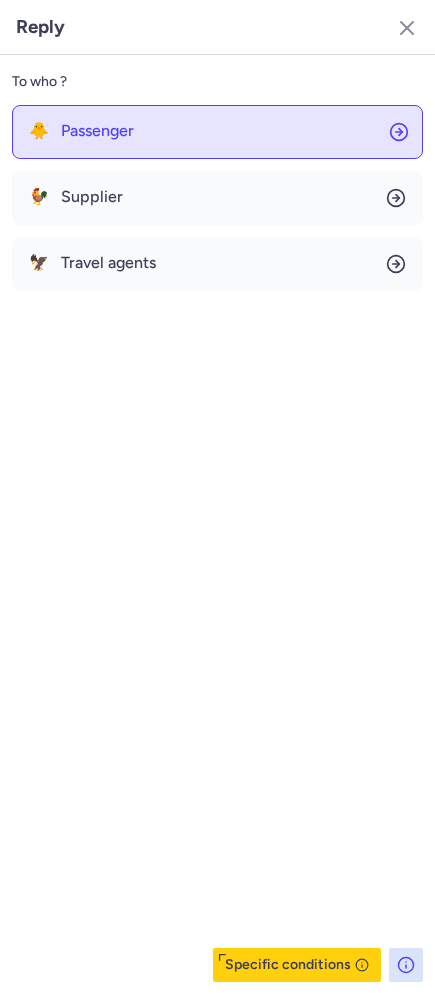 click on "Passenger" at bounding box center (97, 131) 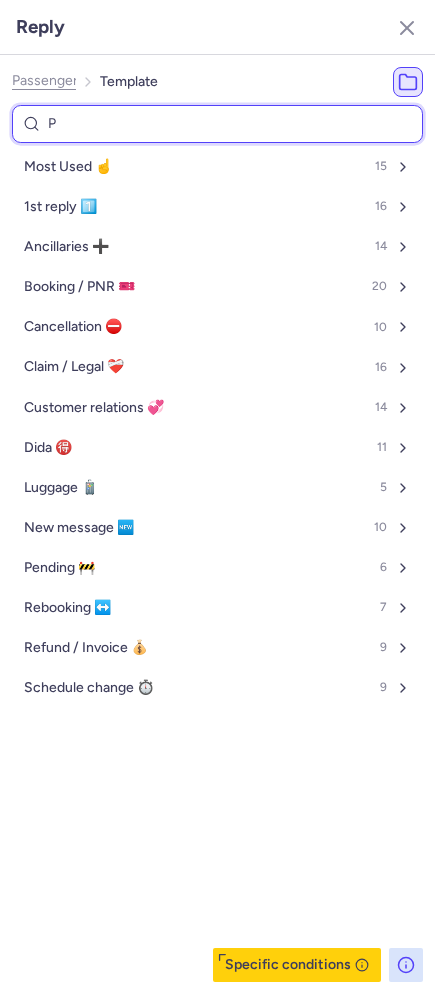 type on "PE" 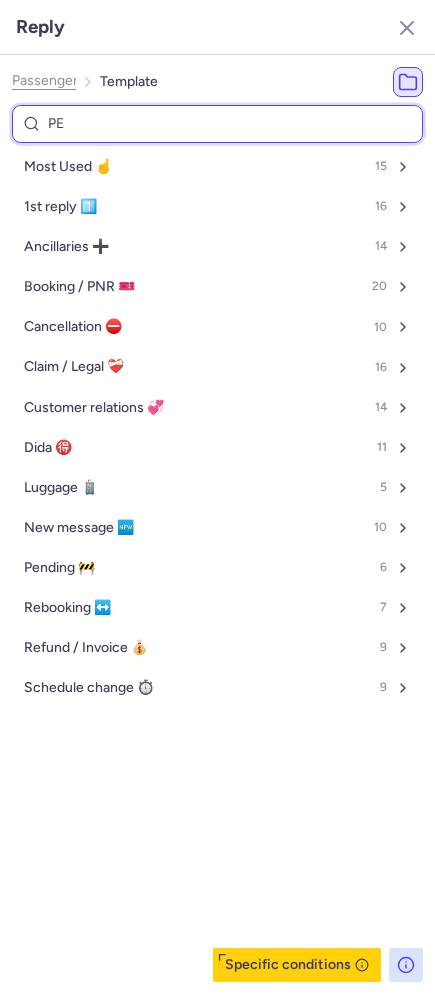 select on "en" 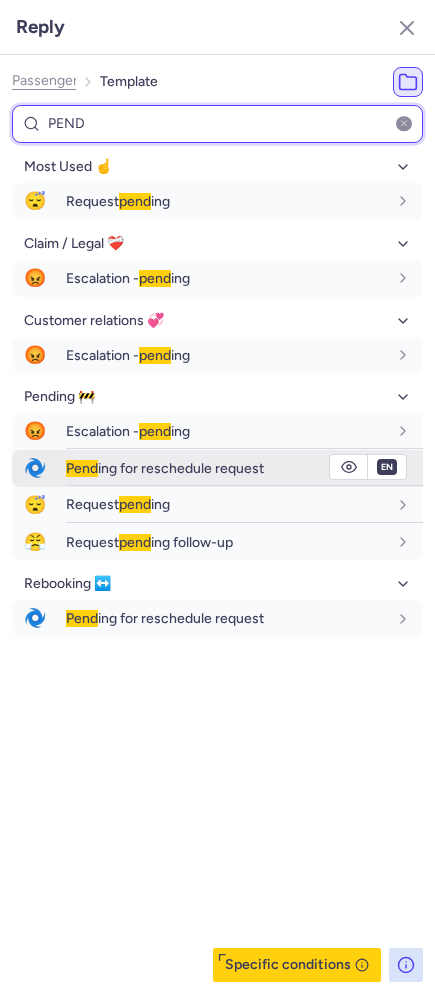type on "PEND" 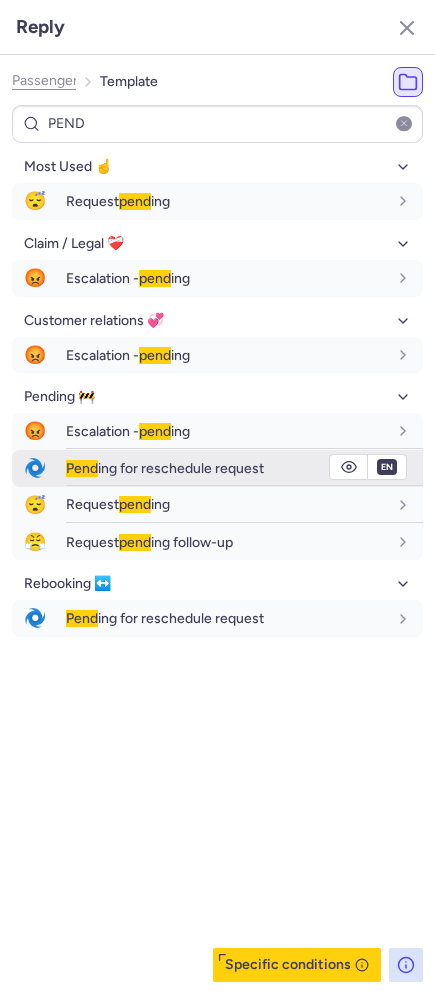 click on "Pend ing for reschedule request" at bounding box center (244, 468) 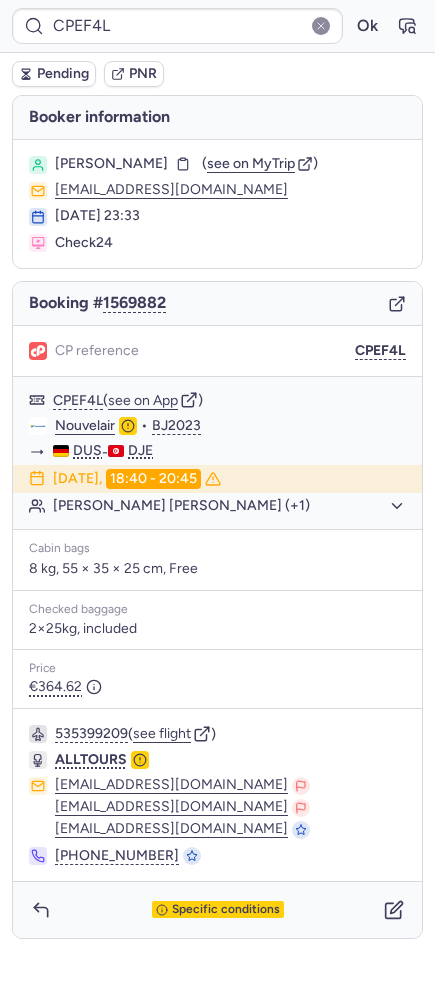 click 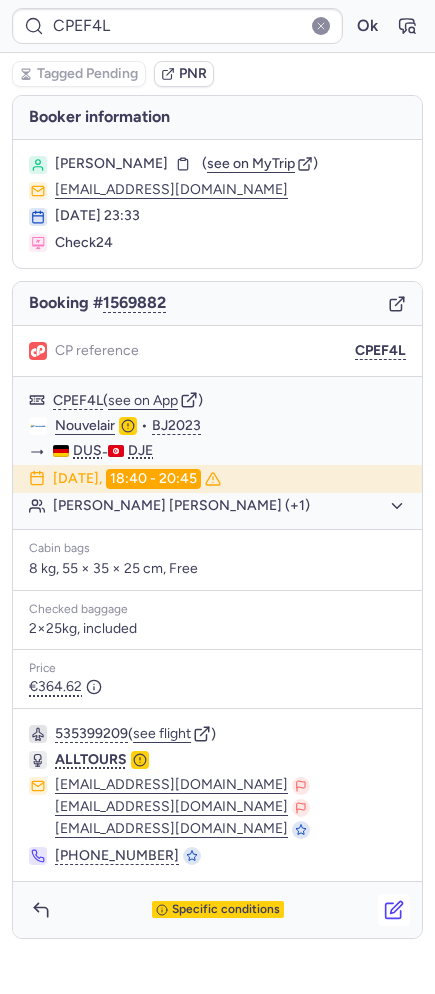 click 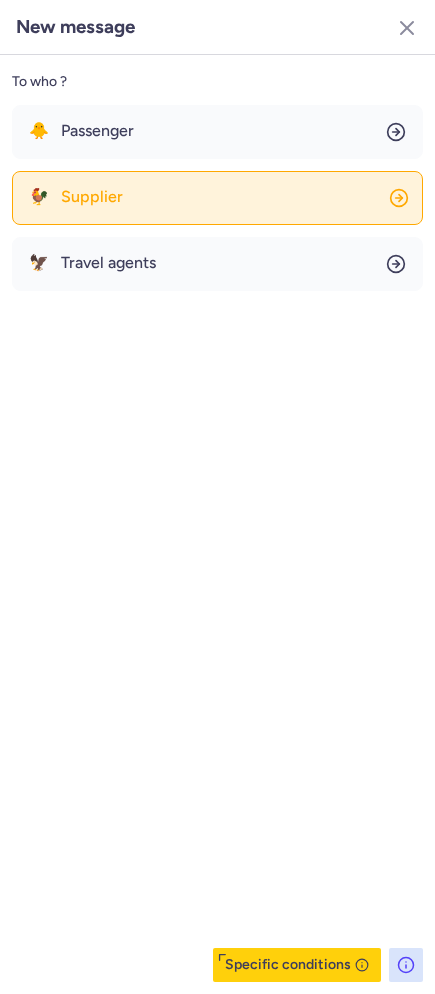 click on "🐓 Supplier" 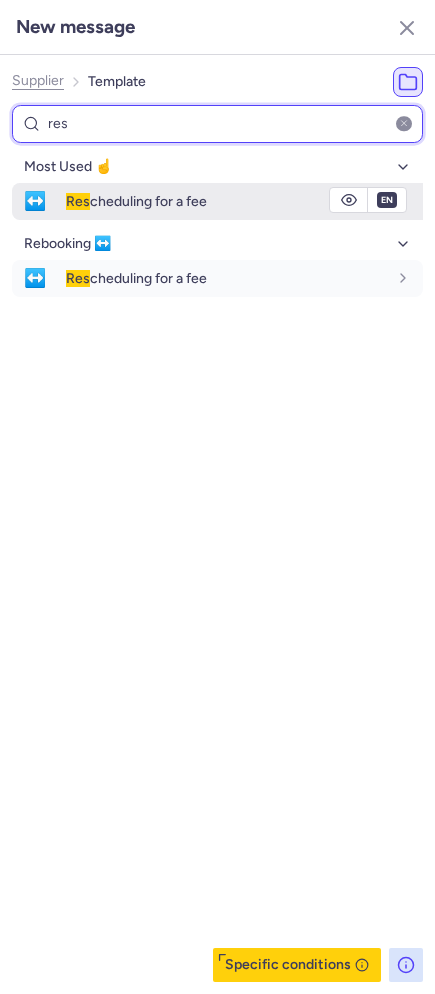 type on "res" 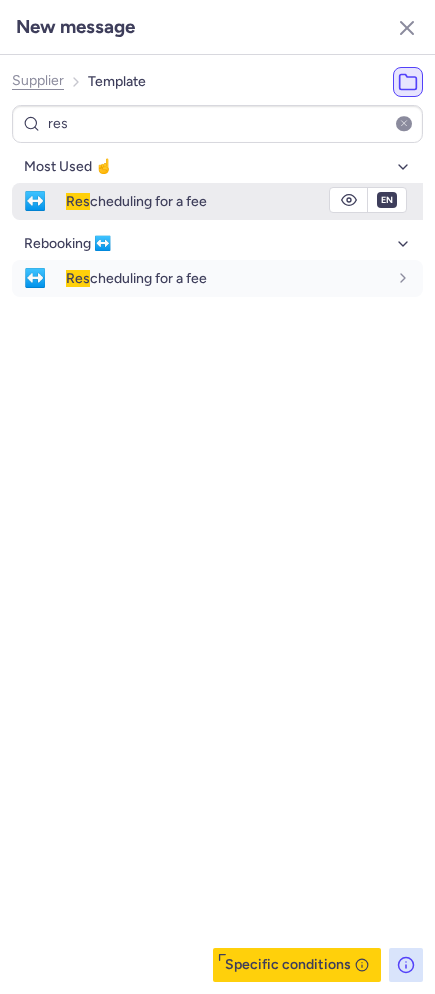 click on "Res cheduling for a fee" at bounding box center [136, 201] 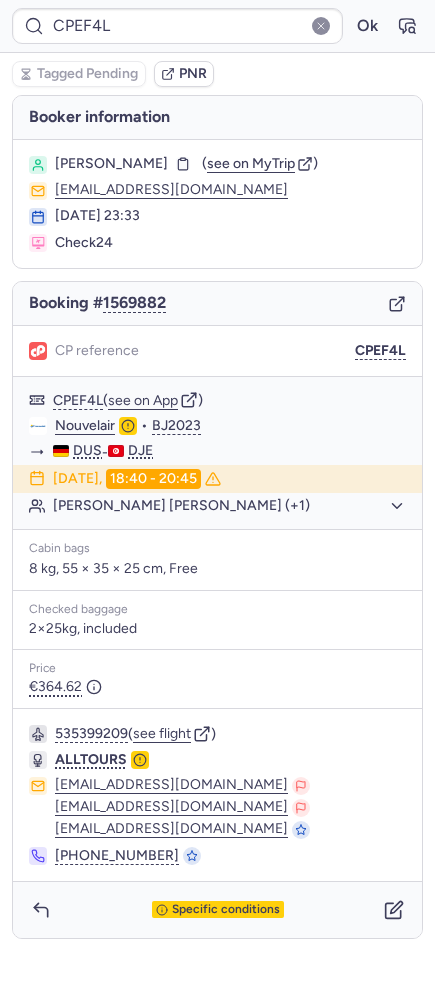 type on "CP2BIL" 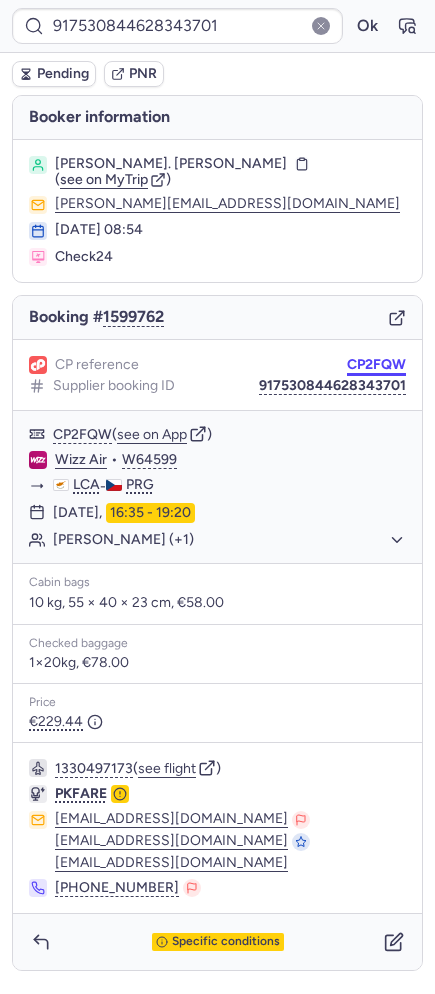 click on "CP2FQW" at bounding box center [376, 365] 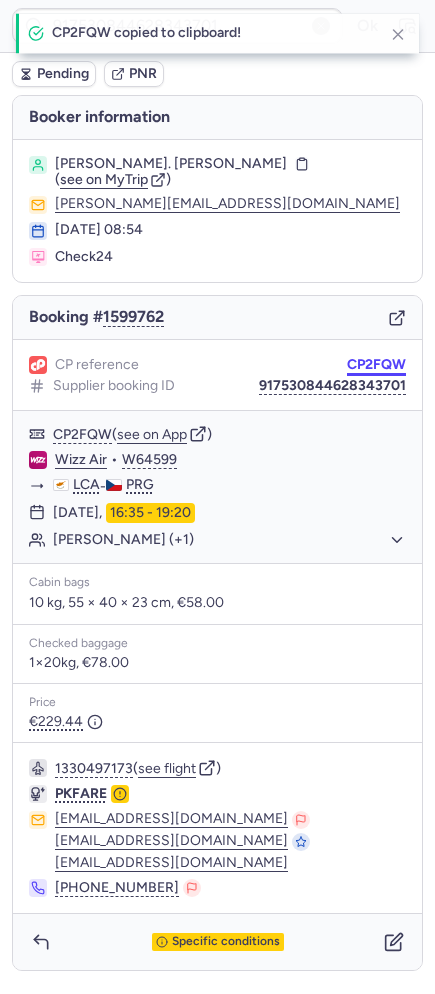 click on "CP2FQW" at bounding box center [376, 365] 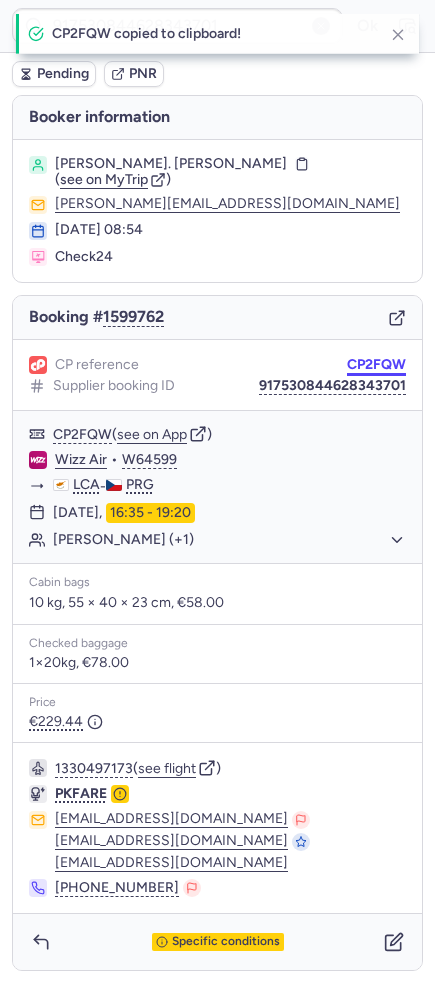 click on "CP2FQW" at bounding box center [376, 365] 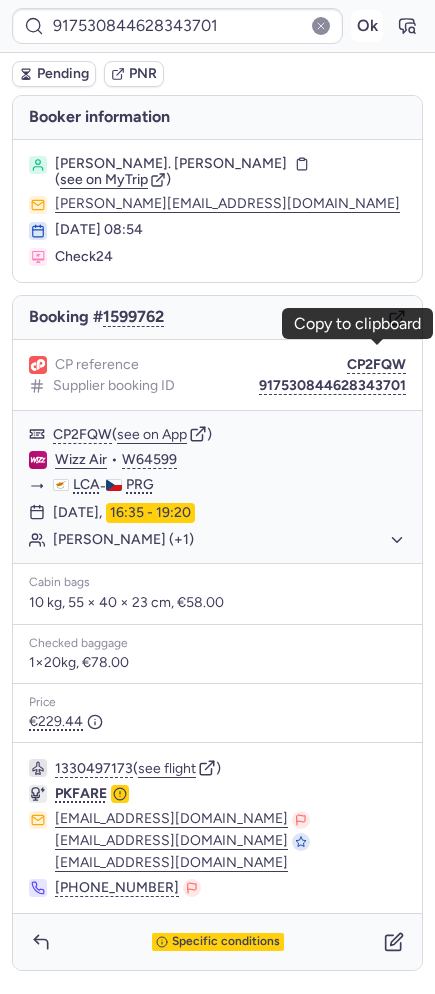 click on "Ok" at bounding box center (367, 26) 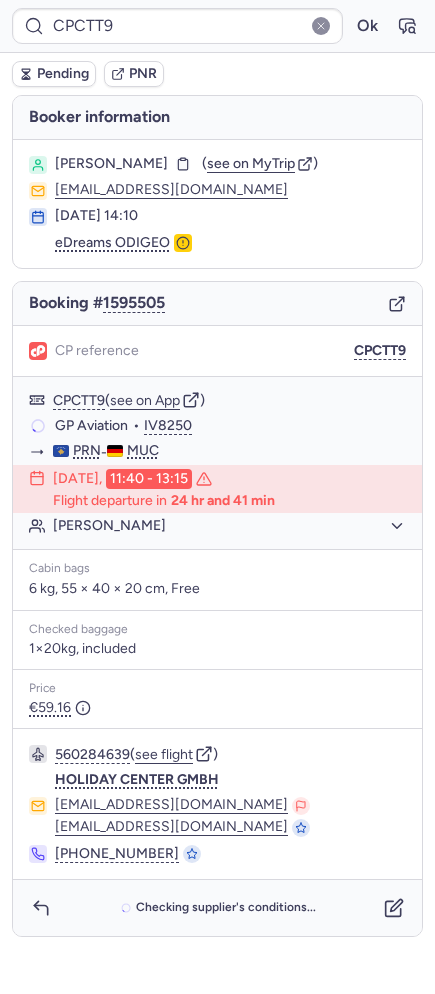 type on "CPPLF5" 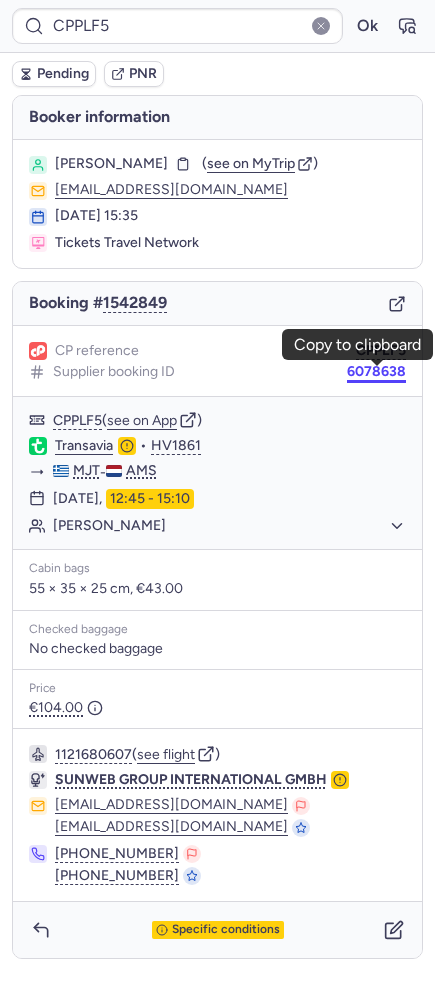 click on "6078638" at bounding box center (376, 372) 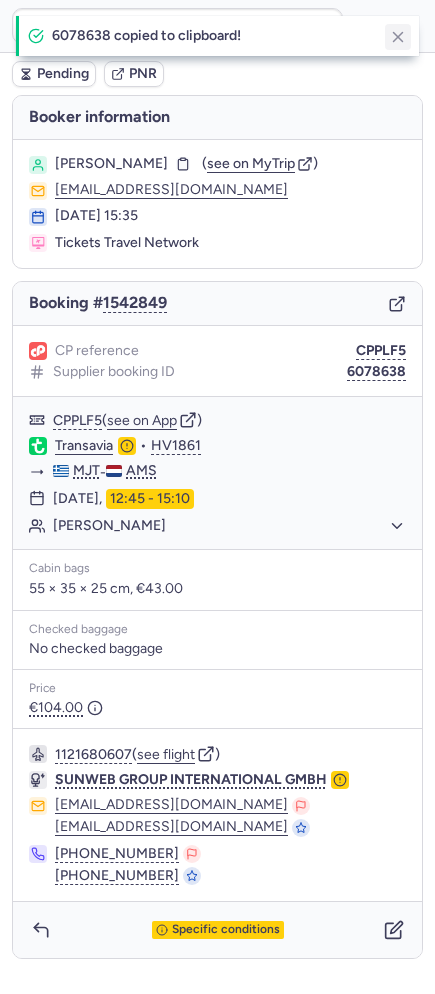 click 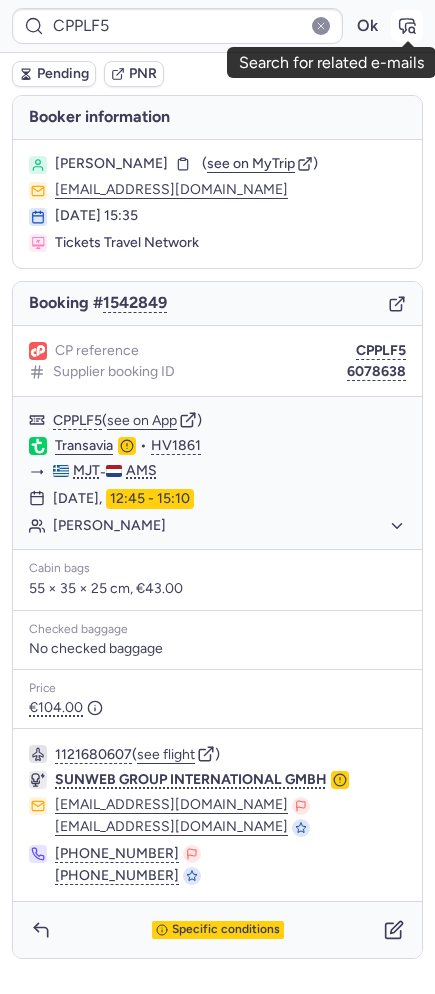 click 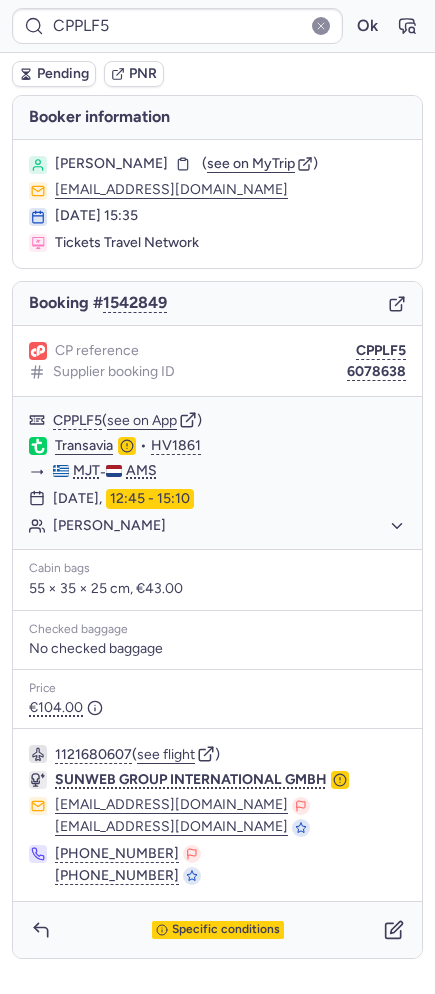 type on "CP4FQ8" 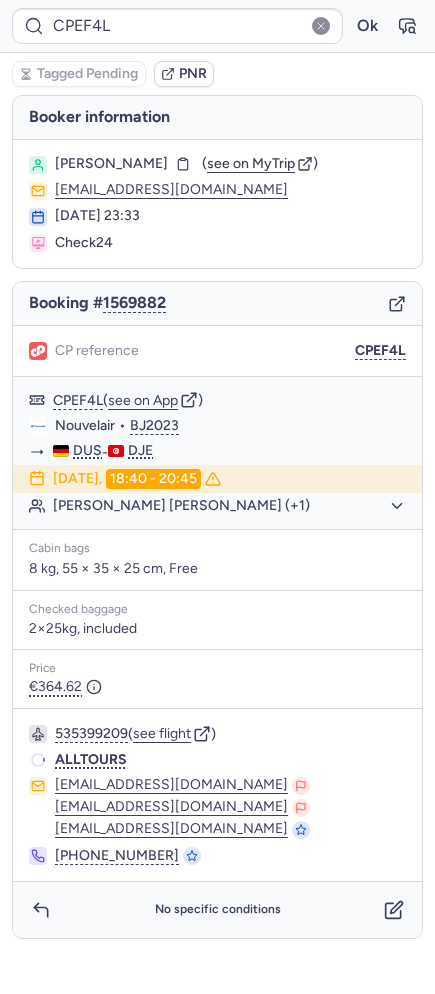 type on "CPCTT9" 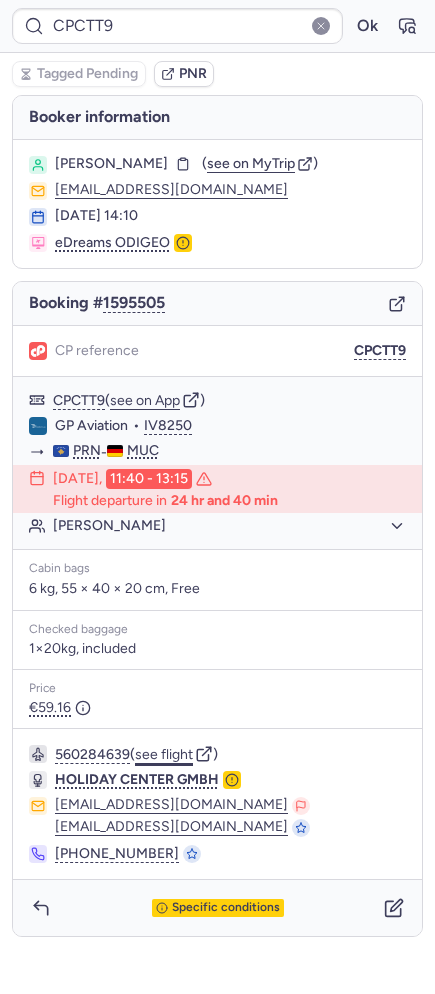 click on "see flight" 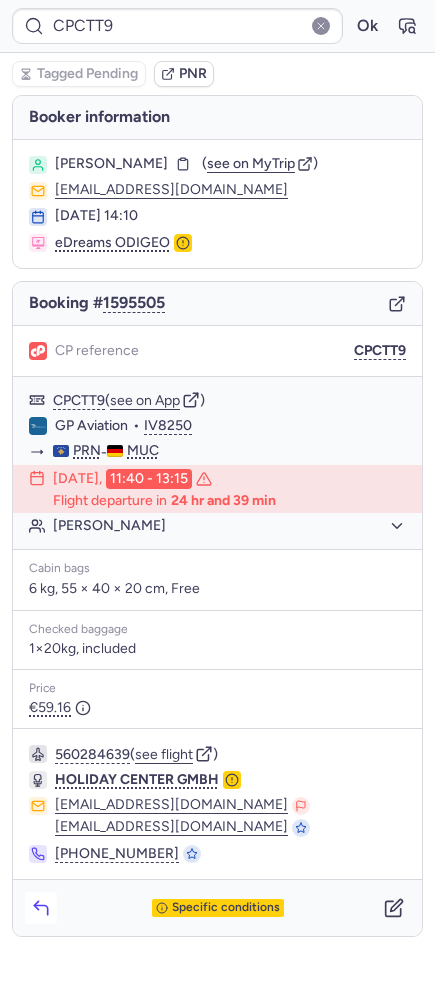 click 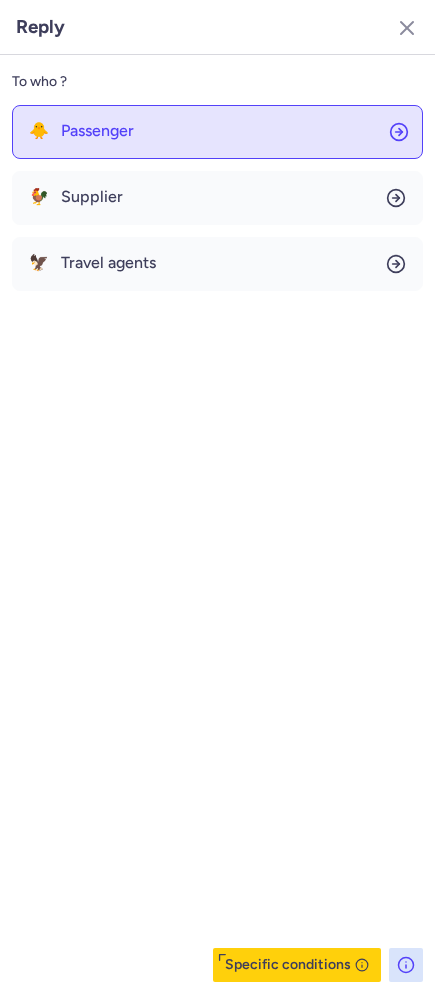 click on "🐥 Passenger" 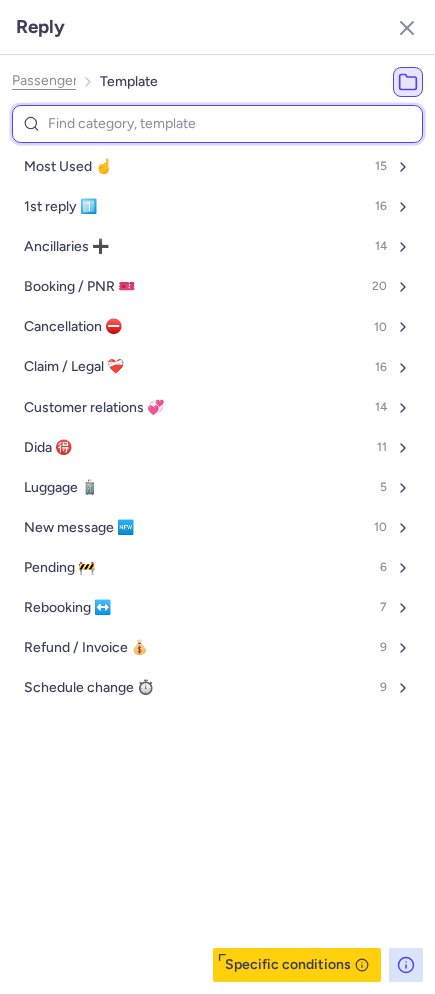 click at bounding box center (217, 124) 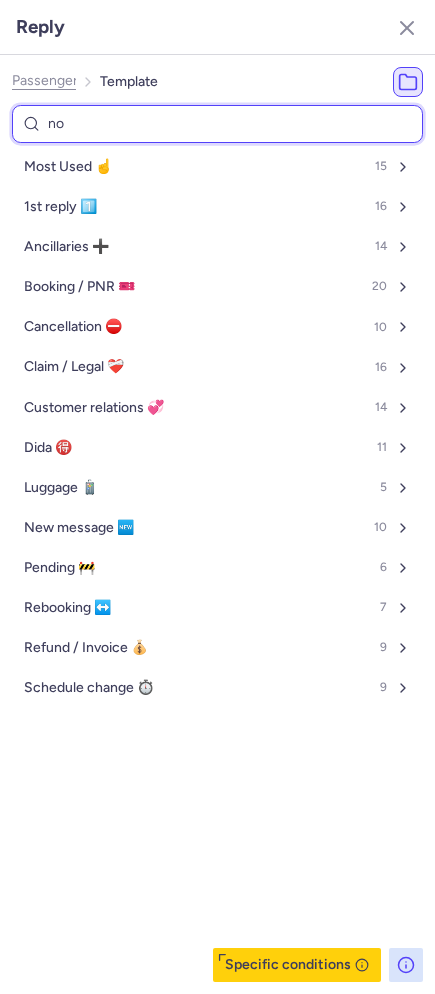 type on "non" 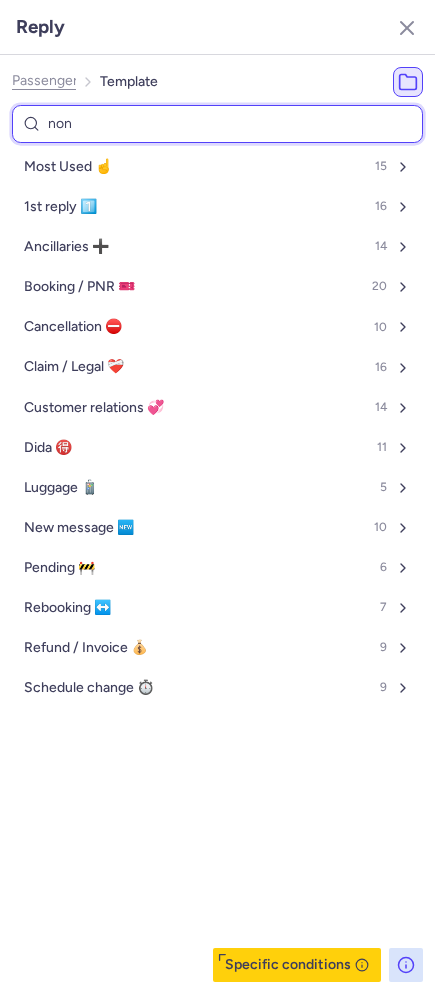 select on "de" 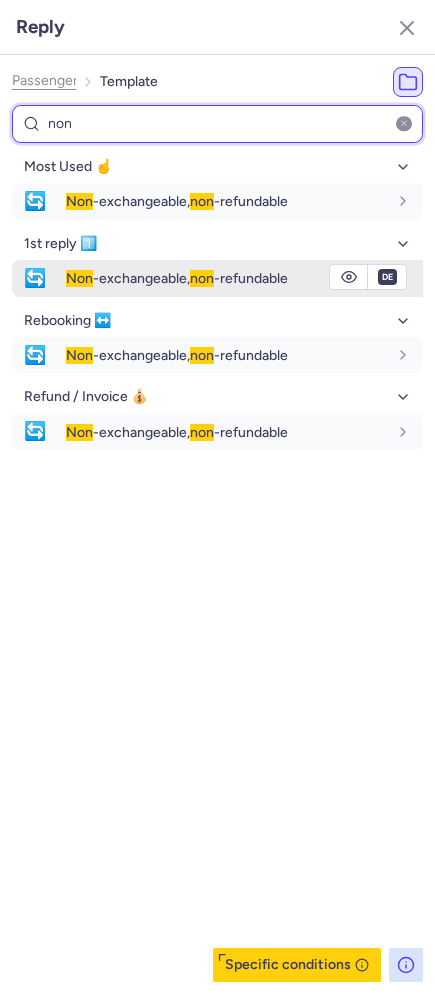 type on "non" 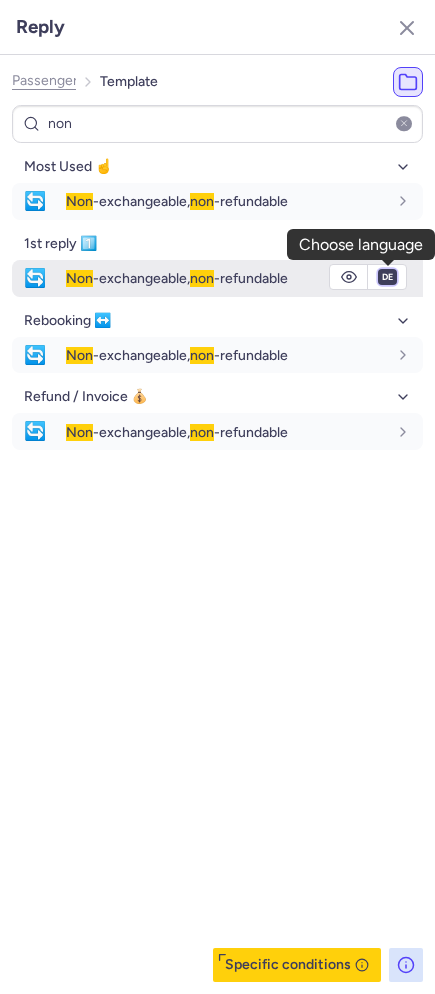 click on "fr en de nl pt es it ru" at bounding box center [387, 277] 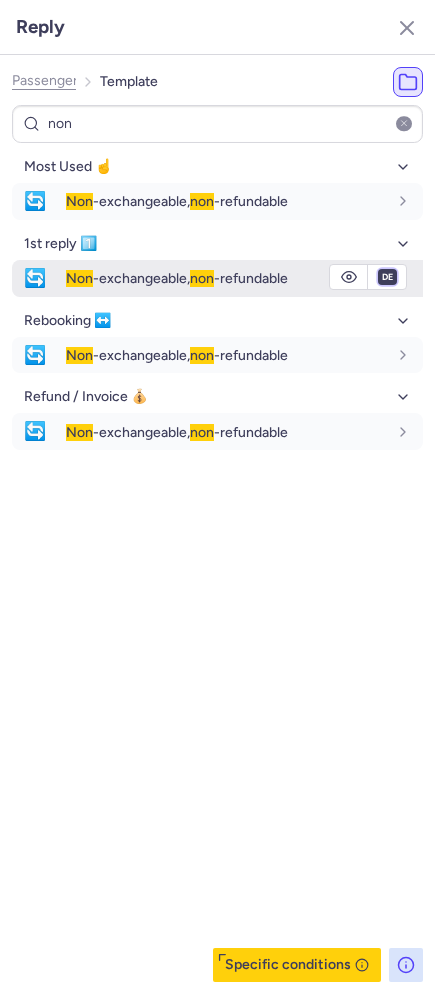 select on "en" 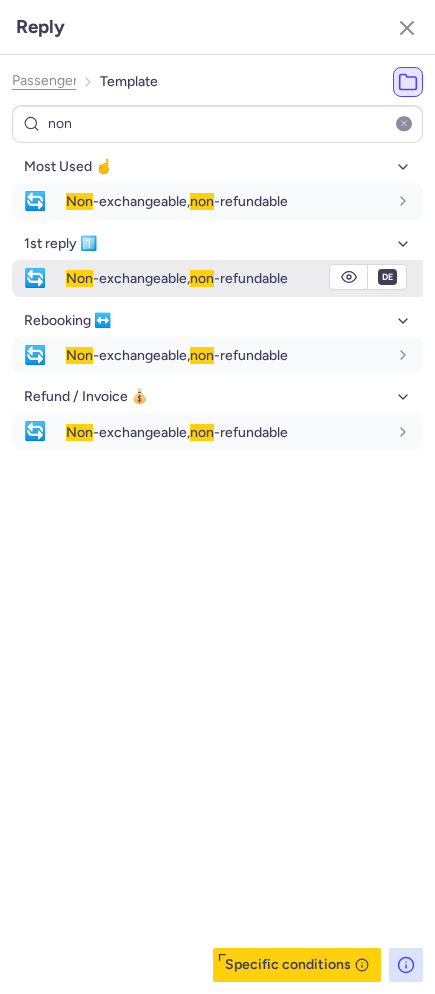 click on "fr en de nl pt es it ru" at bounding box center (387, 277) 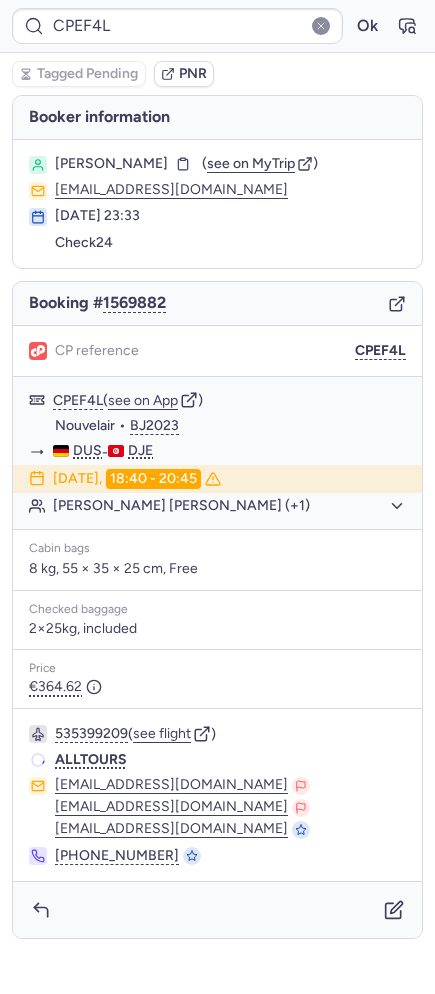 type on "CP4FQ8" 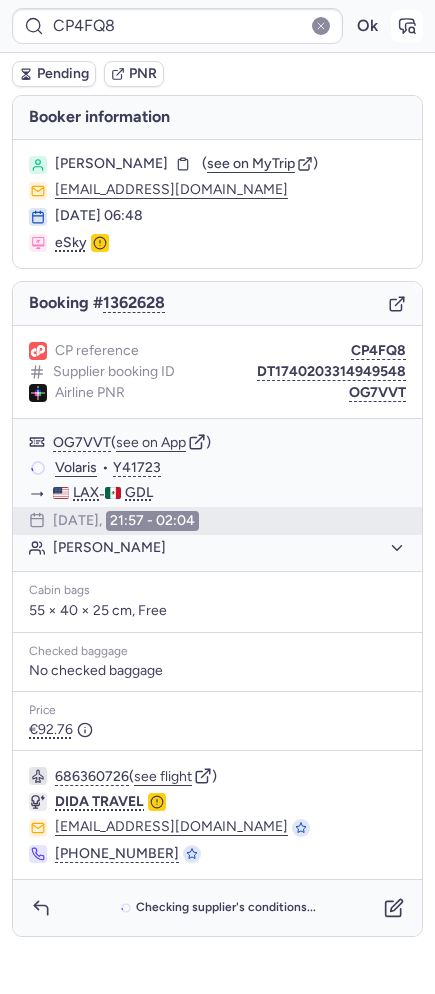 click 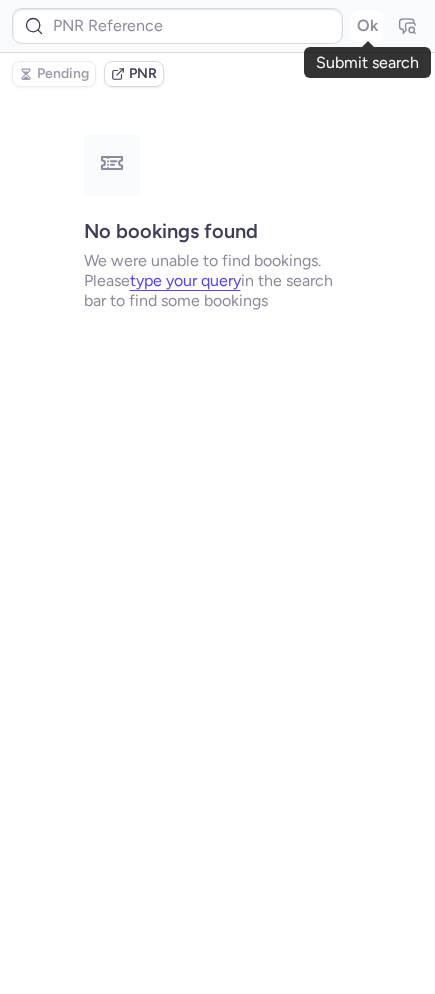 type on "CP4FQ8" 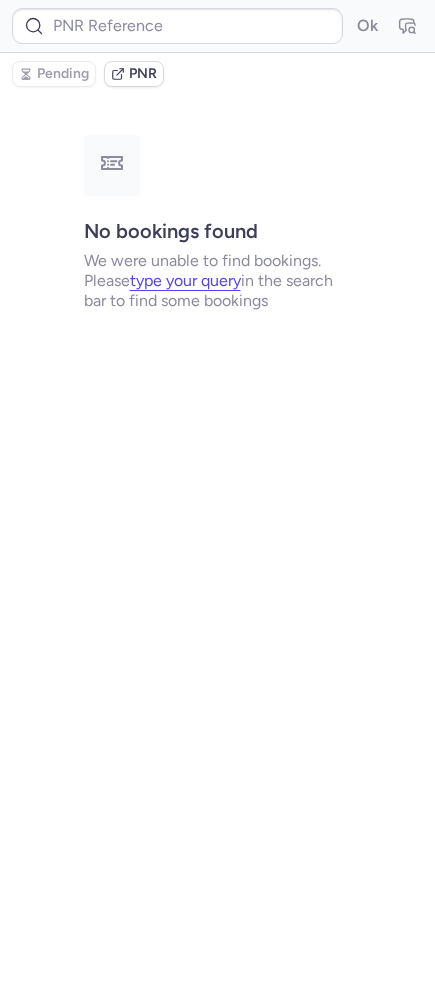 type on "CP4FQ8" 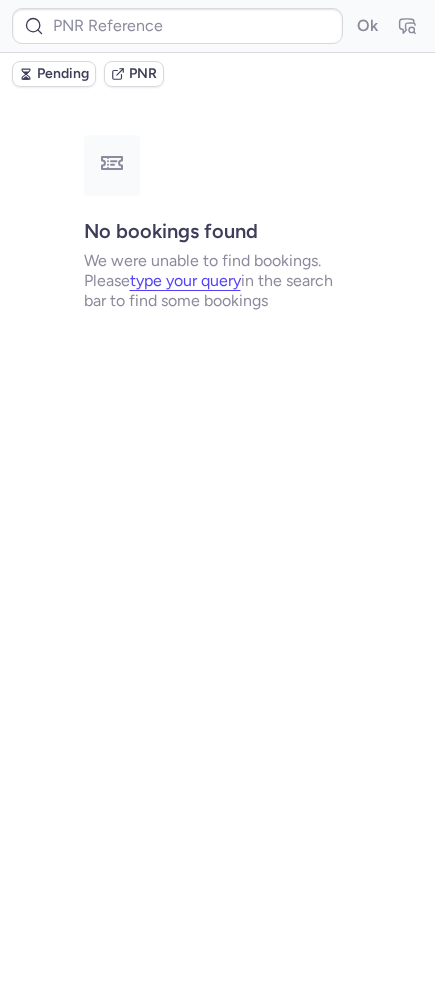 type on "CP4FQ8" 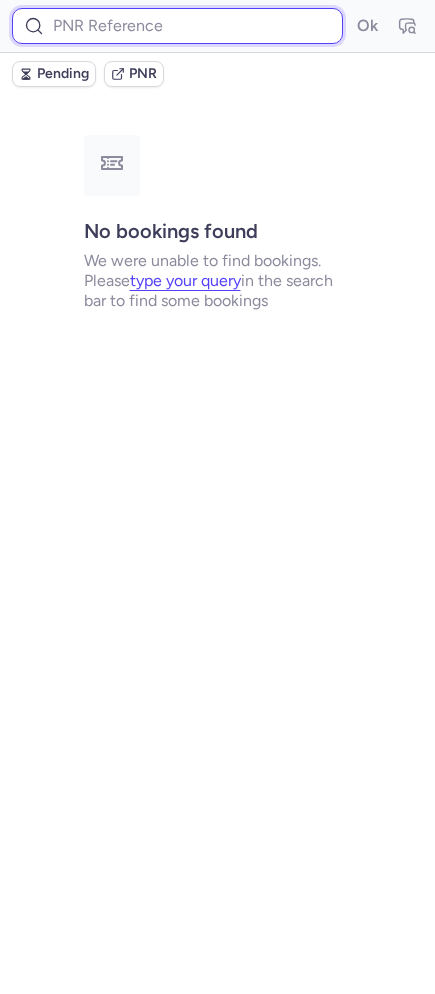 click at bounding box center [177, 26] 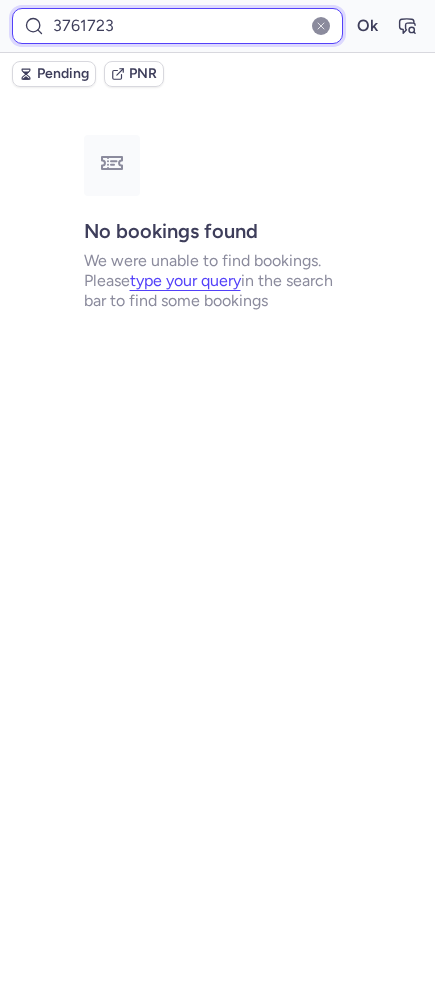 type on "3761723" 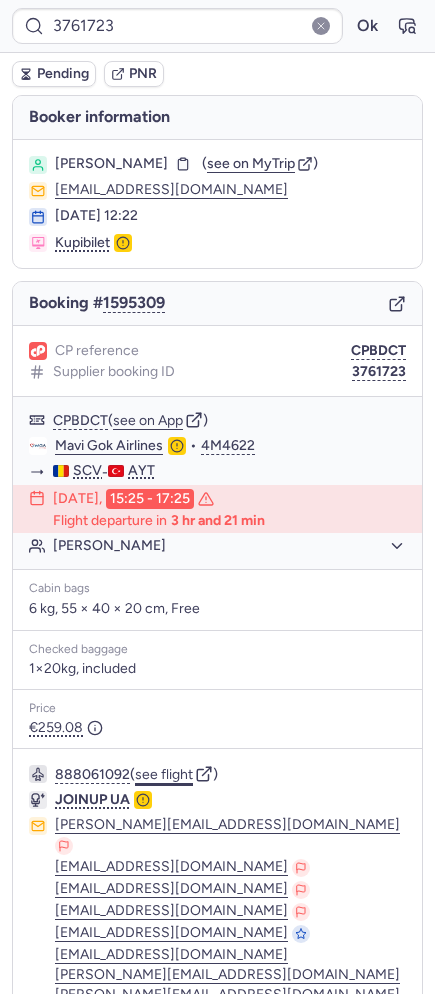 click on "see flight" 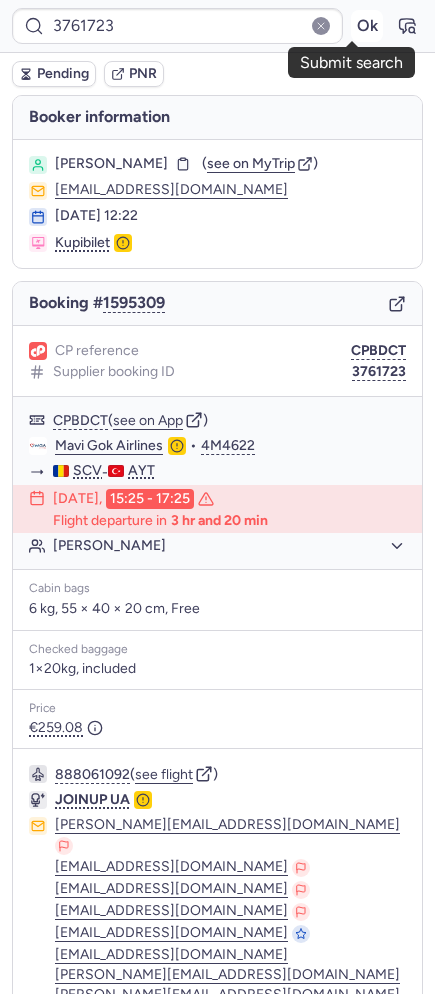 click on "Ok" at bounding box center [367, 26] 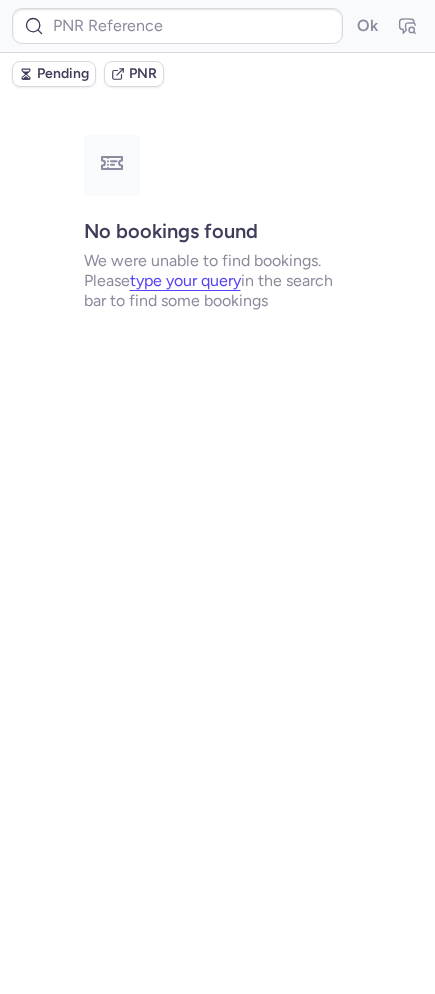 type on "CPEF4L" 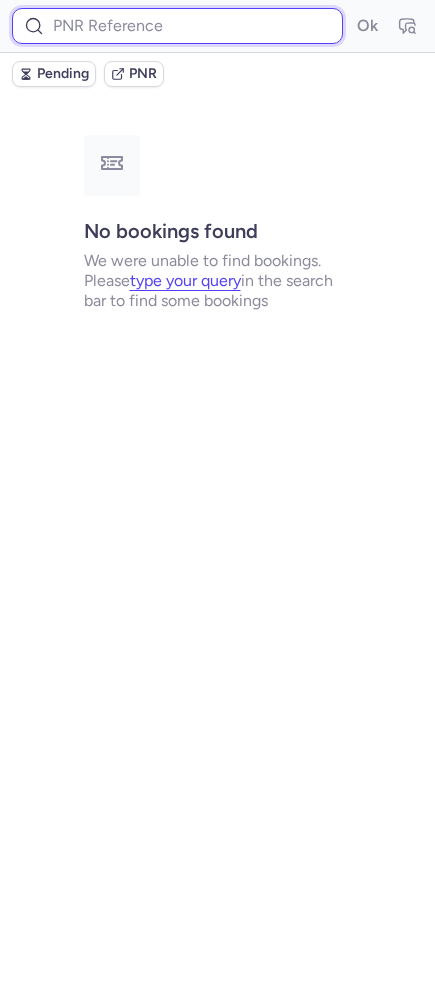 click at bounding box center (177, 26) 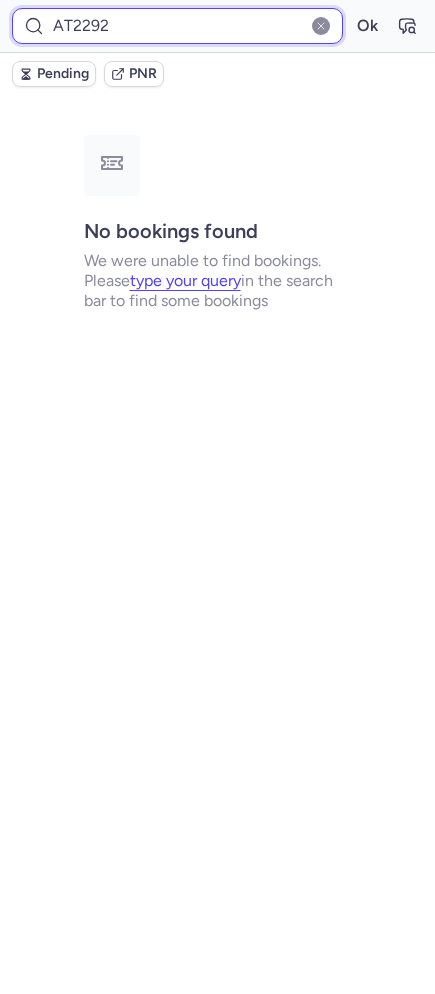 type on "AT2292" 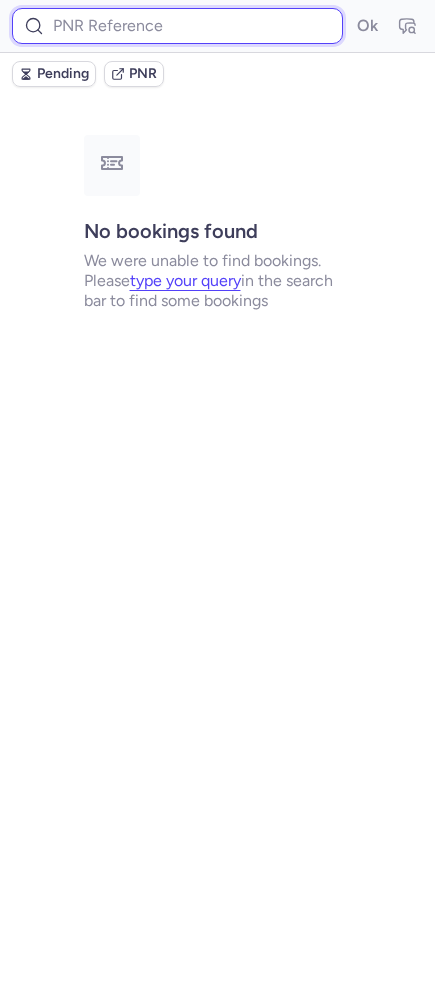 click at bounding box center (177, 26) 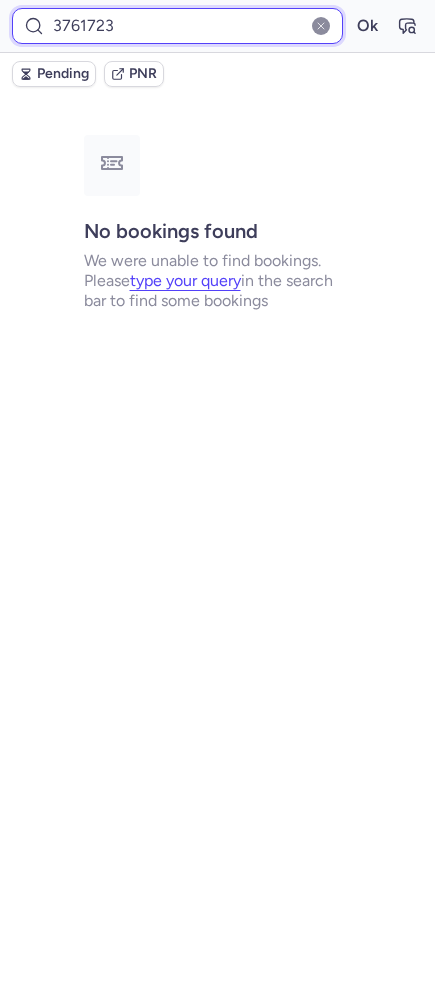 type on "3761723" 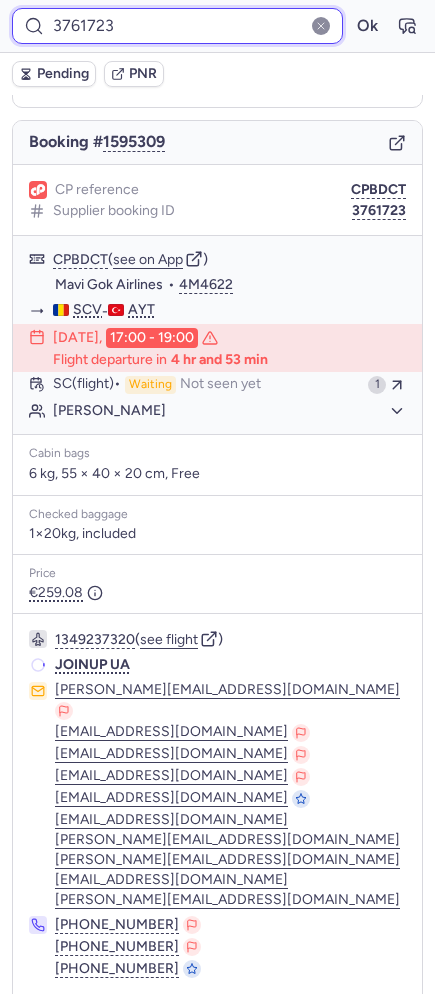 scroll, scrollTop: 212, scrollLeft: 0, axis: vertical 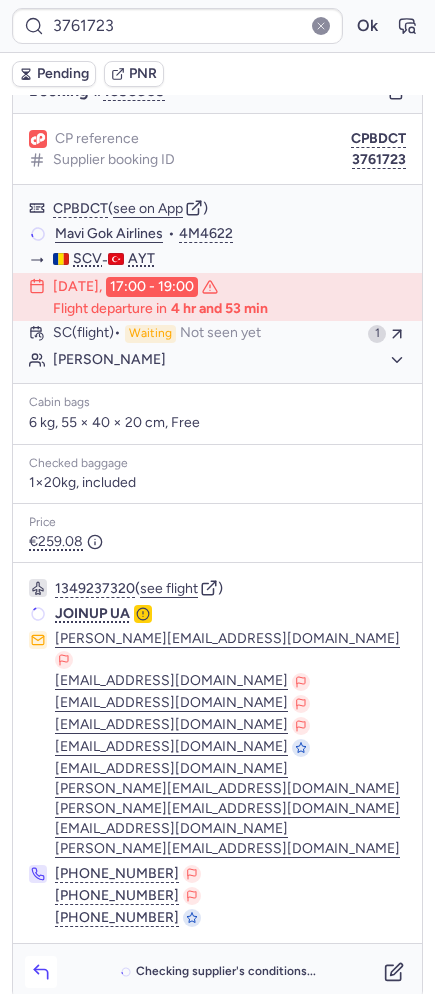 click 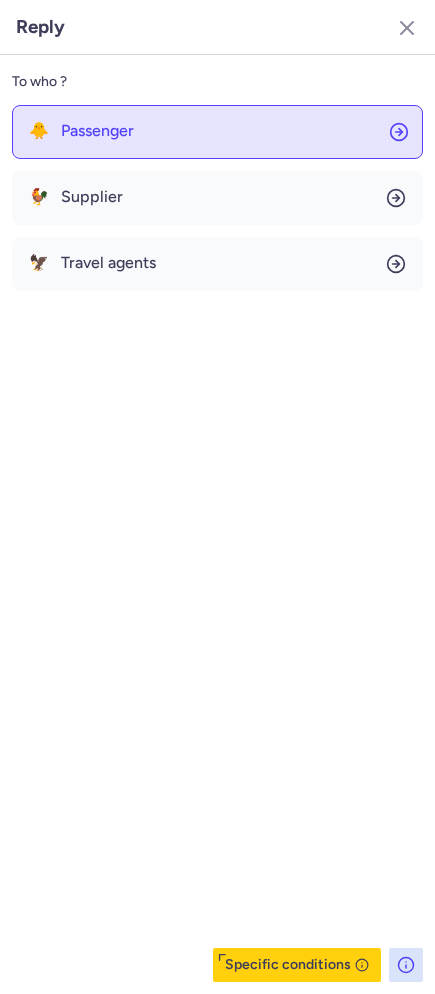 click on "Passenger" at bounding box center (97, 131) 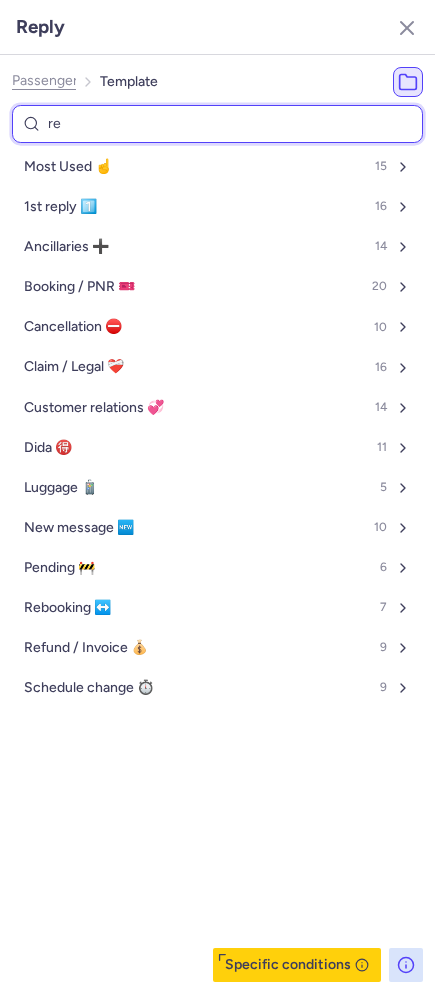 type on "ref" 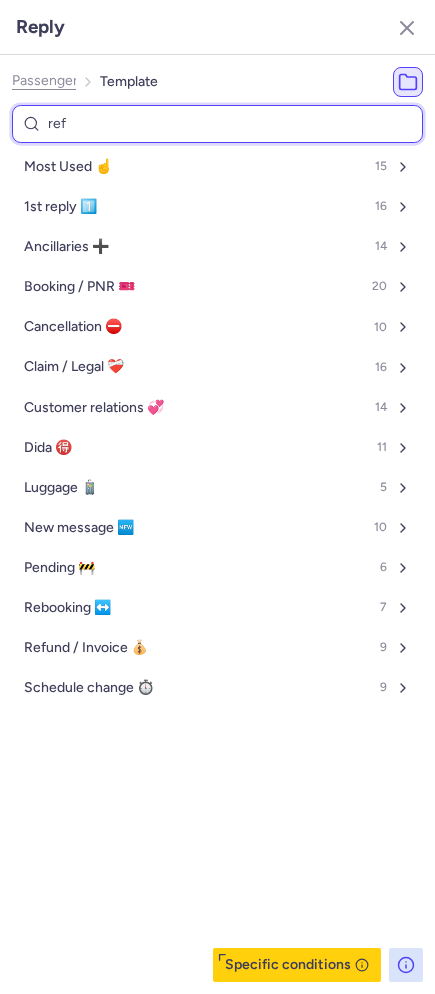 select on "en" 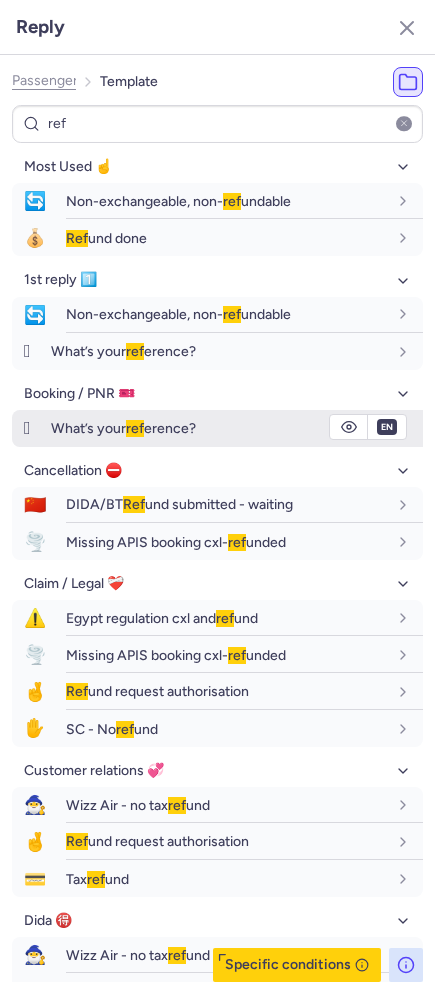 click on "fr en de nl pt es it ru en" at bounding box center [387, 427] 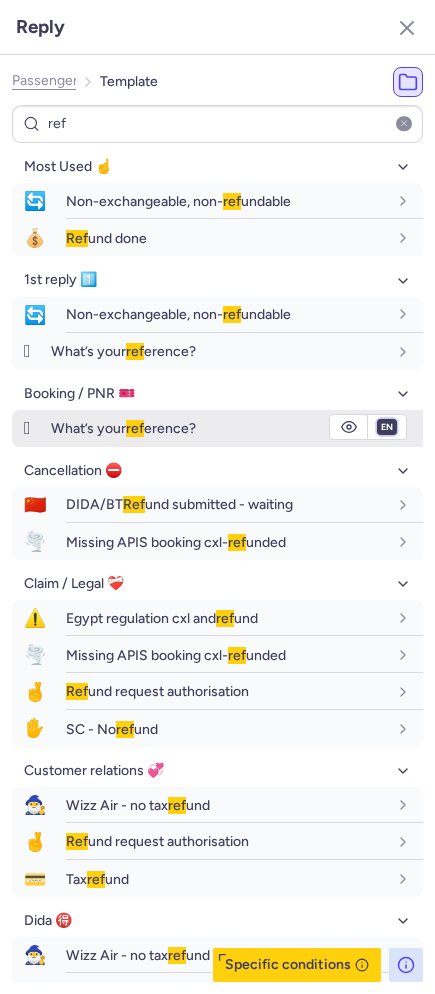 click on "fr en de nl pt es it ru" at bounding box center (387, 427) 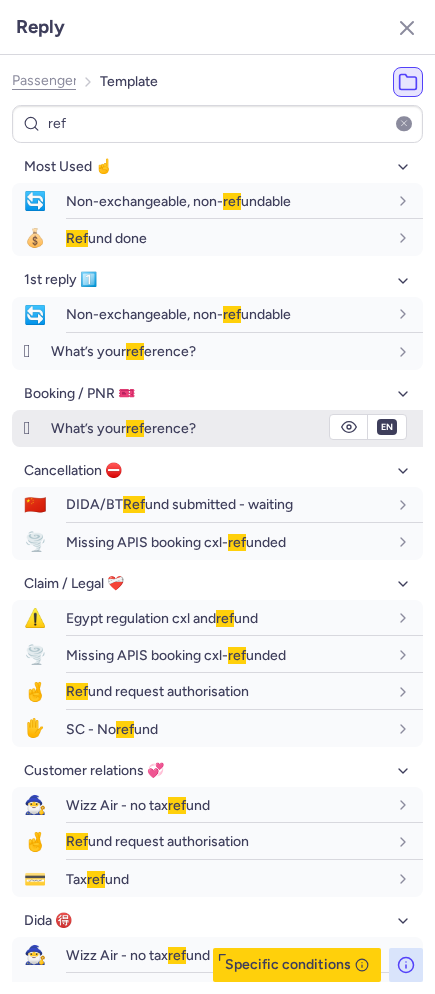 click on "fr en de nl pt es it ru" at bounding box center [387, 427] 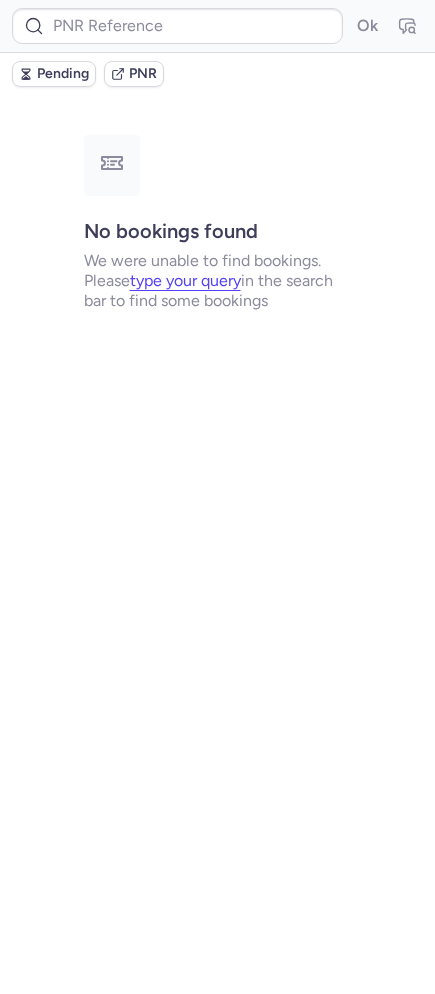 scroll, scrollTop: 0, scrollLeft: 0, axis: both 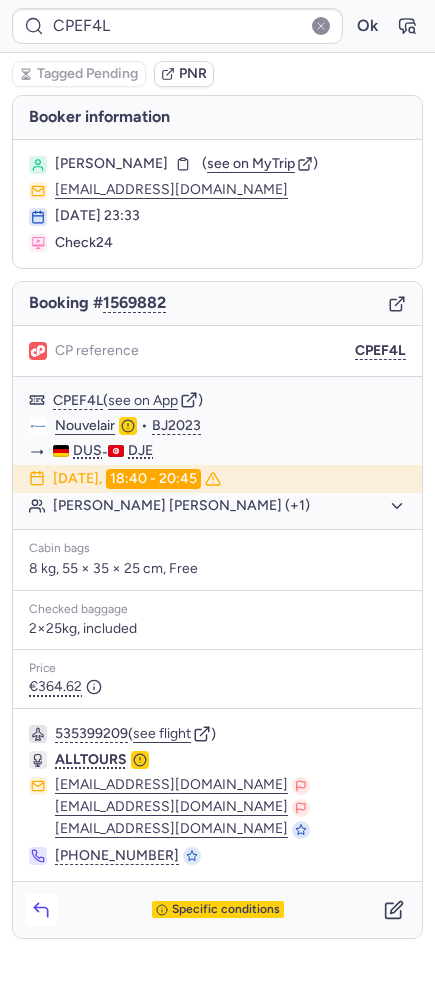 click 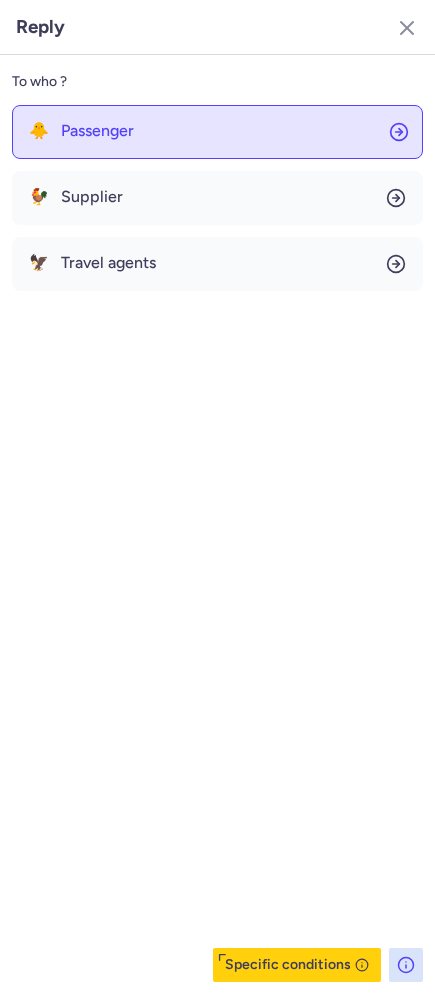 click on "Passenger" at bounding box center (97, 131) 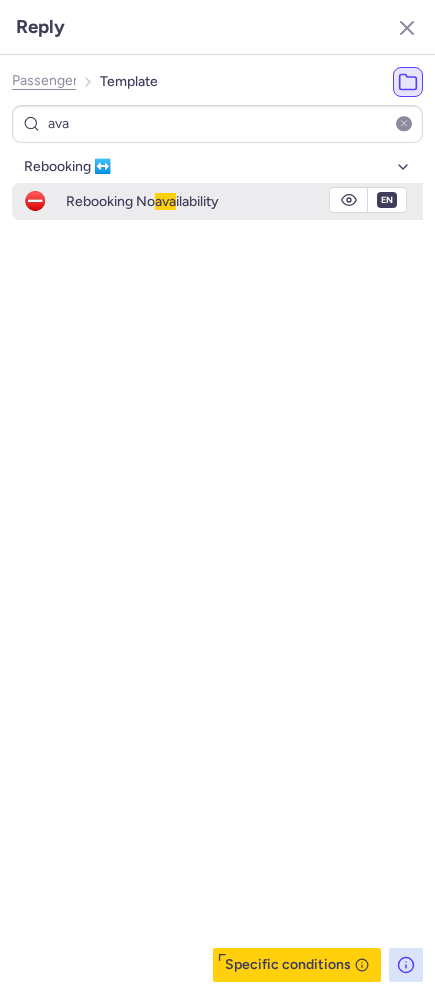 click on "Rebooking No  ava ilability" at bounding box center (142, 201) 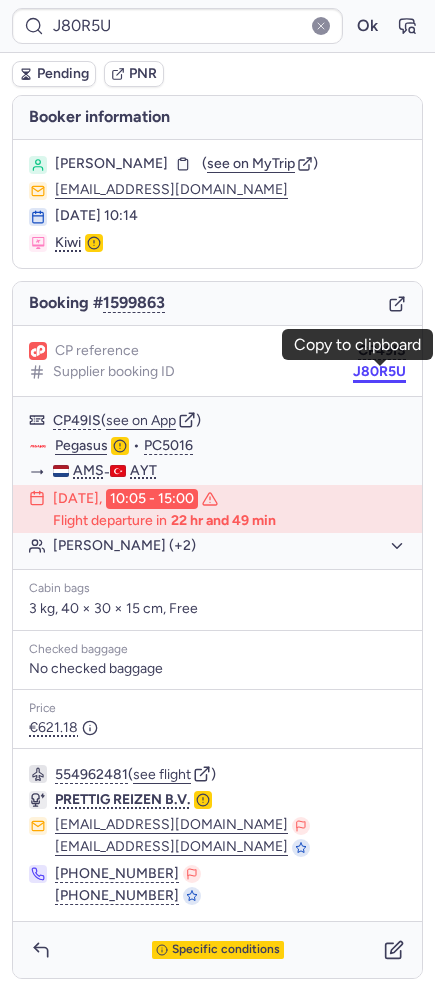 click on "J80R5U" at bounding box center [379, 372] 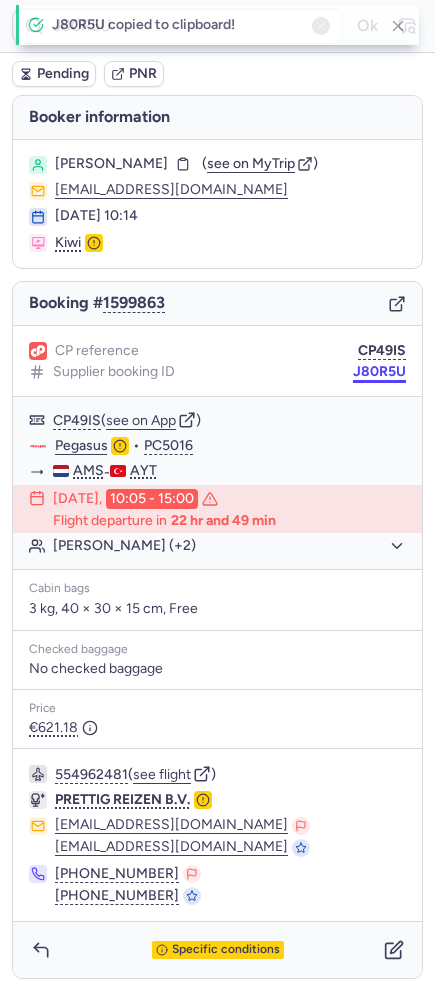 click on "J80R5U" at bounding box center (379, 372) 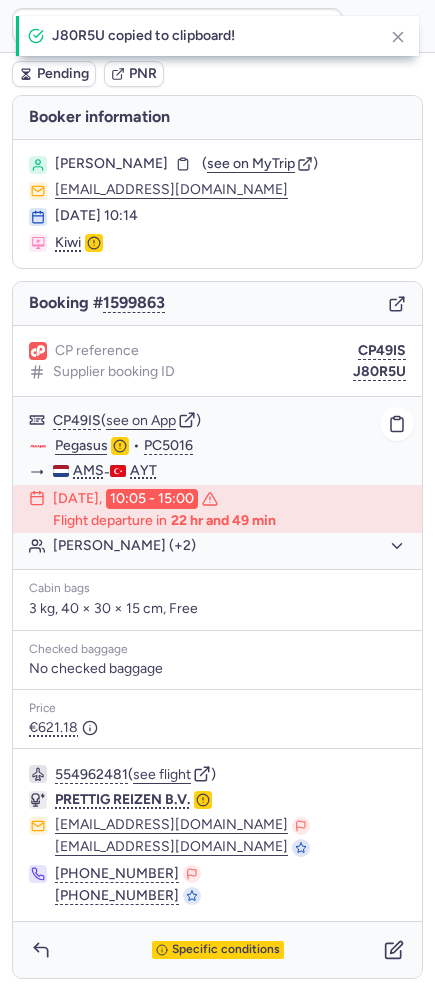 click on "Pegasus" 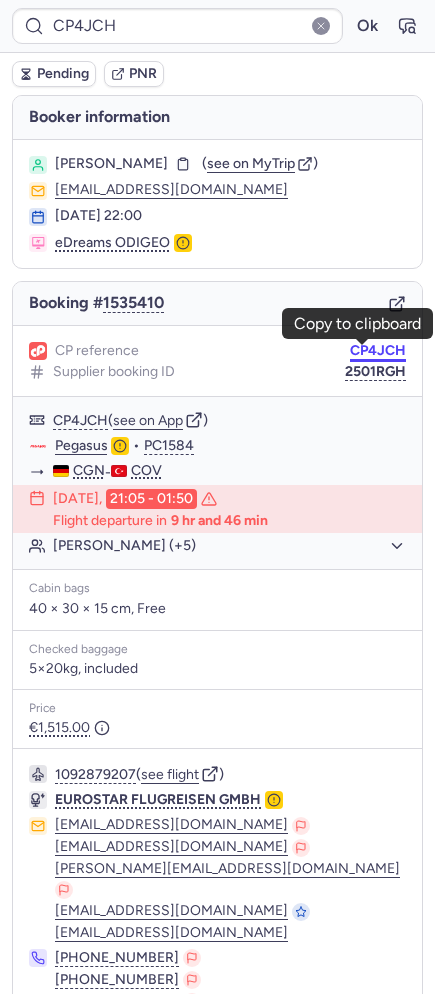 click on "CP4JCH" at bounding box center [378, 351] 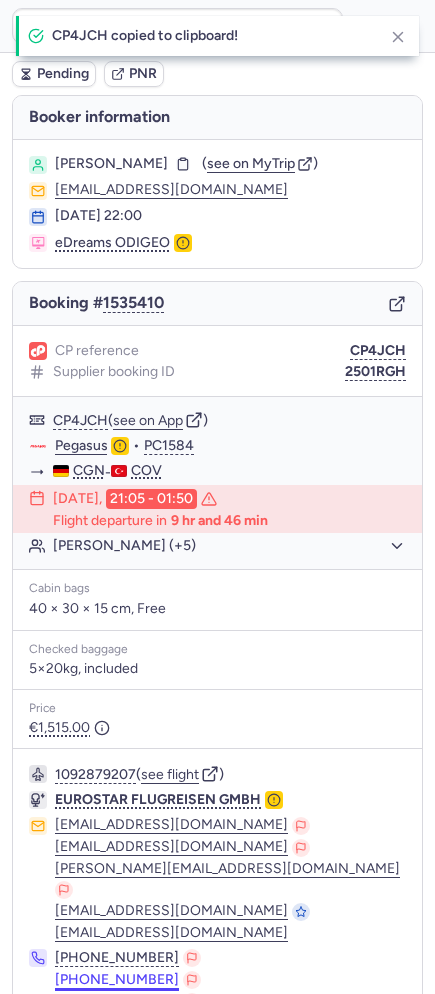 scroll, scrollTop: 127, scrollLeft: 0, axis: vertical 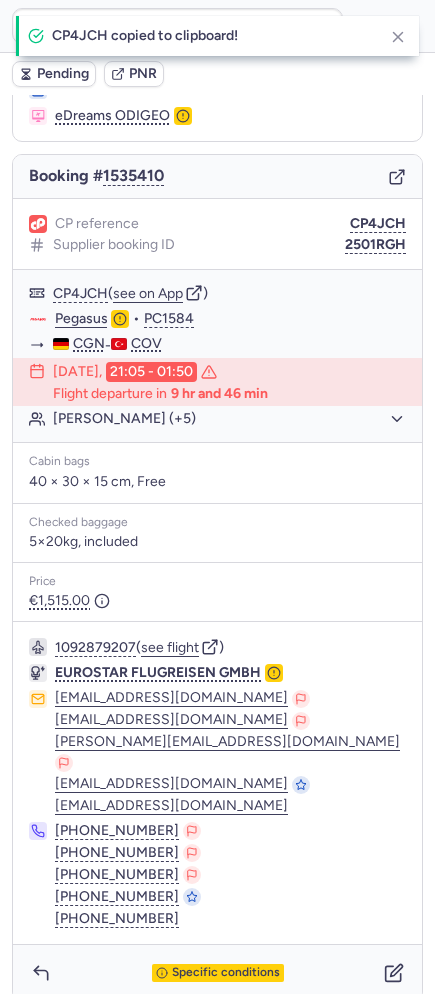 click on "Specific conditions" at bounding box center [217, 973] 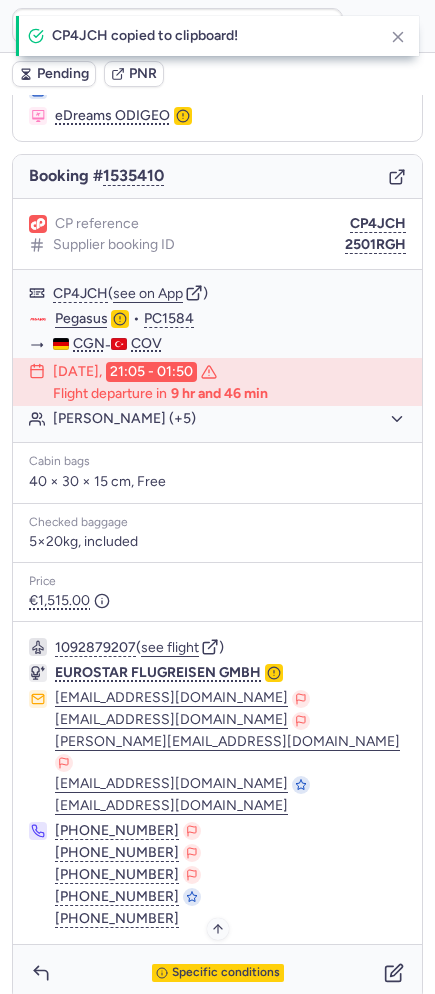 click on "Specific conditions" at bounding box center [226, 973] 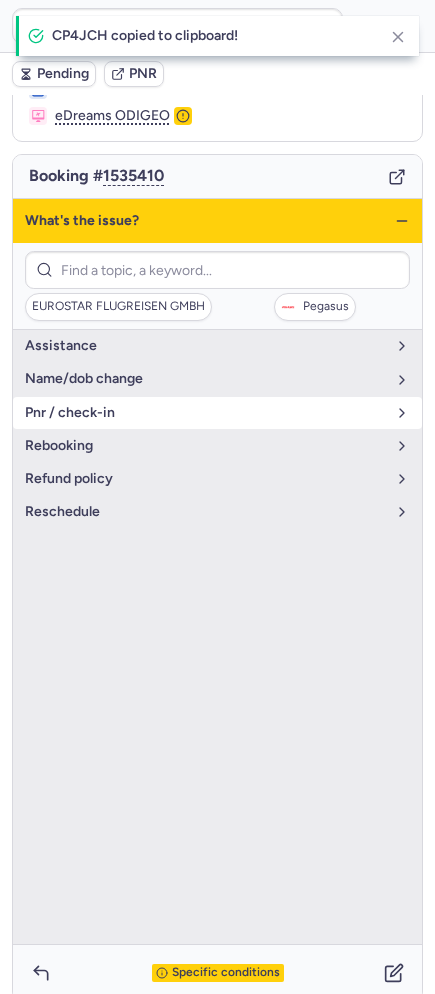 click on "pnr / check-in" at bounding box center (217, 413) 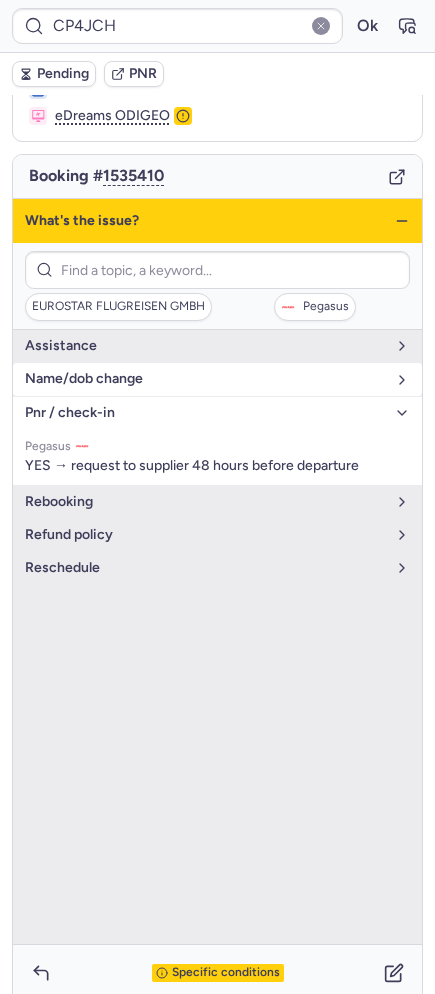 click on "name/dob change" at bounding box center (217, 379) 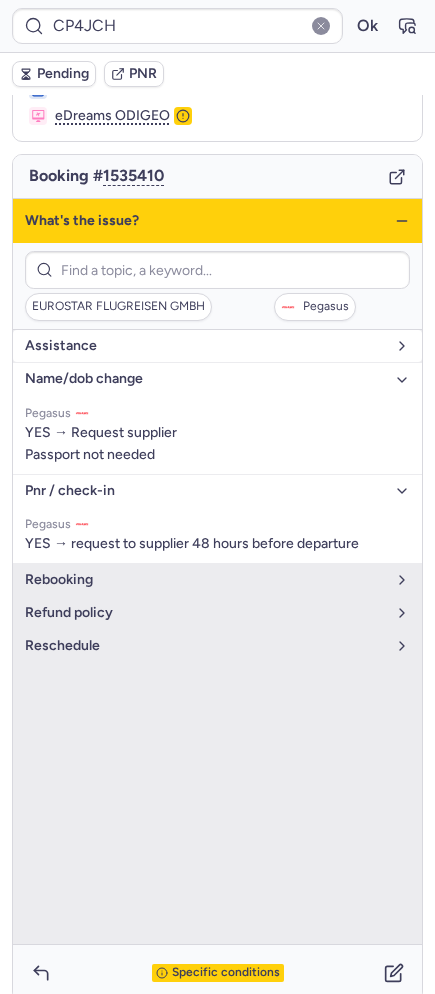 click on "assistance" at bounding box center (205, 346) 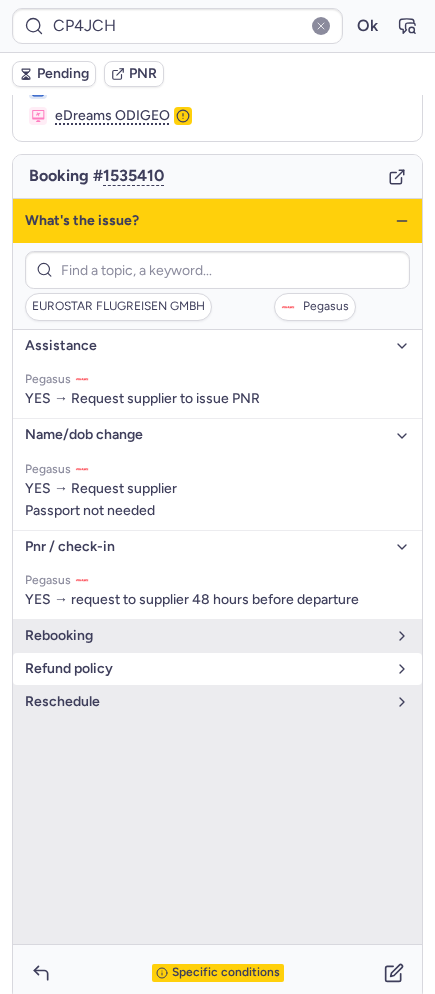 click on "refund policy" at bounding box center [205, 669] 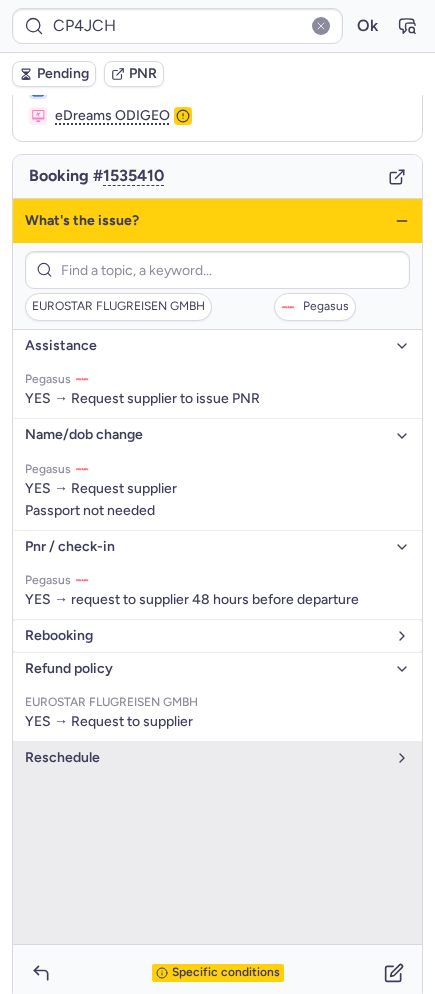 click on "rebooking" at bounding box center (217, 636) 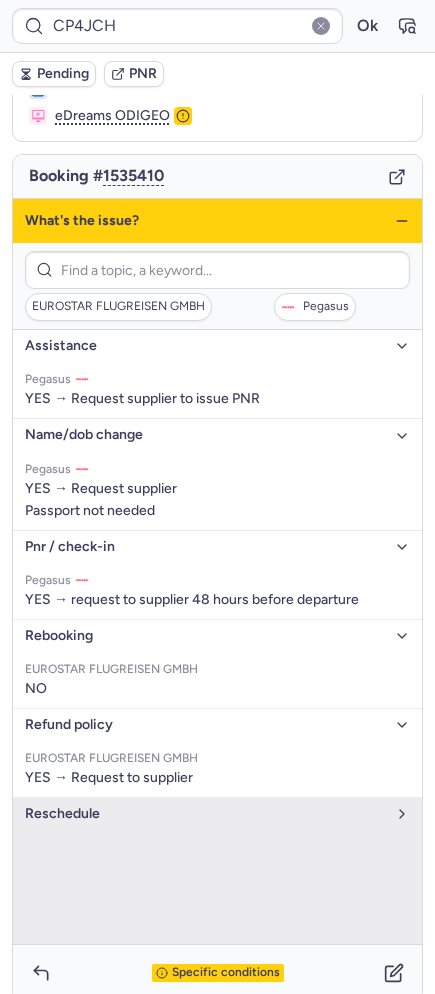 click 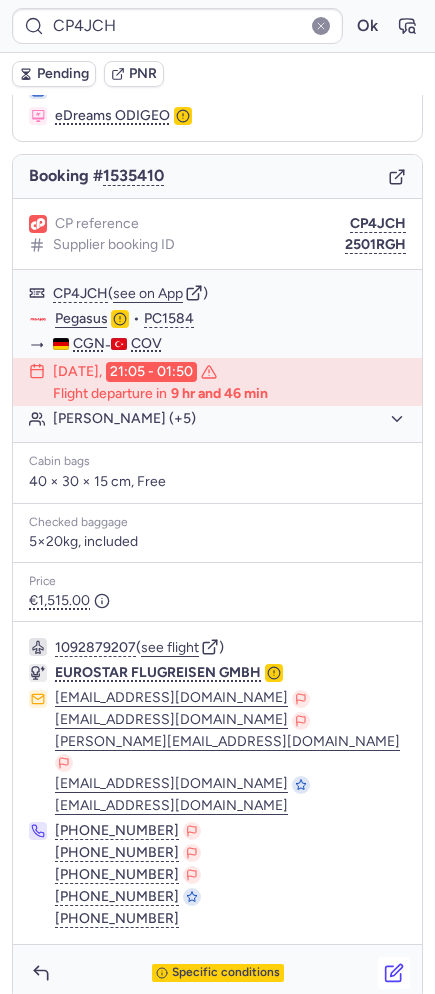click 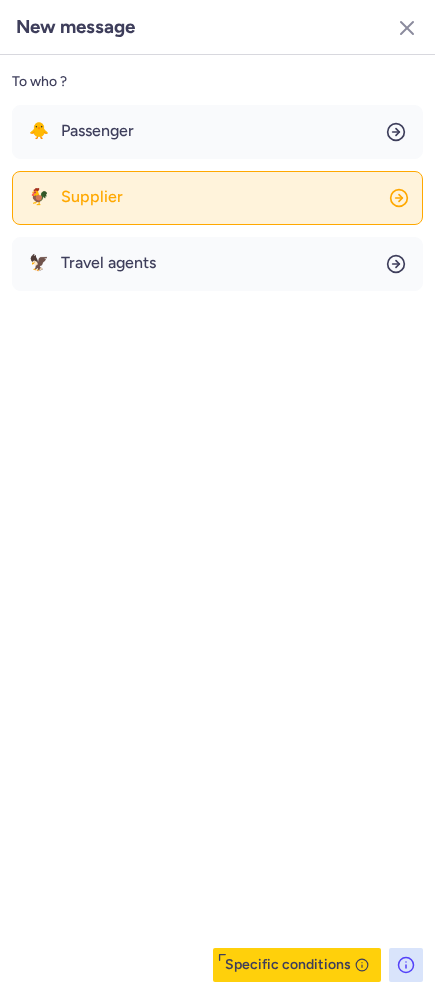 click on "🐓 Supplier" 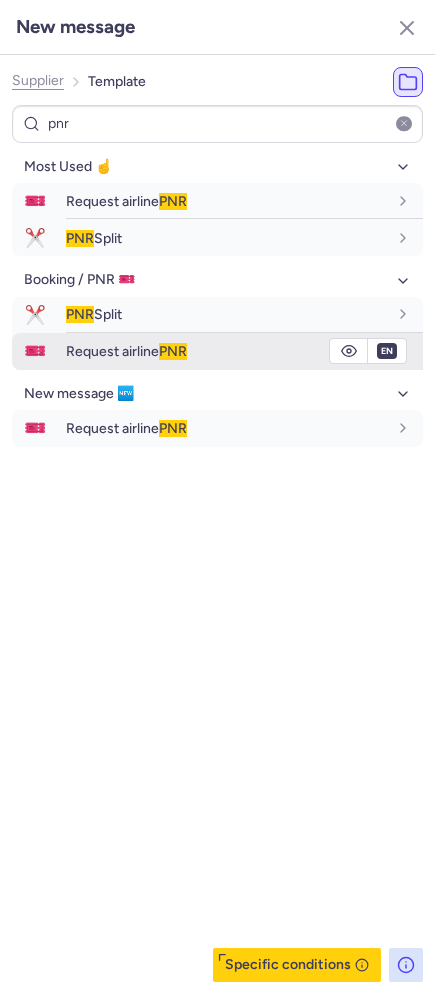 click on "PNR" at bounding box center (173, 351) 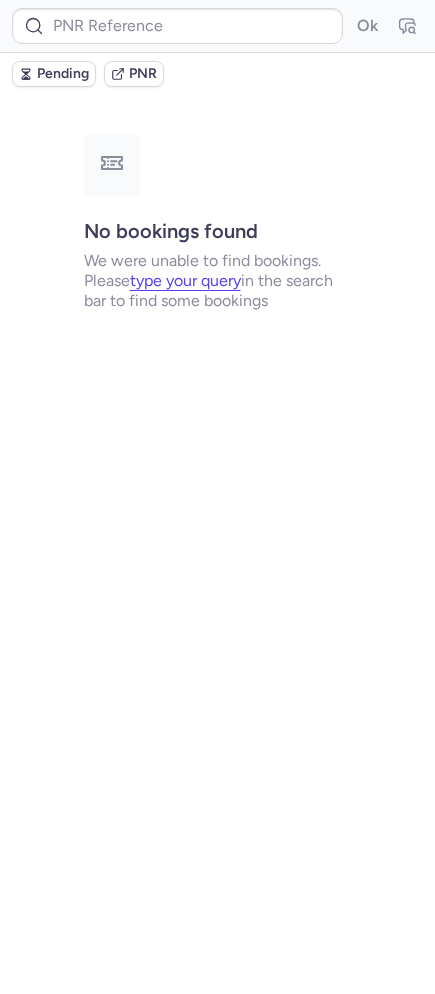 scroll, scrollTop: 0, scrollLeft: 0, axis: both 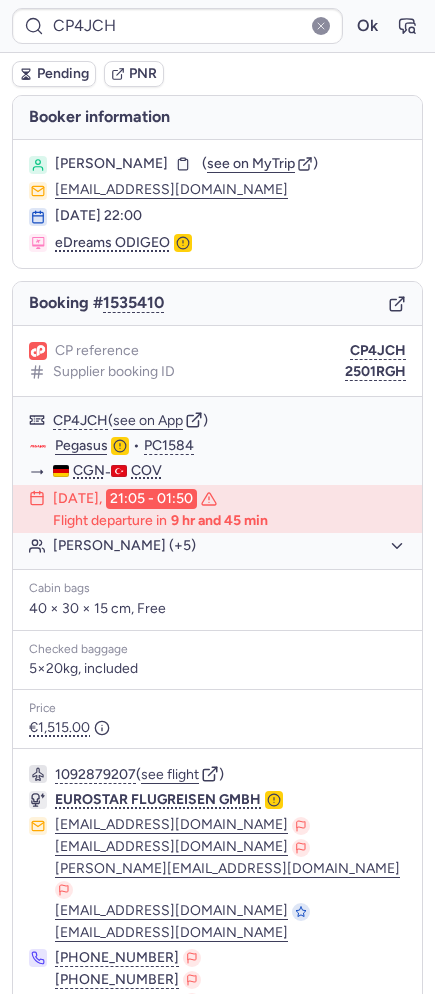 click on "Pending" at bounding box center (54, 74) 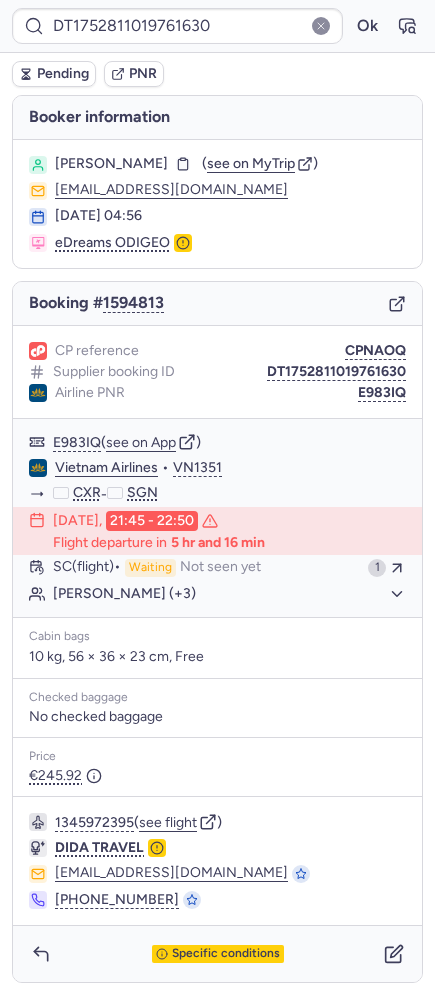 scroll, scrollTop: 2, scrollLeft: 0, axis: vertical 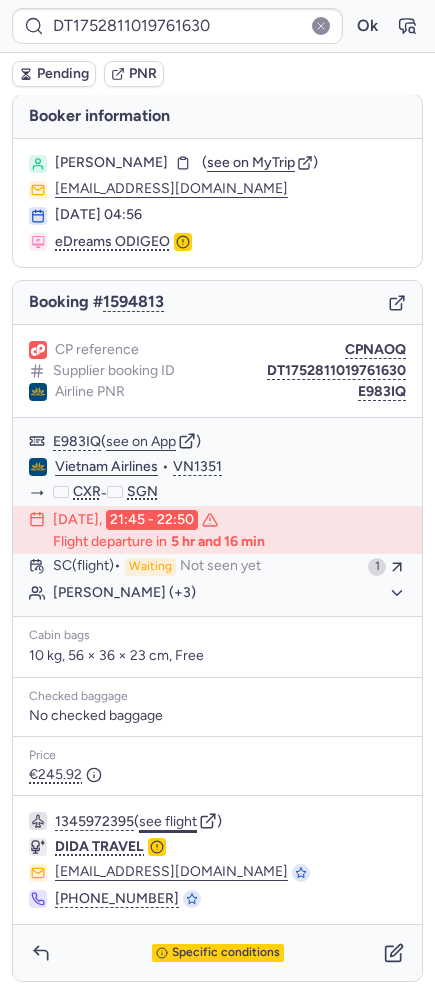 click on "see flight" 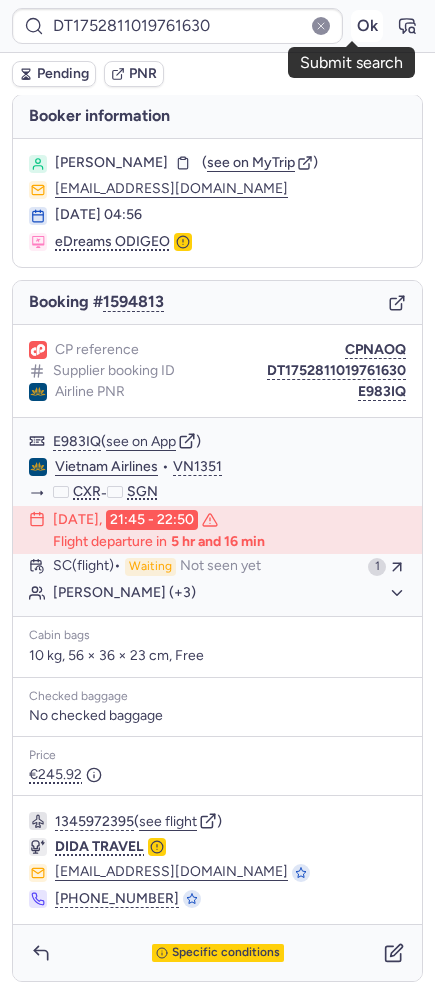 click on "Ok" at bounding box center (367, 26) 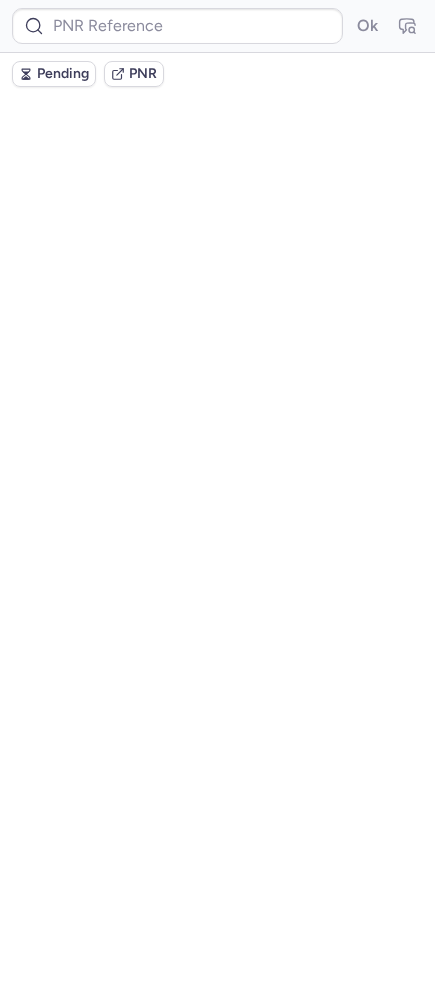 scroll, scrollTop: 0, scrollLeft: 0, axis: both 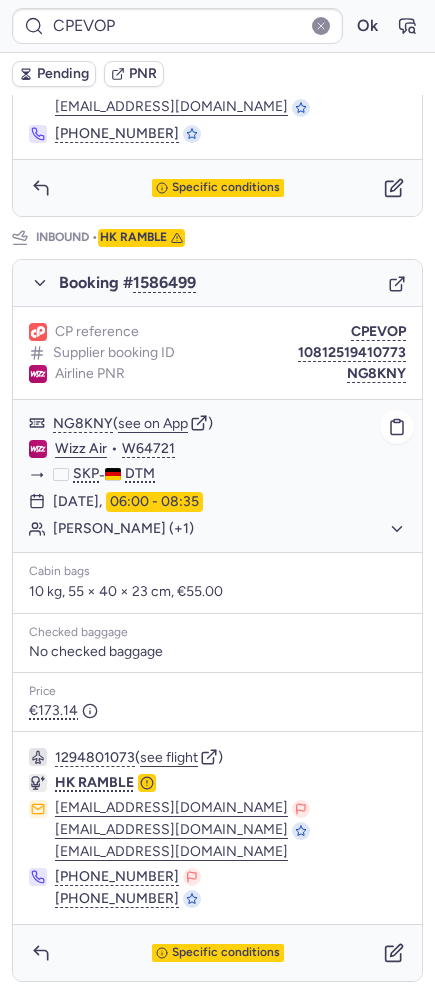 click on "Gzim IMERI (+1)" 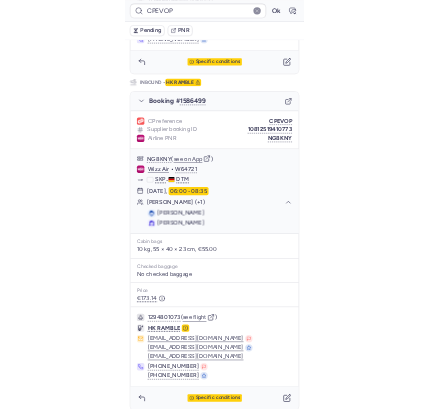 scroll, scrollTop: 900, scrollLeft: 0, axis: vertical 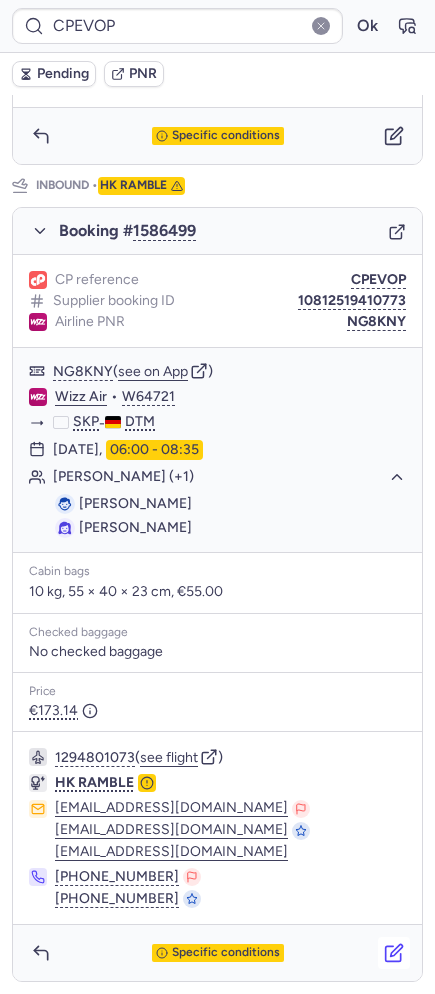 click 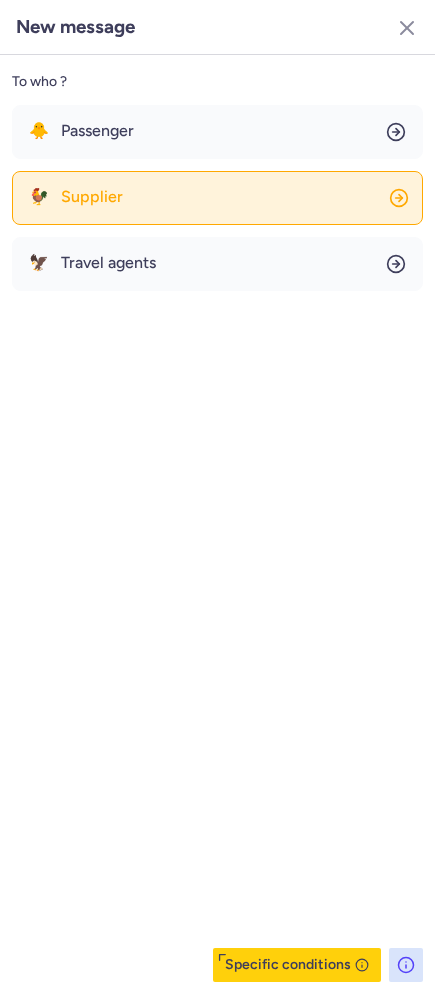 click on "🐓 Supplier" at bounding box center [76, 197] 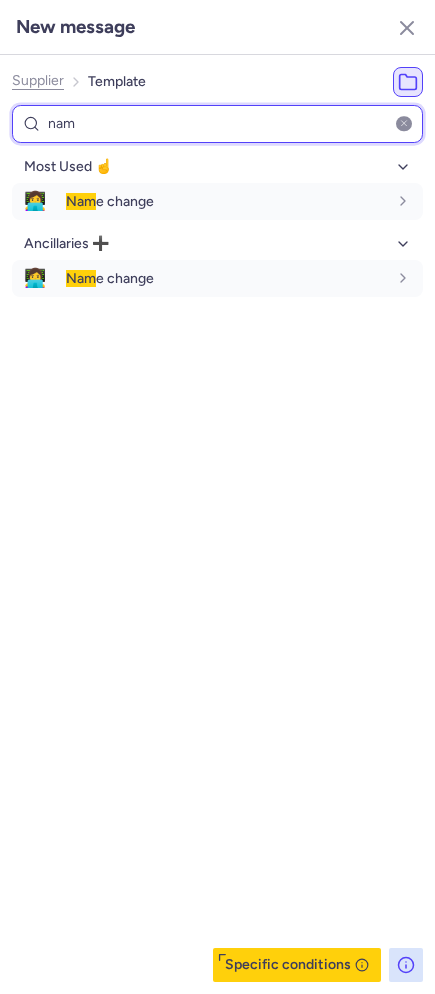 type on "nam" 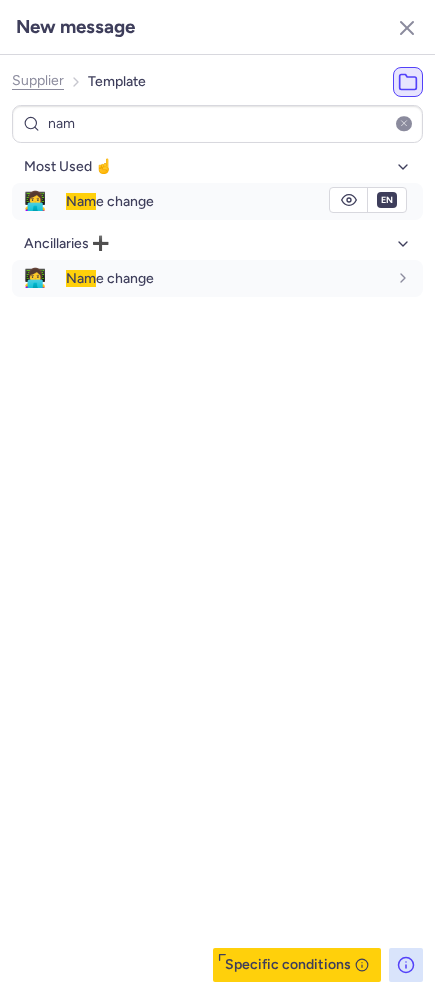 click on "👩‍💻" at bounding box center (35, 201) 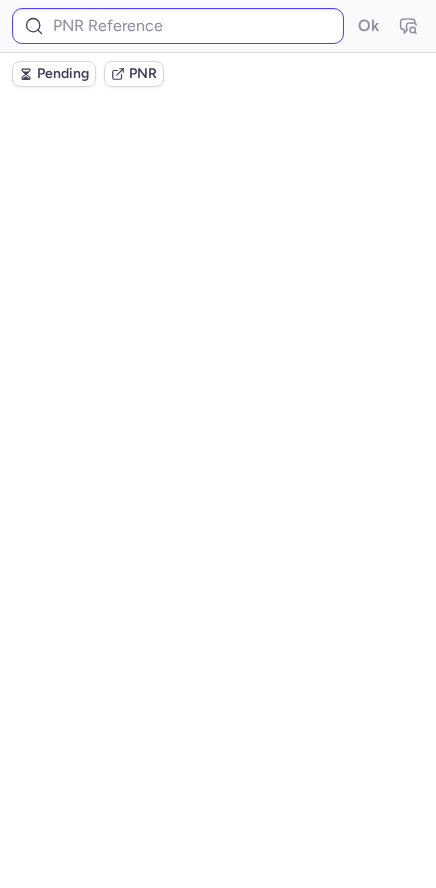 scroll, scrollTop: 0, scrollLeft: 0, axis: both 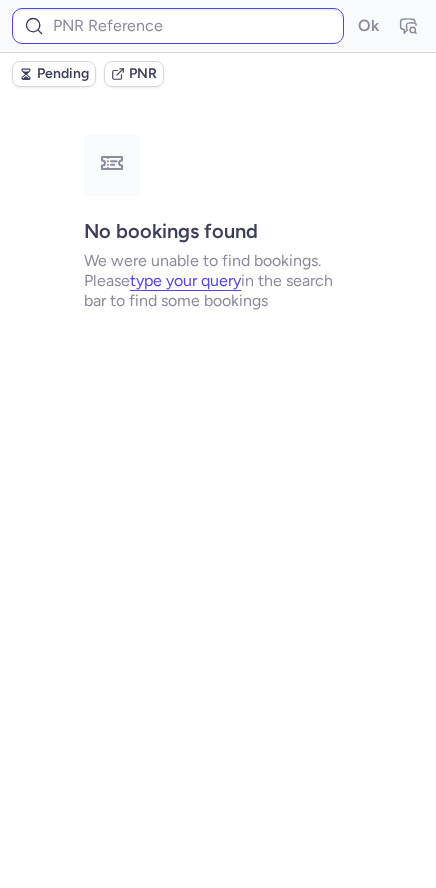 type on "CPEVOP" 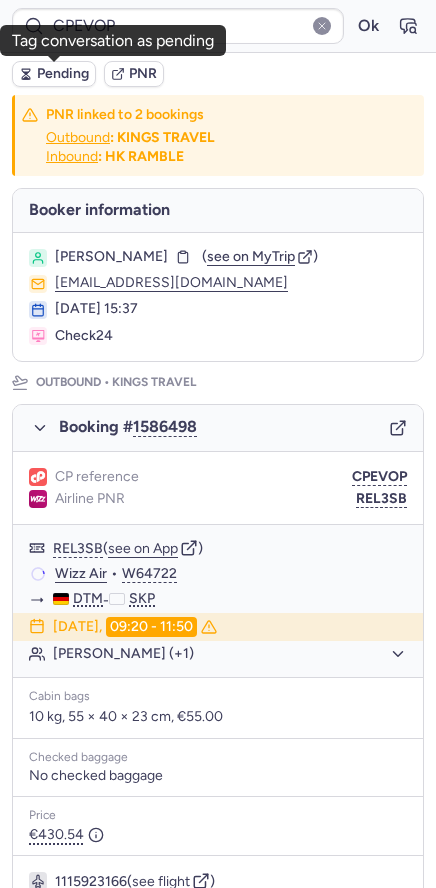click on "Pending" at bounding box center [63, 74] 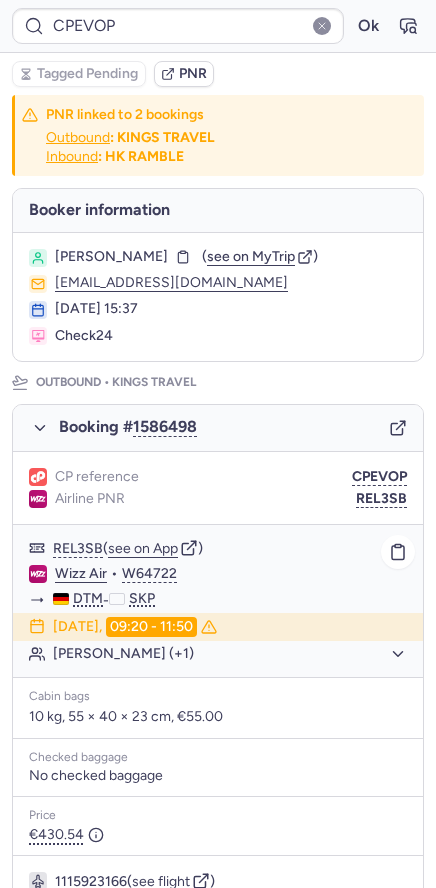 click on "Gzim IMERI (+1)" 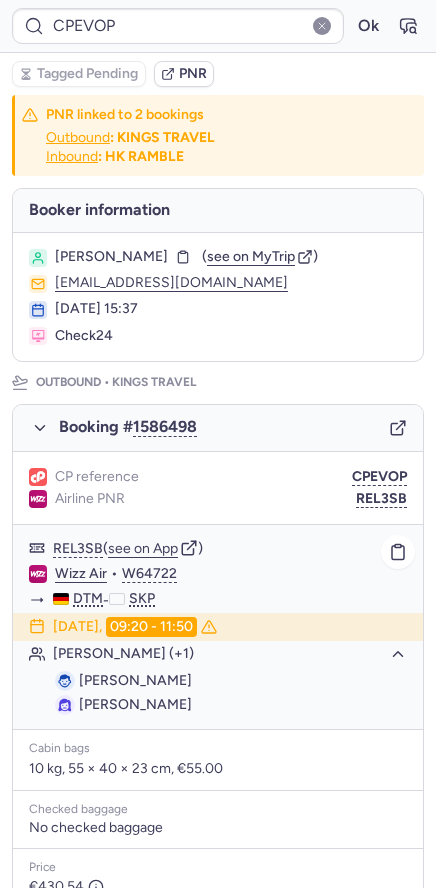 click on "Gzim IMERI (+1)" 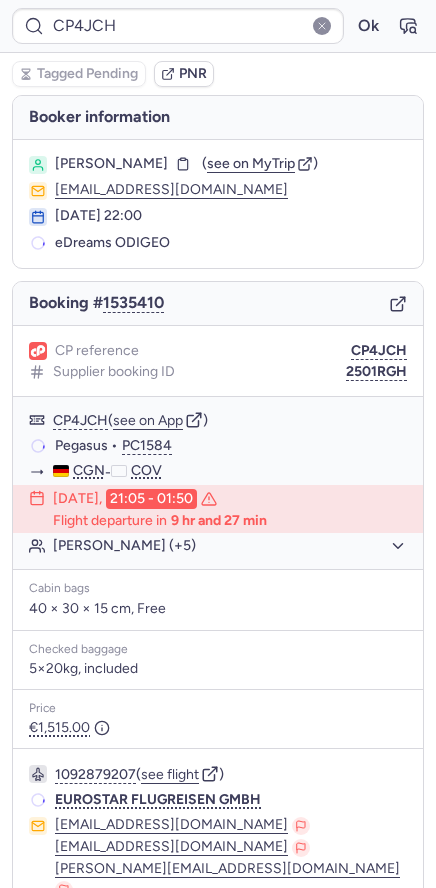type on "CP9DCO" 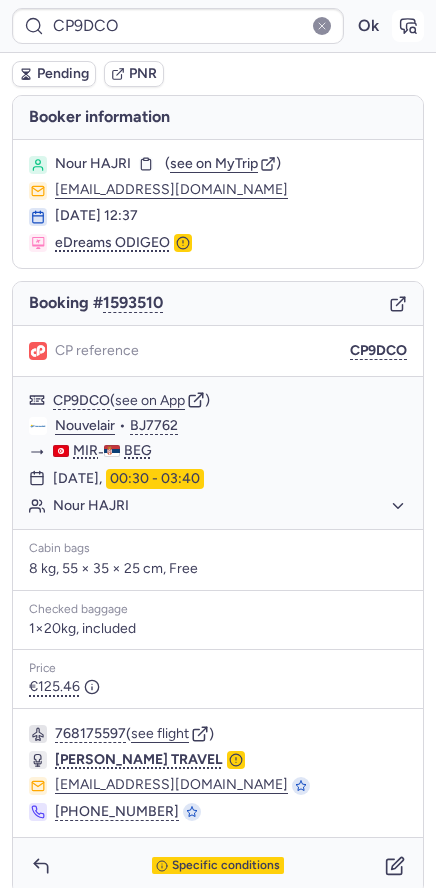 click 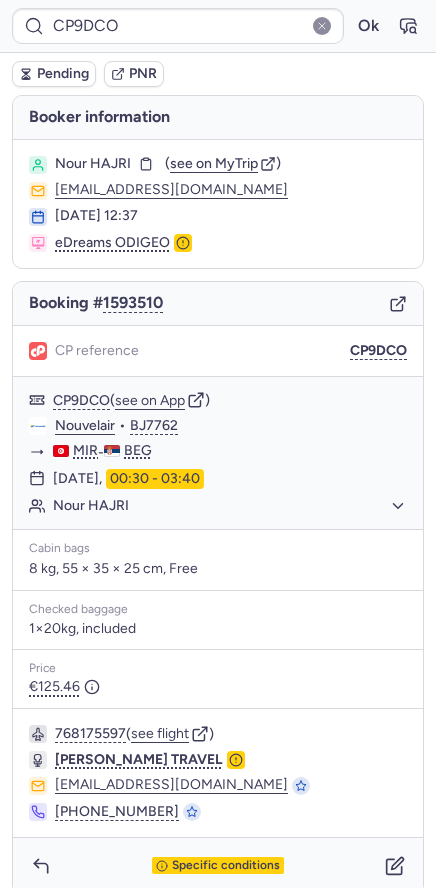 type on "CPBVP7" 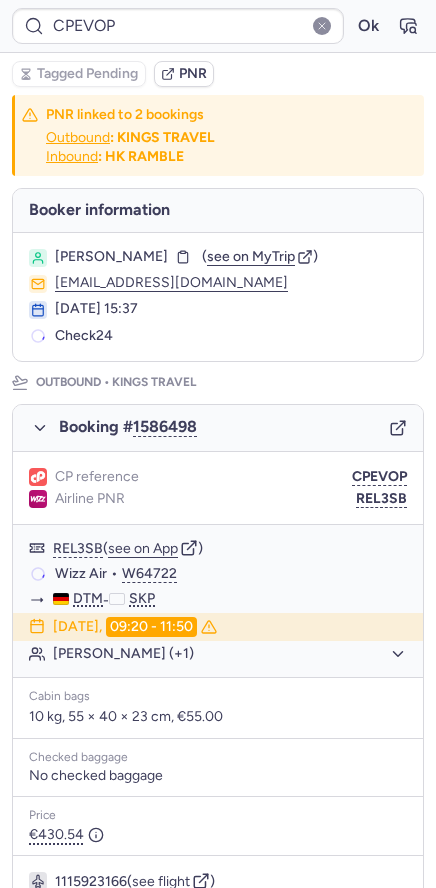 type on "CPY43M" 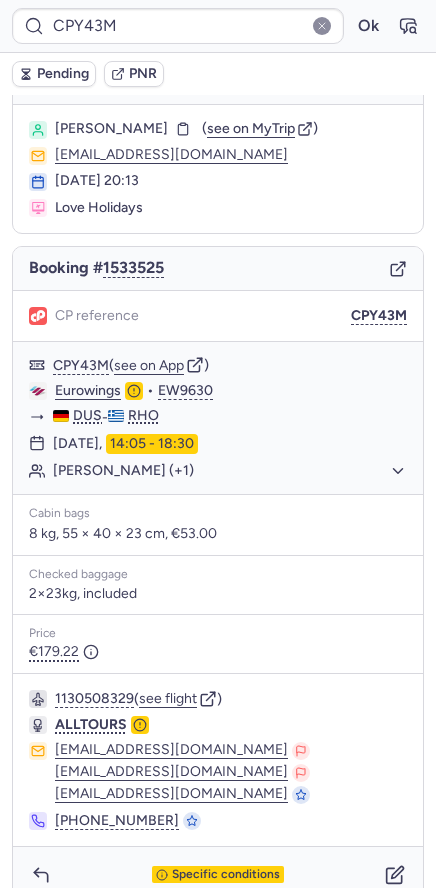scroll, scrollTop: 63, scrollLeft: 0, axis: vertical 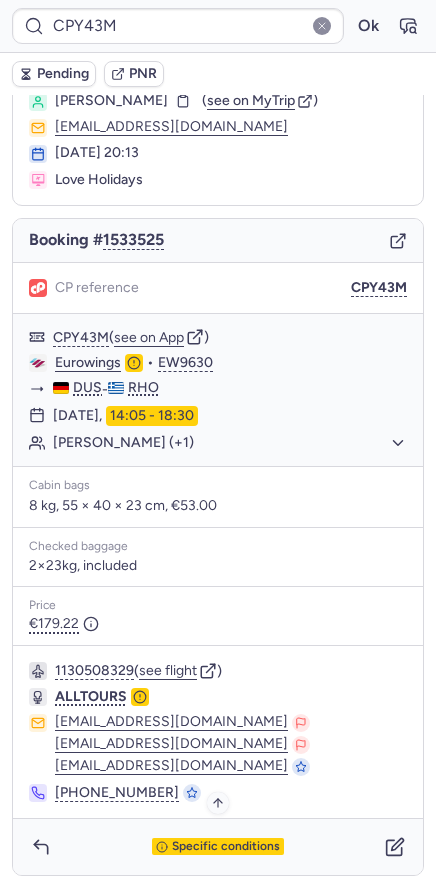 click on "Specific conditions" at bounding box center [226, 847] 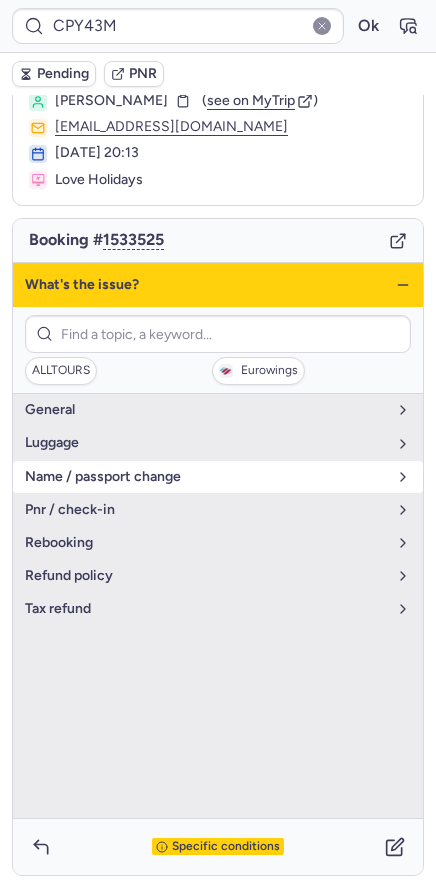 click on "name / passport change" at bounding box center [206, 477] 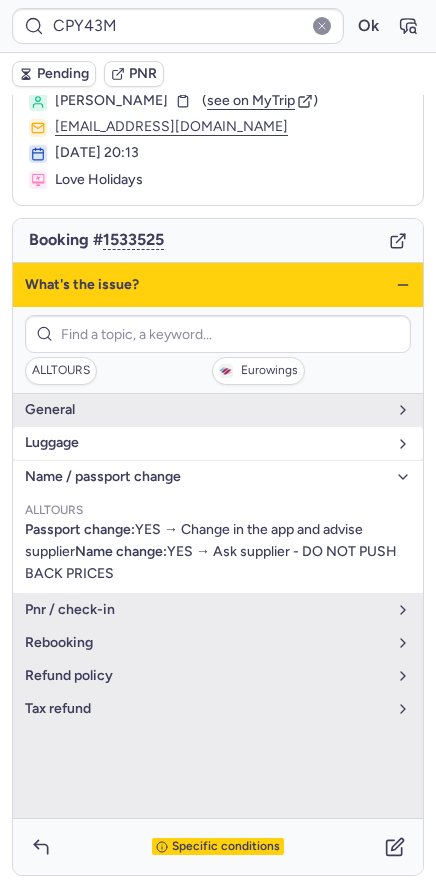 click on "luggage" at bounding box center [206, 443] 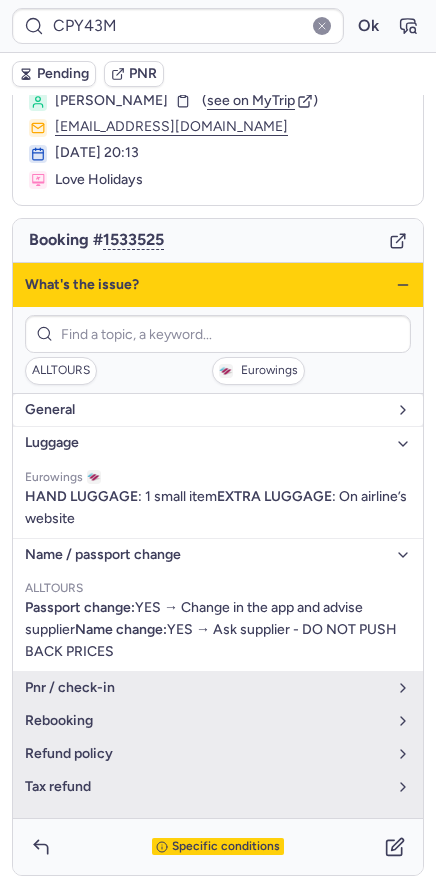 click on "general" at bounding box center (218, 410) 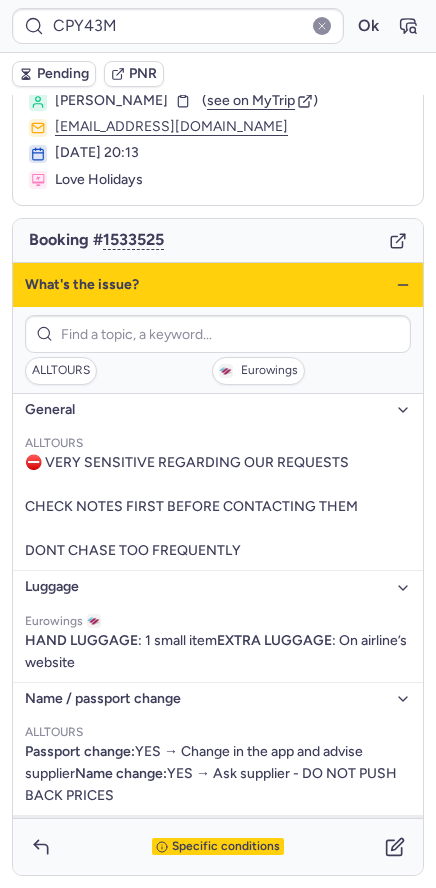 scroll, scrollTop: 1, scrollLeft: 0, axis: vertical 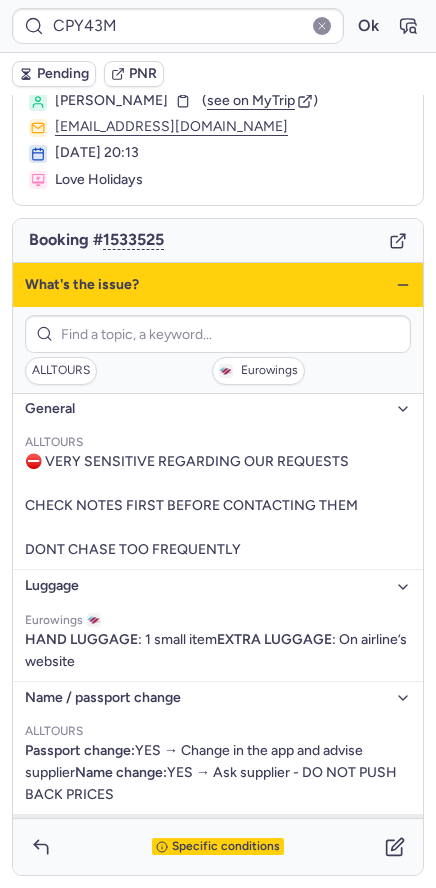 click on "general" at bounding box center (218, 409) 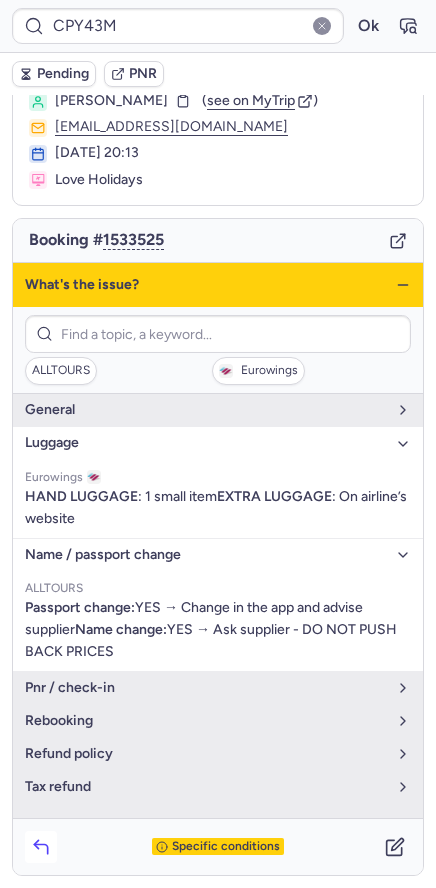 click 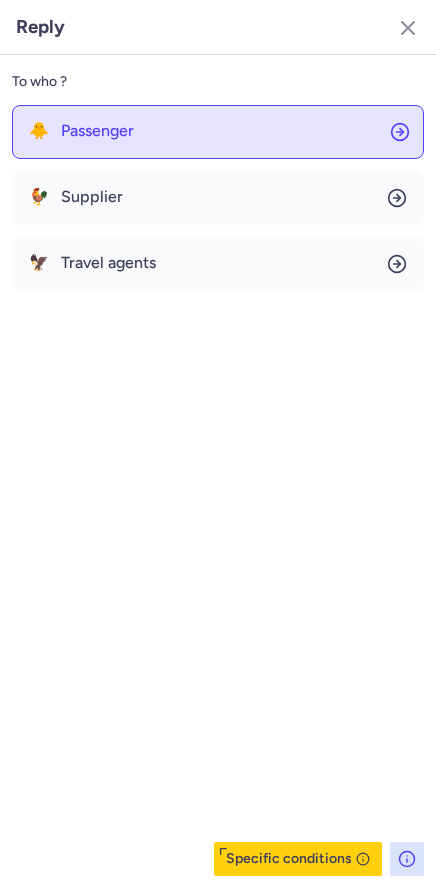 click on "🐥 Passenger" 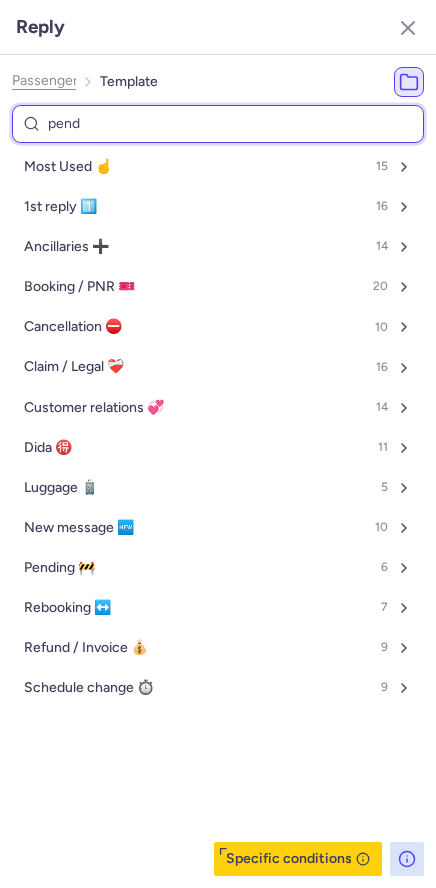 type on "pendi" 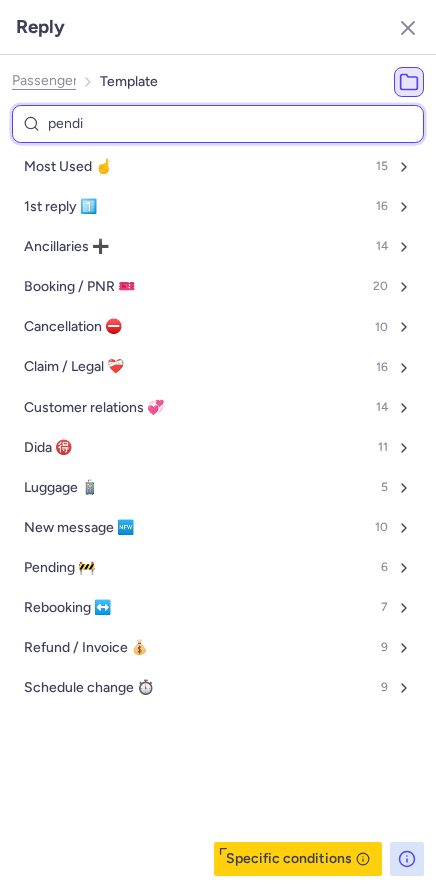select on "en" 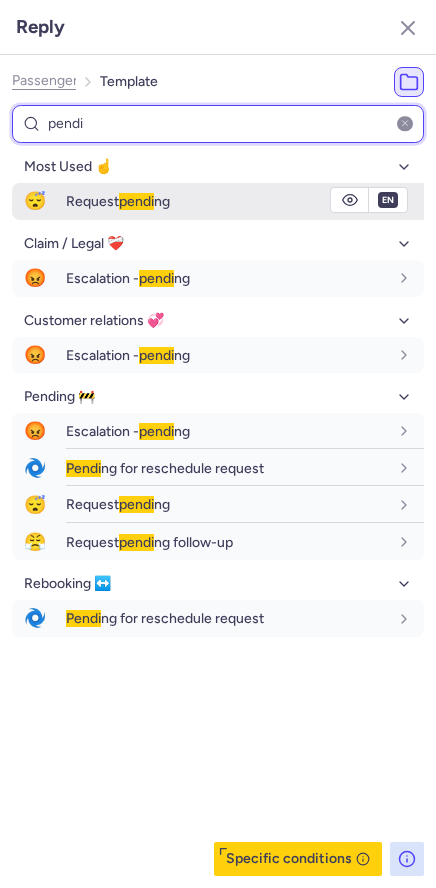 type on "pendi" 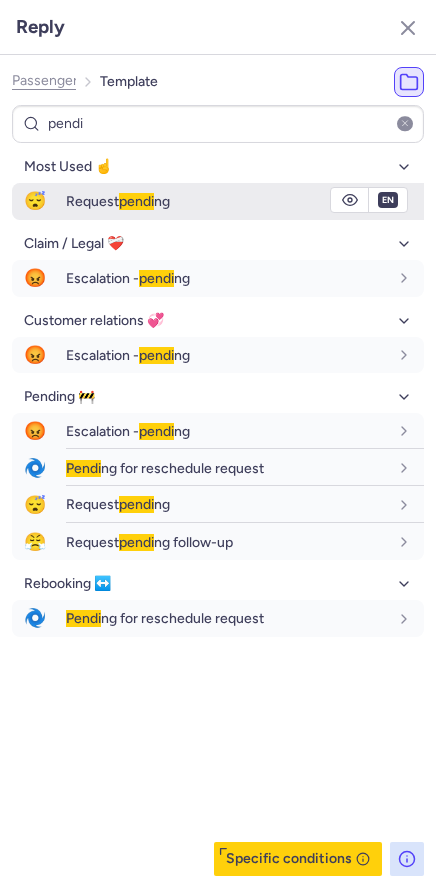 click on "pendi" at bounding box center (136, 201) 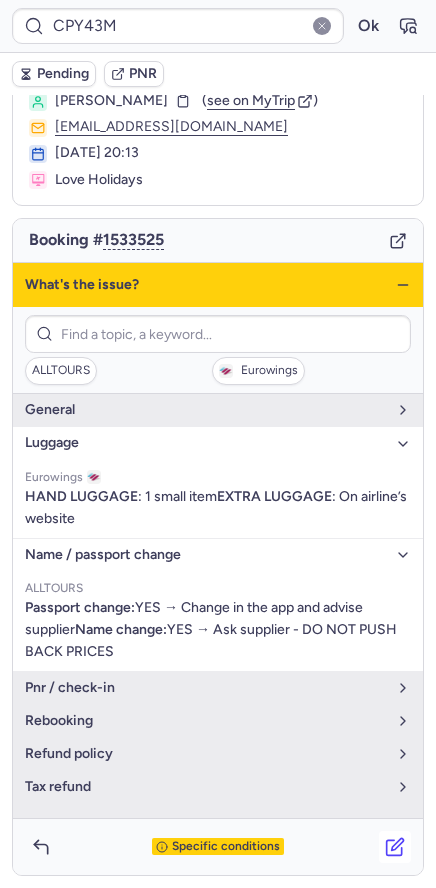 click 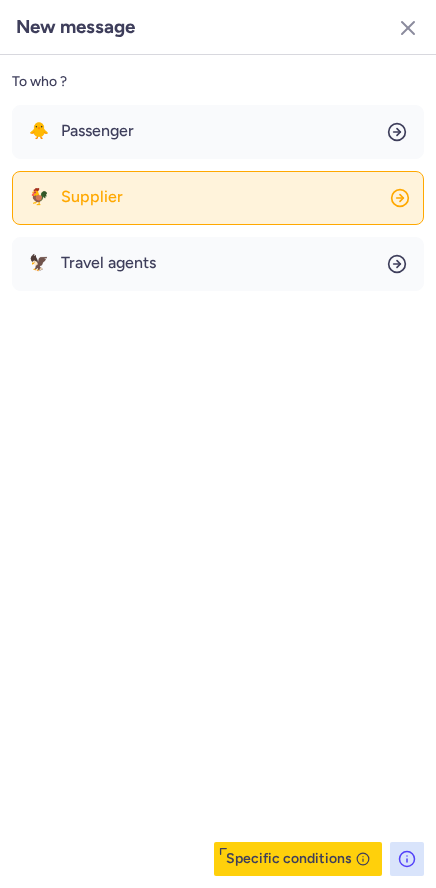 click on "Supplier" at bounding box center (92, 197) 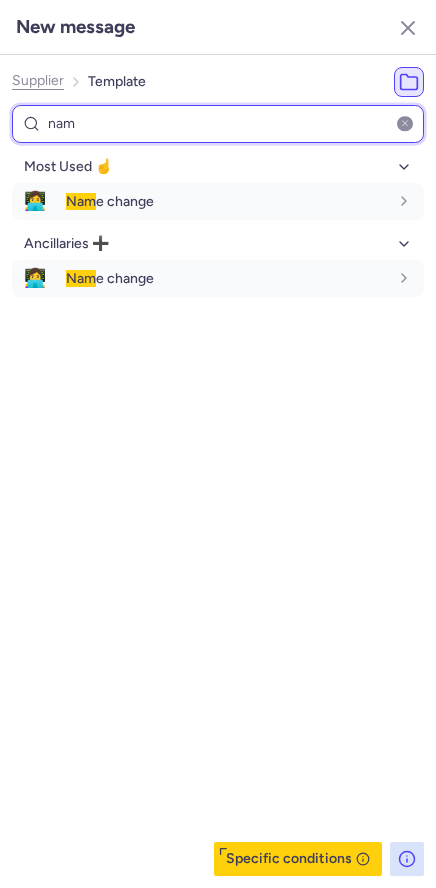 type on "nam" 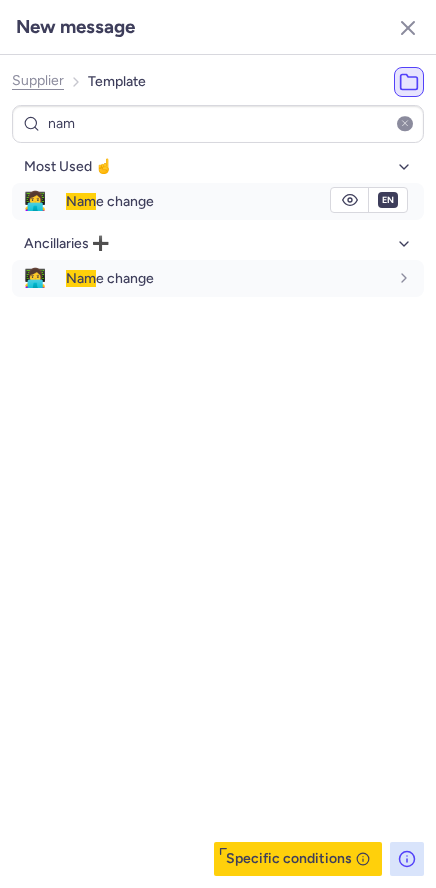 click on "Nam e change" at bounding box center [110, 201] 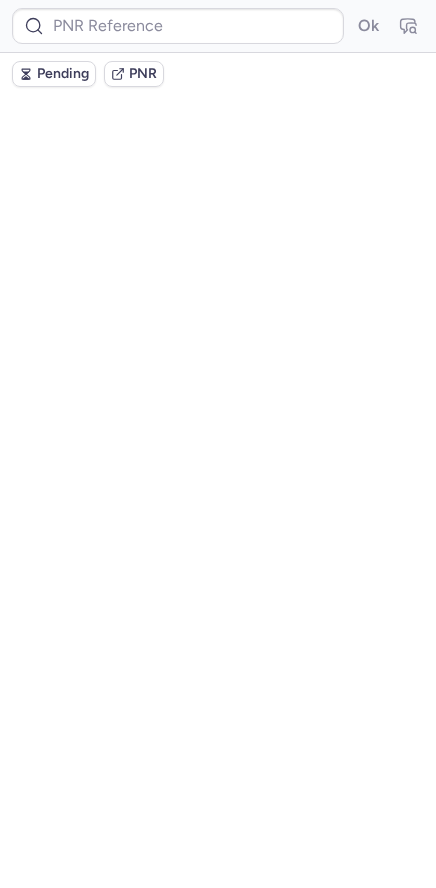 scroll, scrollTop: 0, scrollLeft: 0, axis: both 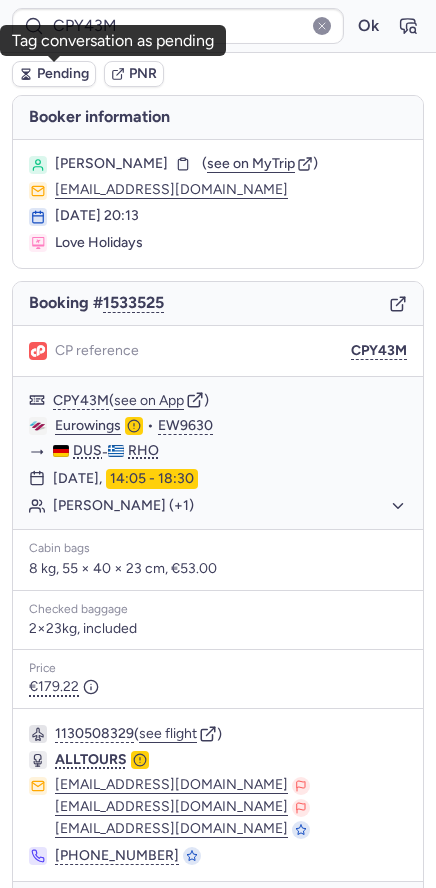 click on "Pending" at bounding box center (63, 74) 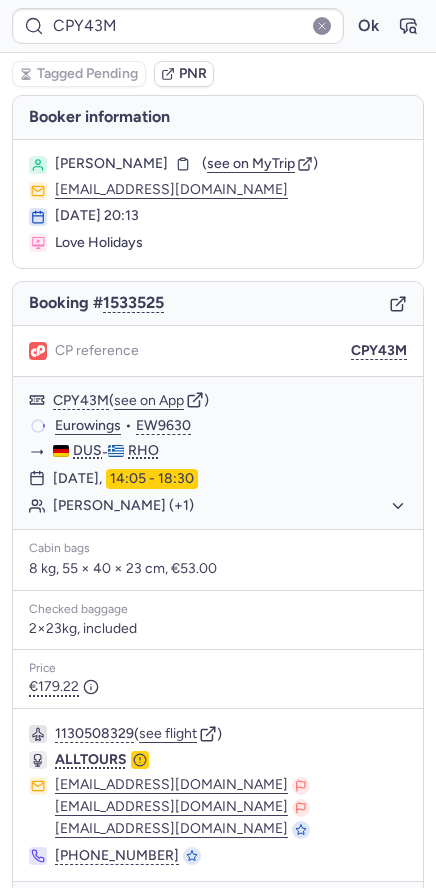type on "CP2VOK" 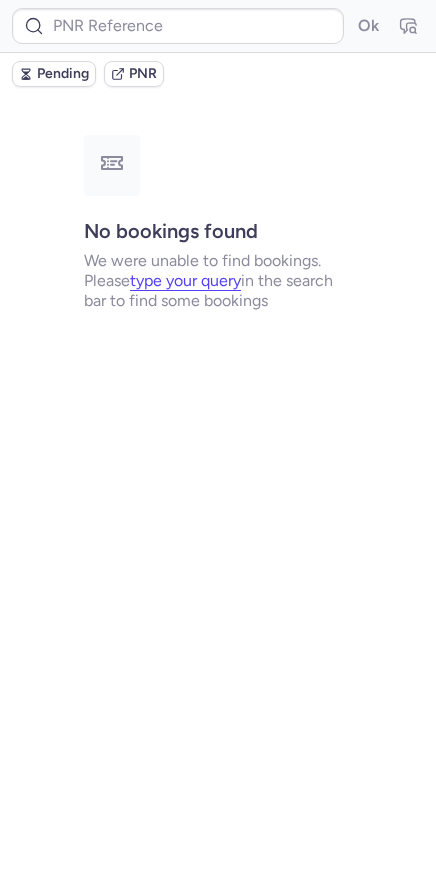 type on "CP4JCH" 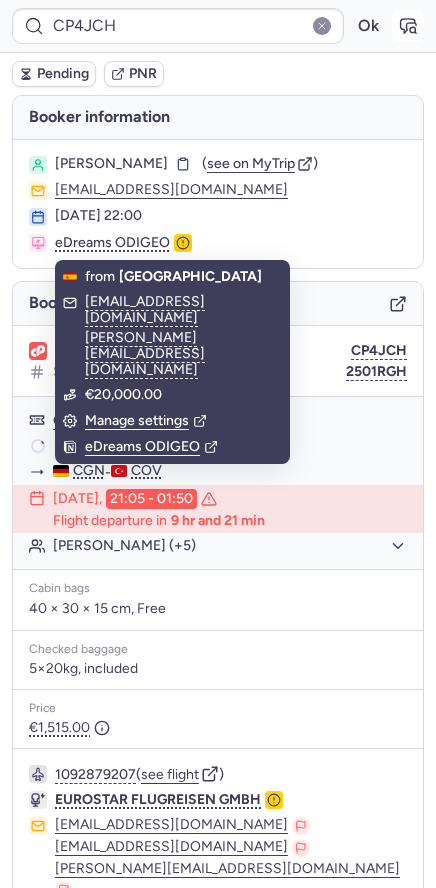 click 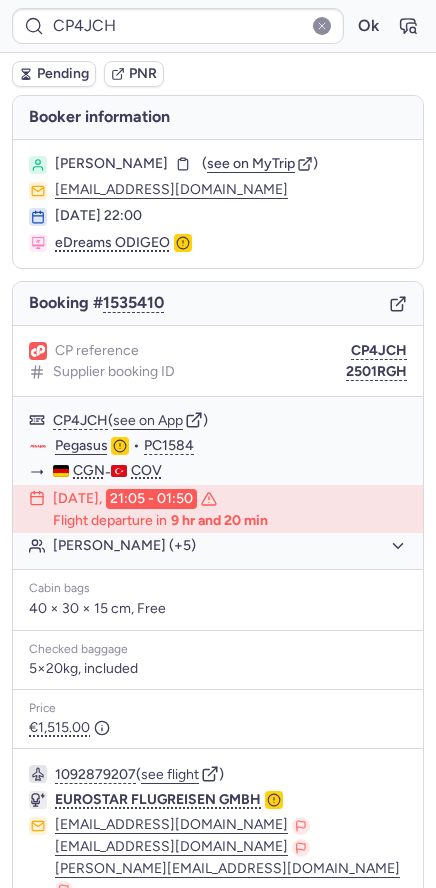 type on "CPWV33" 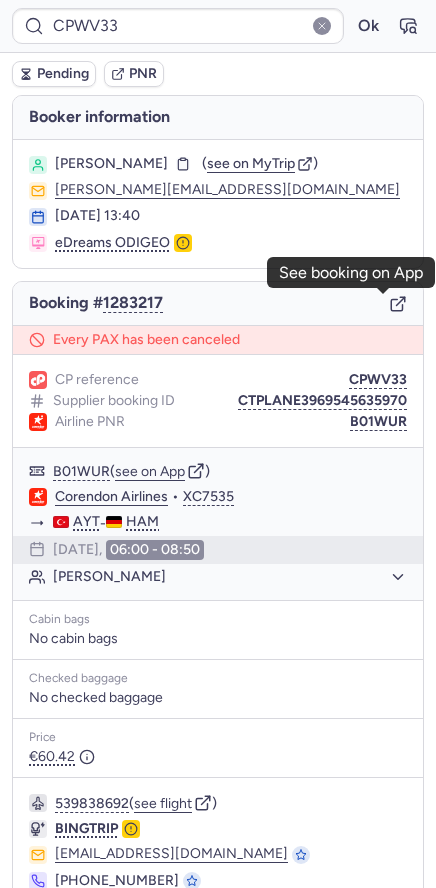 click 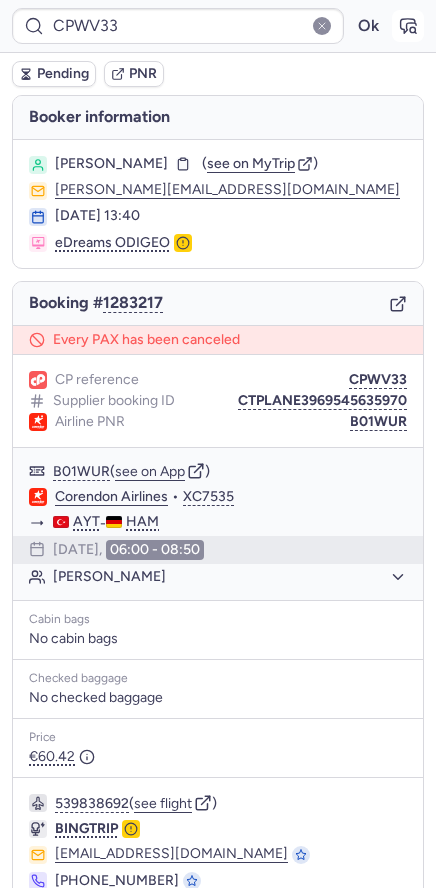 click 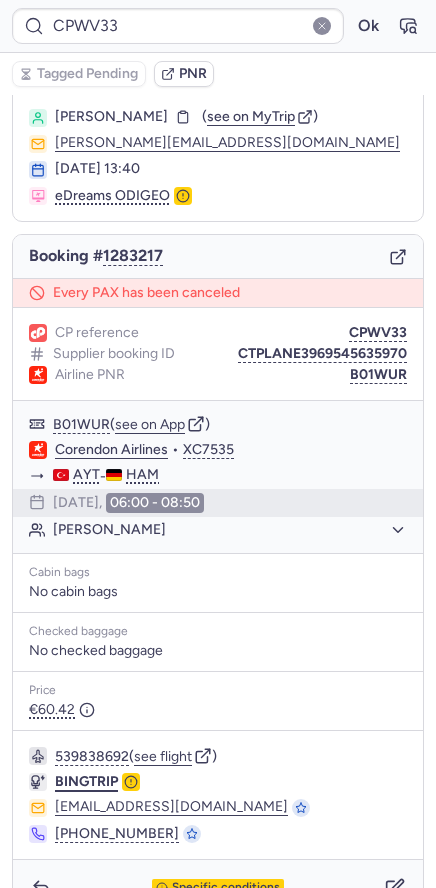 scroll, scrollTop: 88, scrollLeft: 0, axis: vertical 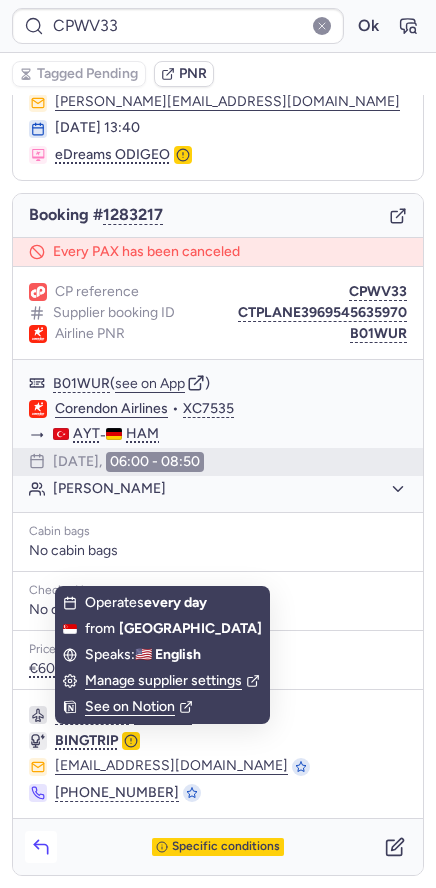 click 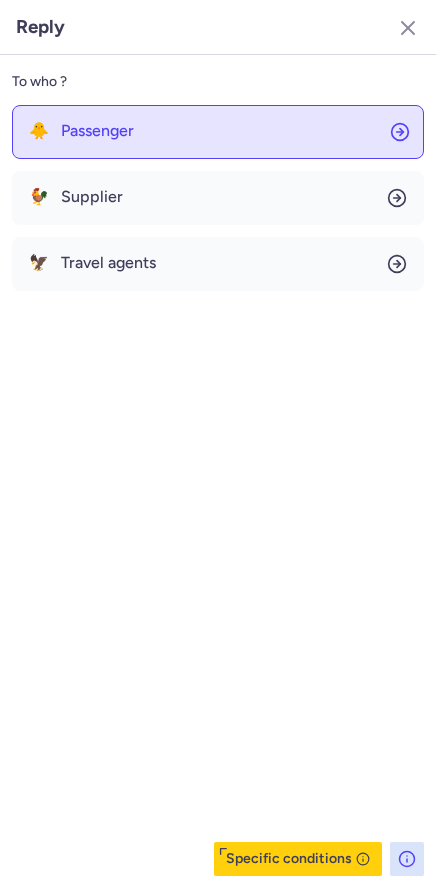 click on "🐥 Passenger" 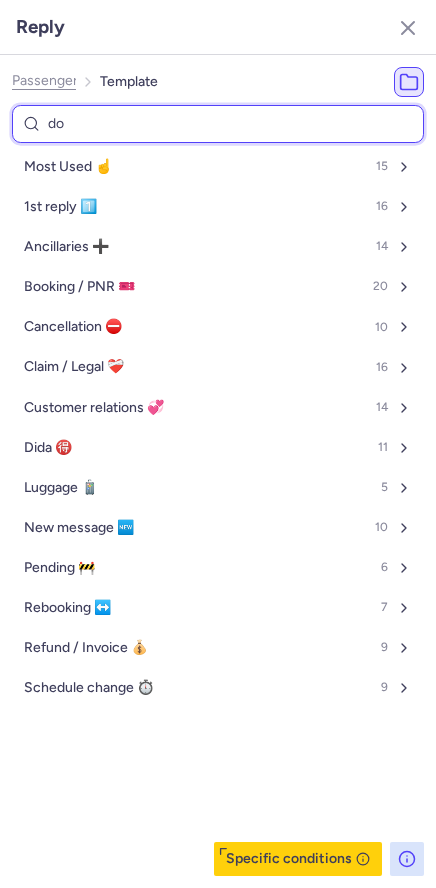 type on "don" 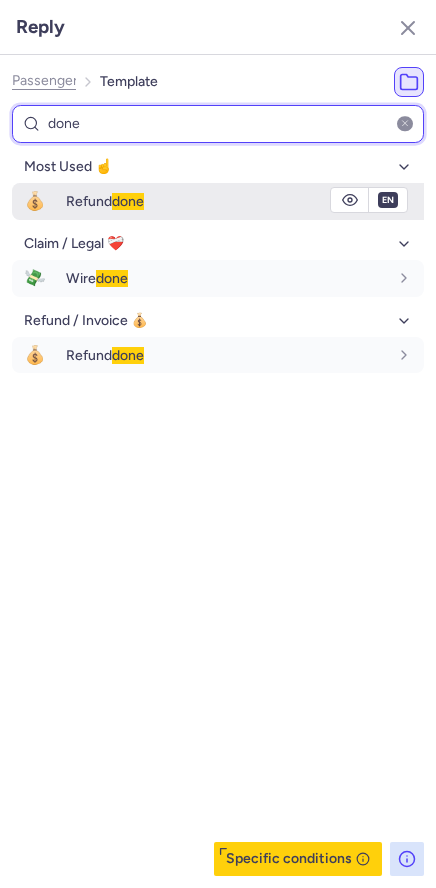 type on "done" 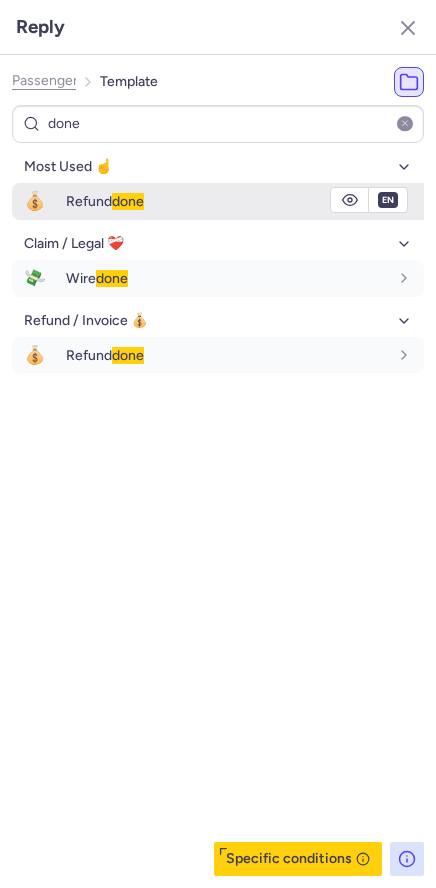 click on "Refund  done" at bounding box center [227, 201] 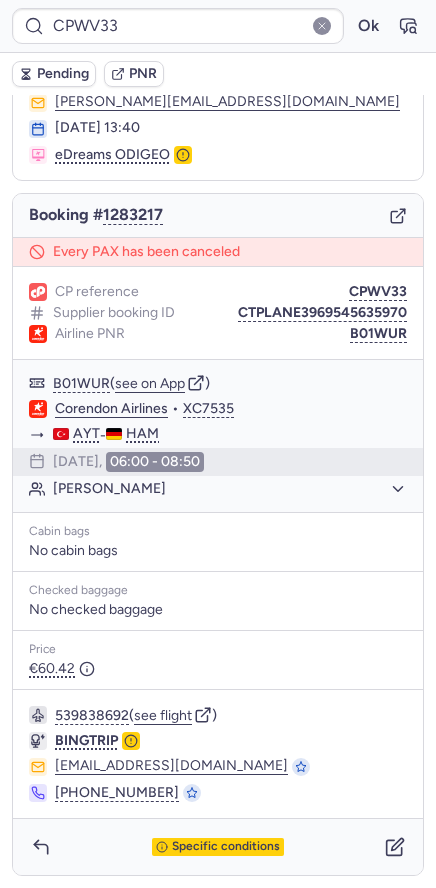 type 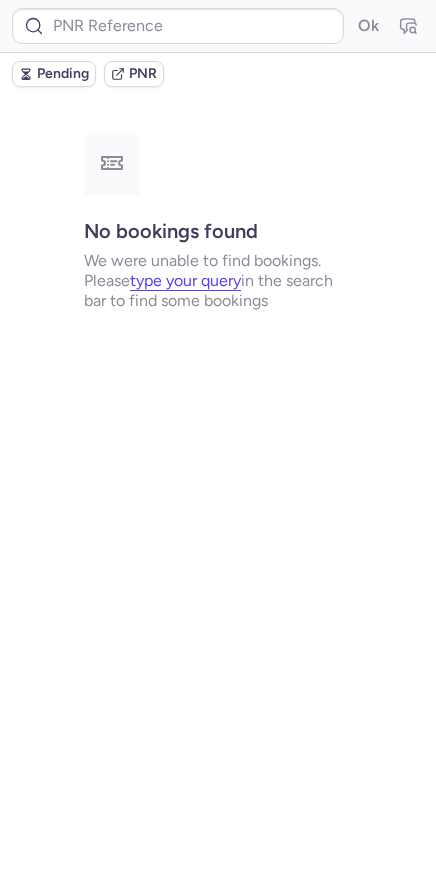 scroll, scrollTop: 0, scrollLeft: 0, axis: both 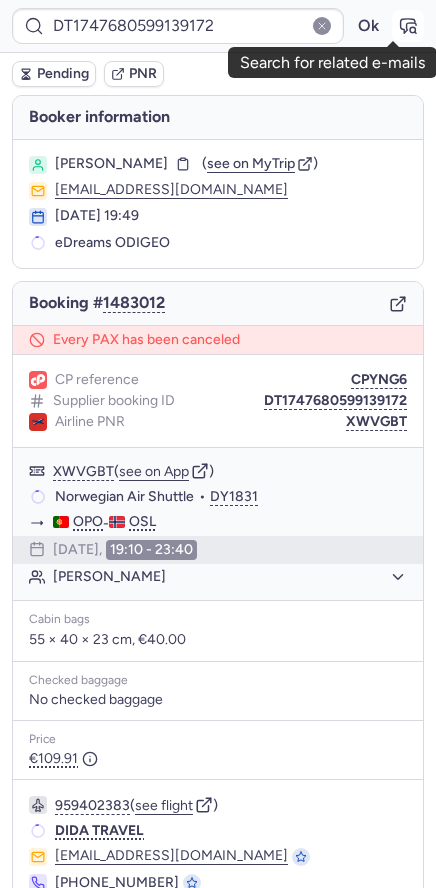 click 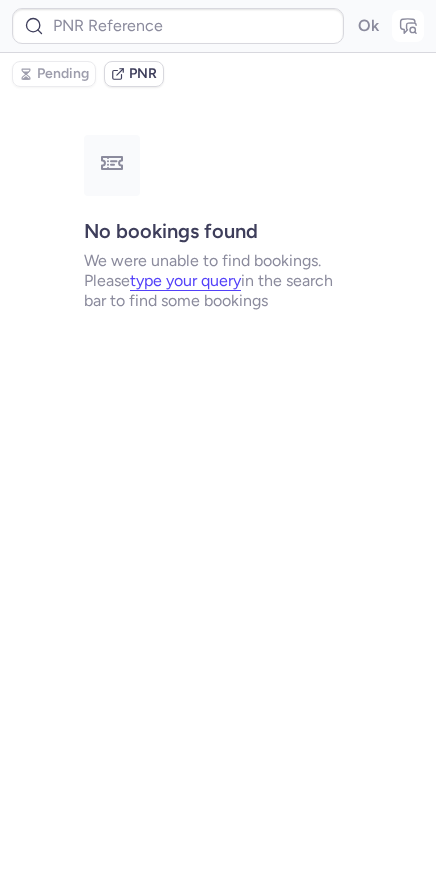 type on "DT1747680599139172" 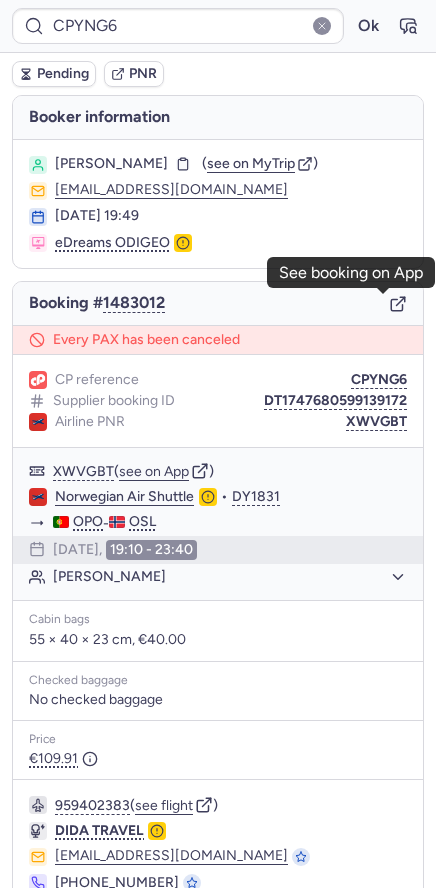 click 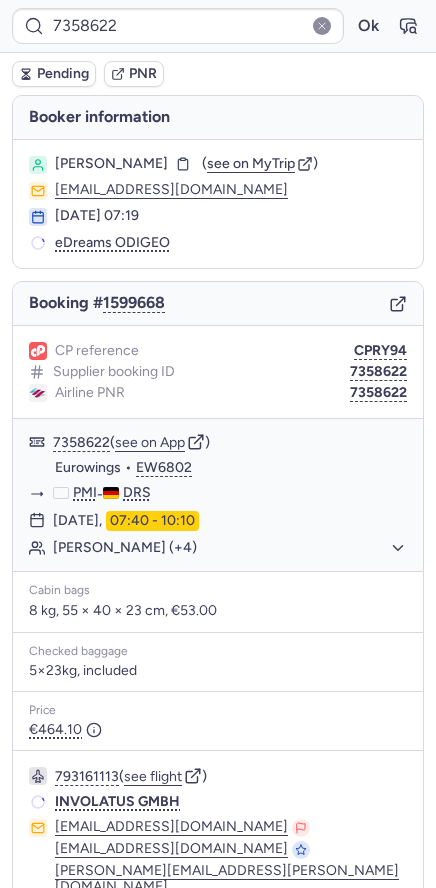 type on "CPYNG6" 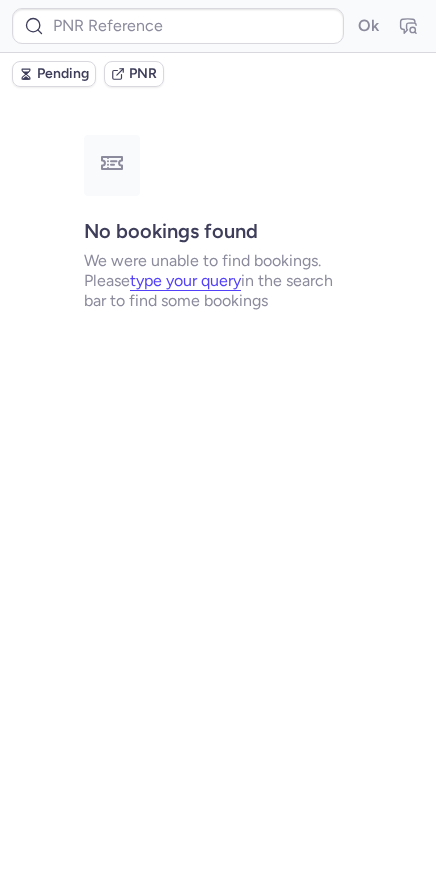 type on "CPOGP3" 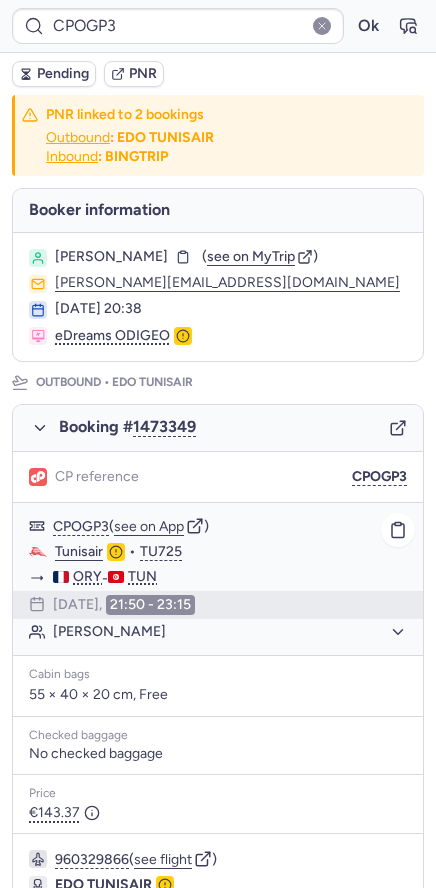 scroll, scrollTop: 896, scrollLeft: 0, axis: vertical 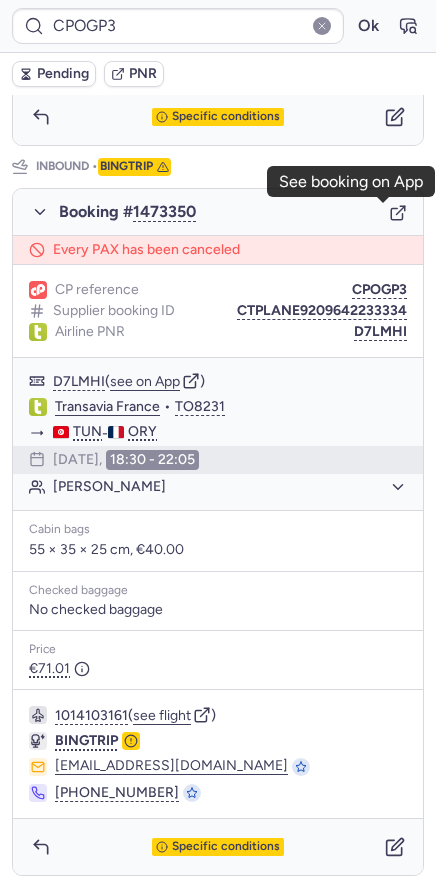 click 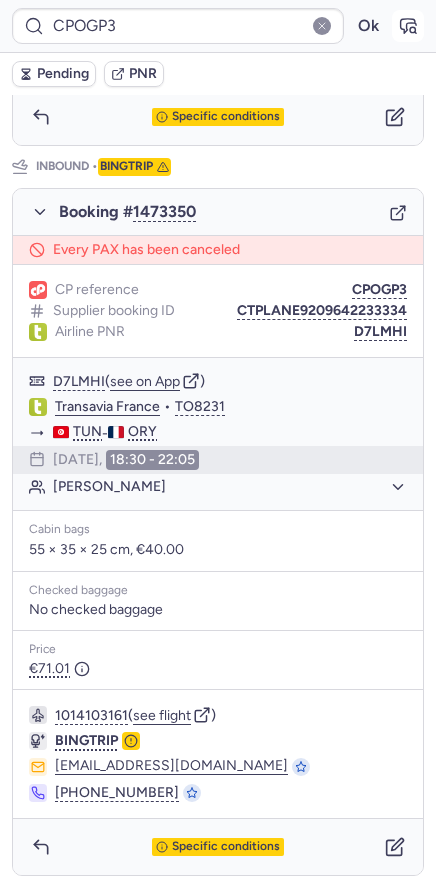 click 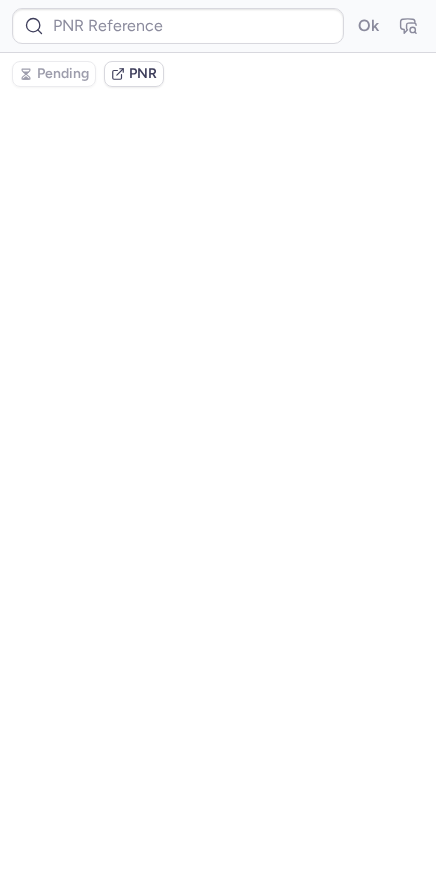 scroll, scrollTop: 0, scrollLeft: 0, axis: both 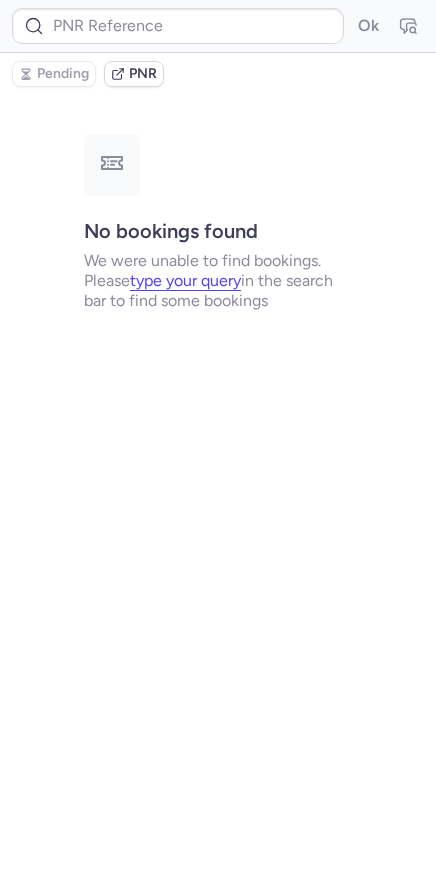 type on "CPOGP3" 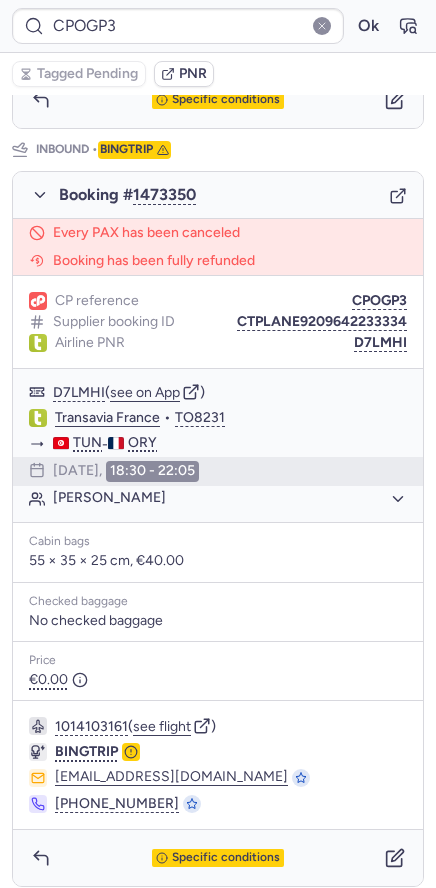 scroll, scrollTop: 924, scrollLeft: 0, axis: vertical 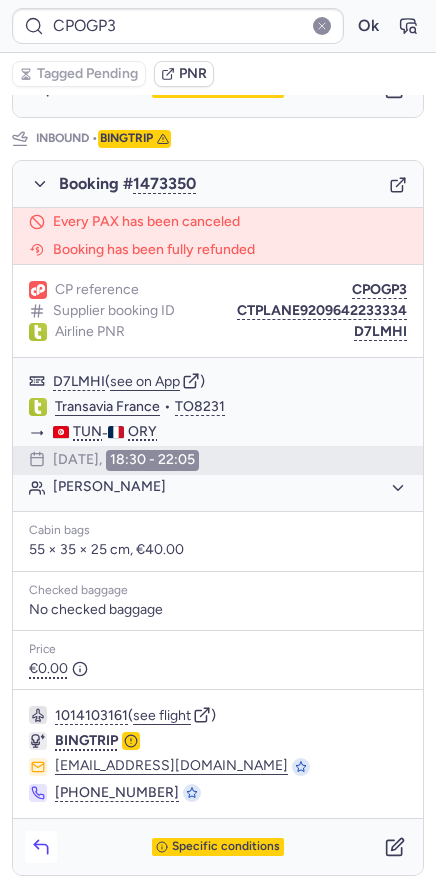 click at bounding box center (41, 847) 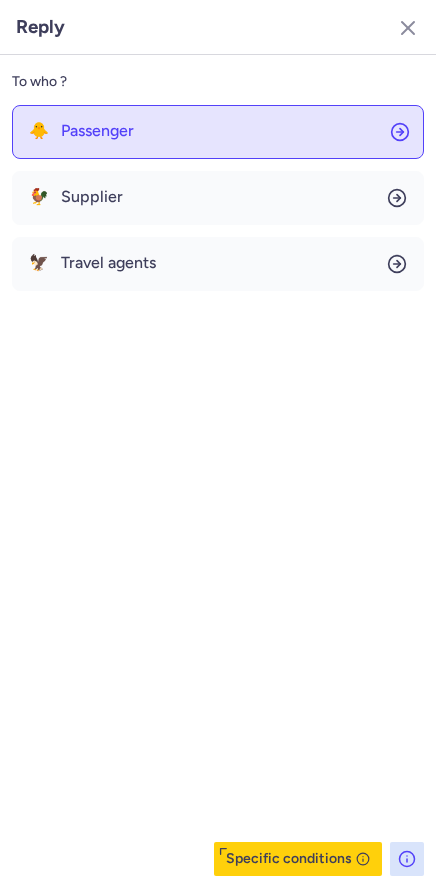 click on "🐥 Passenger" 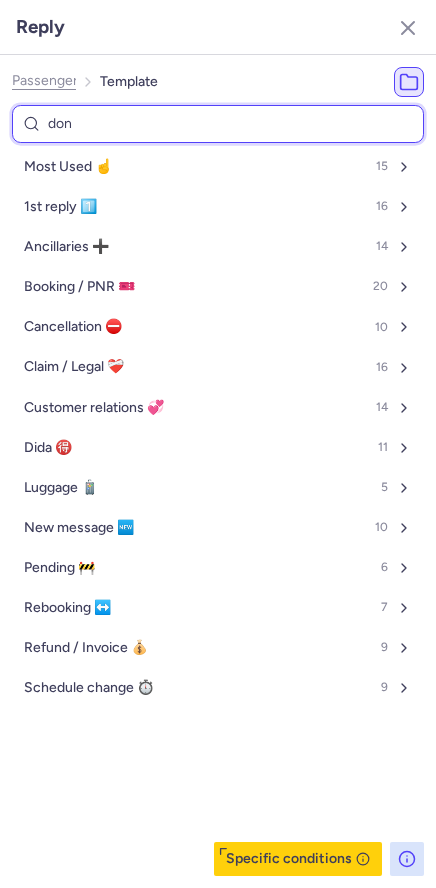 type on "done" 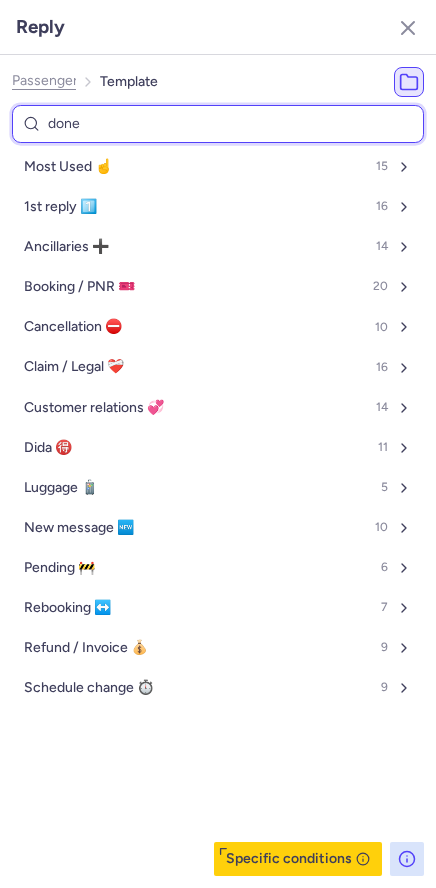 select on "en" 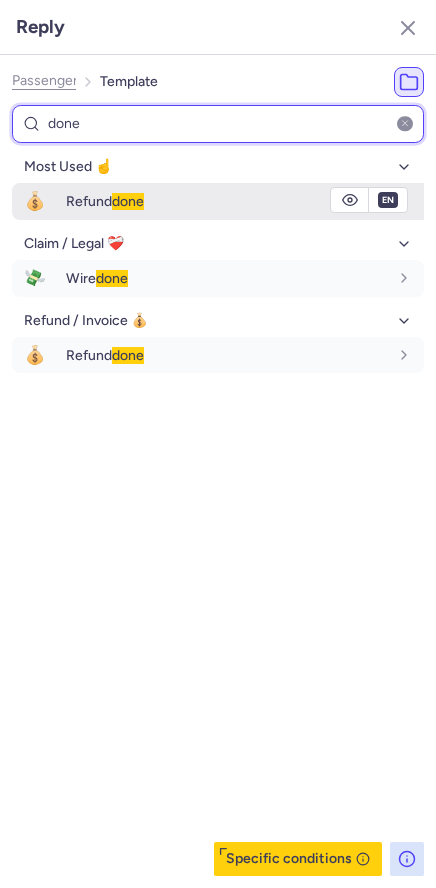 type on "done" 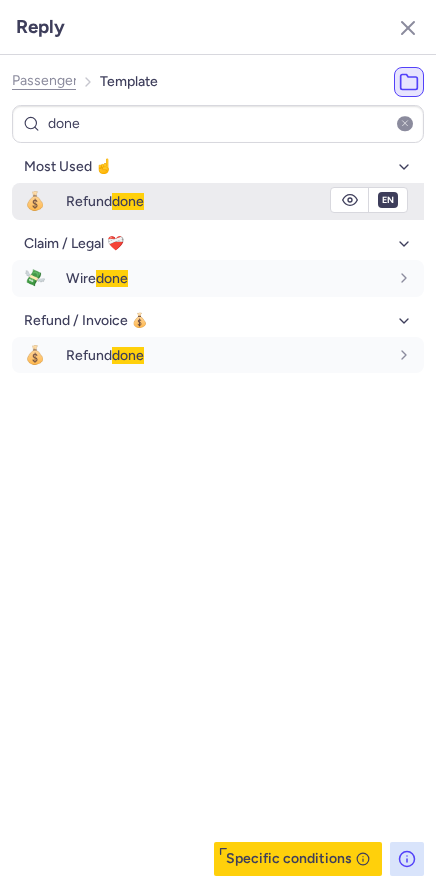 click on "Refund  done" at bounding box center [105, 201] 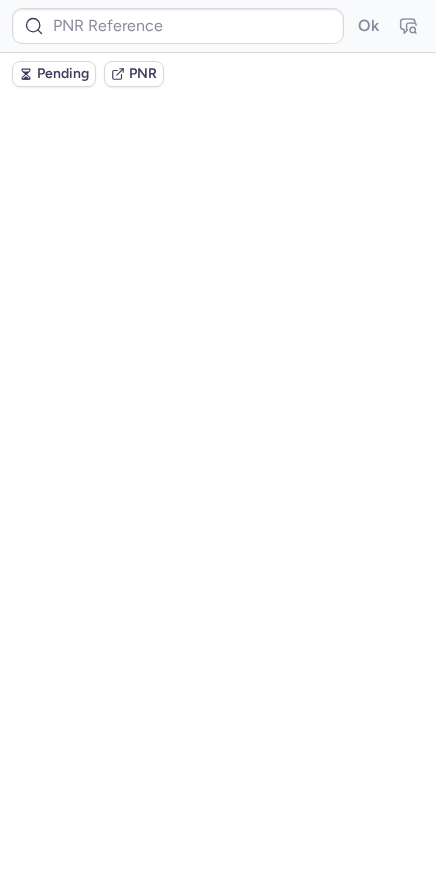 scroll, scrollTop: 0, scrollLeft: 0, axis: both 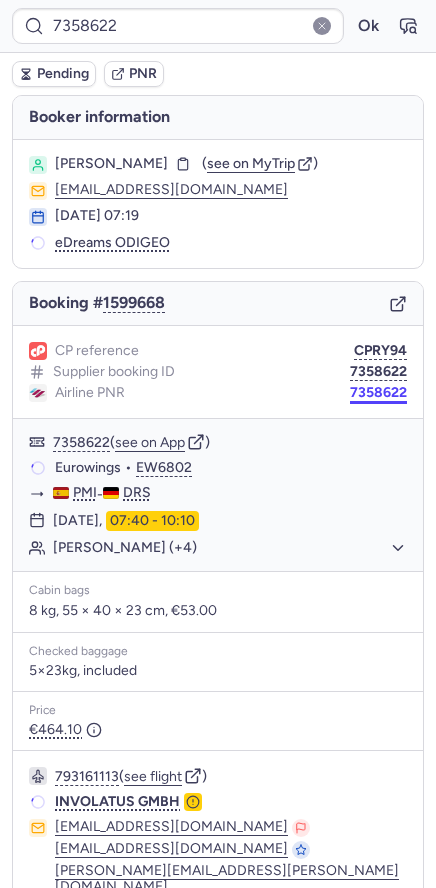 click on "7358622" at bounding box center [378, 393] 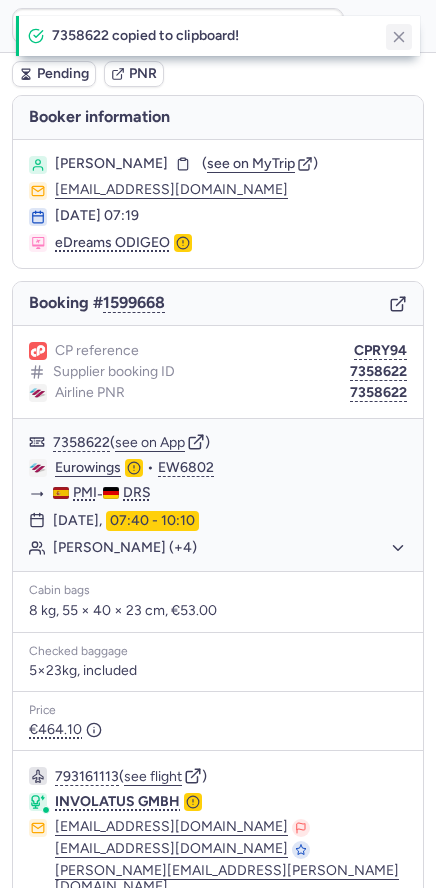 click 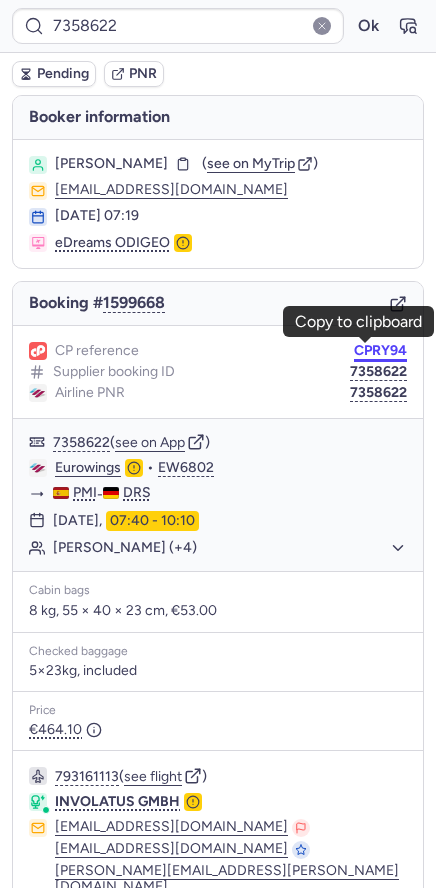 click on "CPRY94" at bounding box center (380, 351) 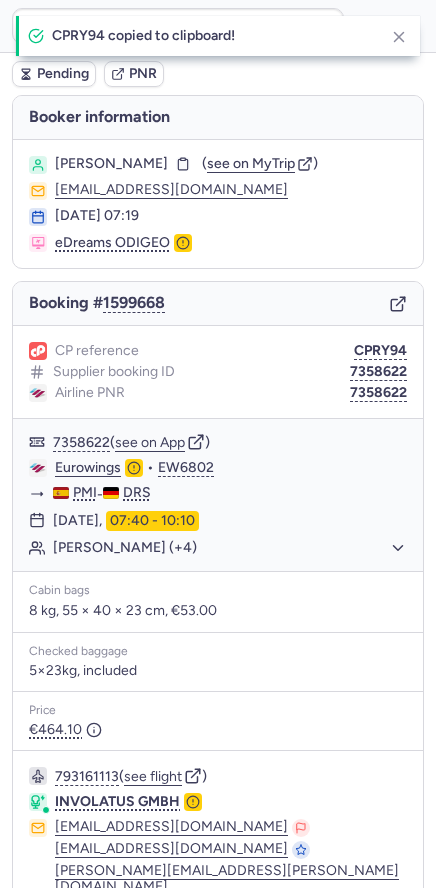 type on "CPRY94" 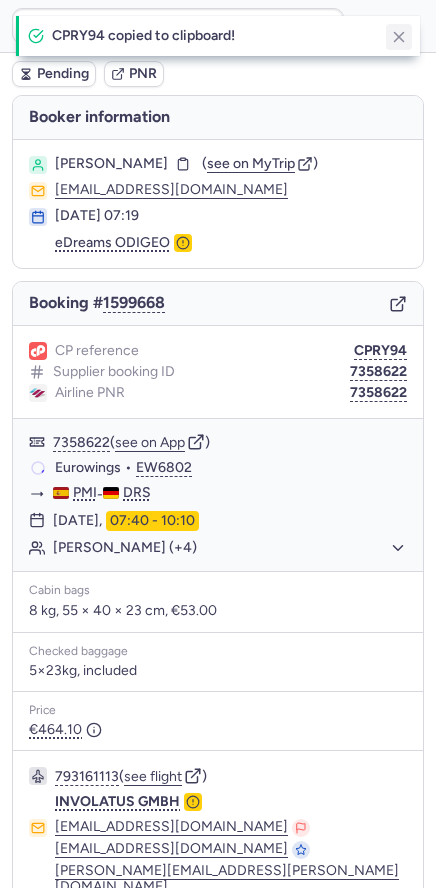click 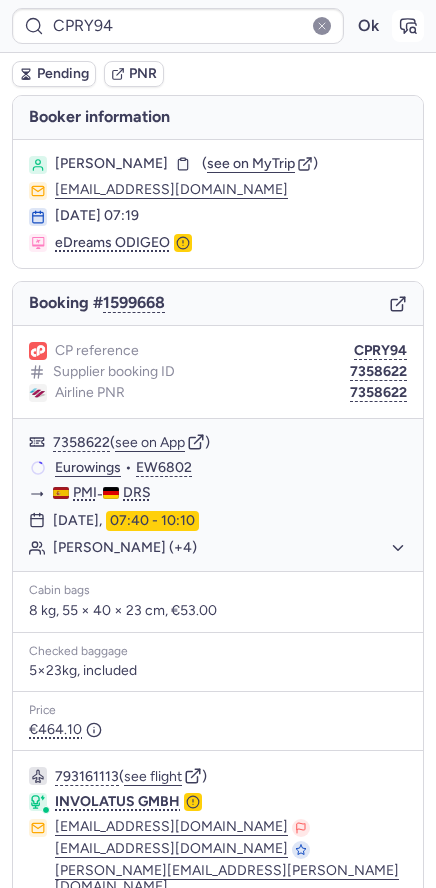 click 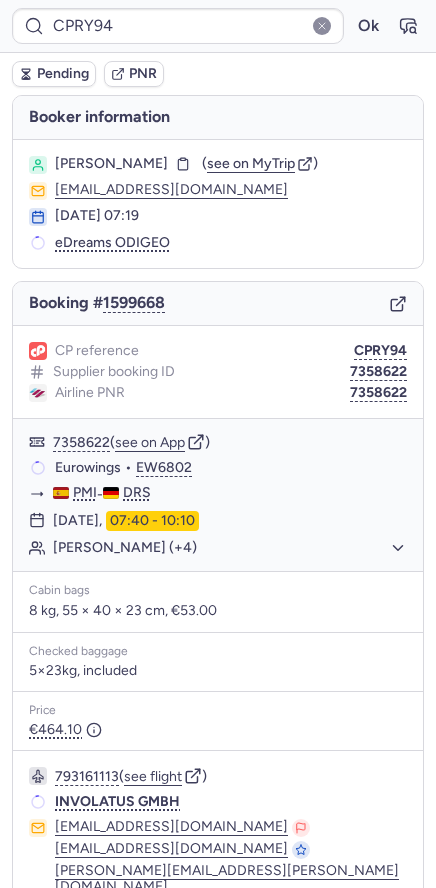 type on "7358622" 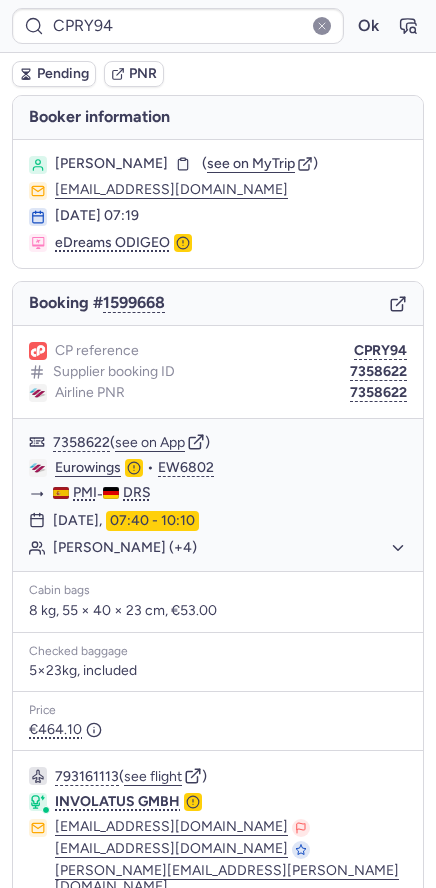 type on "CPY43M" 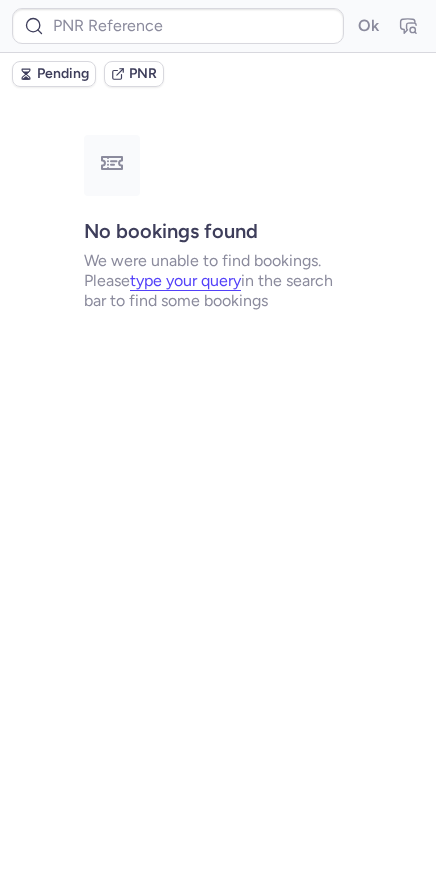 type on "CPWV33" 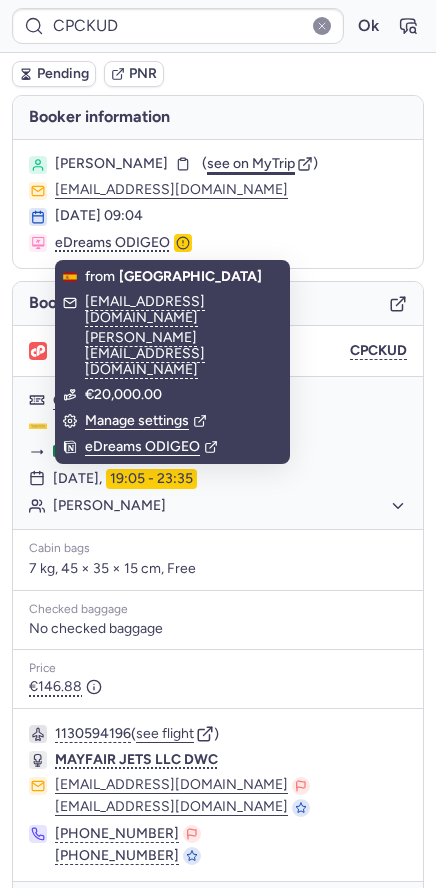 click on "see on MyTrip" at bounding box center [251, 163] 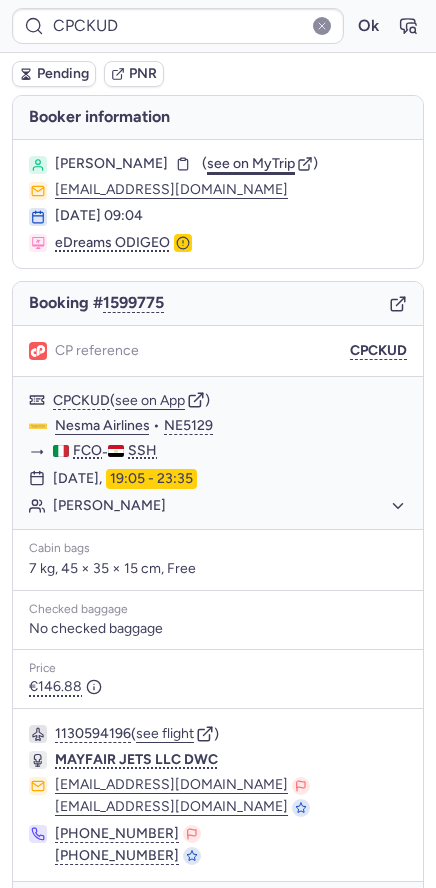 type on "CPY43M" 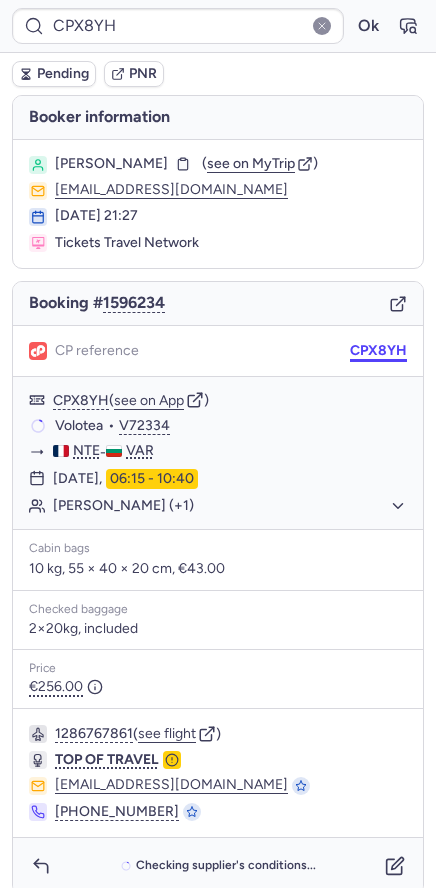 click on "CPX8YH" at bounding box center [378, 351] 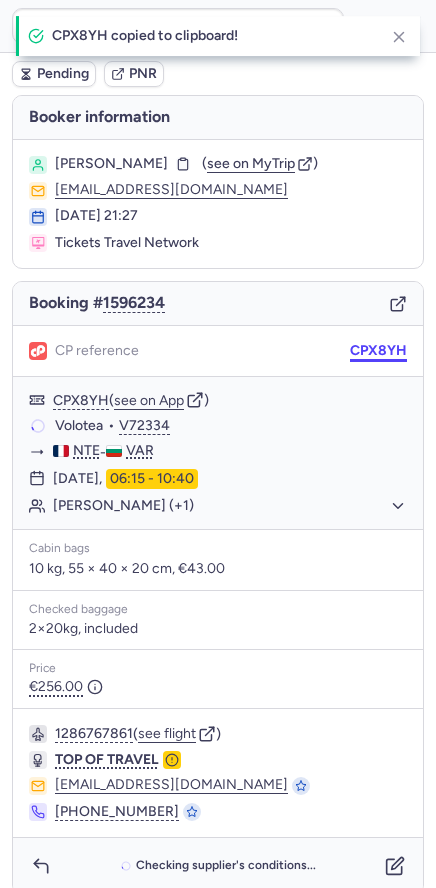 click on "CPX8YH" at bounding box center (378, 351) 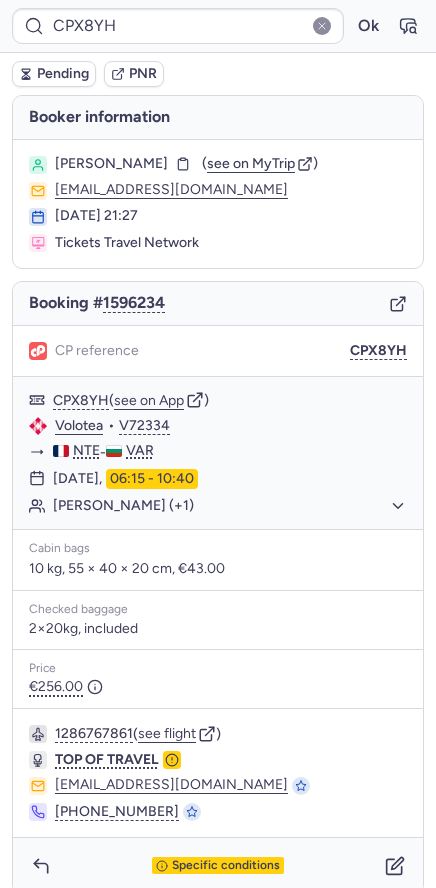 type on "CPY43M" 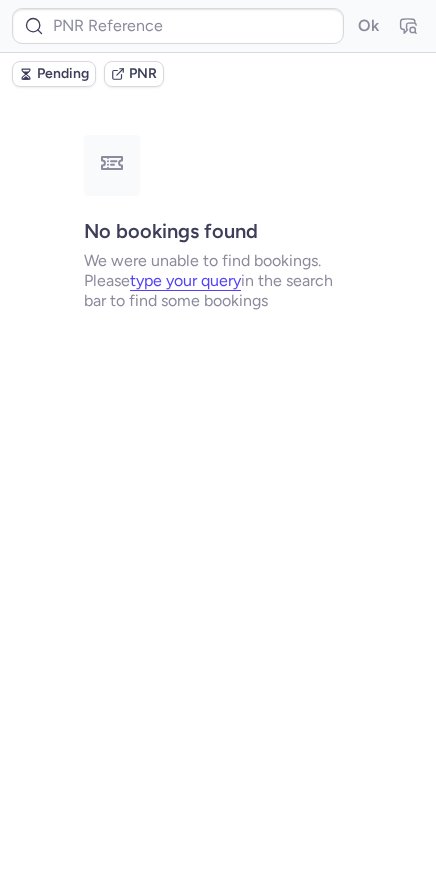 type on "CPW34F" 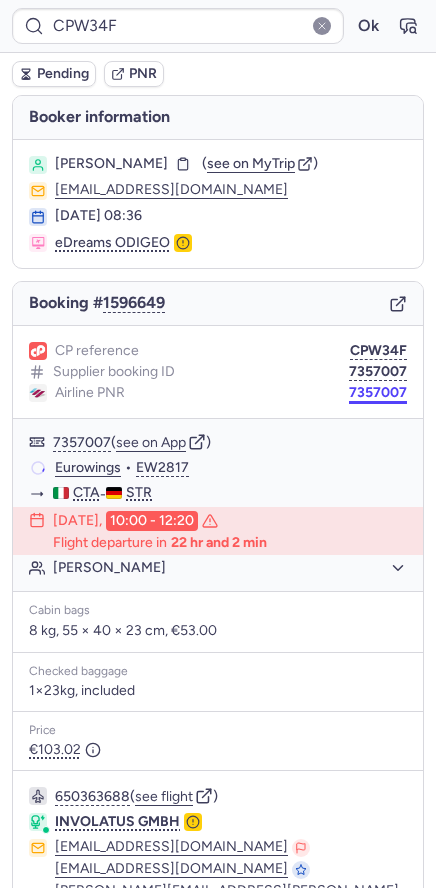 click on "7357007" at bounding box center [378, 393] 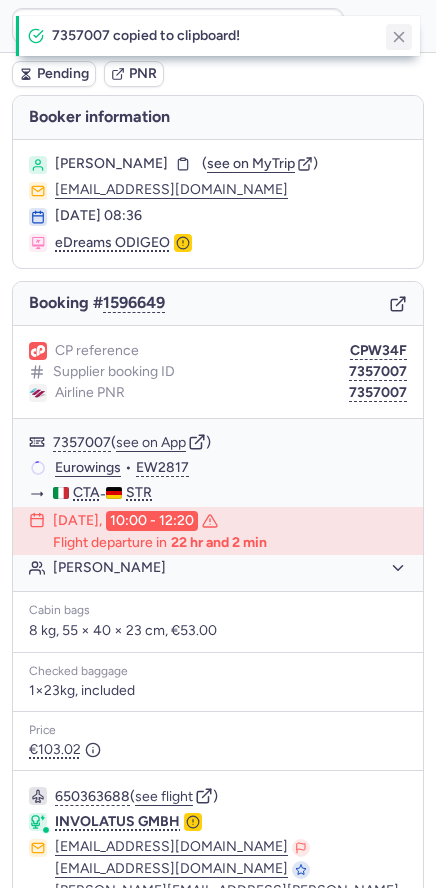 click 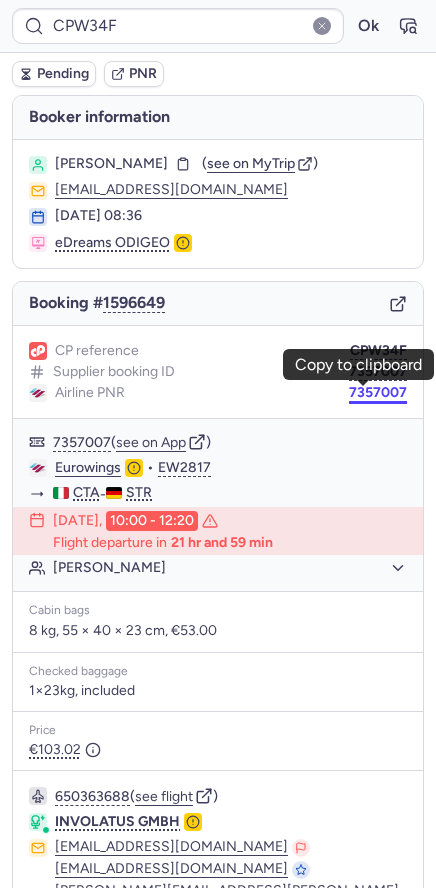 click on "7357007" at bounding box center [378, 393] 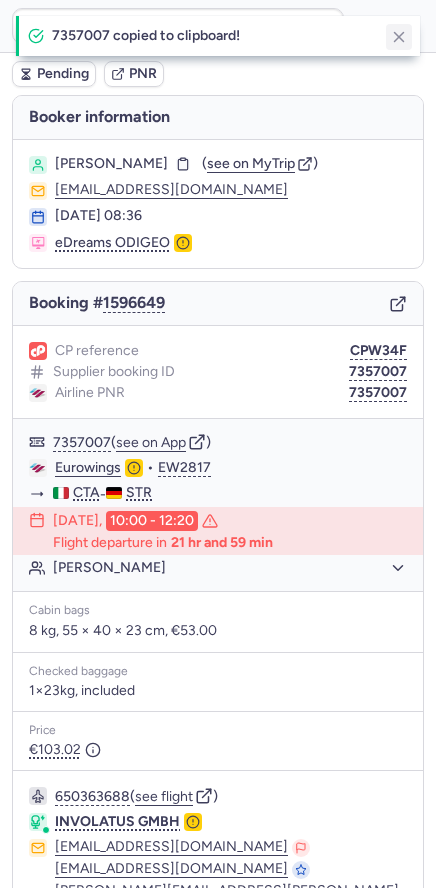 click 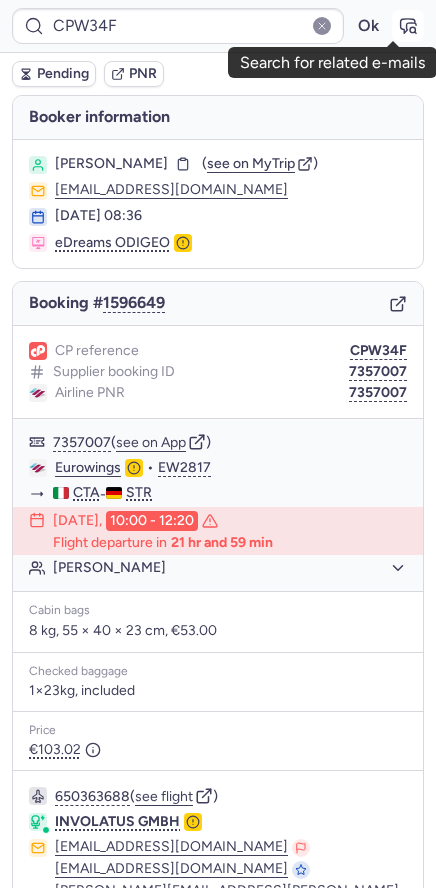 click 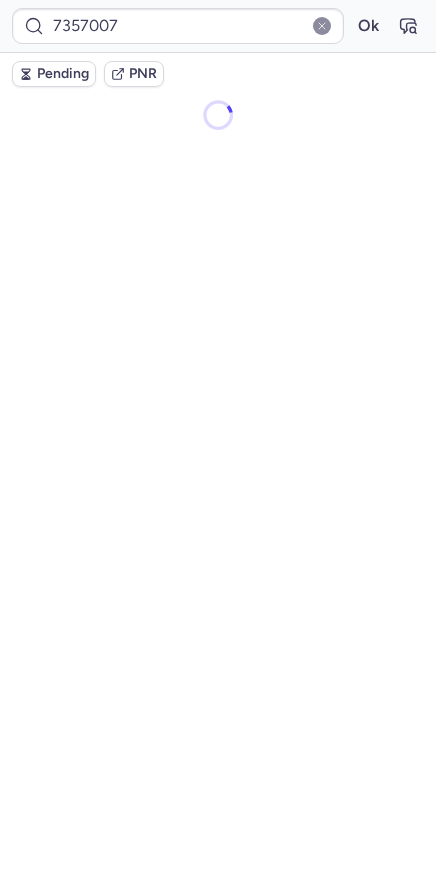 type on "CPW34F" 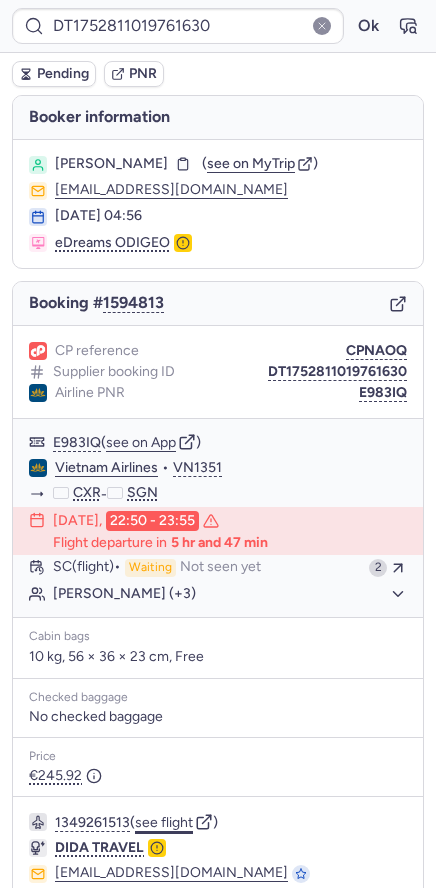 click on "see flight" 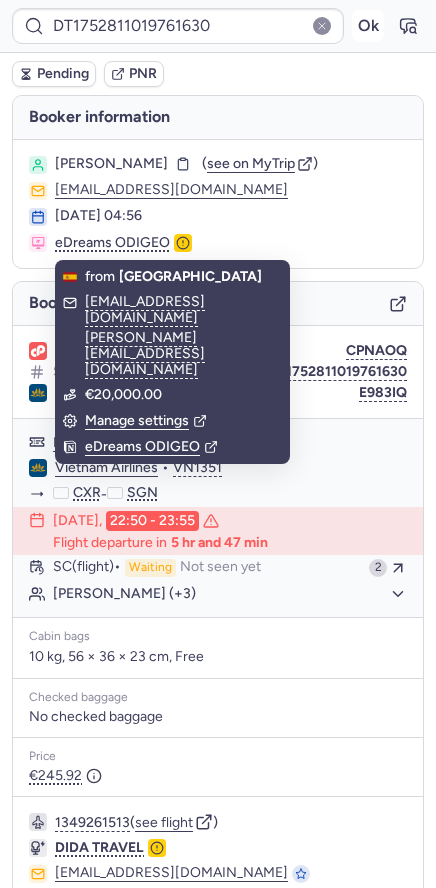 click on "Ok" at bounding box center (368, 26) 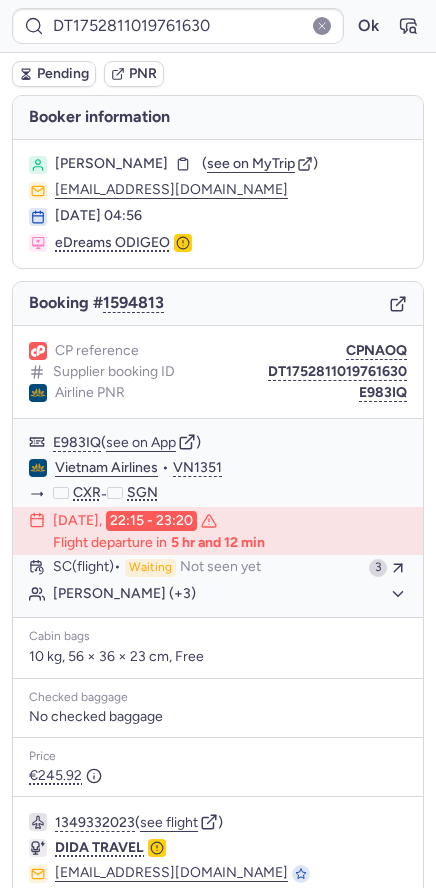 type on "CPY43M" 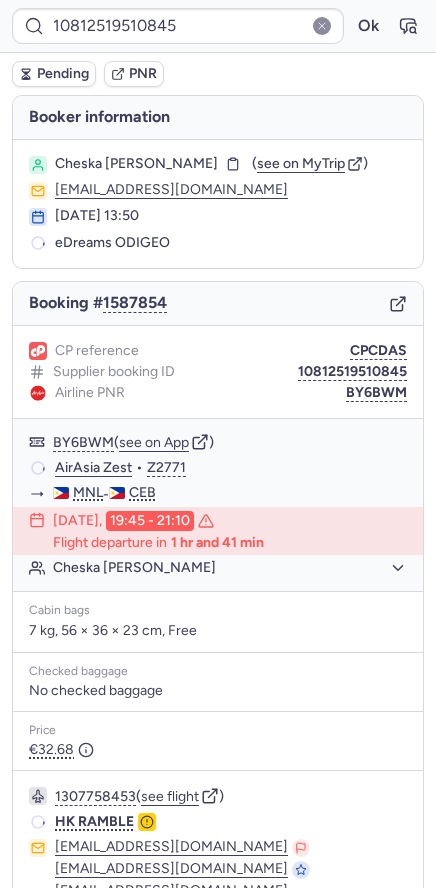 scroll, scrollTop: 145, scrollLeft: 0, axis: vertical 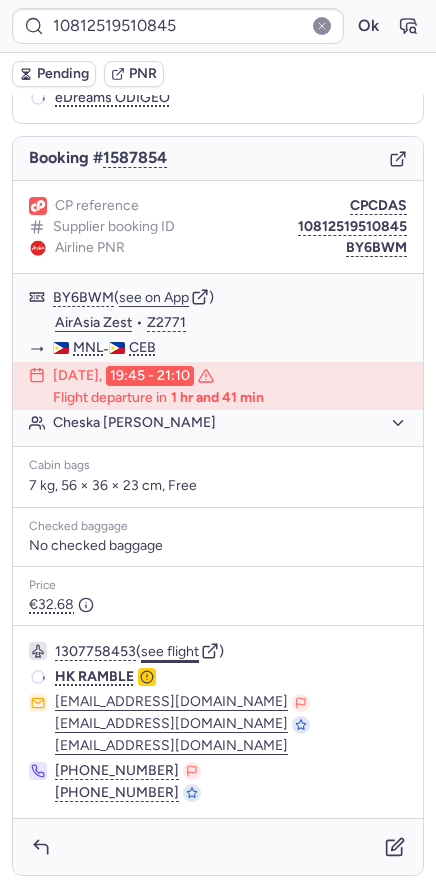 click on "see flight" 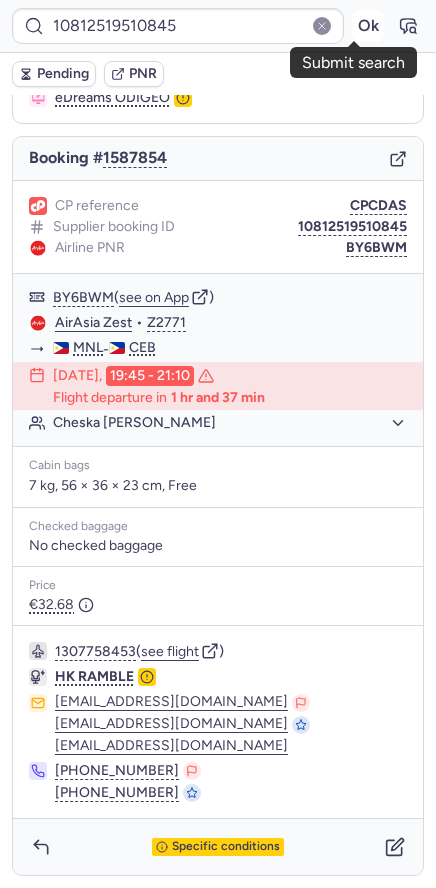 click on "Ok" at bounding box center [368, 26] 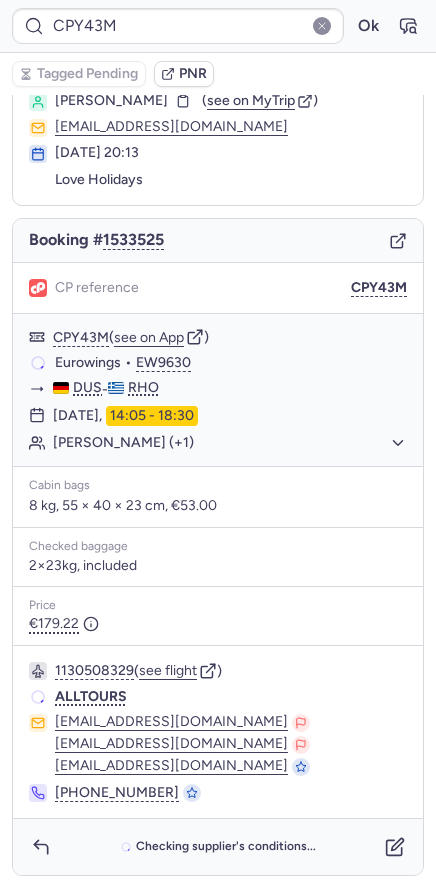 scroll, scrollTop: 63, scrollLeft: 0, axis: vertical 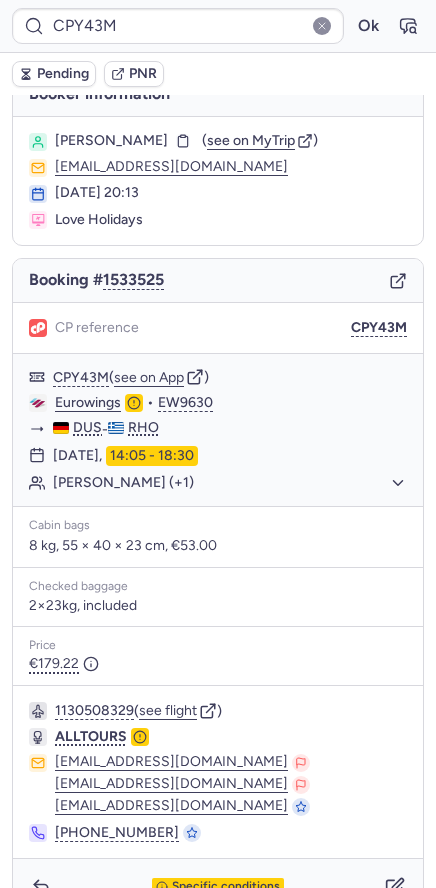 type on "CP4VMA" 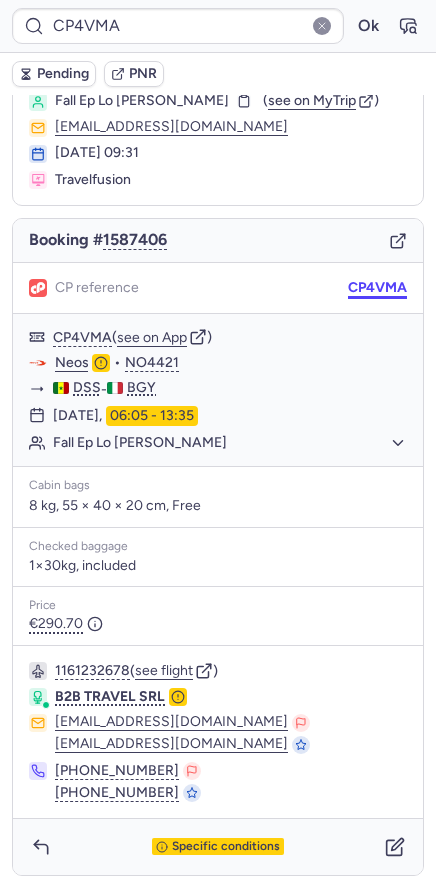 click on "CP4VMA" at bounding box center (377, 288) 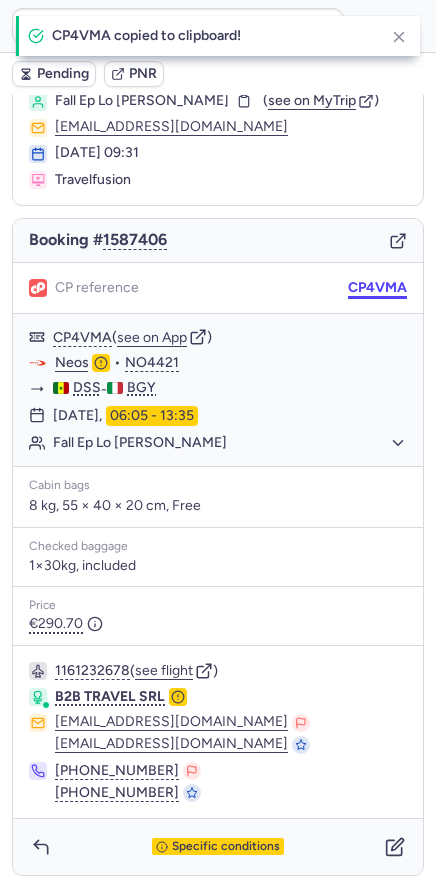 click on "CP4VMA" at bounding box center [377, 288] 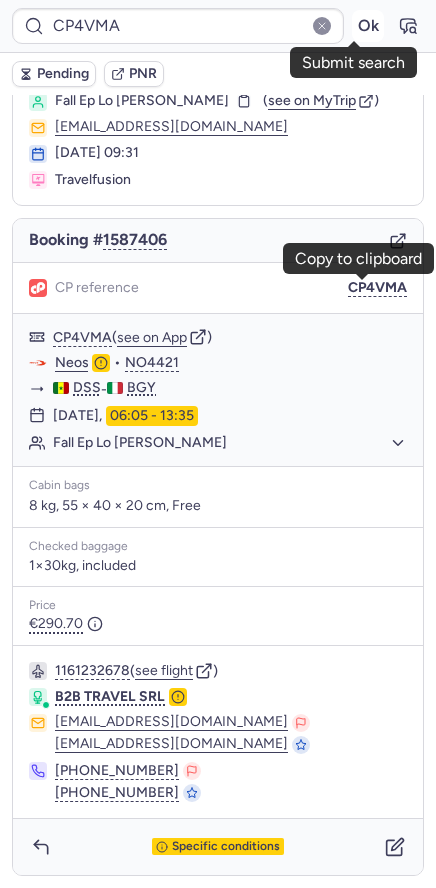 click on "Ok" at bounding box center [368, 26] 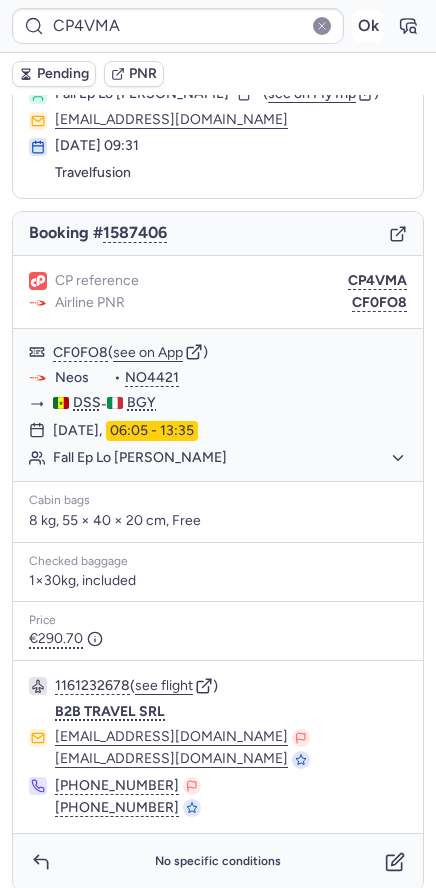 scroll, scrollTop: 63, scrollLeft: 0, axis: vertical 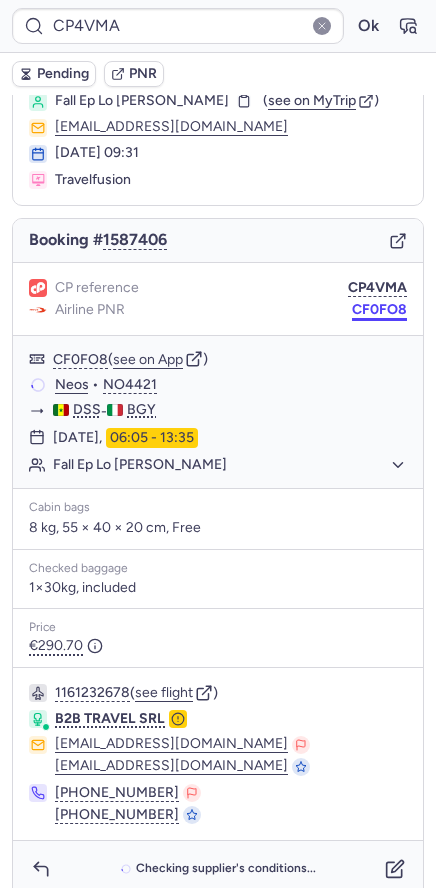 click on "CF0FO8" at bounding box center [379, 310] 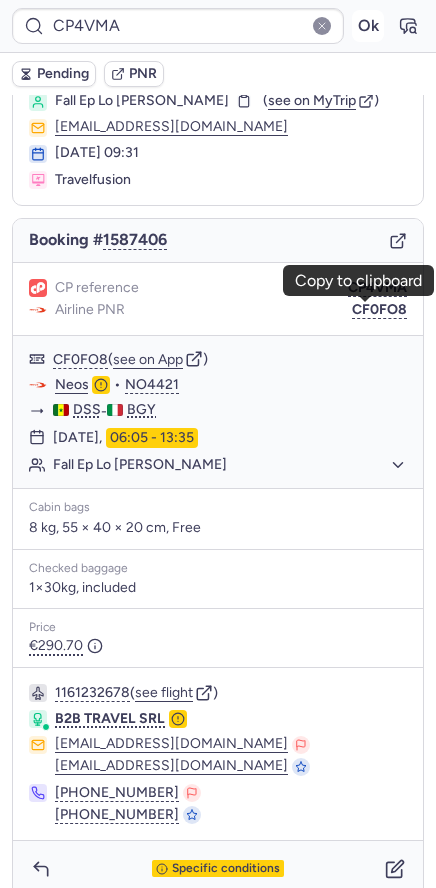 click on "Ok" at bounding box center (368, 26) 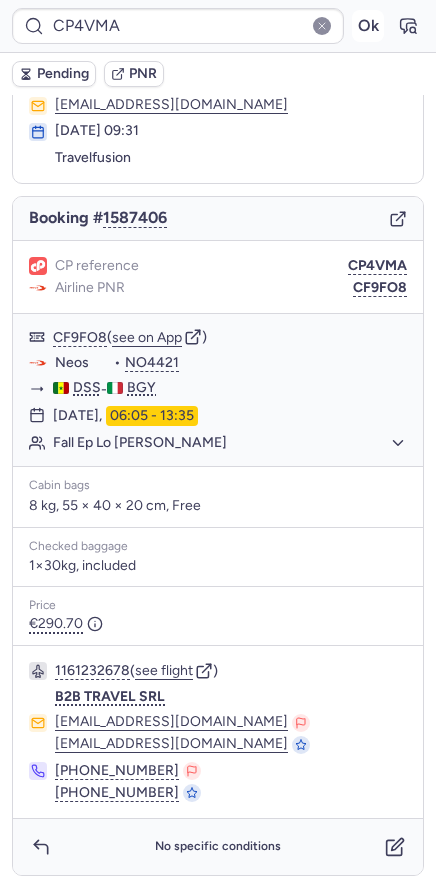 scroll, scrollTop: 63, scrollLeft: 0, axis: vertical 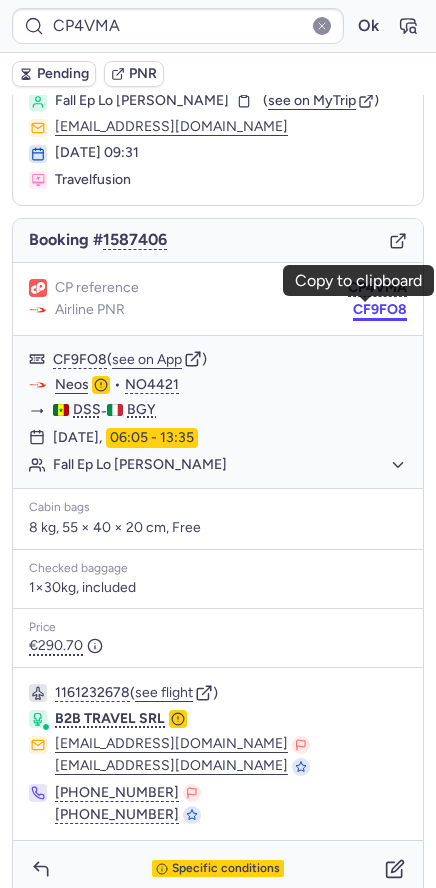 click on "CF9FO8" at bounding box center (380, 310) 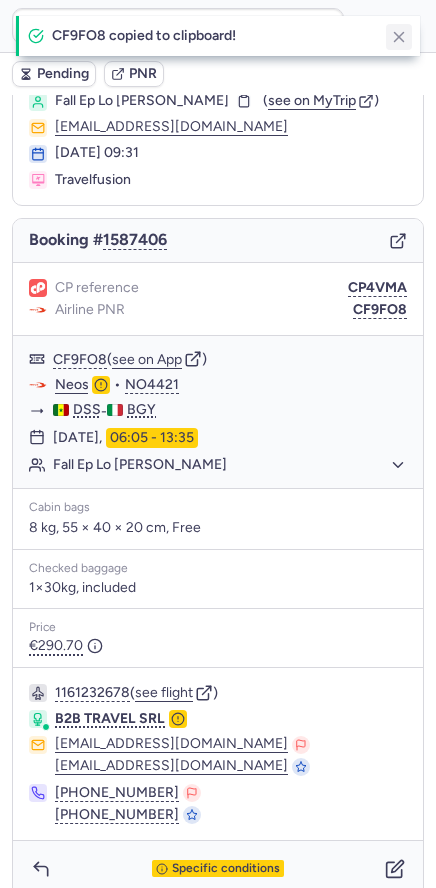 click 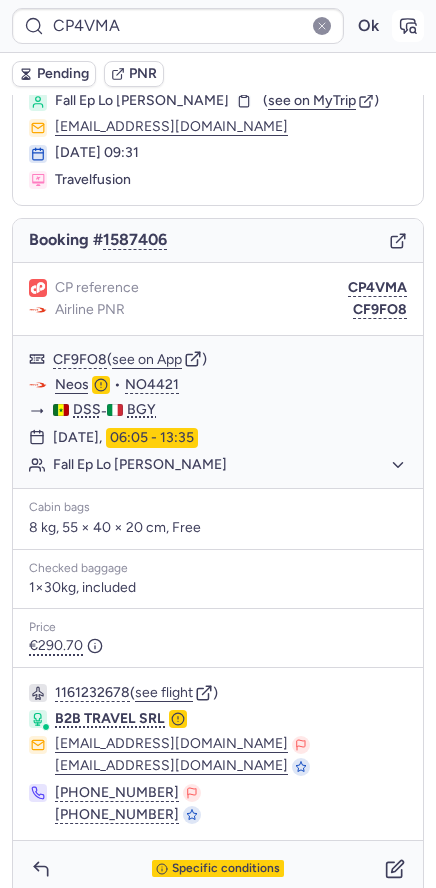 click 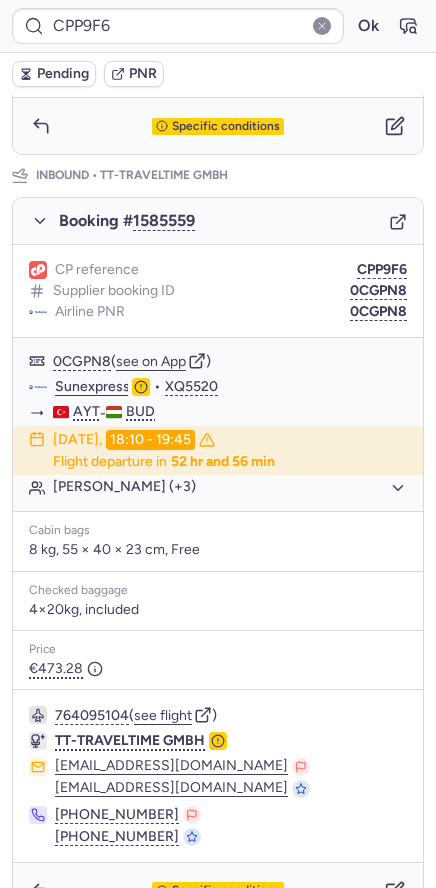 scroll, scrollTop: 995, scrollLeft: 0, axis: vertical 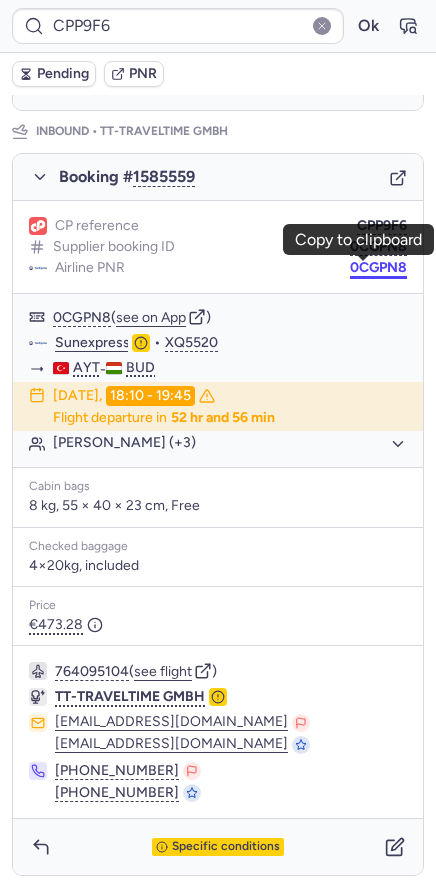 click on "0CGPN8" at bounding box center [378, 268] 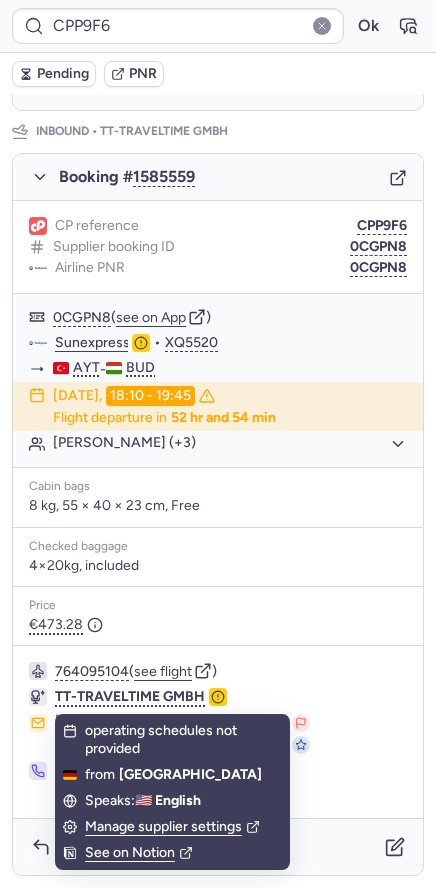 type on "CPY43M" 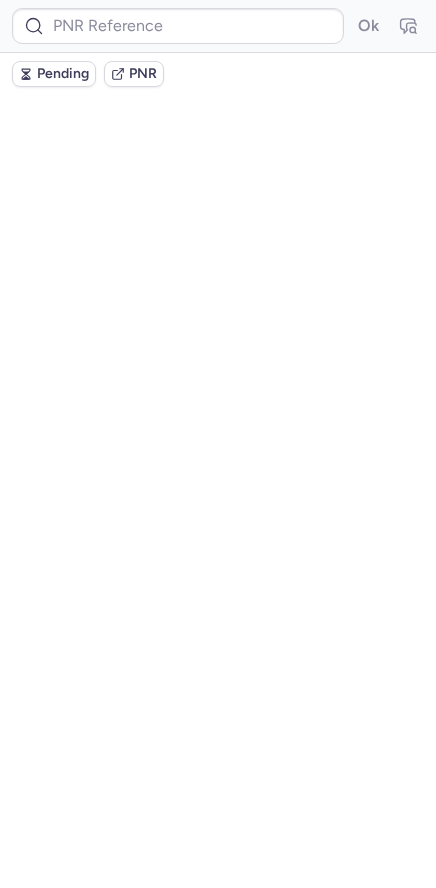 scroll, scrollTop: 0, scrollLeft: 0, axis: both 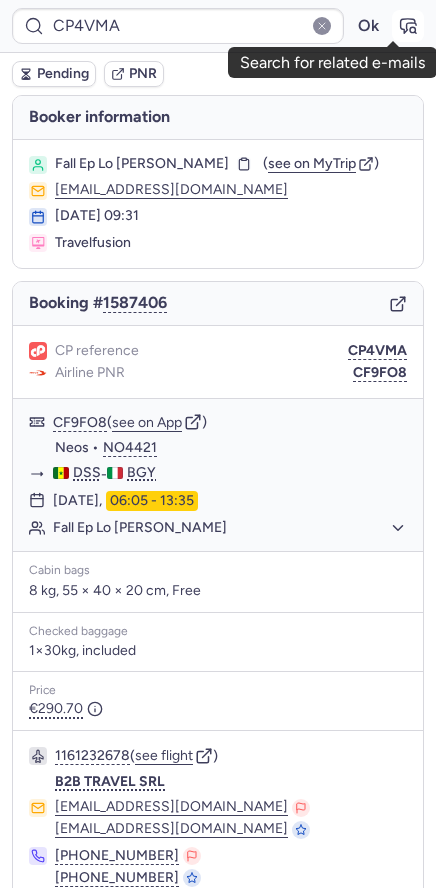 click 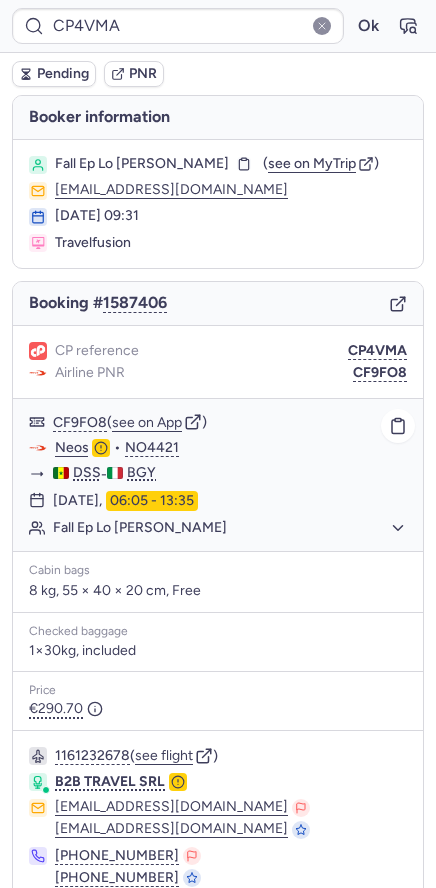 type on "CPZYJ9" 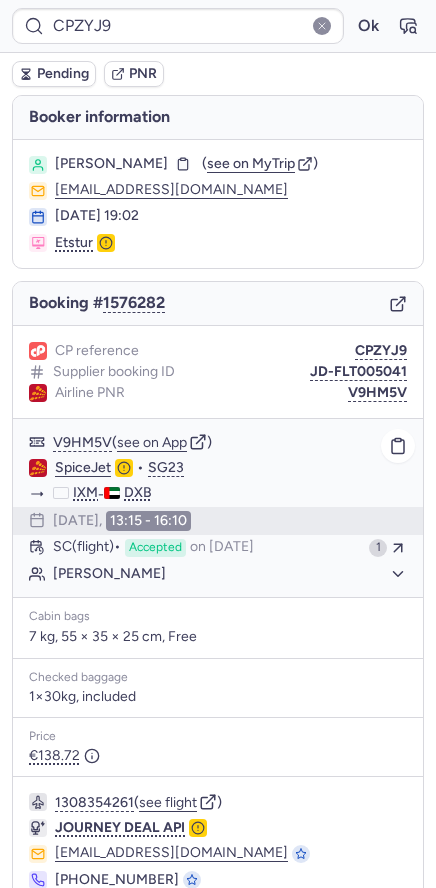 scroll, scrollTop: 87, scrollLeft: 0, axis: vertical 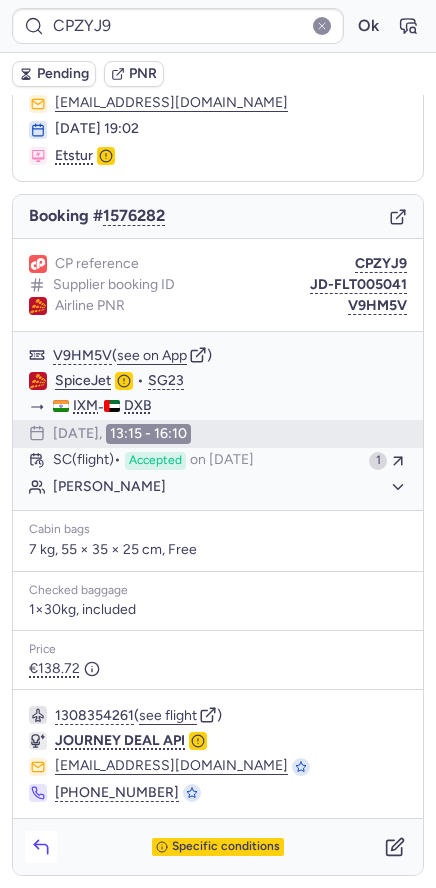 click 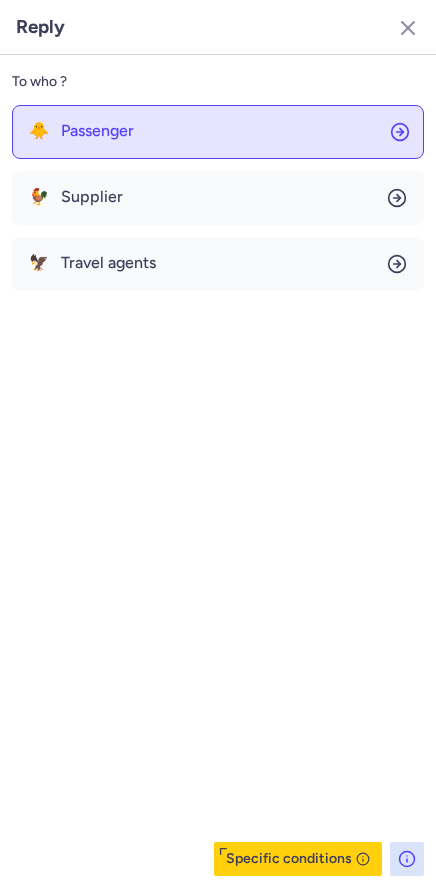 click on "🐥 Passenger" 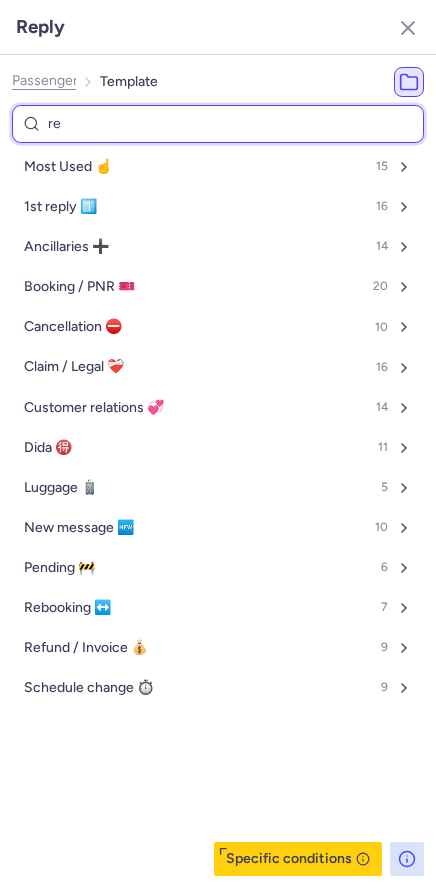 type on "req" 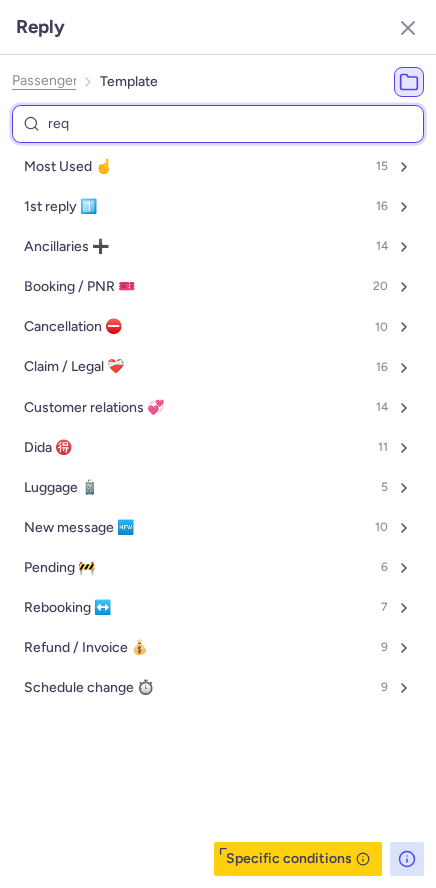 select on "en" 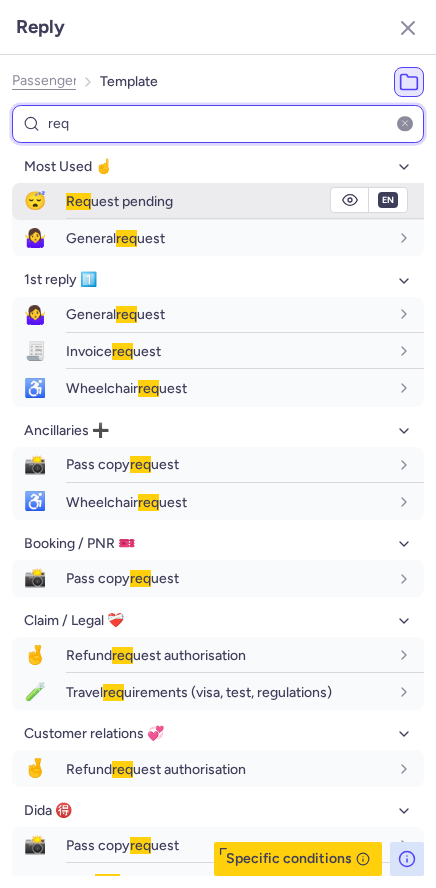 type on "req" 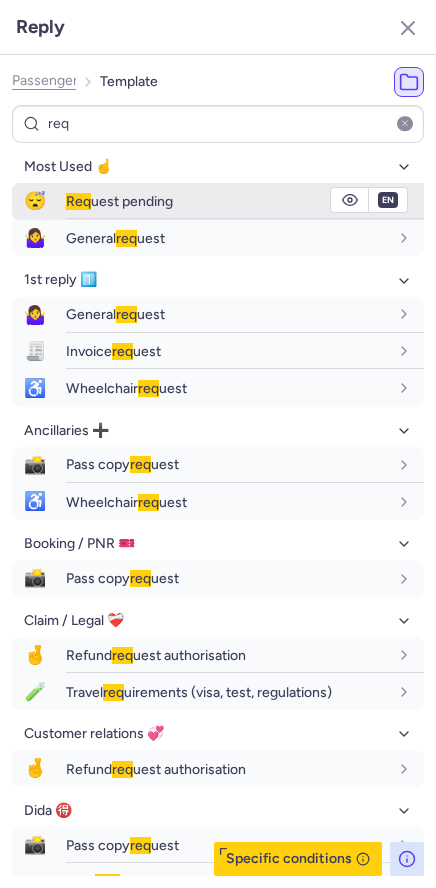 click on "Req uest pending" at bounding box center (119, 201) 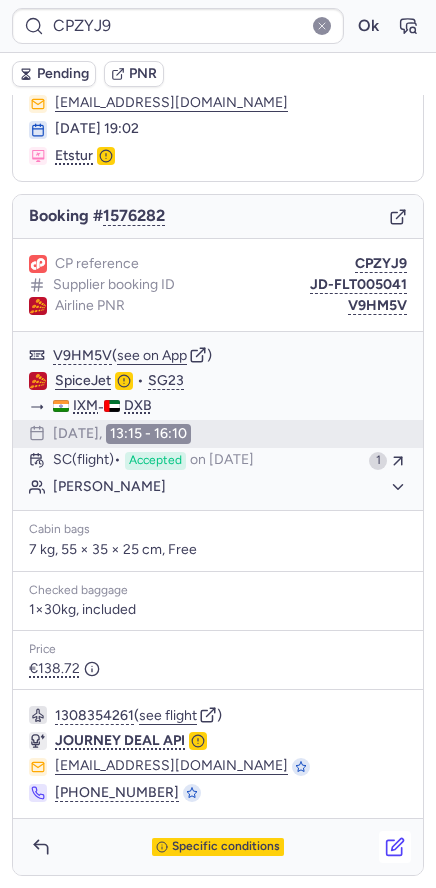 click 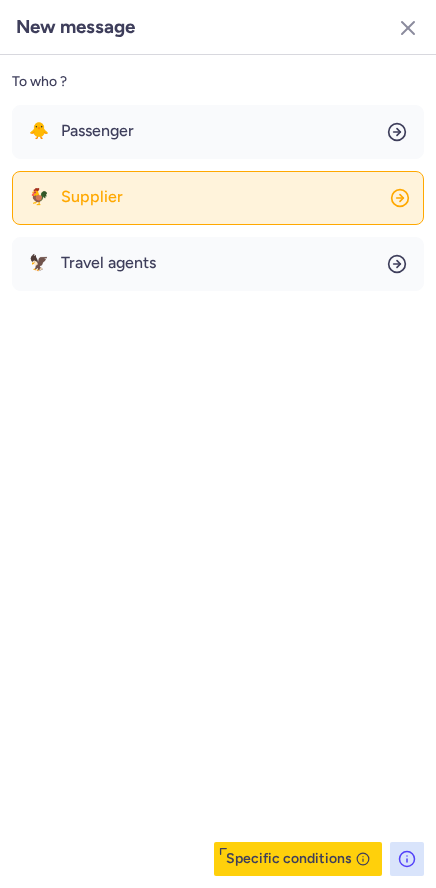 click on "🐓 Supplier" 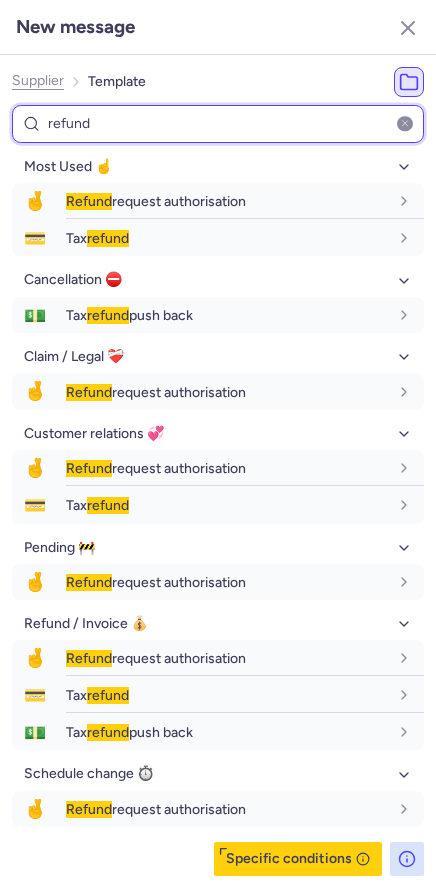 type on "refund" 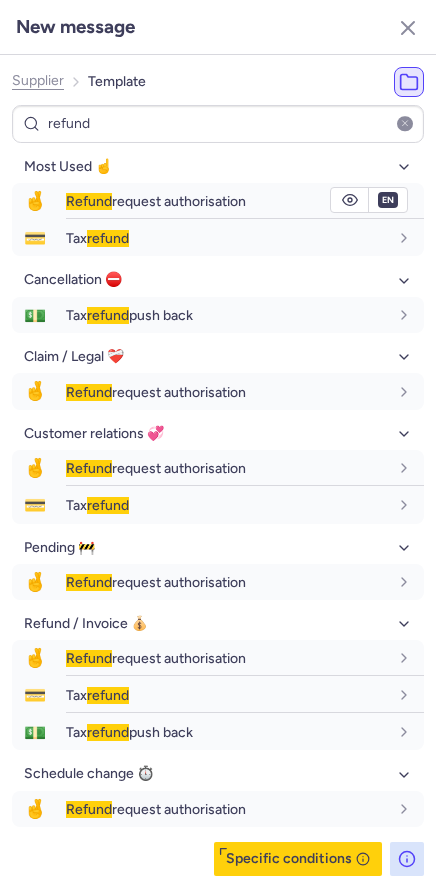click on "Refund  request authorisation" at bounding box center [245, 201] 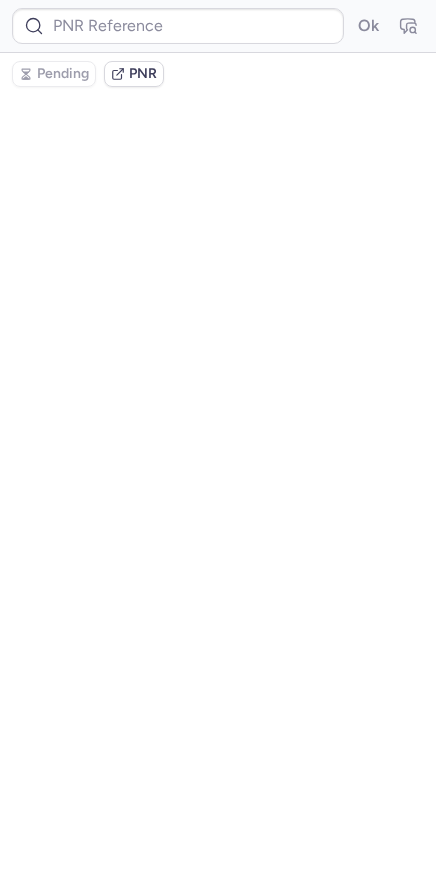 scroll, scrollTop: 0, scrollLeft: 0, axis: both 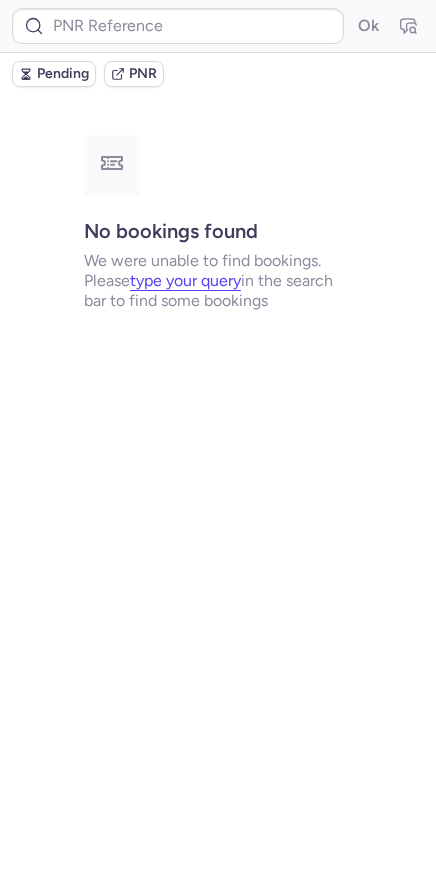 type on "CPZYJ9" 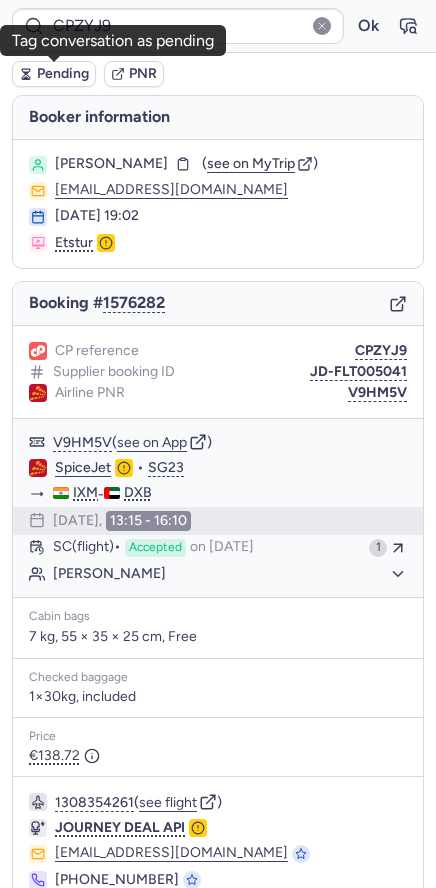 click on "Pending" at bounding box center [63, 74] 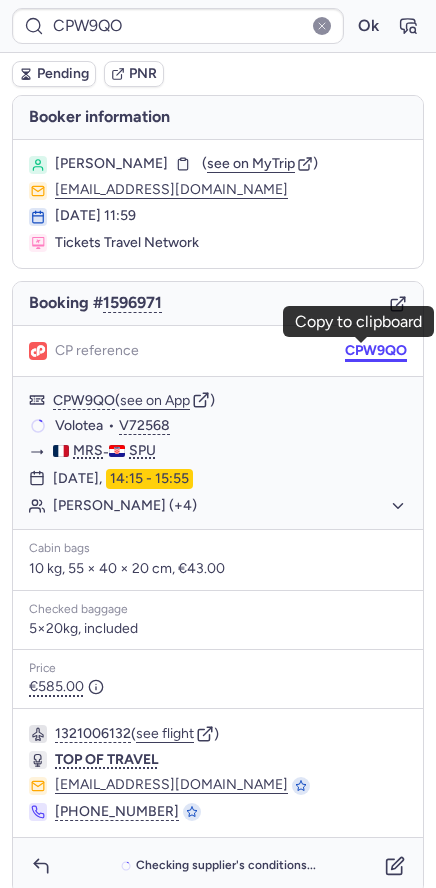 click on "CPW9QO" at bounding box center (376, 351) 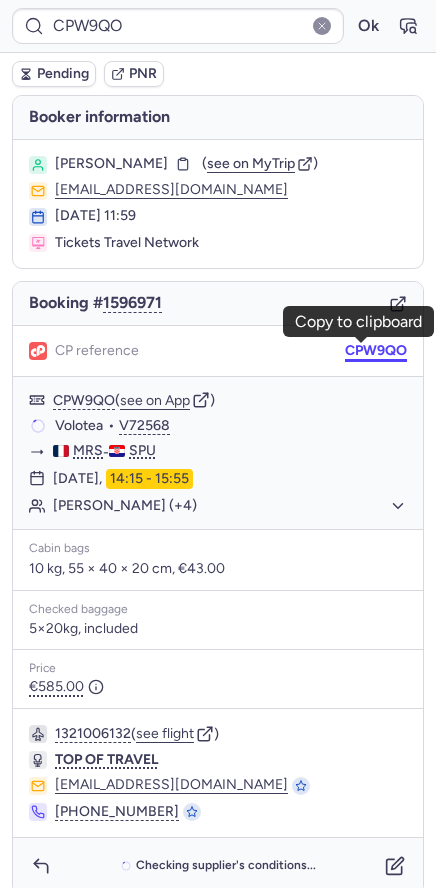 click on "CPW9QO" at bounding box center (376, 351) 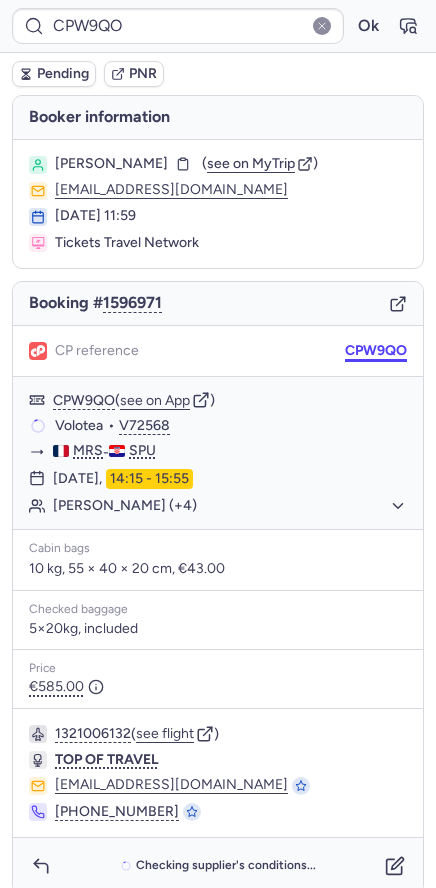 click on "CPW9QO" at bounding box center [376, 351] 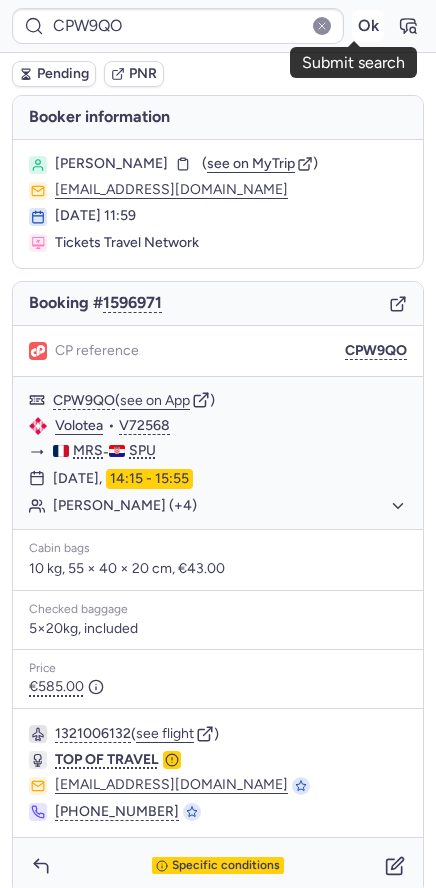 click on "Ok" at bounding box center [368, 26] 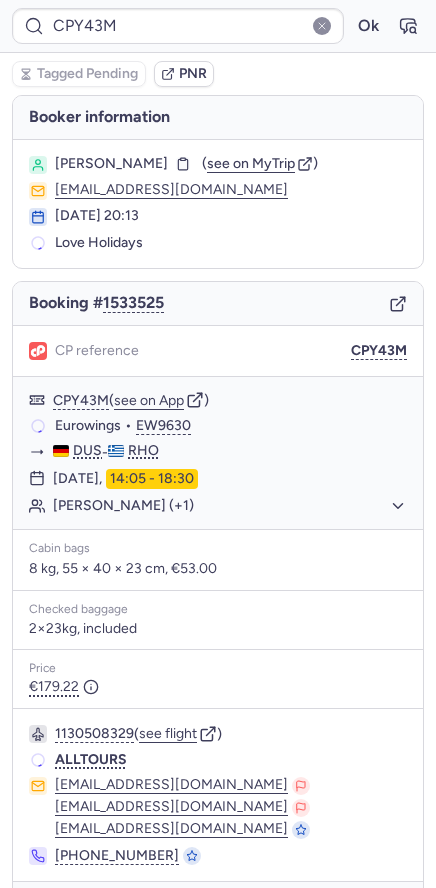 type on "CPH6BN" 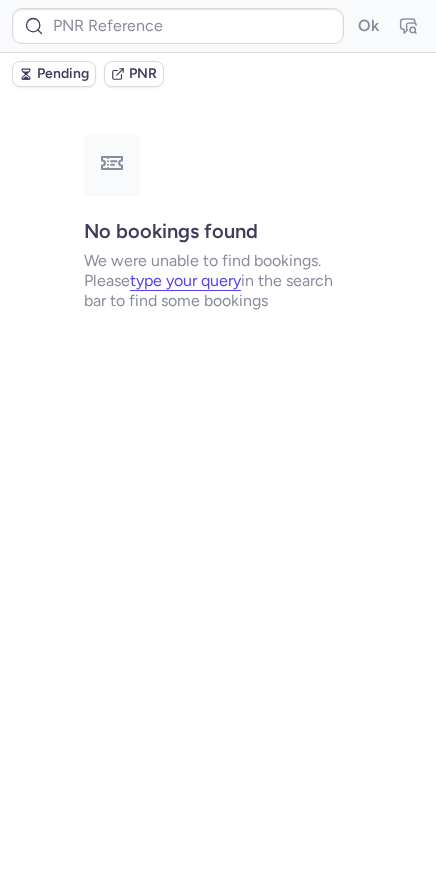type on "CPRY94" 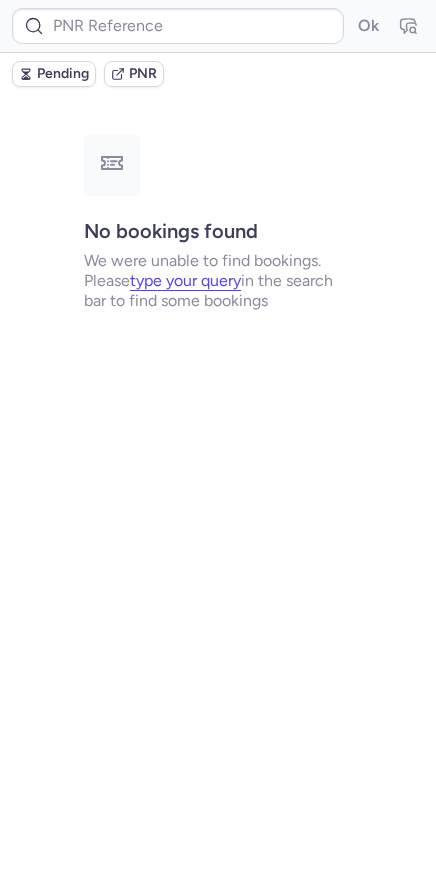 type on "CPLH9T" 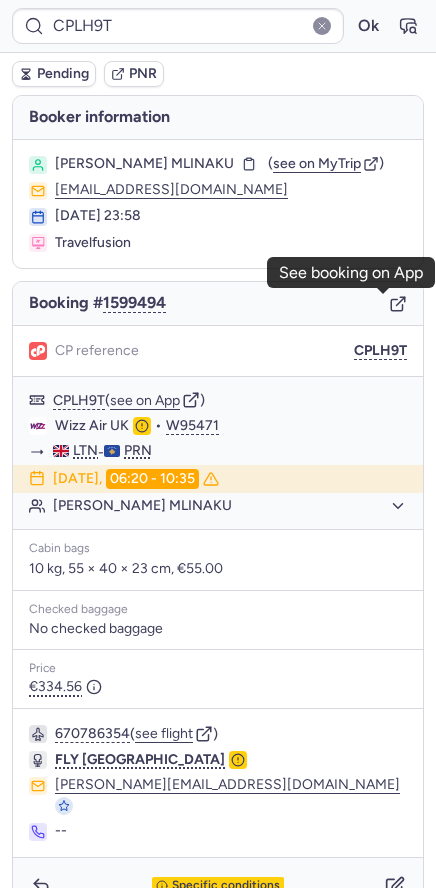 click 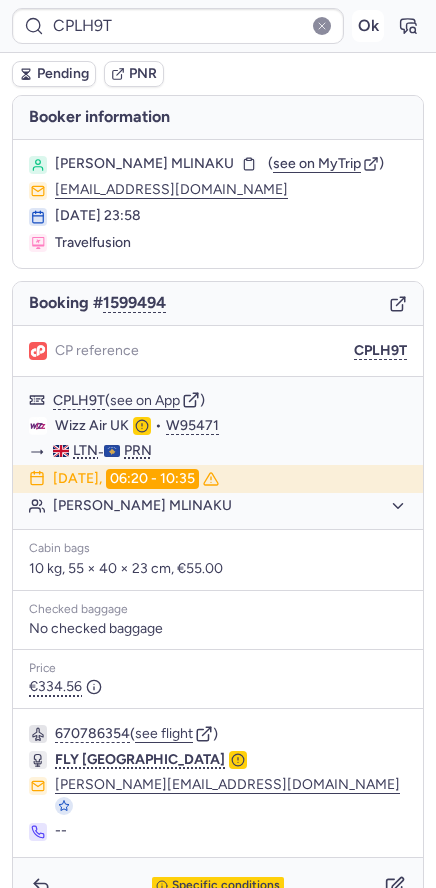 click on "Ok" at bounding box center (368, 26) 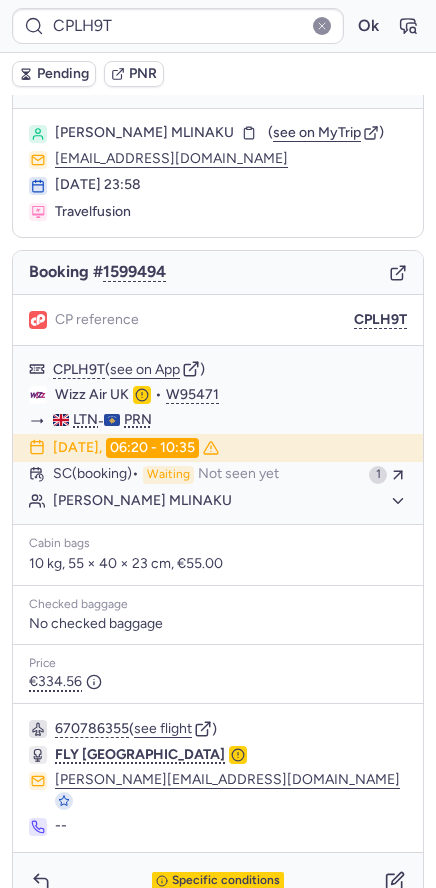 scroll, scrollTop: 45, scrollLeft: 0, axis: vertical 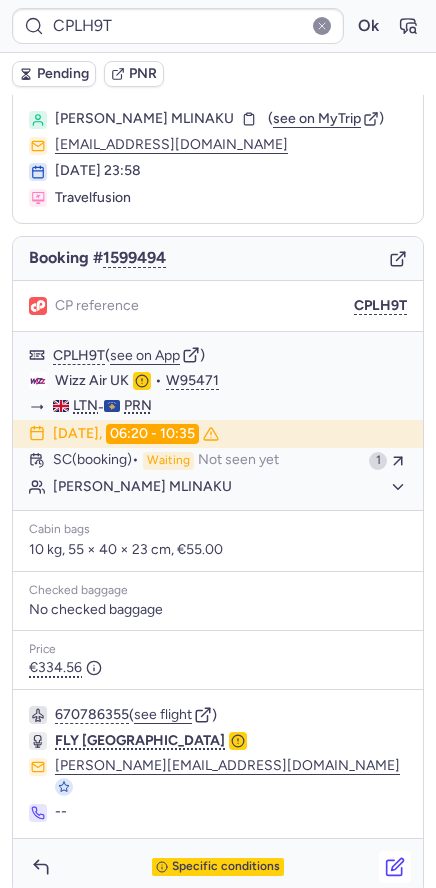 click 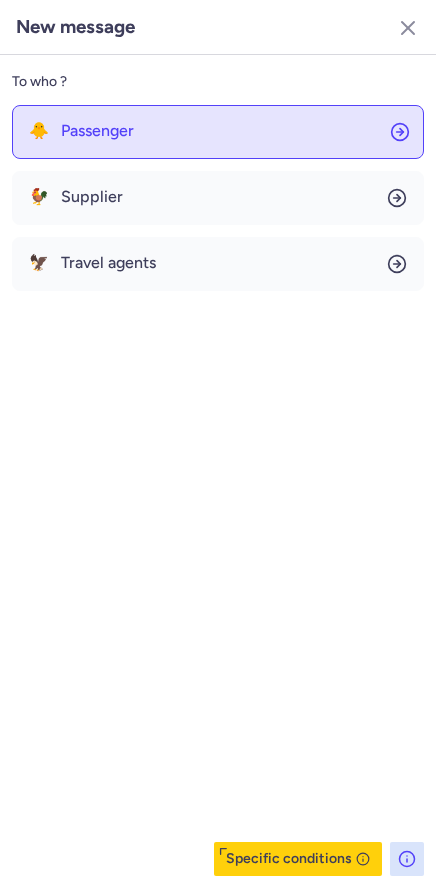 click on "Passenger" at bounding box center (97, 131) 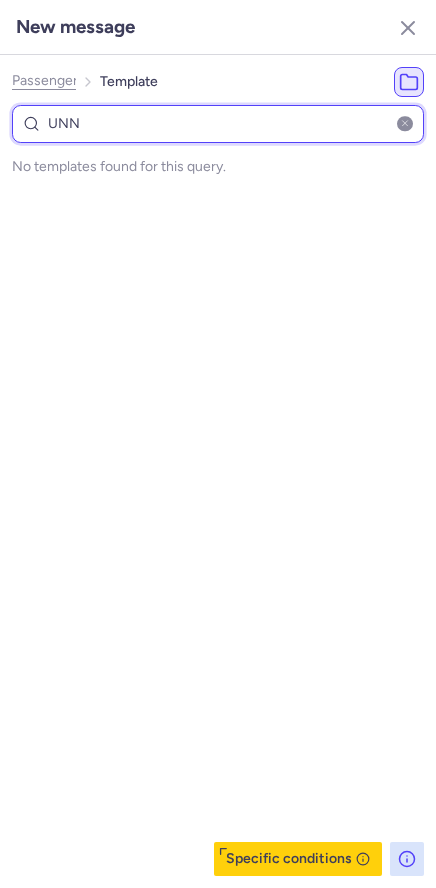 type on "UN" 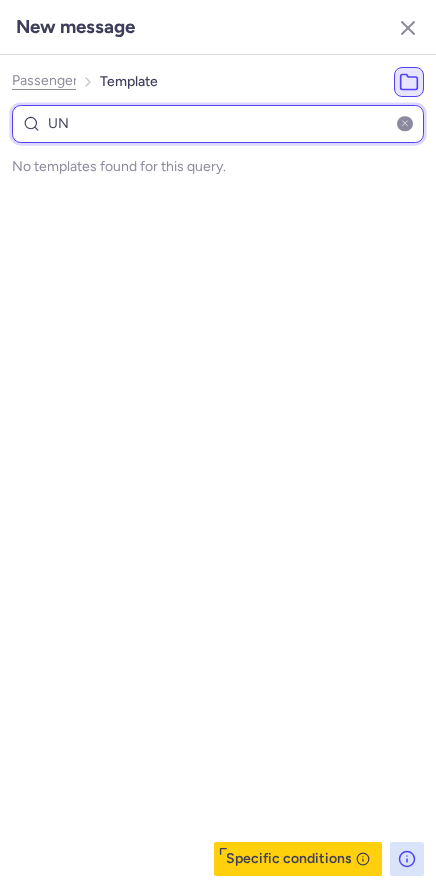 select on "en" 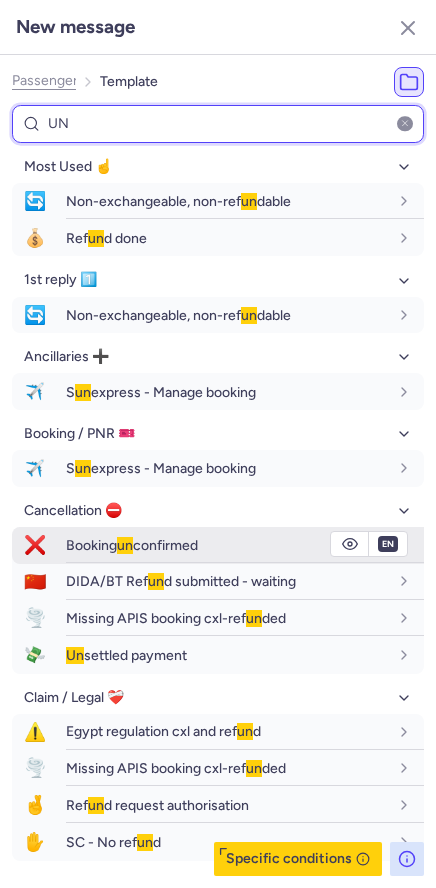 type on "UN" 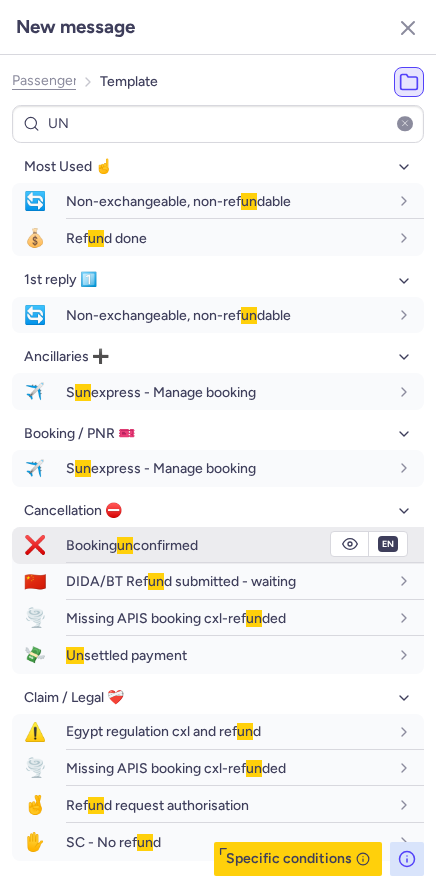 click on "un" at bounding box center [125, 545] 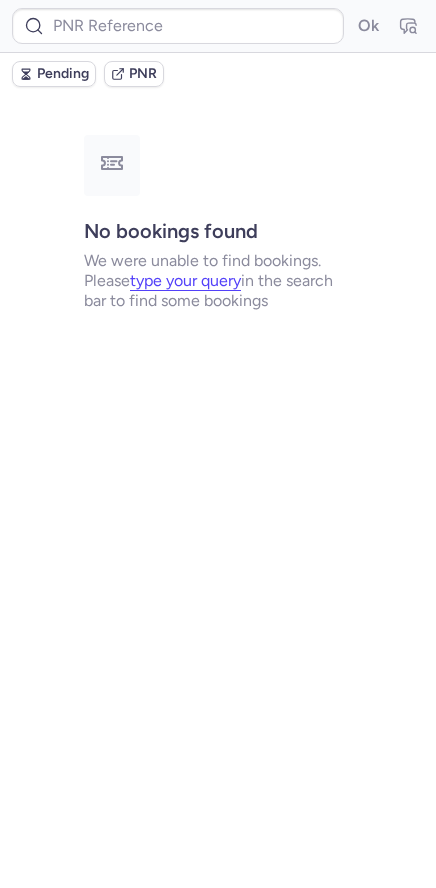 scroll, scrollTop: 0, scrollLeft: 0, axis: both 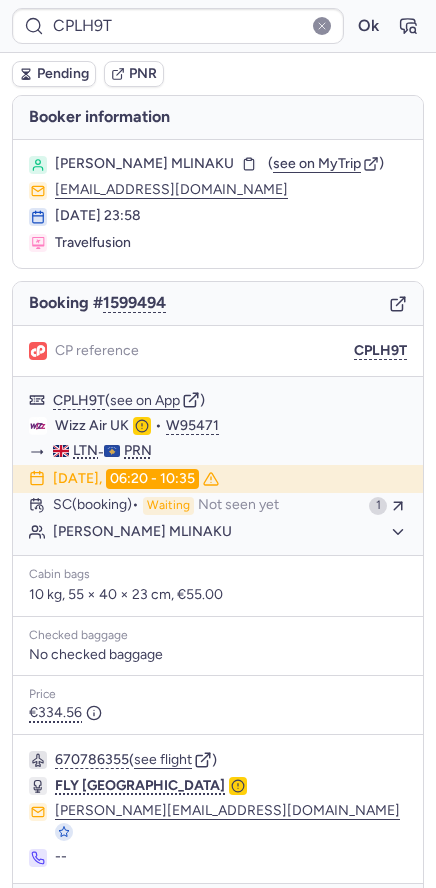 type on "CPZYJ9" 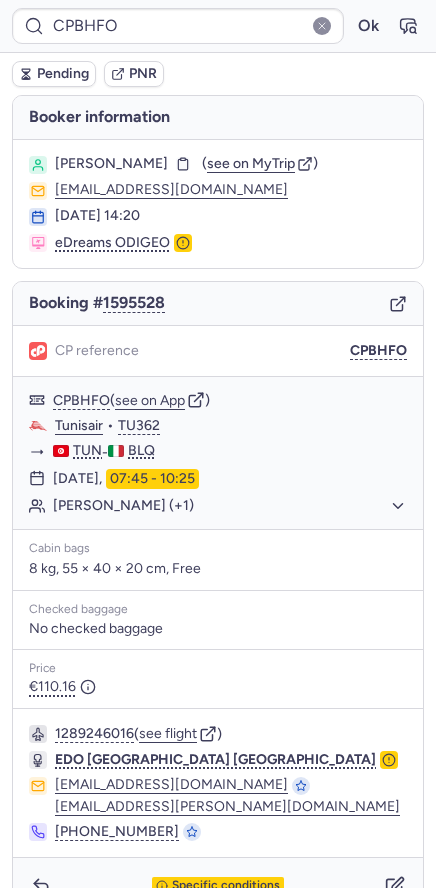 type on "CPZYJ9" 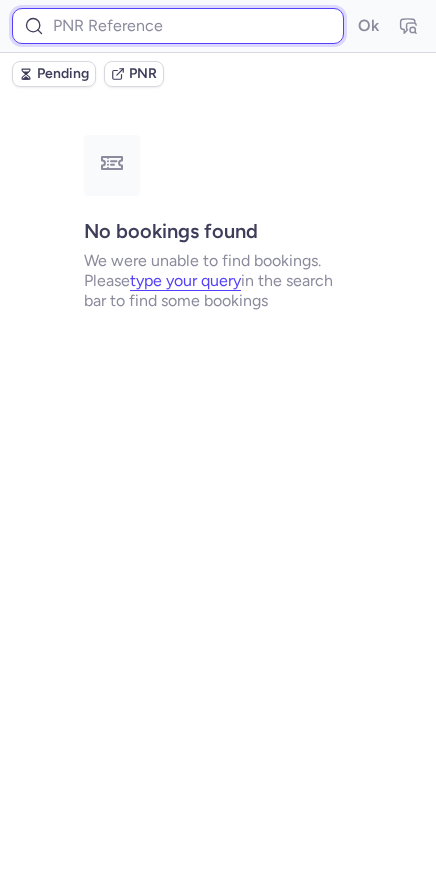 click at bounding box center [178, 26] 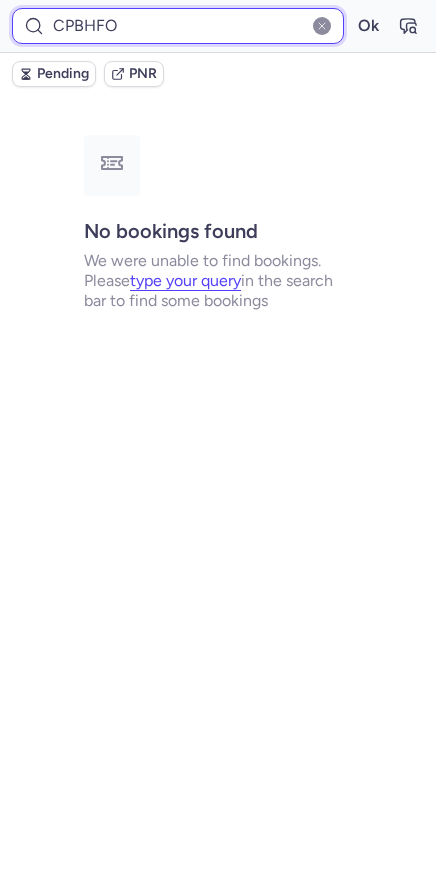 type on "CPBHFO" 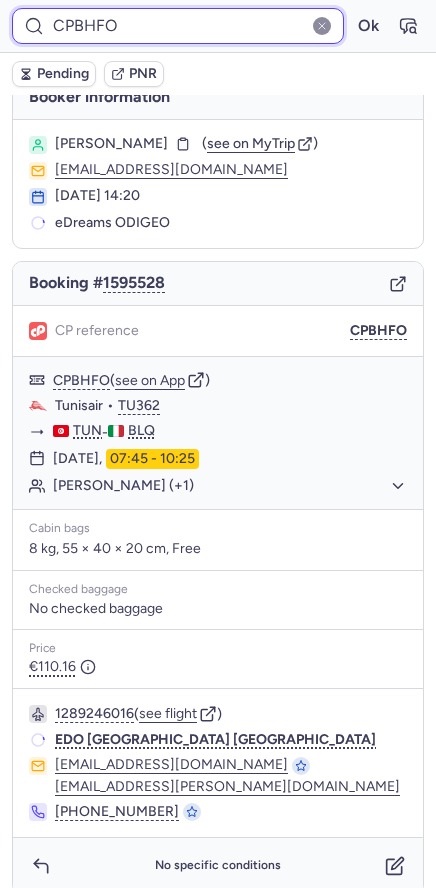scroll, scrollTop: 39, scrollLeft: 0, axis: vertical 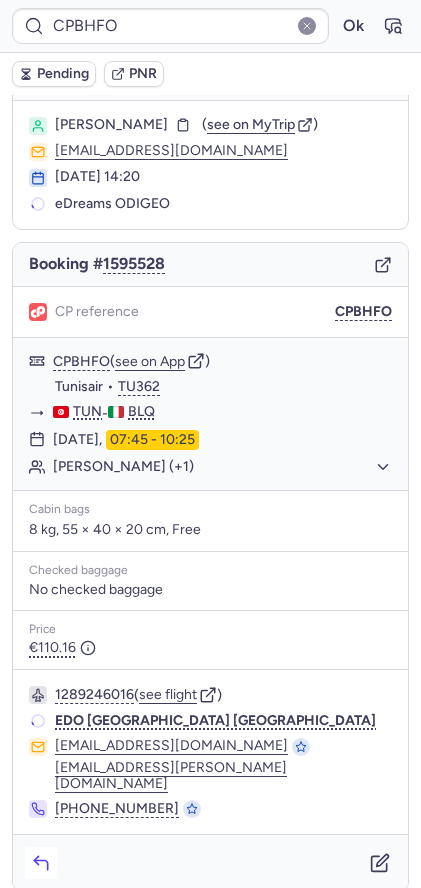 click 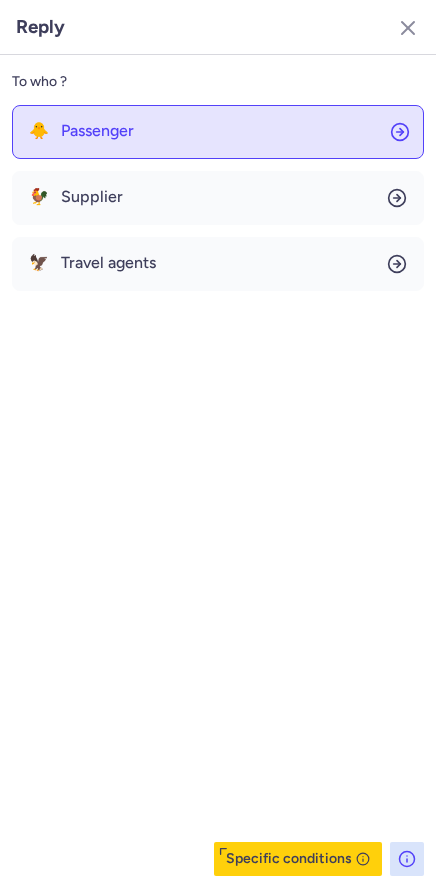 click on "🐥 Passenger" 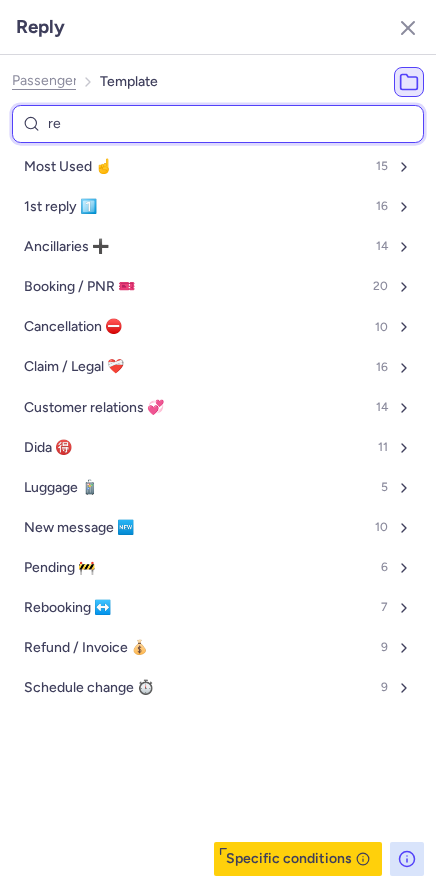 type on "ref" 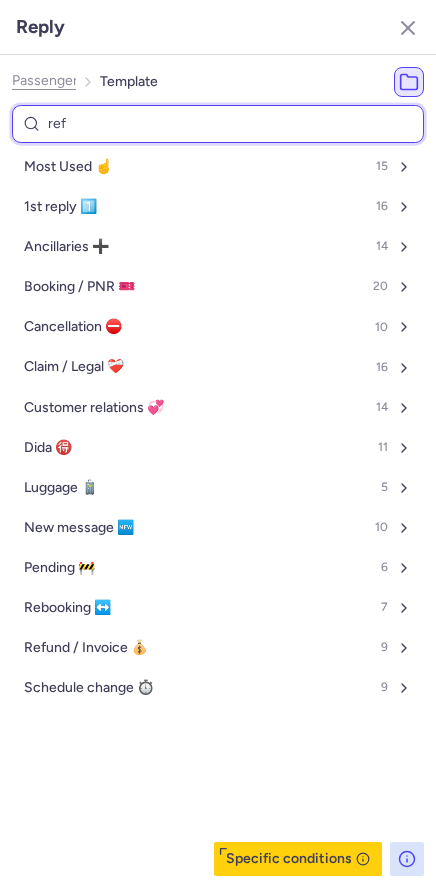 select on "en" 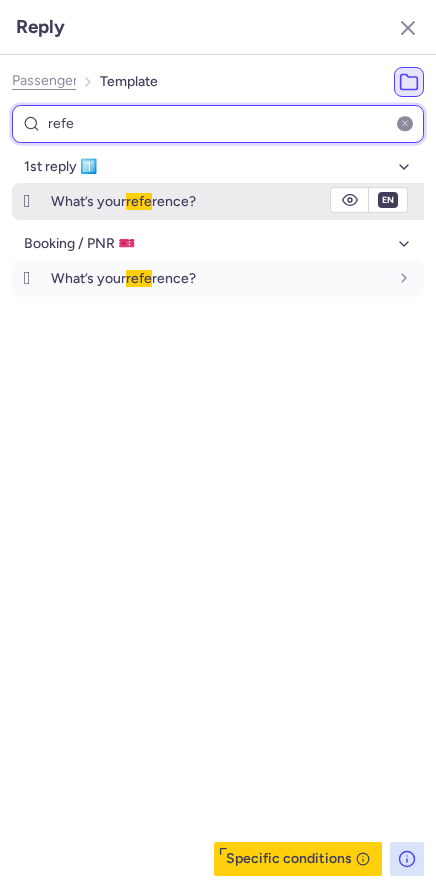 type on "refe" 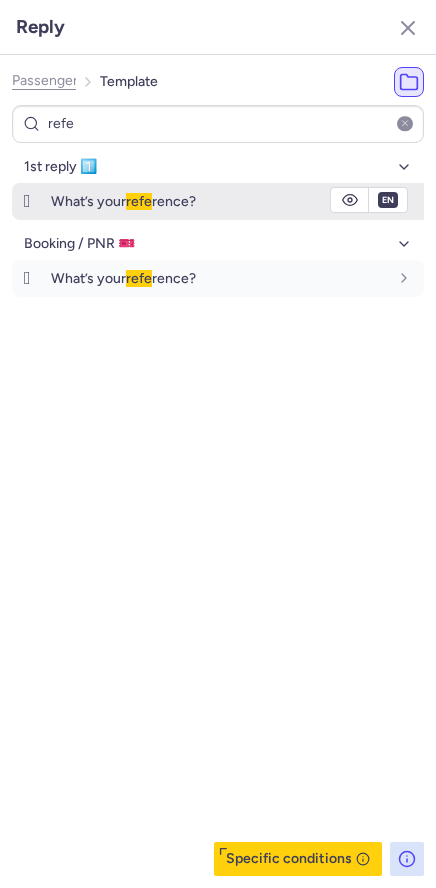 click on "What’s your  refe rence?" at bounding box center (219, 201) 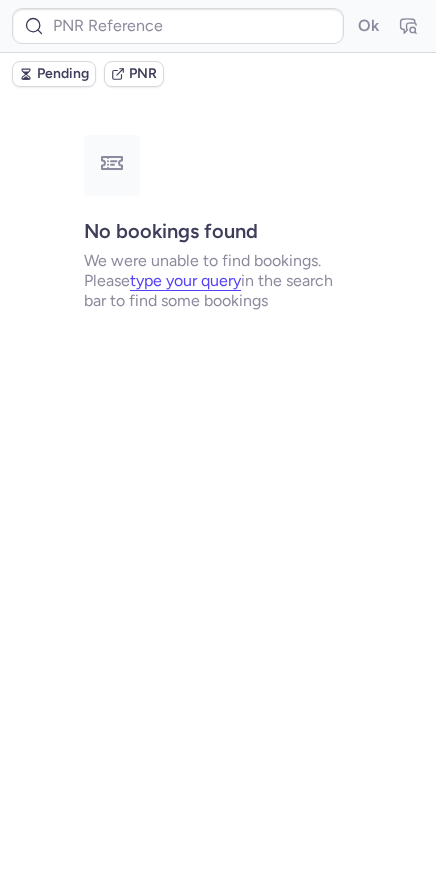 scroll, scrollTop: 0, scrollLeft: 0, axis: both 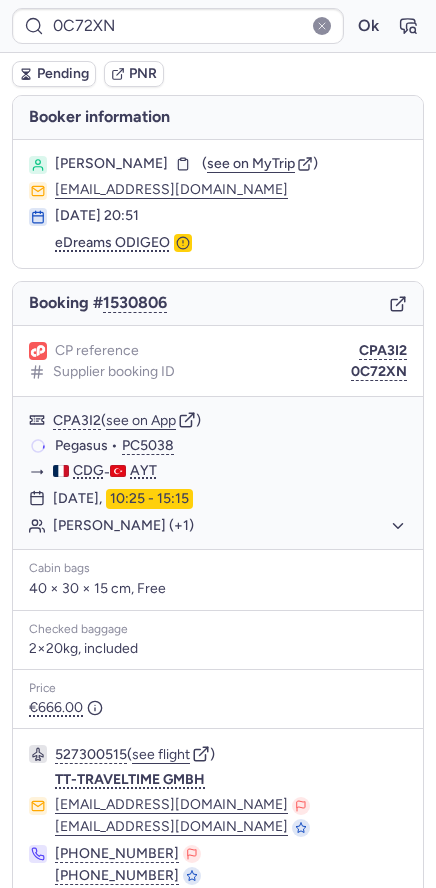 type on "CPZYJ9" 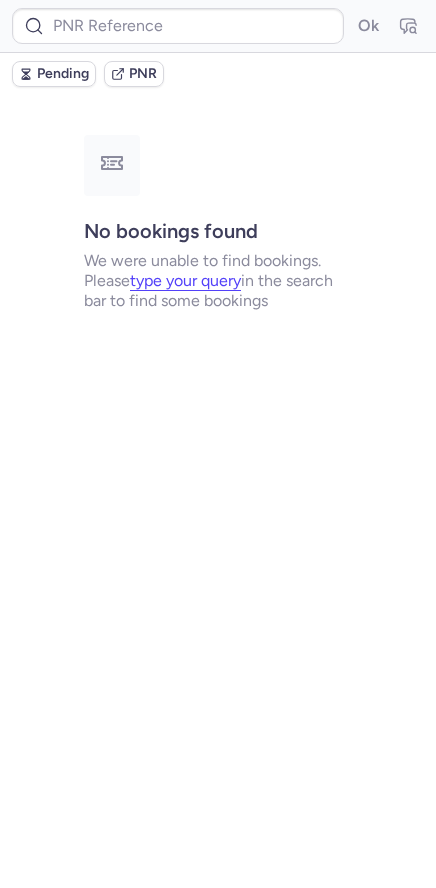 type on "CPZYJ9" 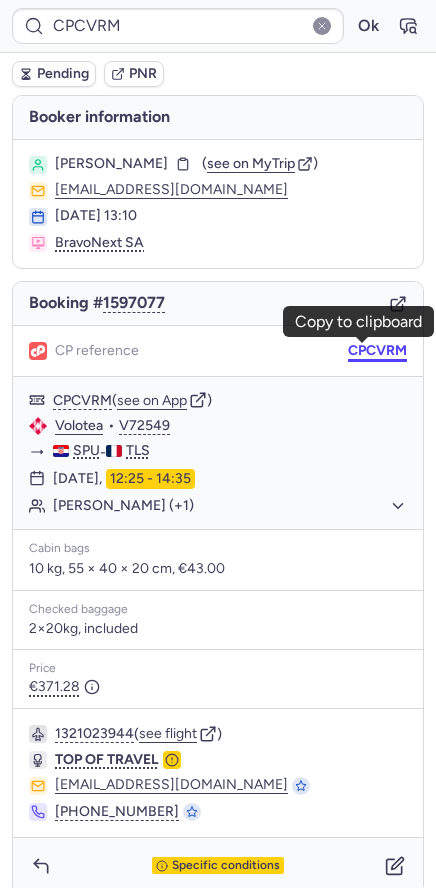 click on "CPCVRM" at bounding box center [377, 351] 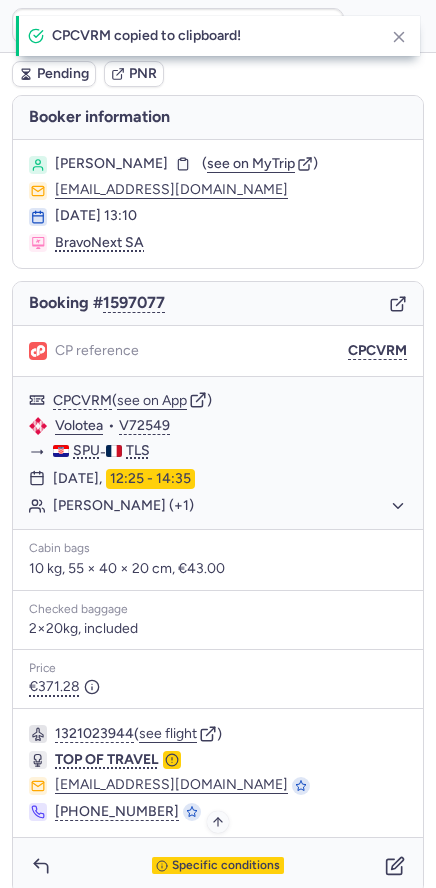 click on "Specific conditions" at bounding box center (226, 866) 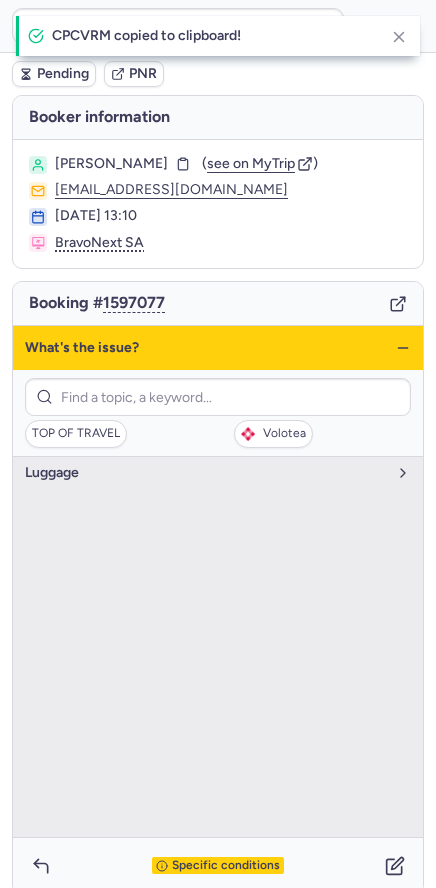 click 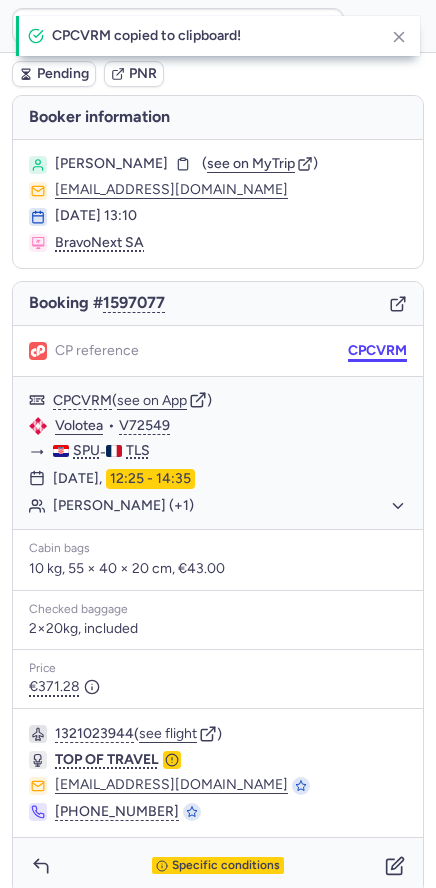 click on "CPCVRM" at bounding box center (377, 351) 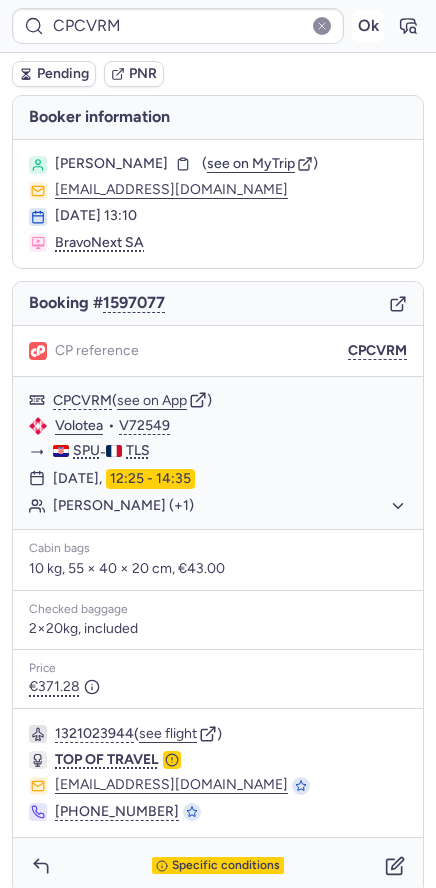 click on "Ok" at bounding box center [368, 26] 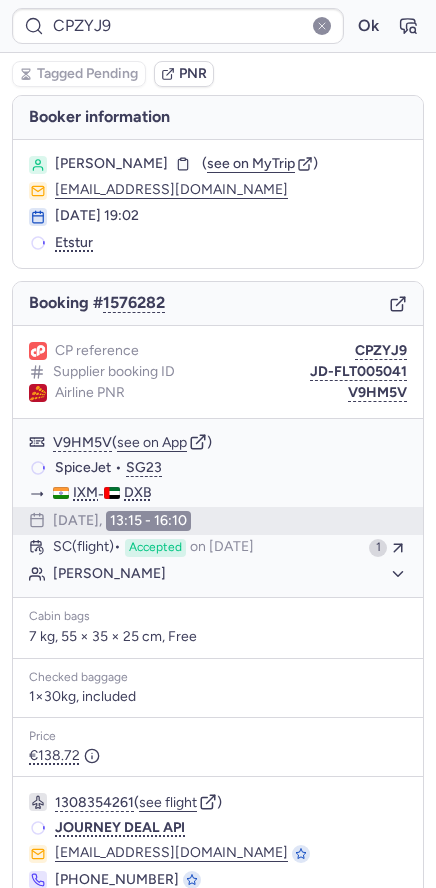 type on "CPFVED" 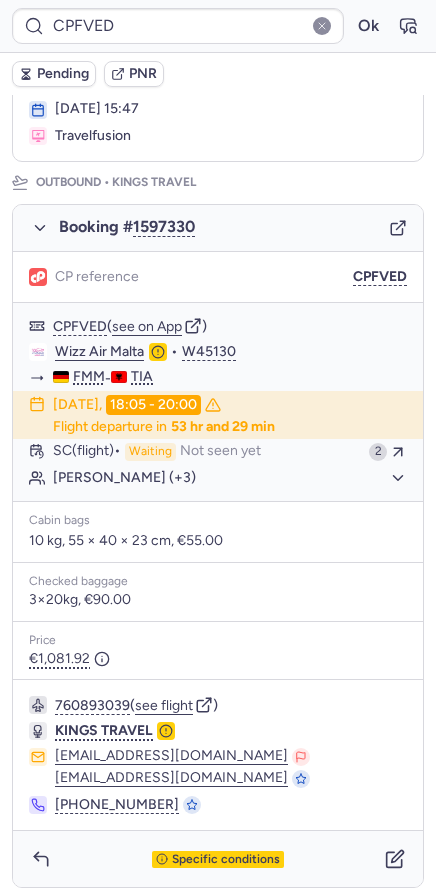 scroll, scrollTop: 0, scrollLeft: 0, axis: both 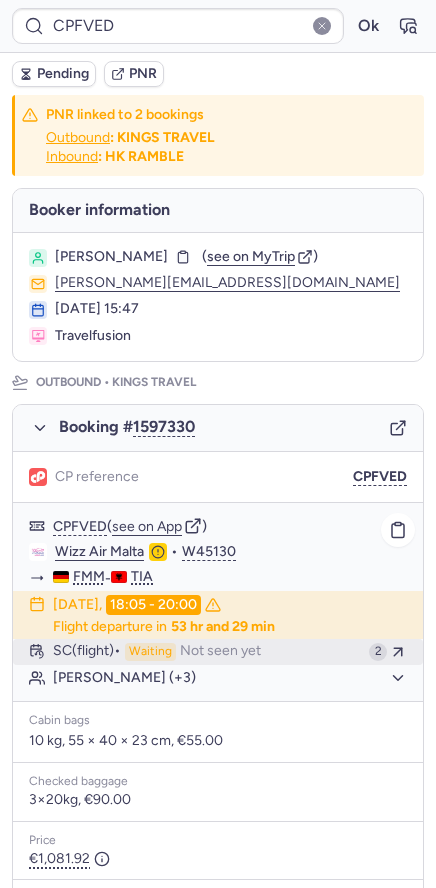 click on "Not seen yet" at bounding box center [220, 652] 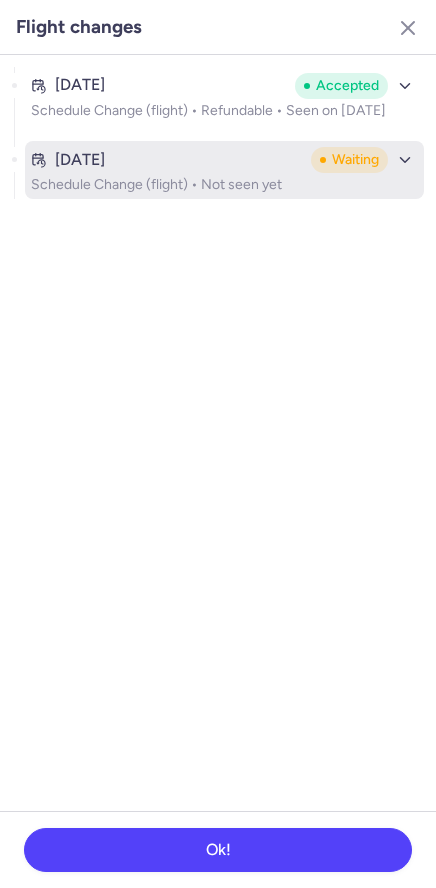 click on "[DATE]" at bounding box center (167, 160) 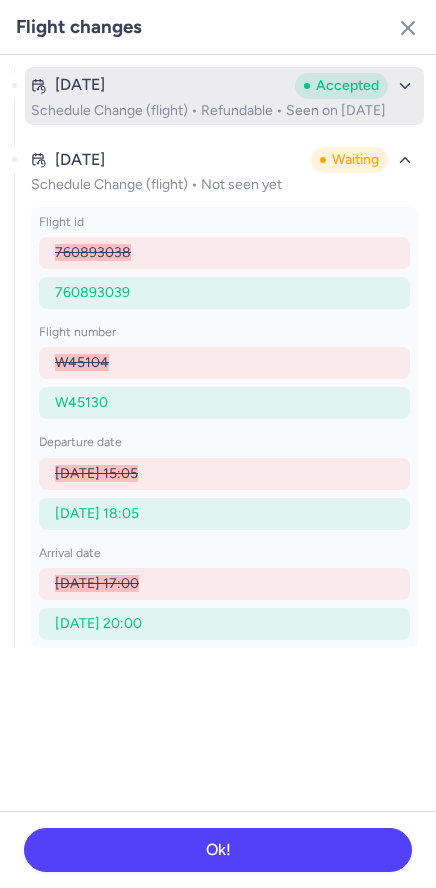click on "Schedule Change (flight) • Refundable • Seen on [DATE]" at bounding box center (224, 111) 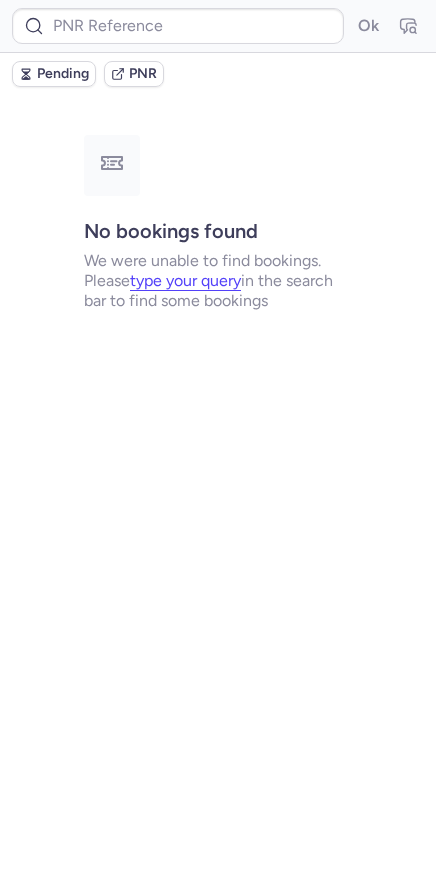 type on "3765478" 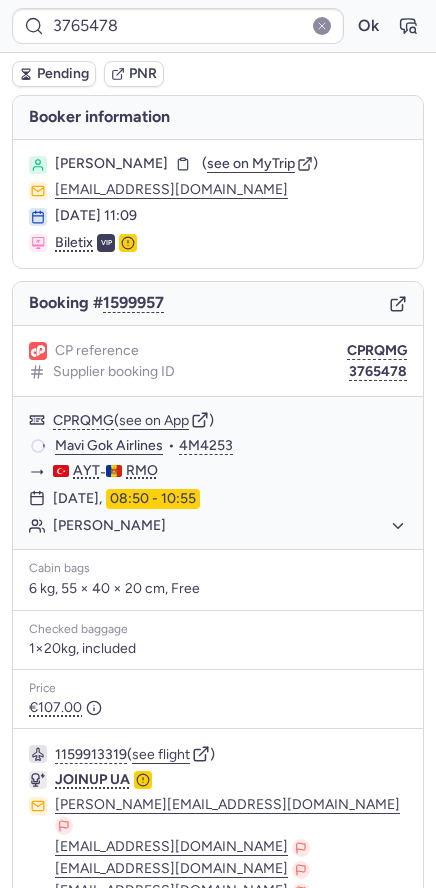 type on "CPFVED" 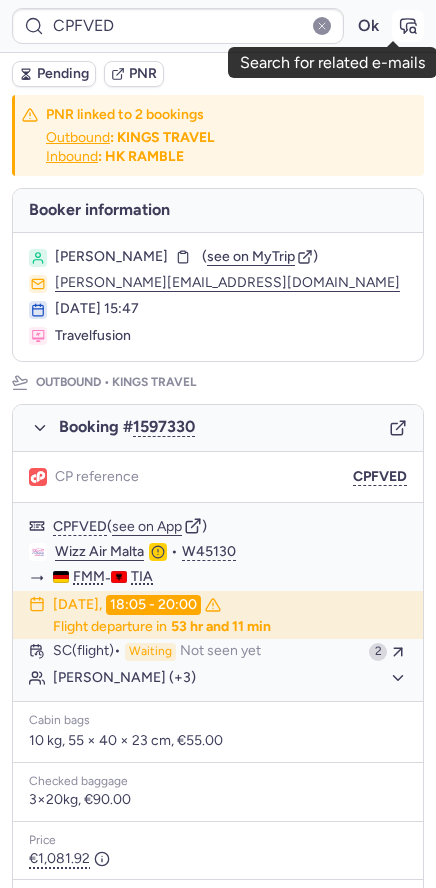 click 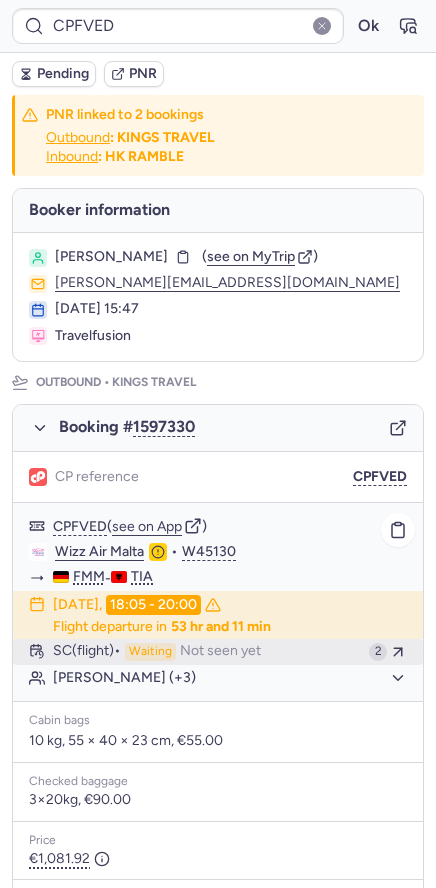 click on "SC   (flight)" at bounding box center (87, 652) 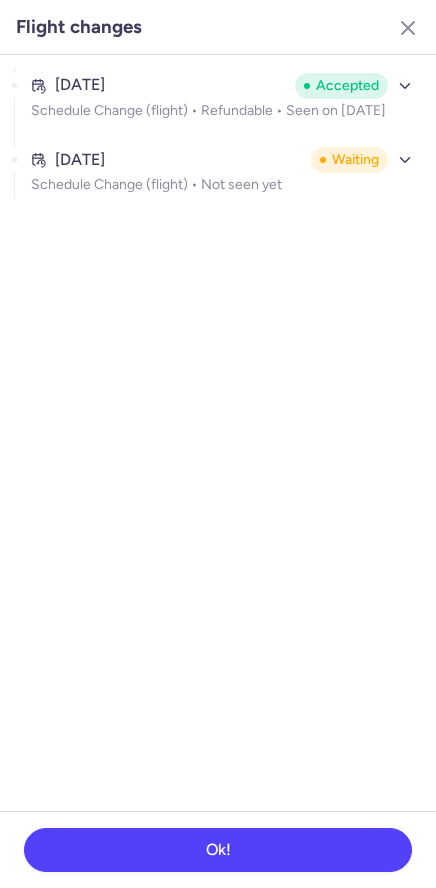 click on "Jul 19, 2025 Accepted Schedule Change (flight) • Refundable • Seen on Jul 20, 2025 Jul 20, 2025 Waiting Schedule Change (flight) •  Not seen yet" 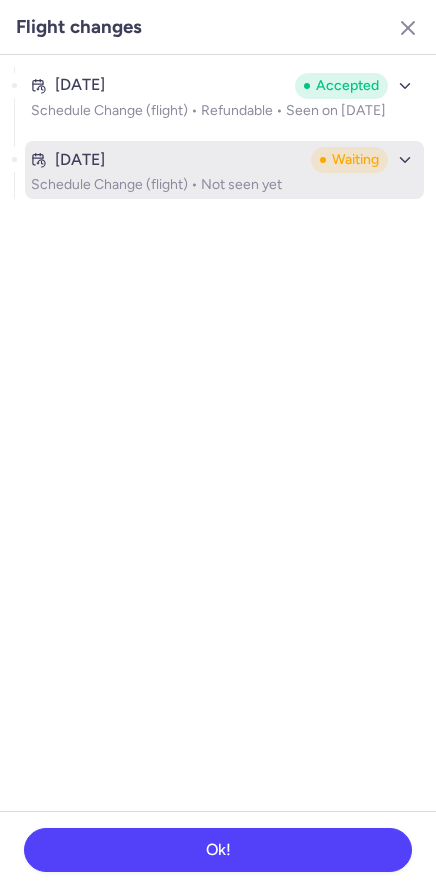 drag, startPoint x: 253, startPoint y: 204, endPoint x: 255, endPoint y: 193, distance: 11.18034 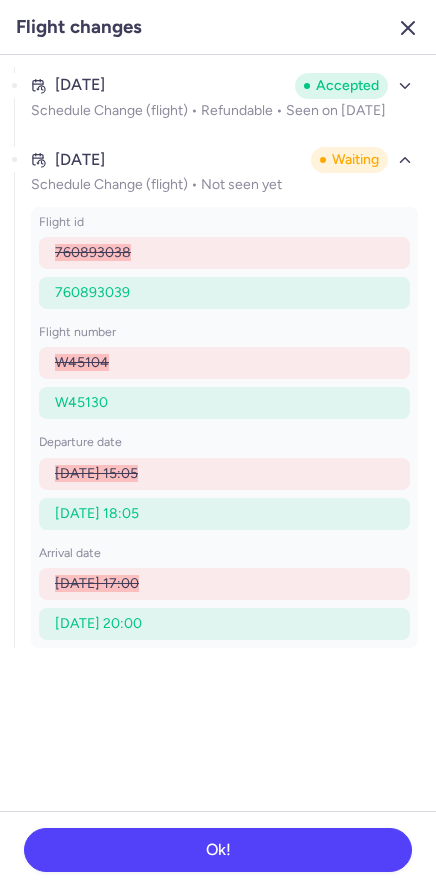 click 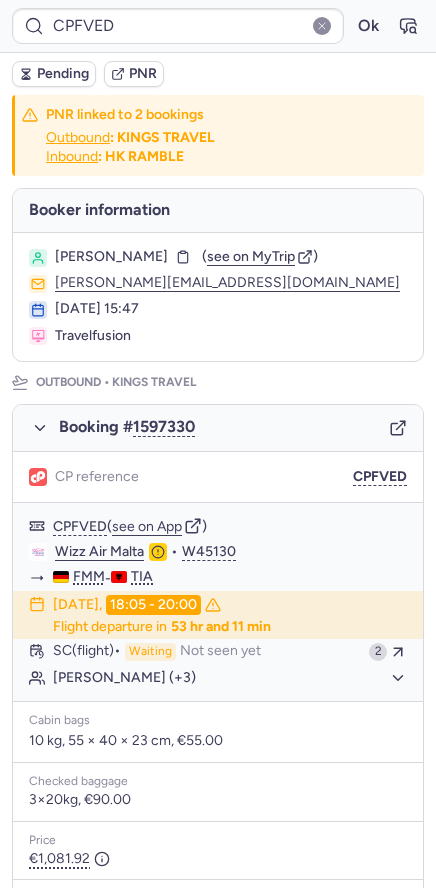 type on "3765478" 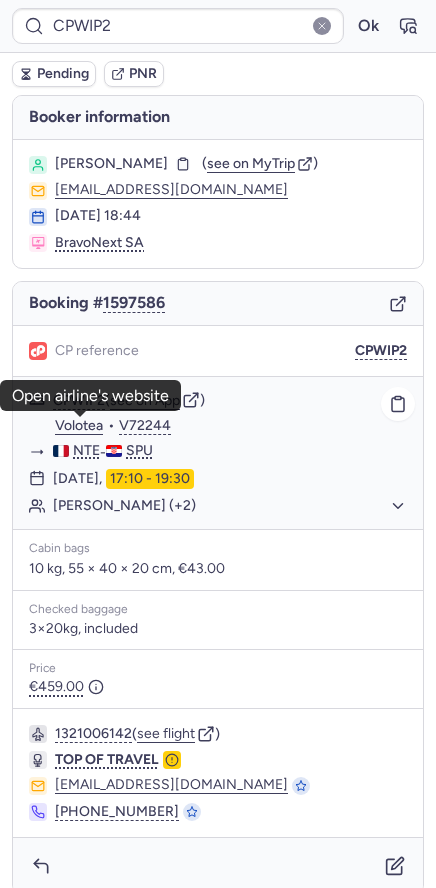 click on "Volotea" 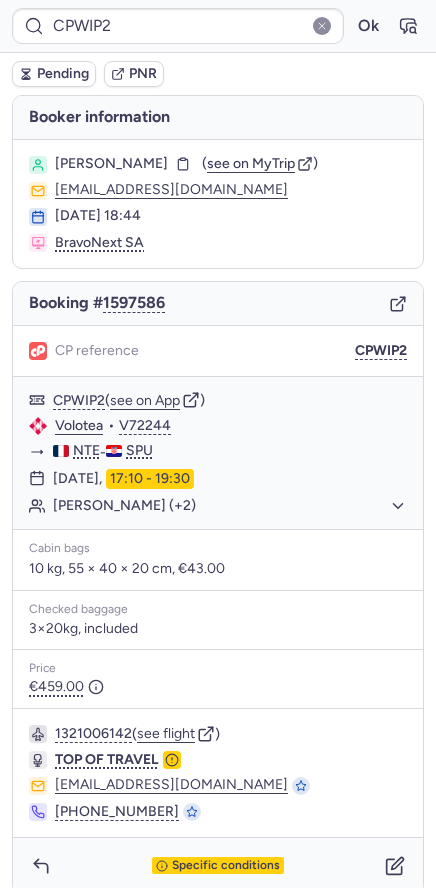 click on "Specific conditions" at bounding box center [218, 866] 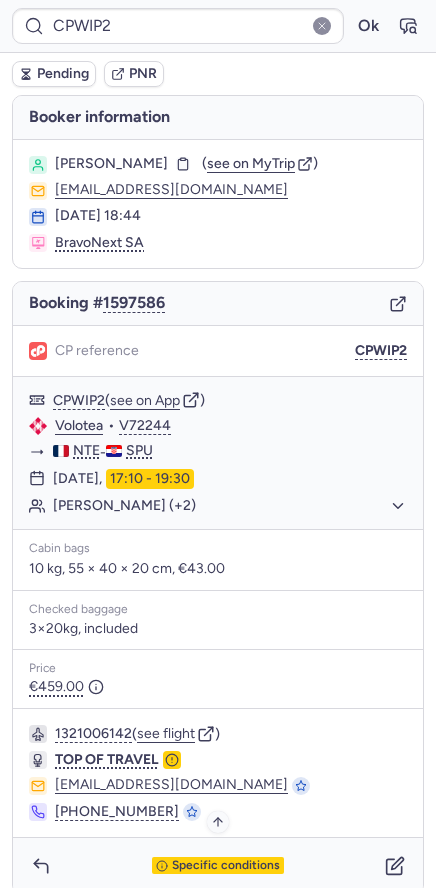 click on "Specific conditions" at bounding box center (226, 866) 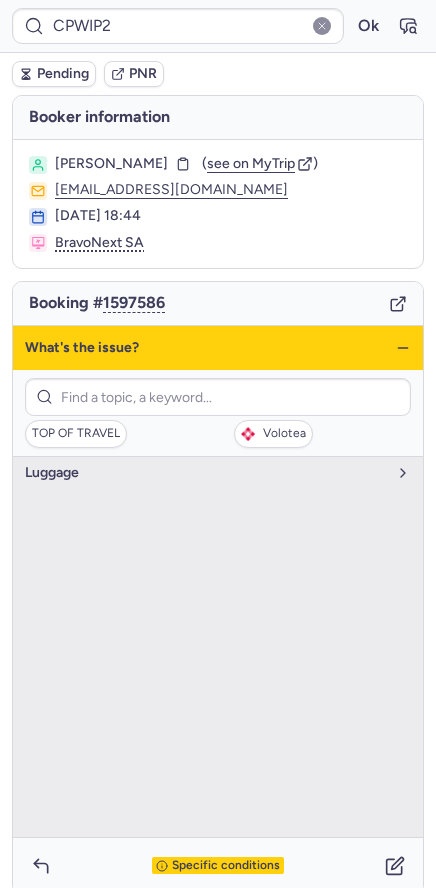 click on "Specific conditions" at bounding box center (226, 866) 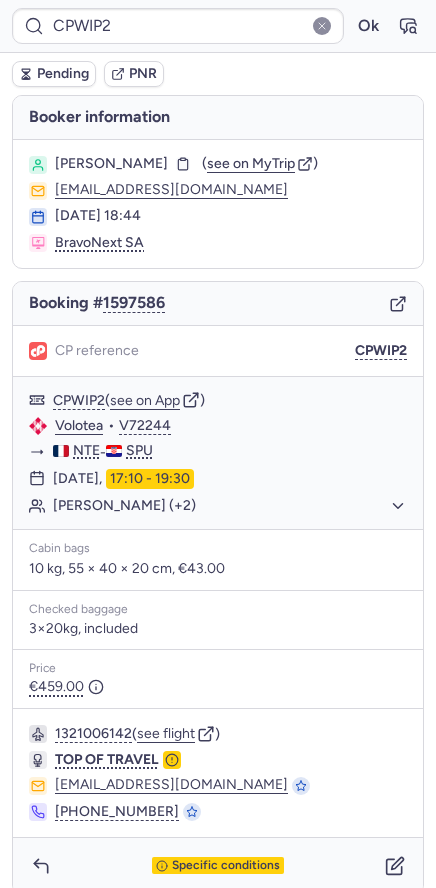 type on "CPZYJ9" 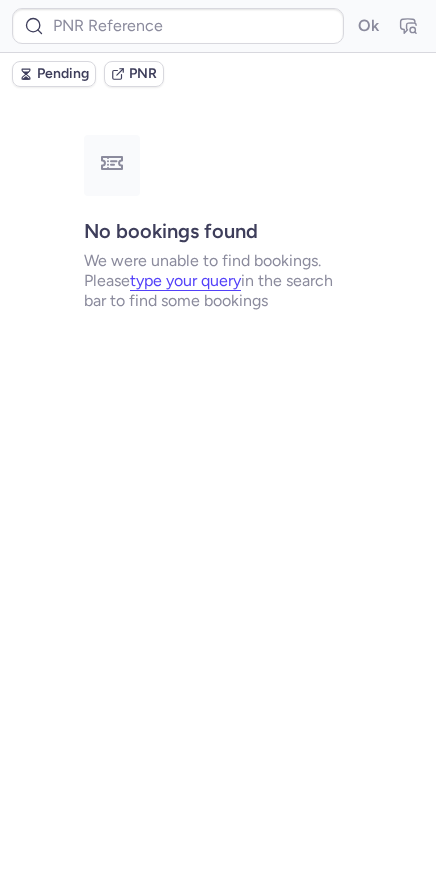 type on "CP9QGX" 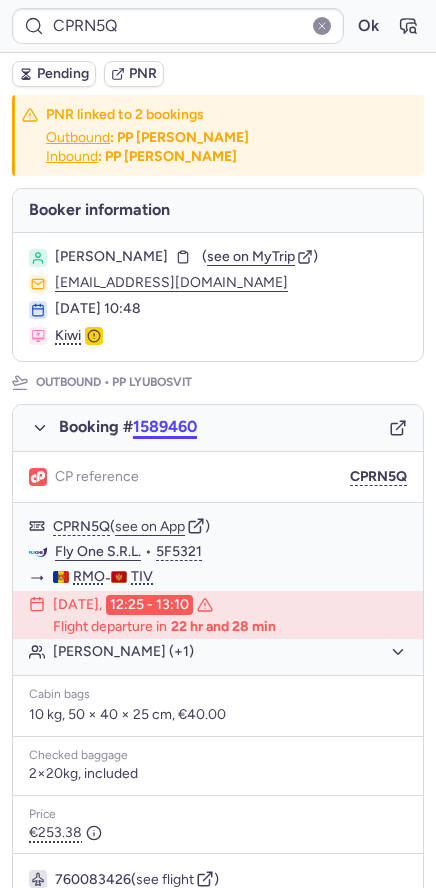 scroll, scrollTop: 1087, scrollLeft: 0, axis: vertical 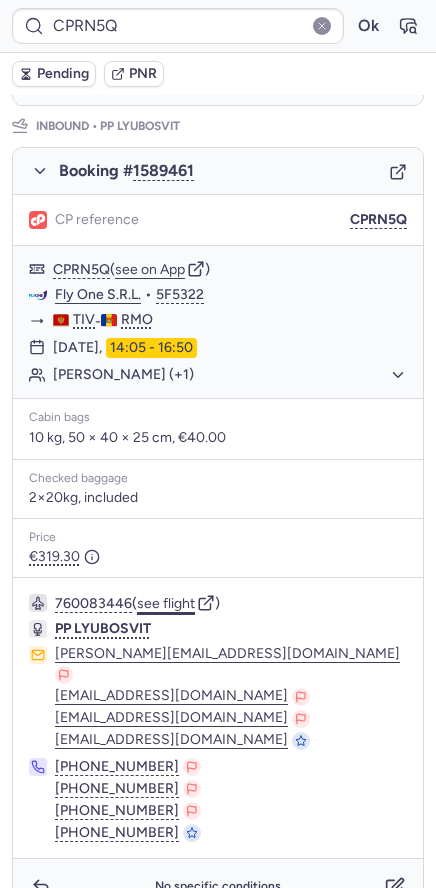 click on "see flight" 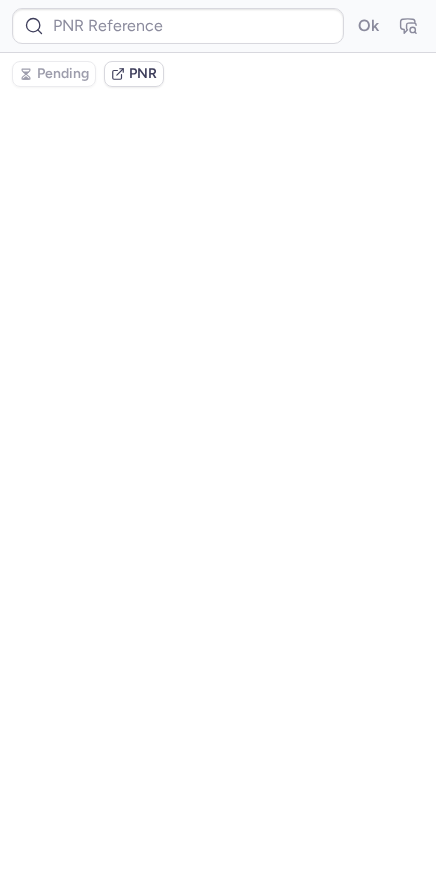 scroll, scrollTop: 0, scrollLeft: 0, axis: both 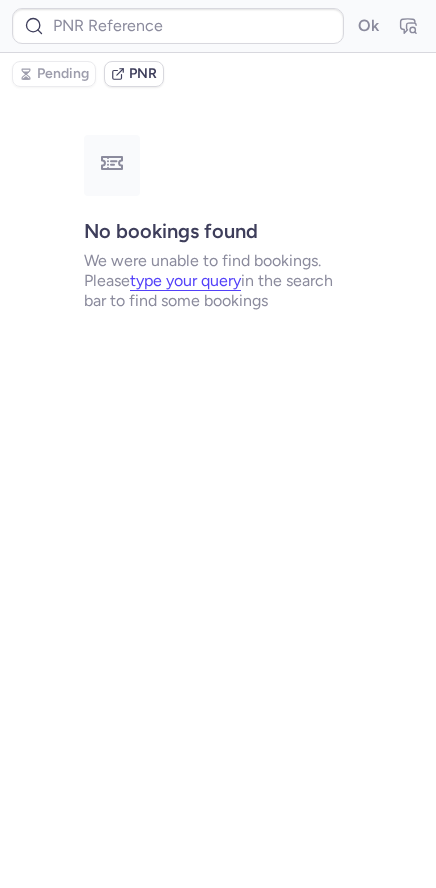 type on "CPJU2I" 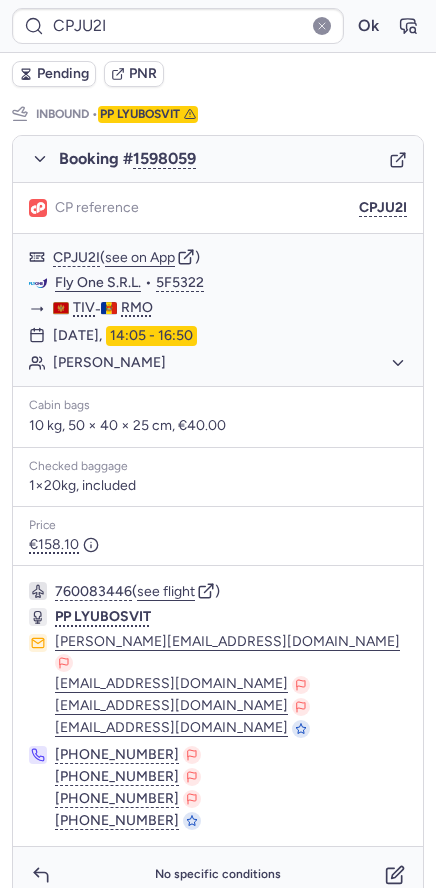 scroll, scrollTop: 975, scrollLeft: 0, axis: vertical 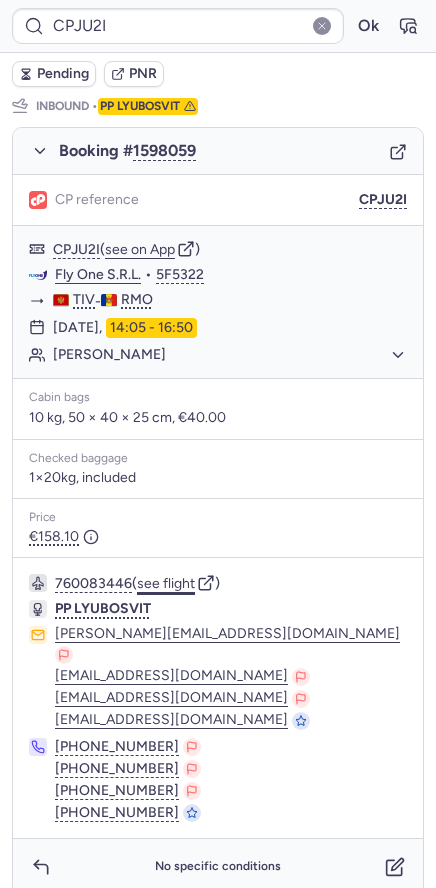 click on "see flight" 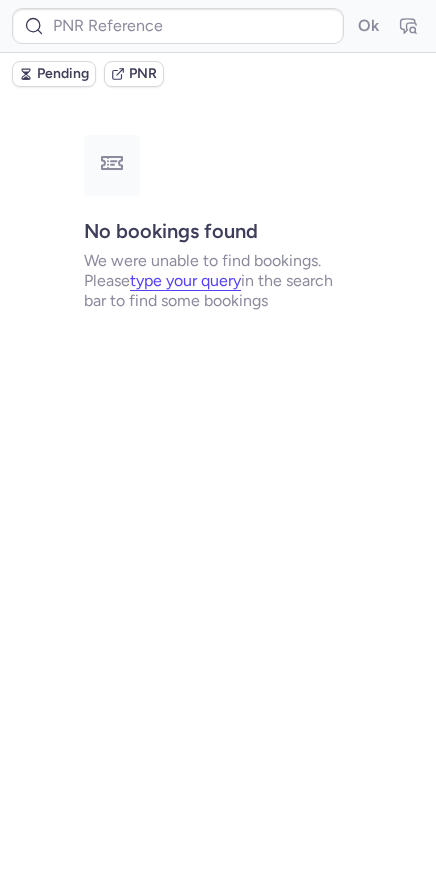 scroll, scrollTop: 0, scrollLeft: 0, axis: both 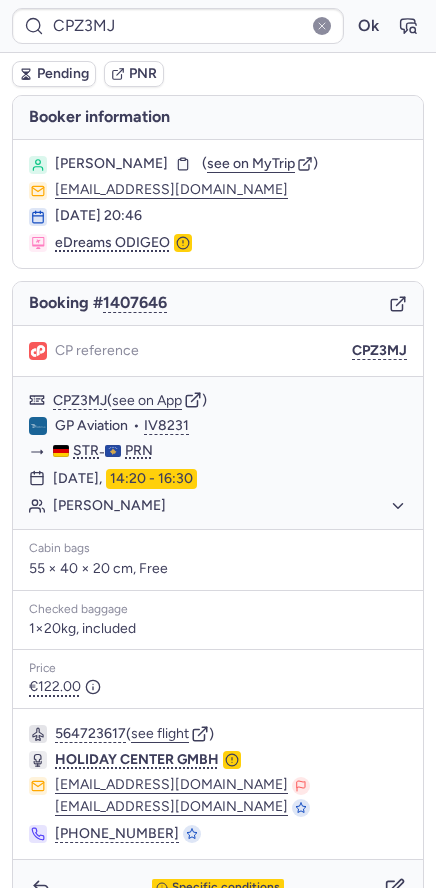 type on "3765478" 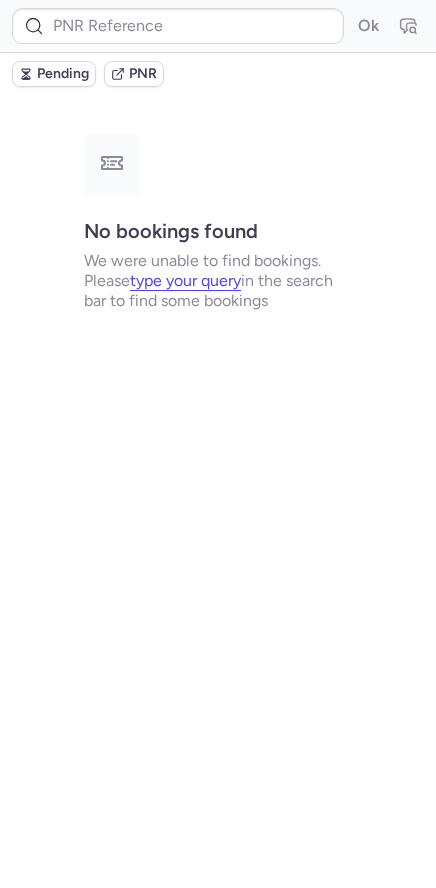 type on "3765478" 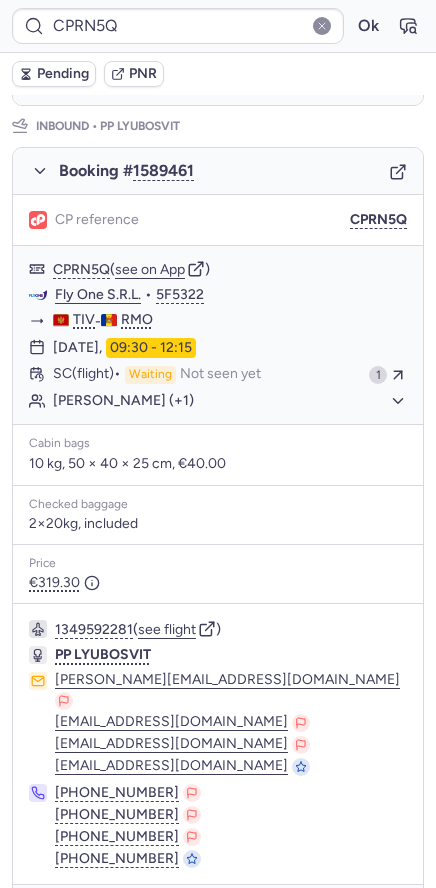 scroll, scrollTop: 1113, scrollLeft: 0, axis: vertical 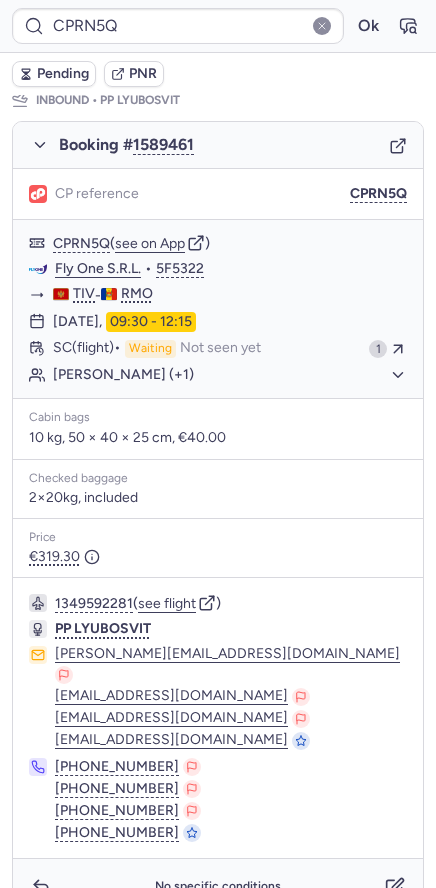 type on "CPZ3MJ" 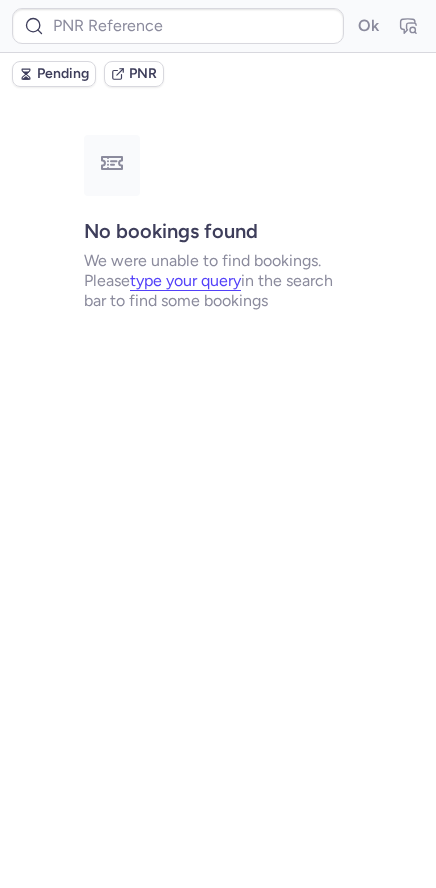 scroll, scrollTop: 0, scrollLeft: 0, axis: both 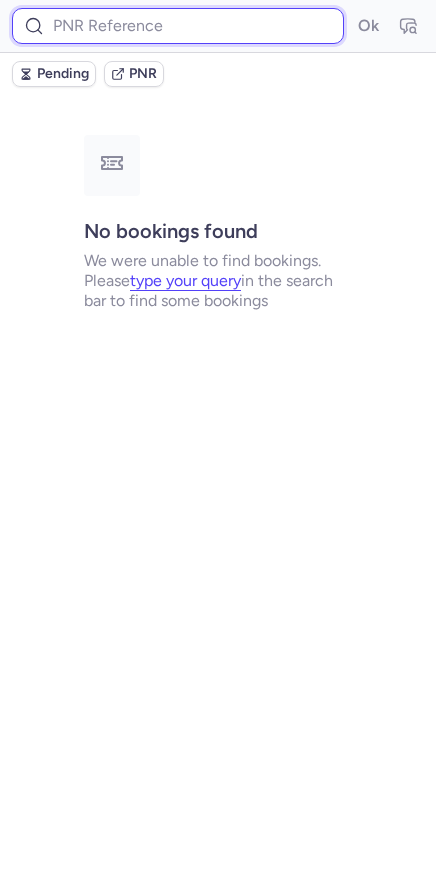 click at bounding box center (178, 26) 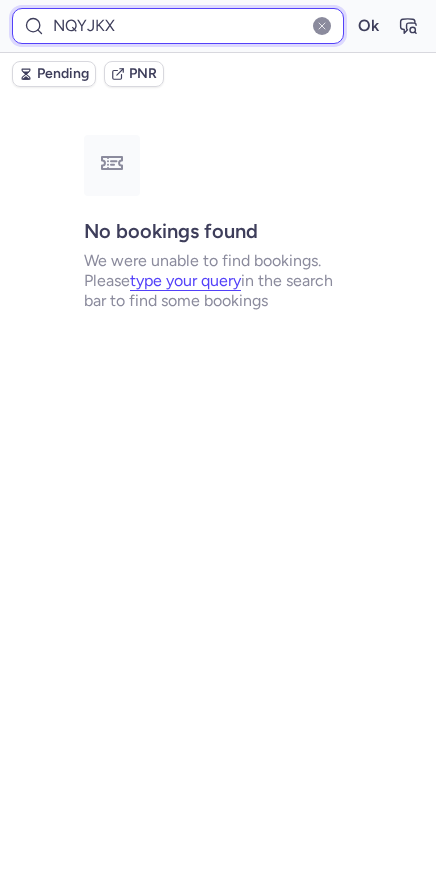 click on "Ok" at bounding box center [368, 26] 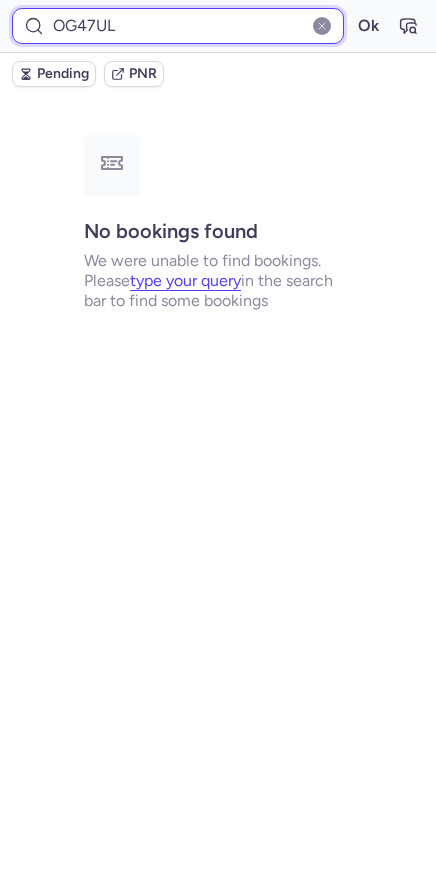 type on "OG47UL" 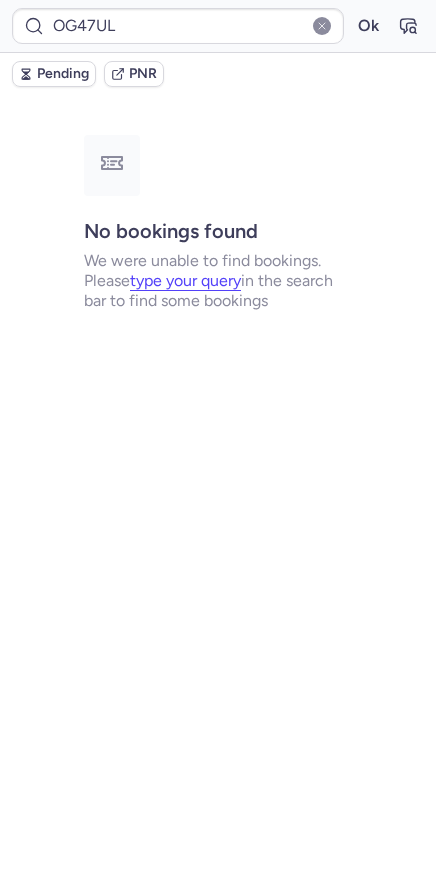 type 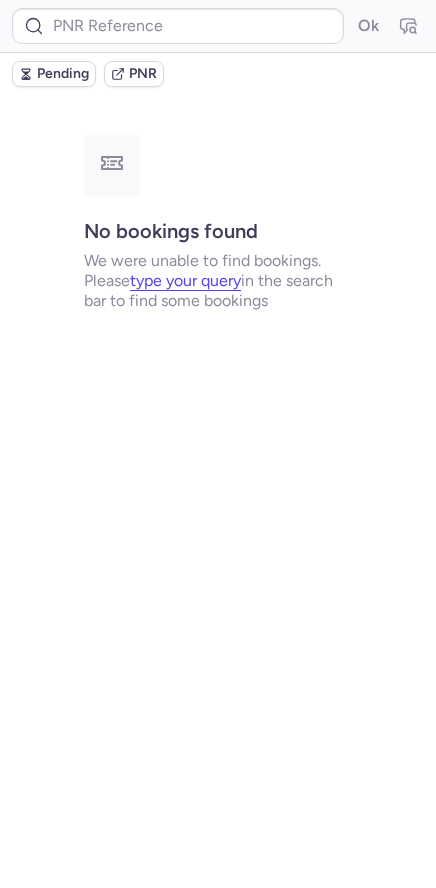 scroll, scrollTop: 0, scrollLeft: 0, axis: both 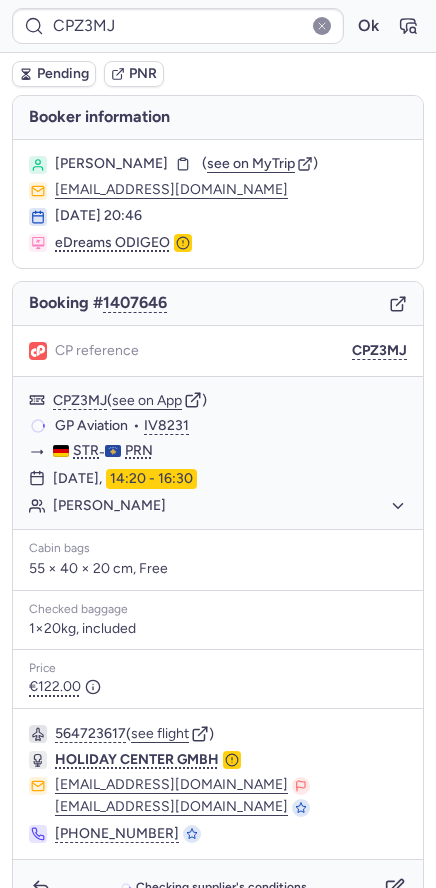 type on "CPFVED" 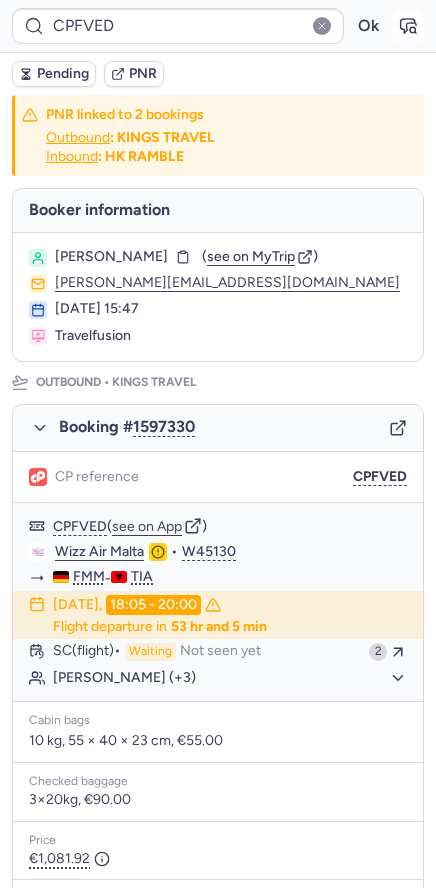 click at bounding box center [408, 26] 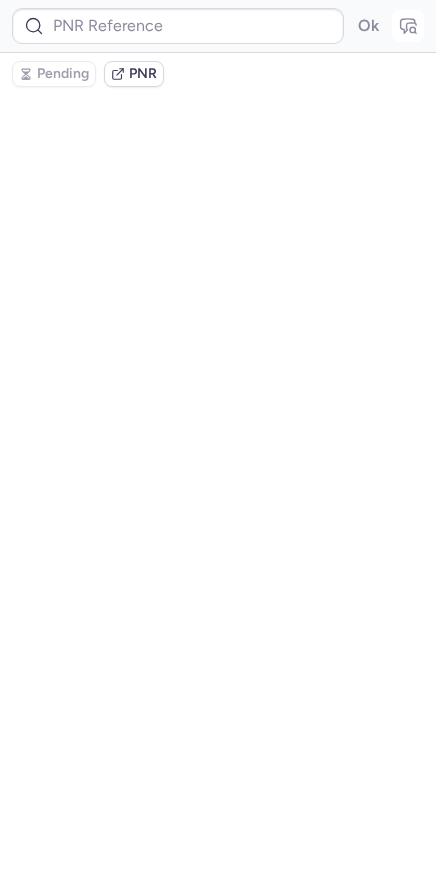 type on "CPFVED" 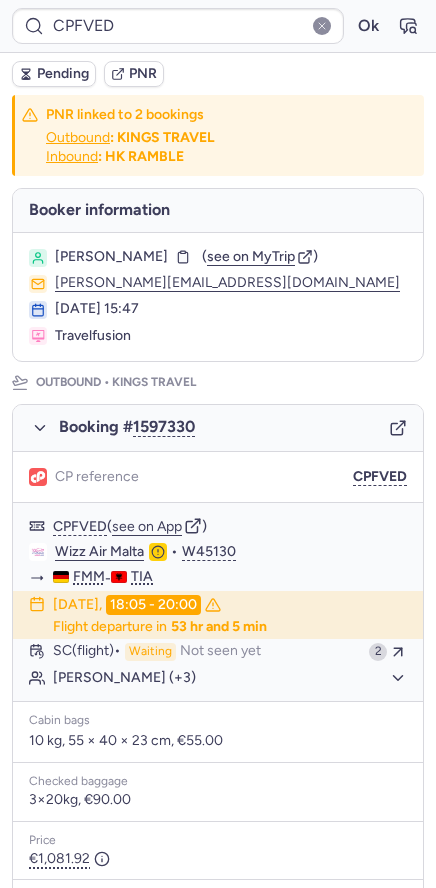 scroll, scrollTop: 777, scrollLeft: 0, axis: vertical 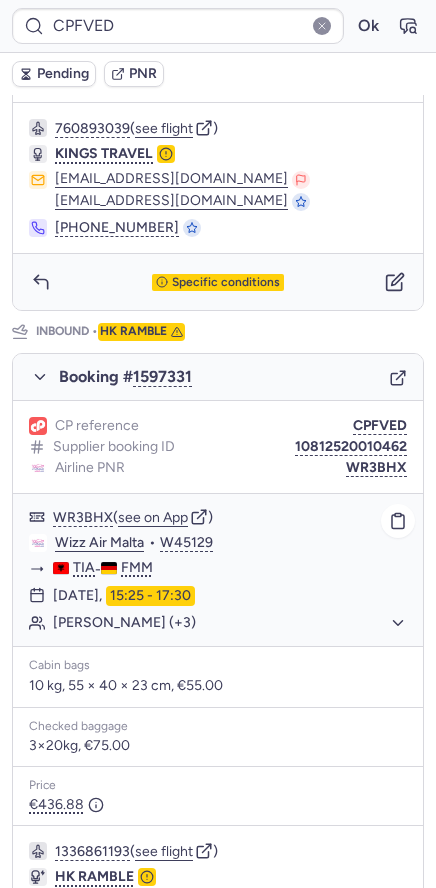 click on "[PERSON_NAME] (+3)" 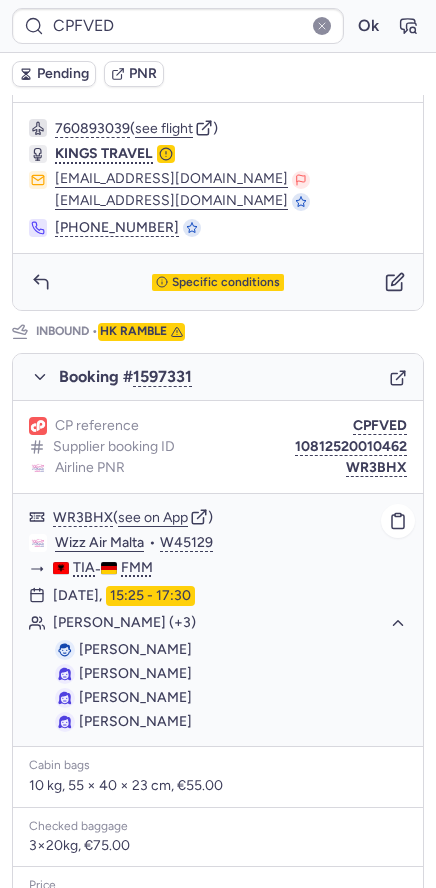 scroll, scrollTop: 0, scrollLeft: 0, axis: both 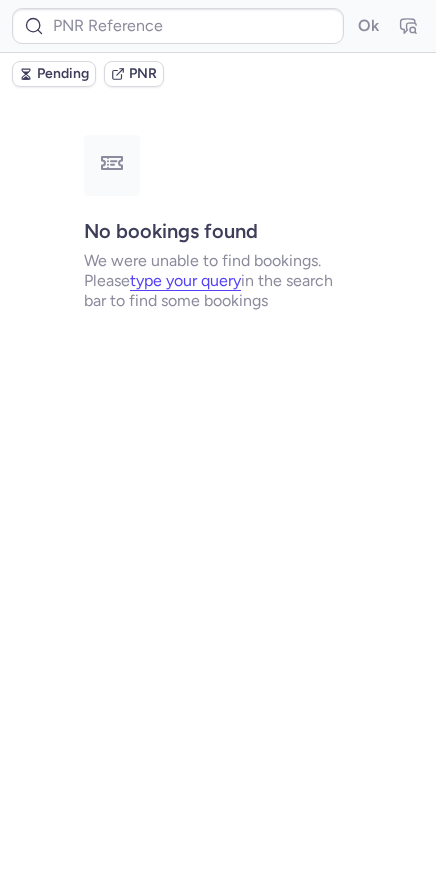 type on "CPFVED" 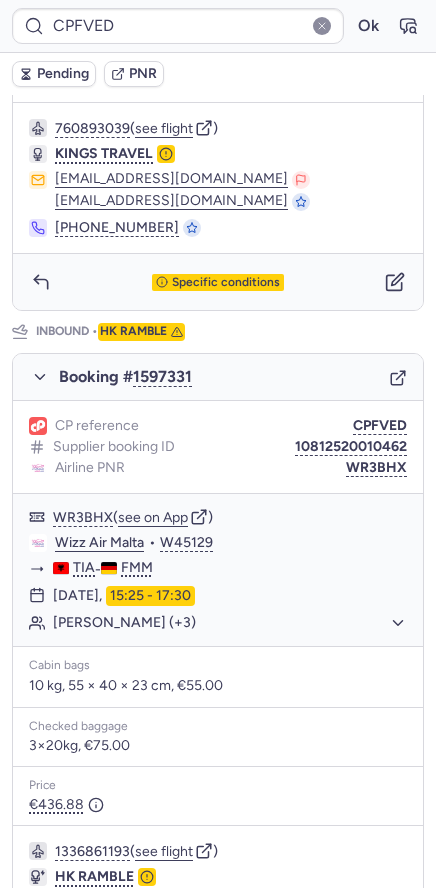 scroll, scrollTop: 0, scrollLeft: 0, axis: both 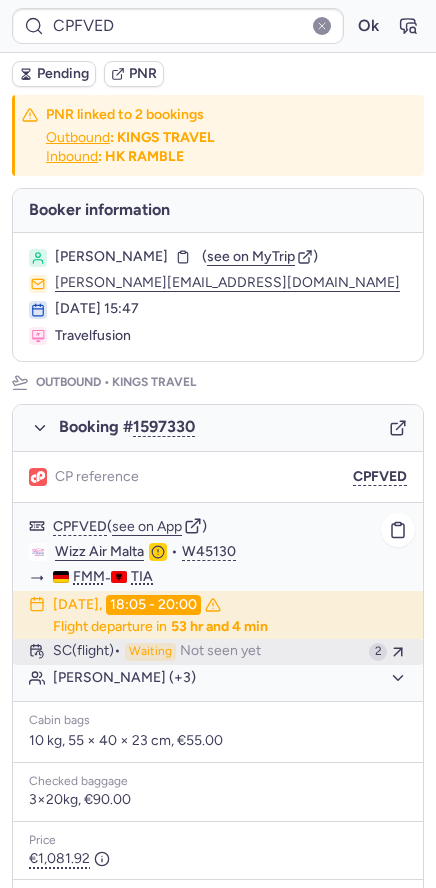 click on "Not seen yet" at bounding box center (220, 652) 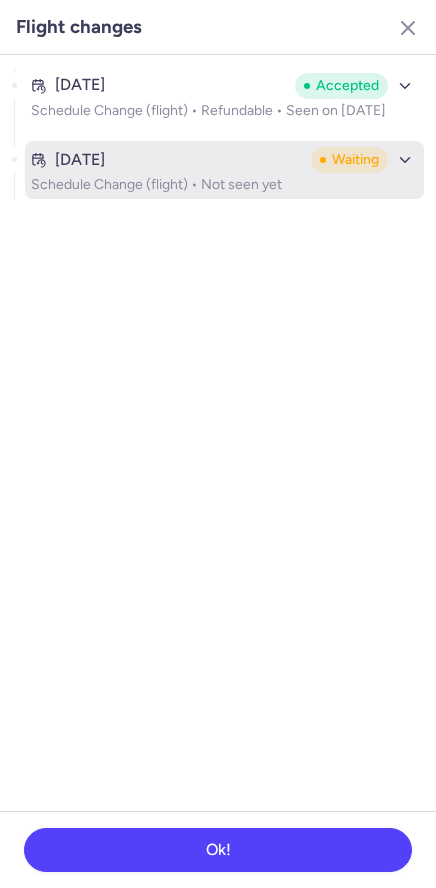 click on "[DATE] Waiting Schedule Change (flight) •  Not seen yet" at bounding box center (224, 170) 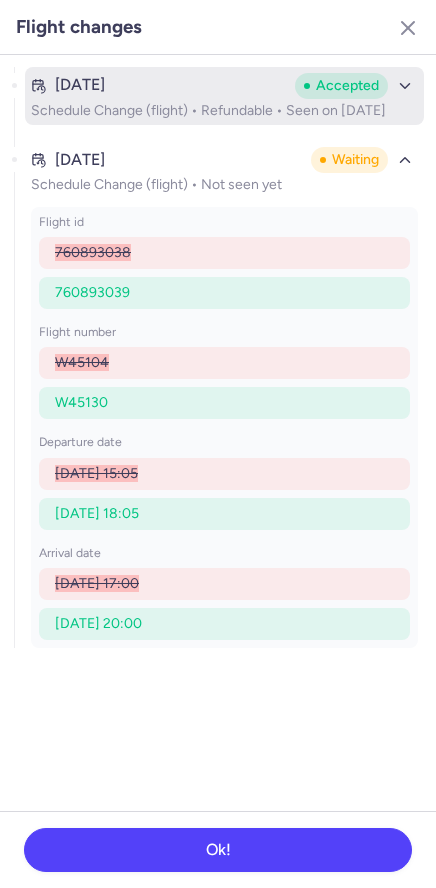 click on "Schedule Change (flight) • Refundable • Seen on [DATE]" at bounding box center [224, 111] 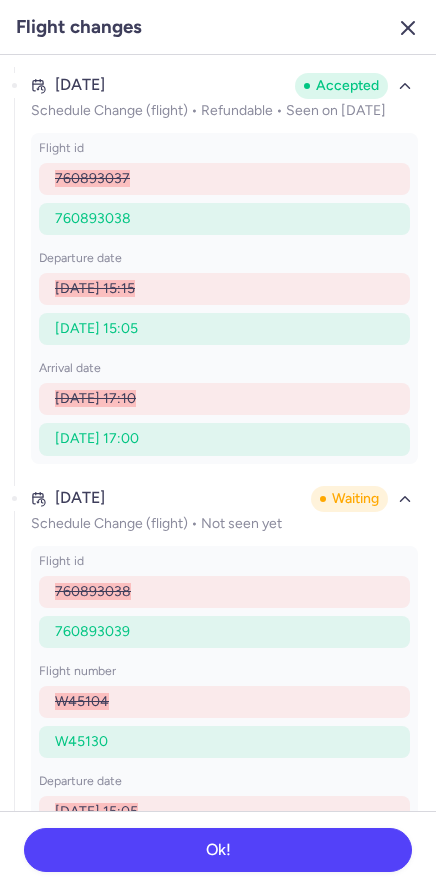click 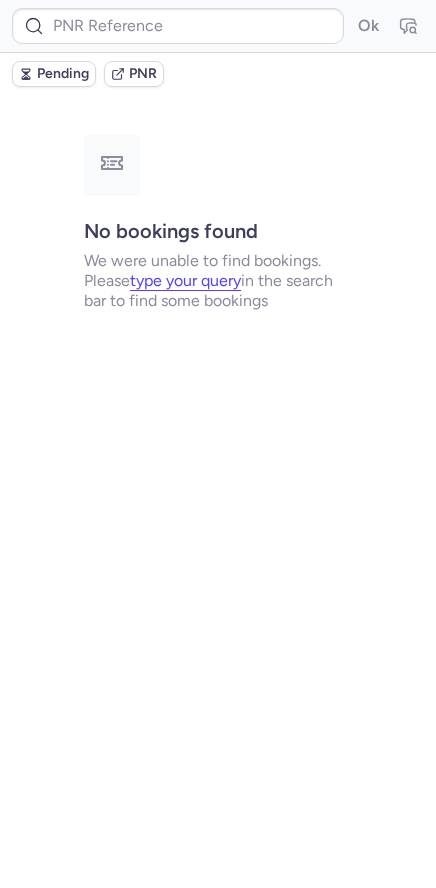 type on "3765478" 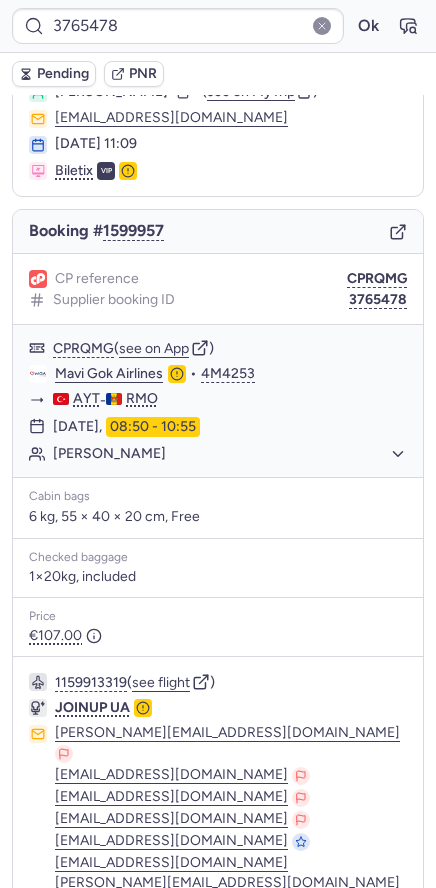 scroll, scrollTop: 0, scrollLeft: 0, axis: both 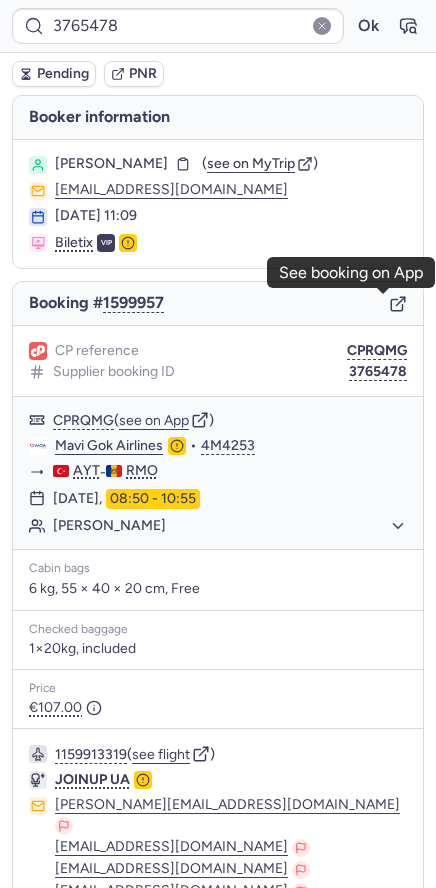 click 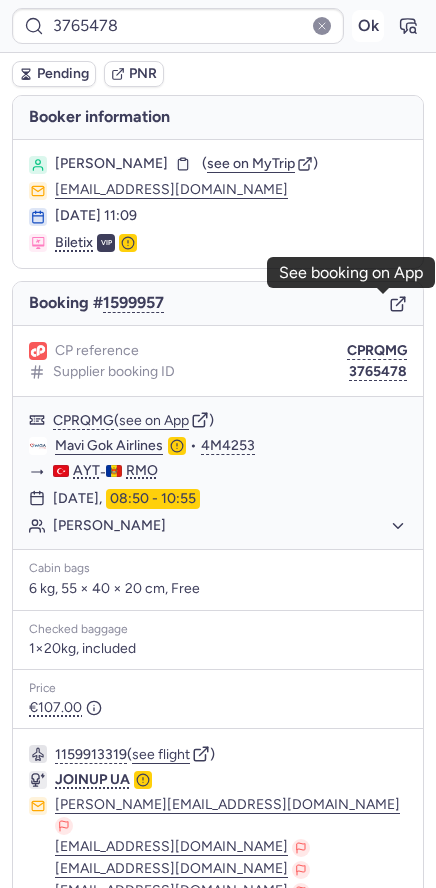 click on "Ok" at bounding box center (368, 26) 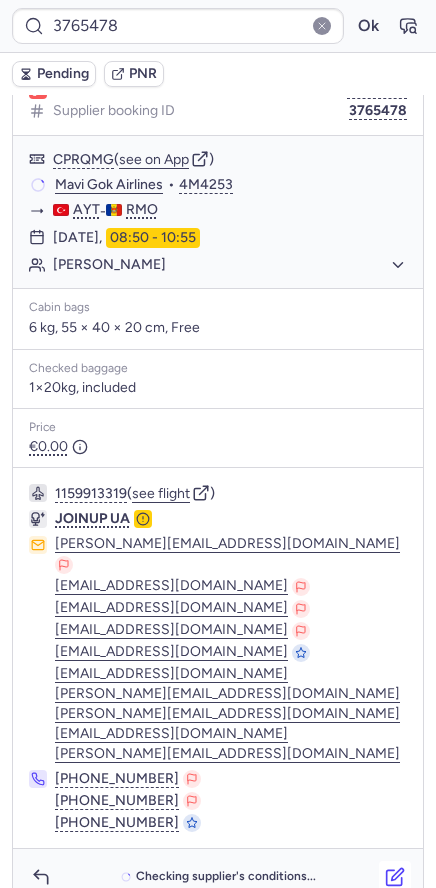 scroll, scrollTop: 328, scrollLeft: 0, axis: vertical 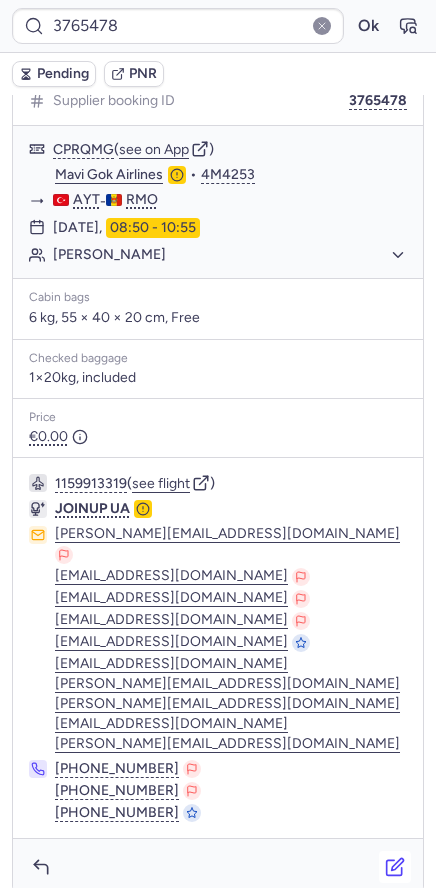click 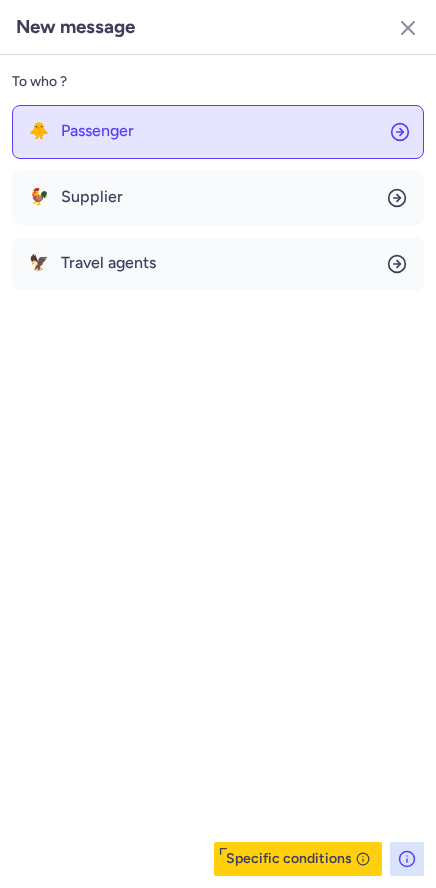 click on "Passenger" at bounding box center [97, 131] 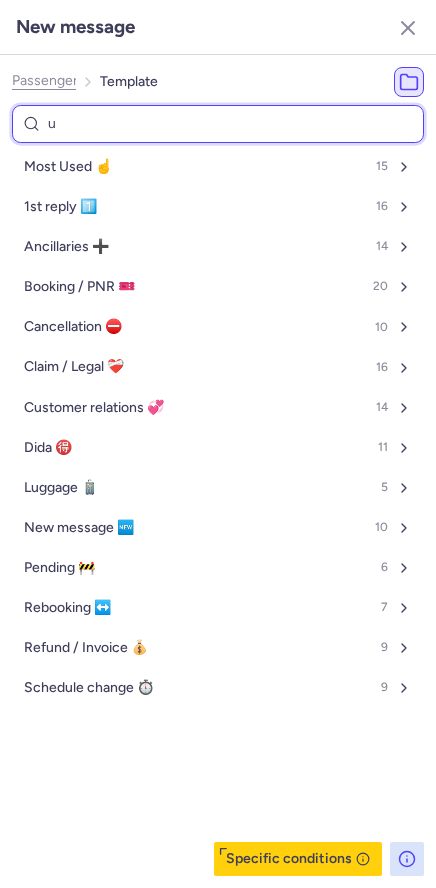 type on "un" 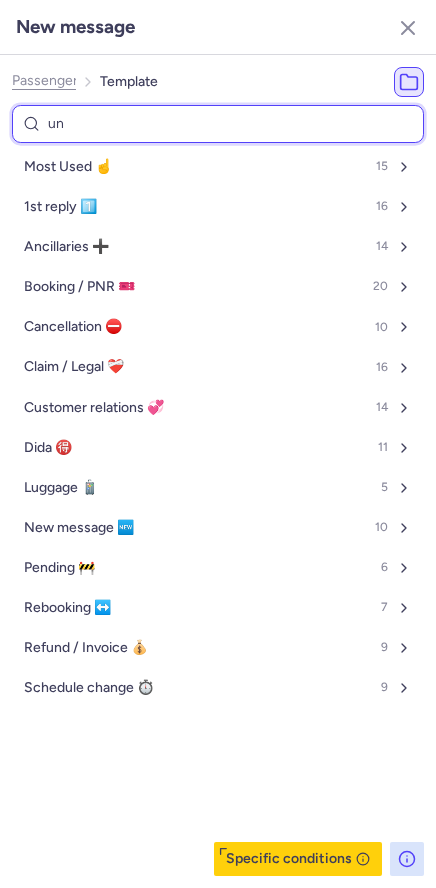 select on "en" 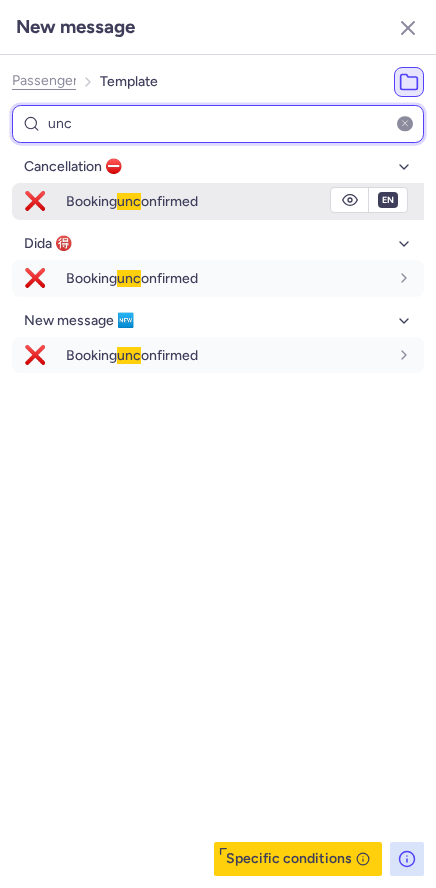 type on "unc" 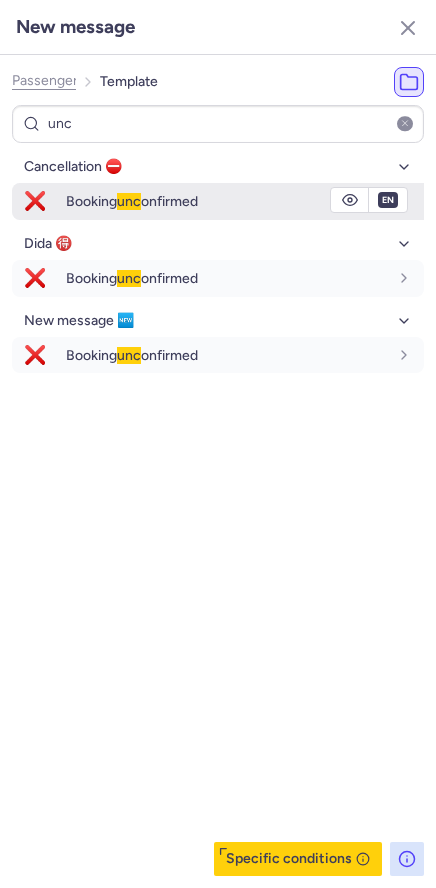 click on "Booking  unc onfirmed" at bounding box center (245, 201) 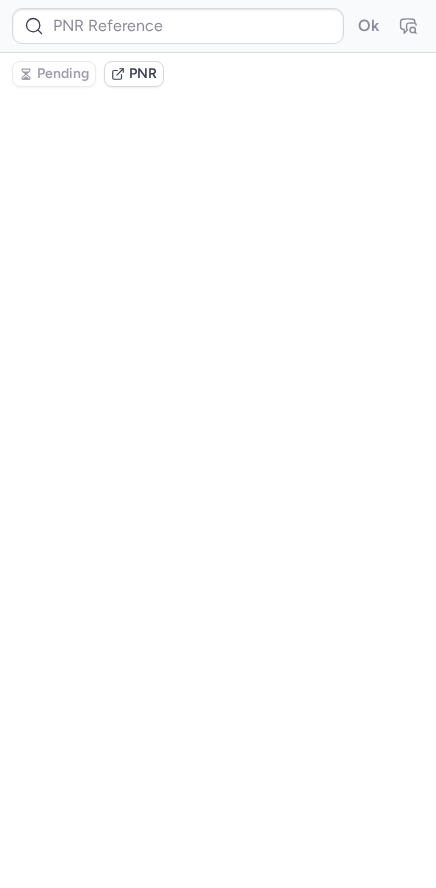 scroll, scrollTop: 0, scrollLeft: 0, axis: both 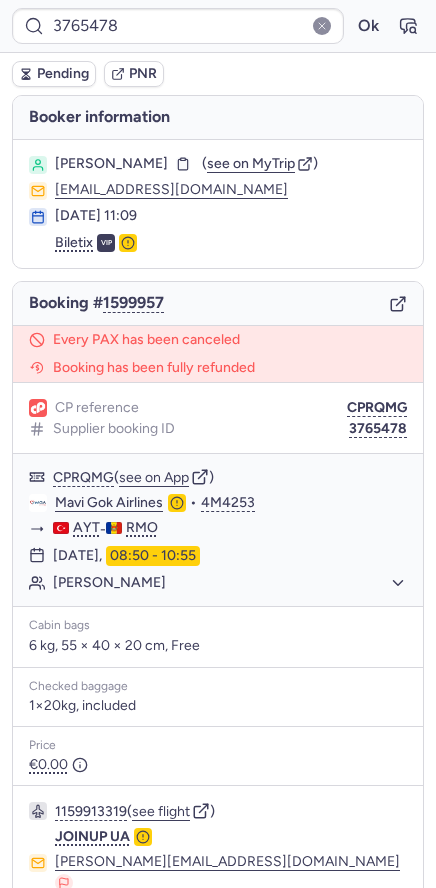 type on "CP9QGX" 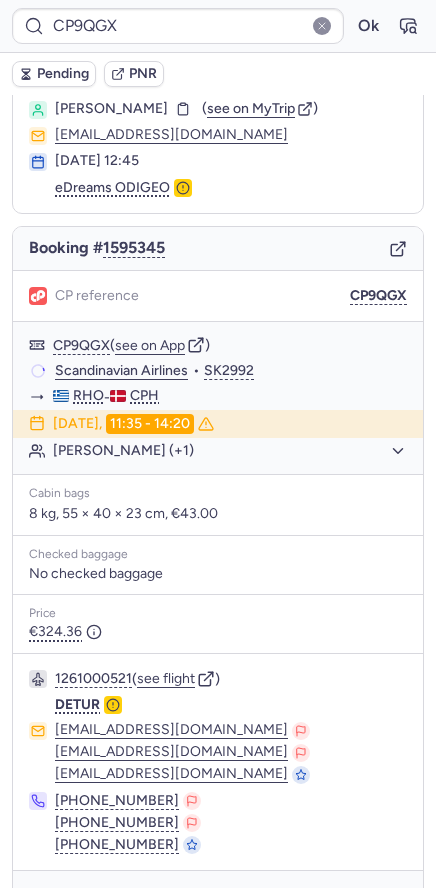 scroll, scrollTop: 107, scrollLeft: 0, axis: vertical 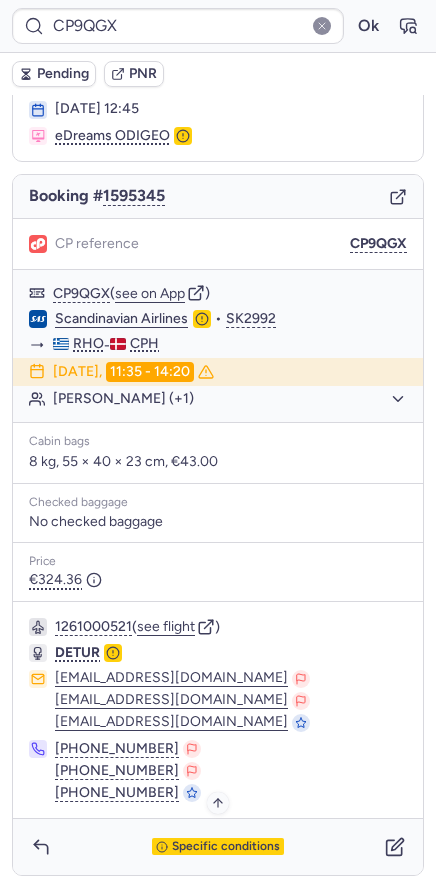 click on "Specific conditions" at bounding box center (226, 847) 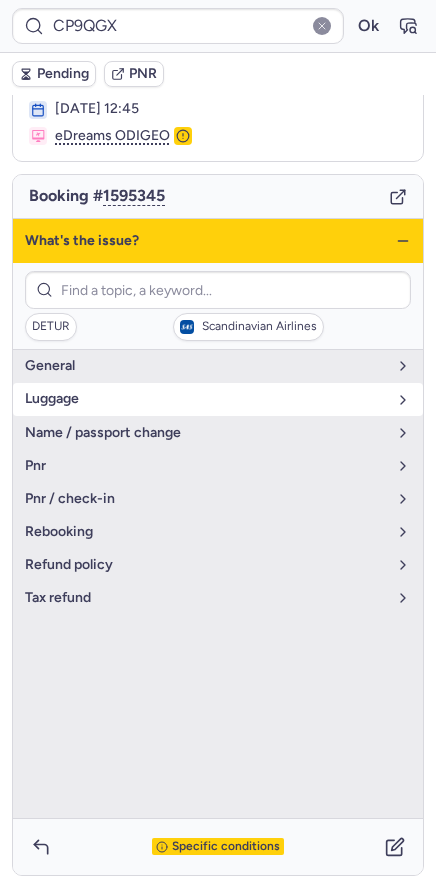 click on "luggage" at bounding box center [218, 399] 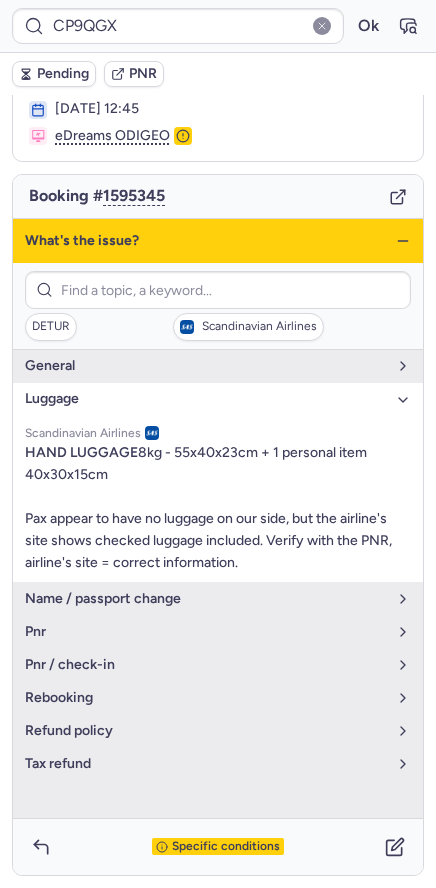 click on "luggage" at bounding box center [218, 399] 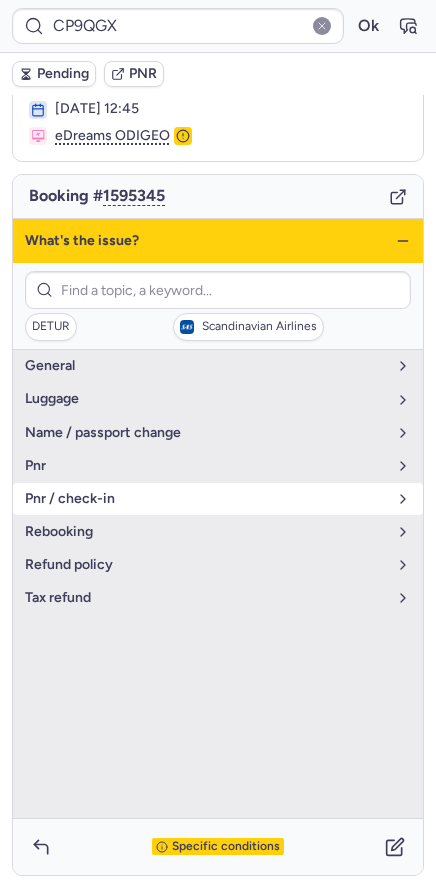 click on "pnr / check-in" at bounding box center (206, 499) 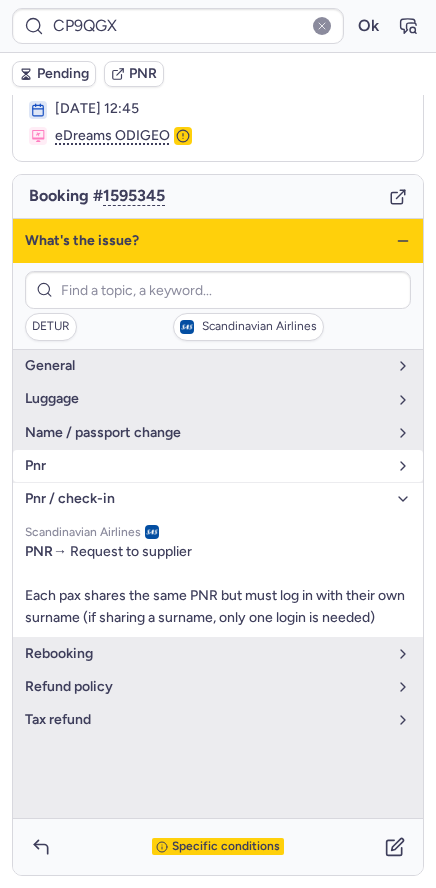 click on "pnr" at bounding box center [218, 466] 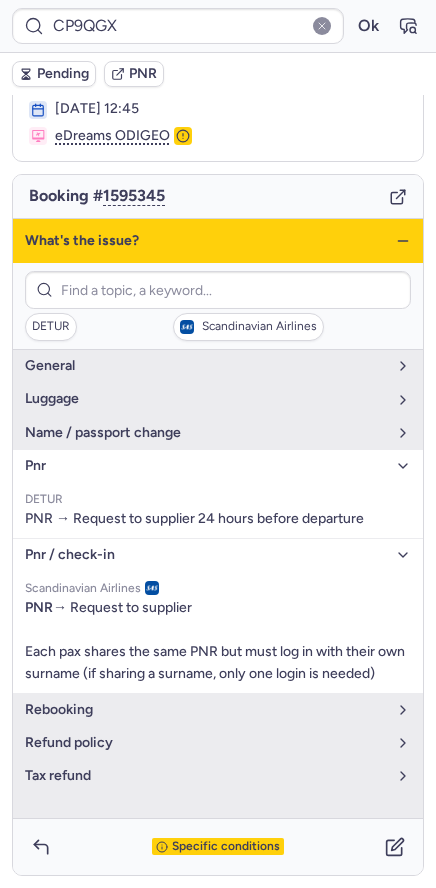 click 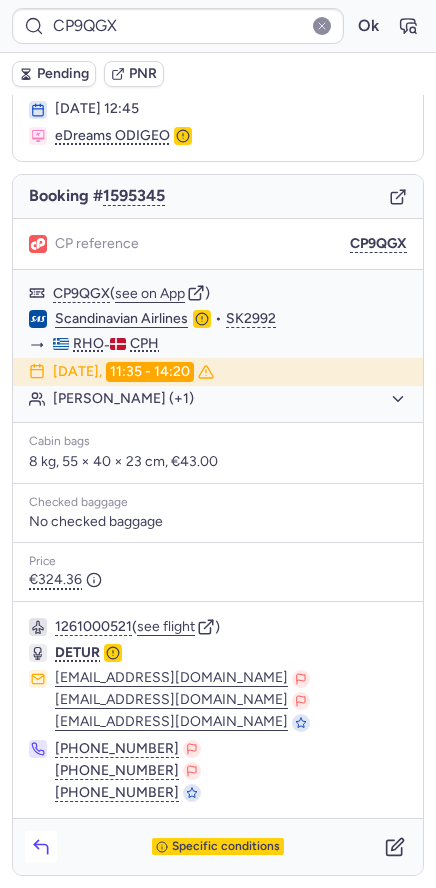 click 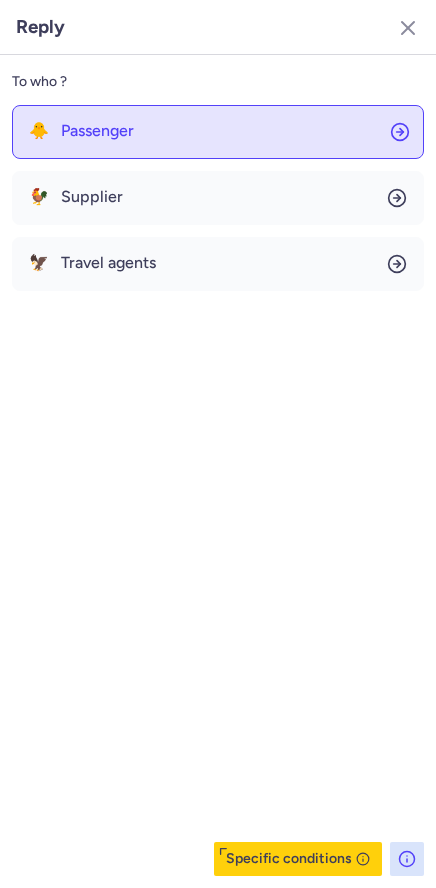 click on "Passenger" at bounding box center [97, 131] 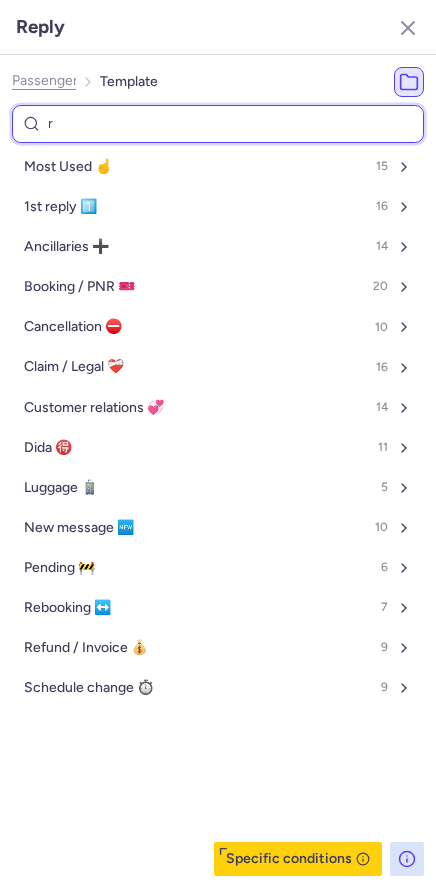 type on "re" 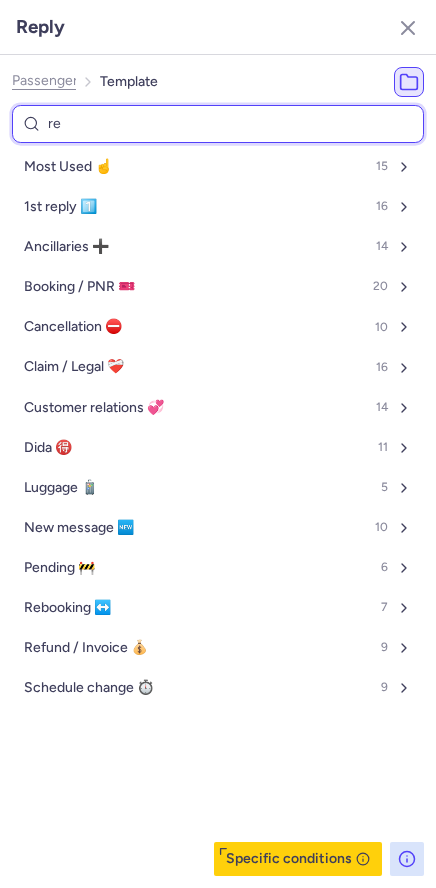select on "en" 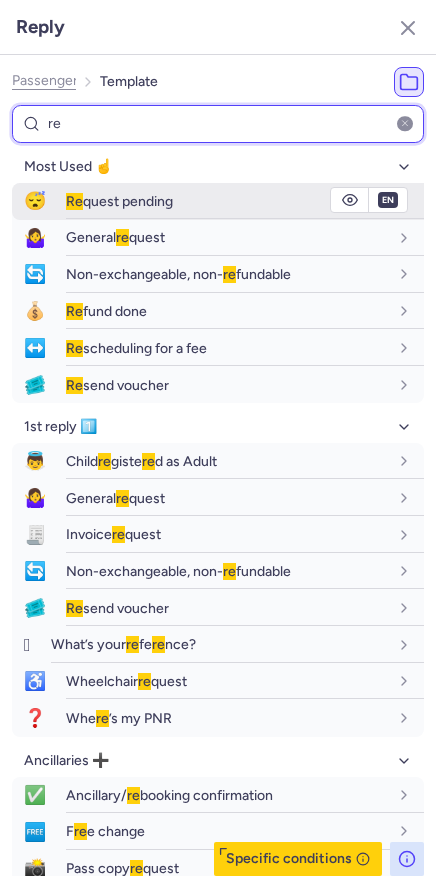 type on "re" 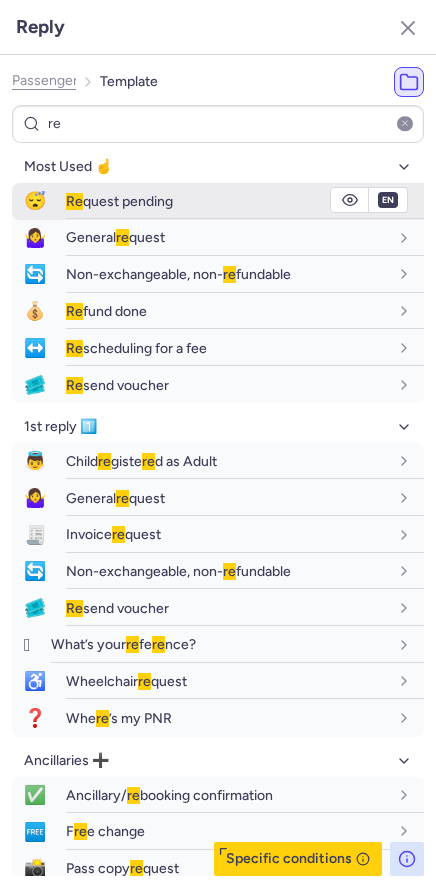 click on "Re quest pending" at bounding box center (245, 201) 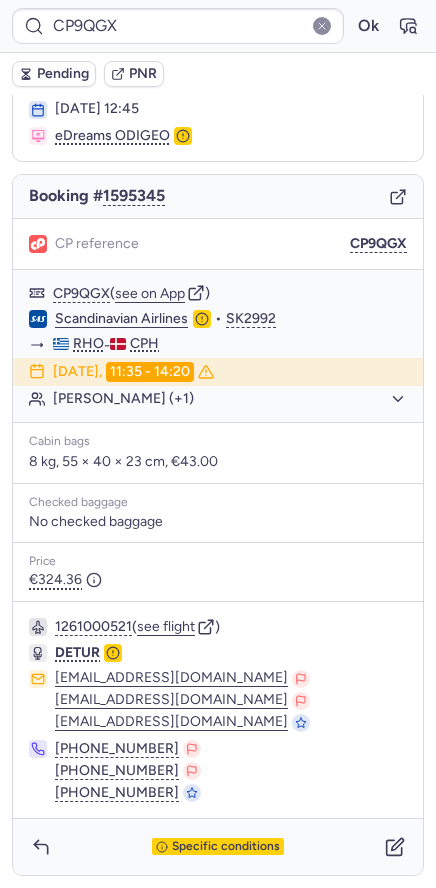 click on "Specific conditions" at bounding box center [218, 847] 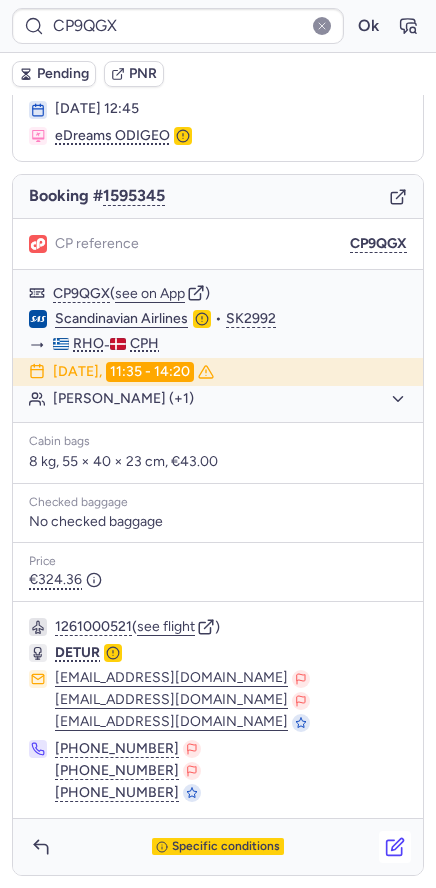click 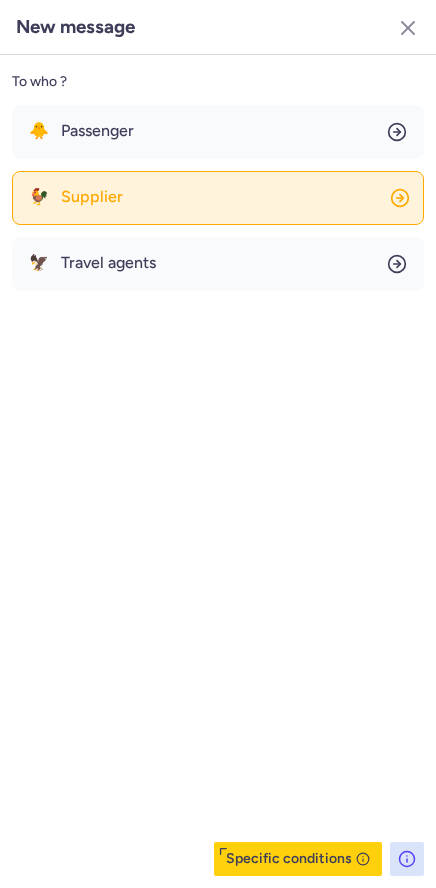 click on "🐓 Supplier" 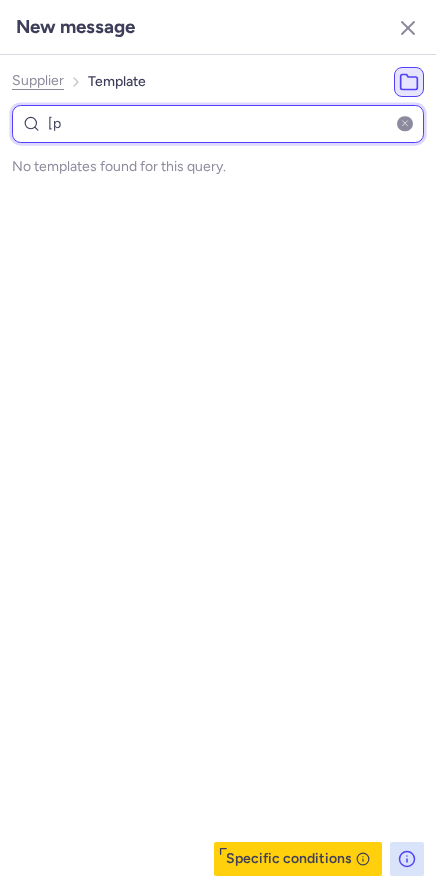 type on "[" 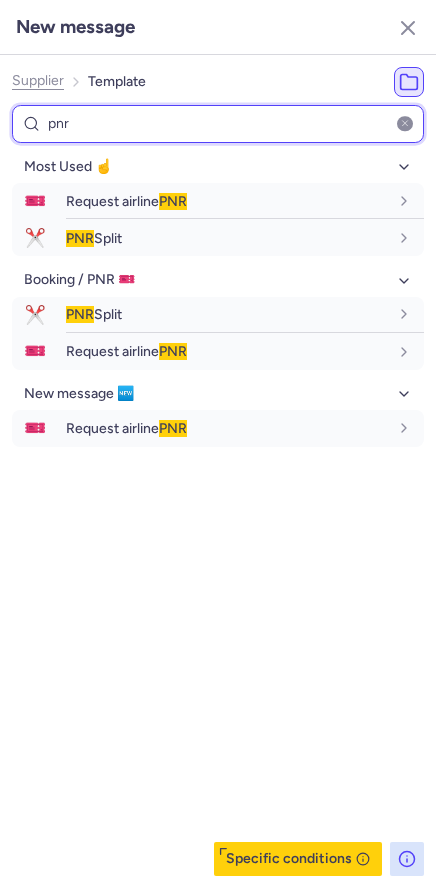 type on "pnr" 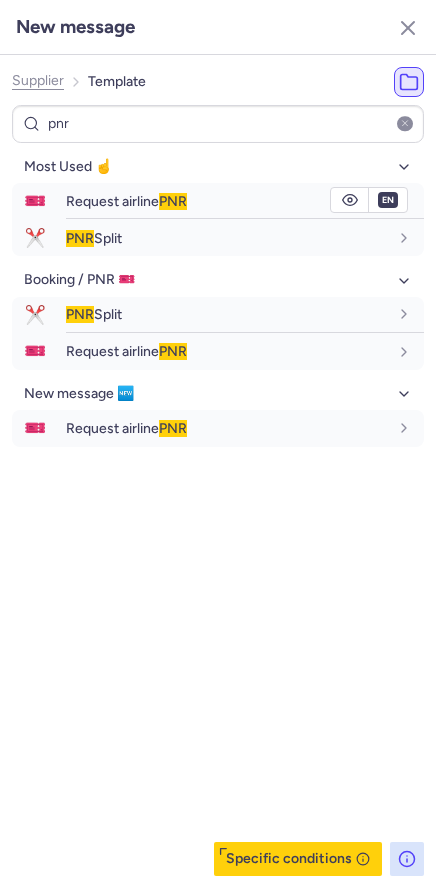 click on "Request airline  PNR" at bounding box center [126, 201] 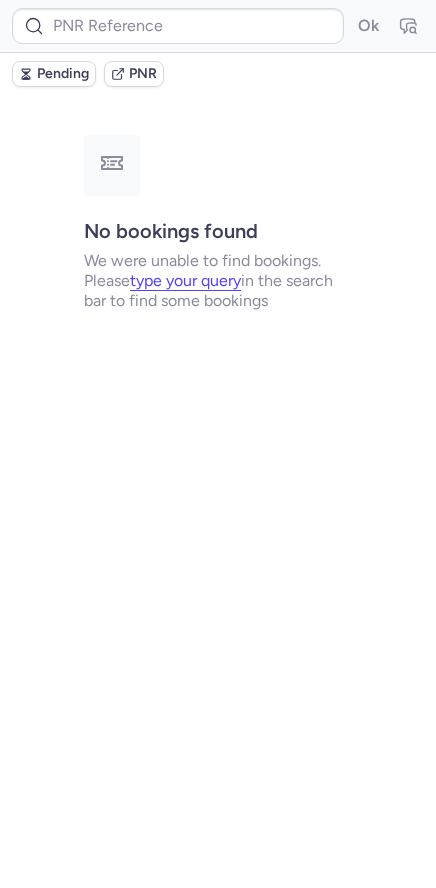 scroll, scrollTop: 0, scrollLeft: 0, axis: both 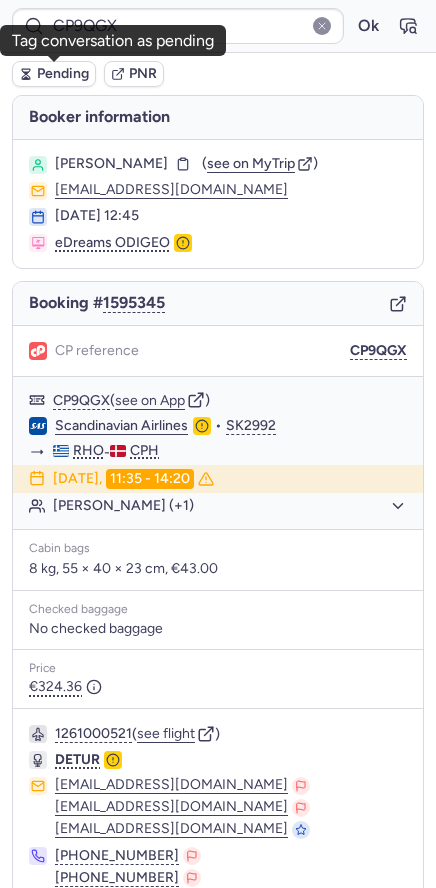 click on "Pending" at bounding box center (63, 74) 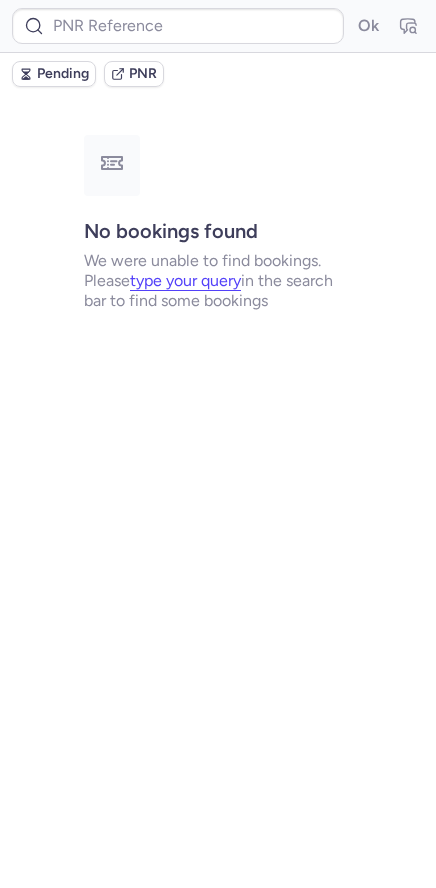 type on "CP9QGX" 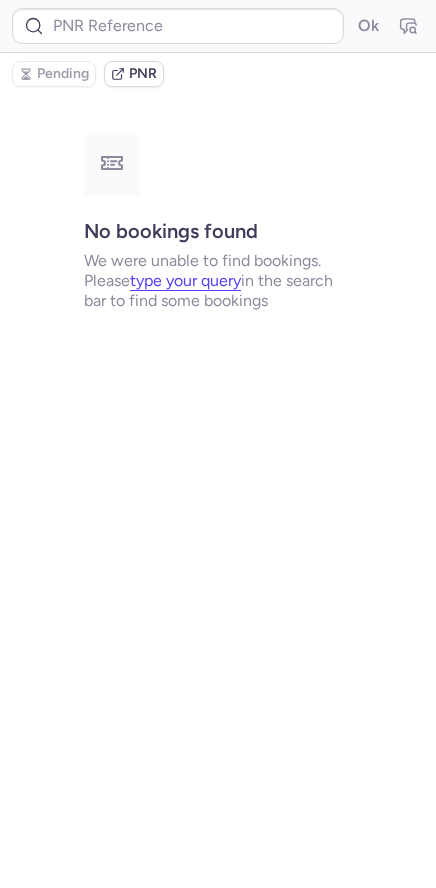 type on "CPNLXV" 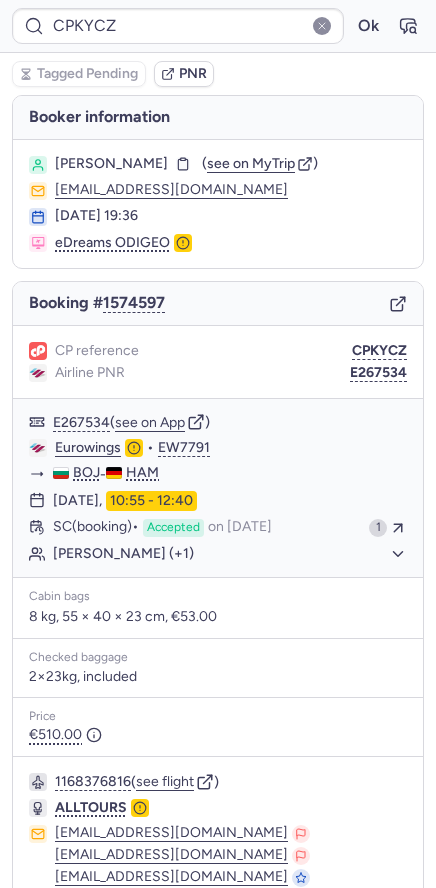 type on "CP9QGX" 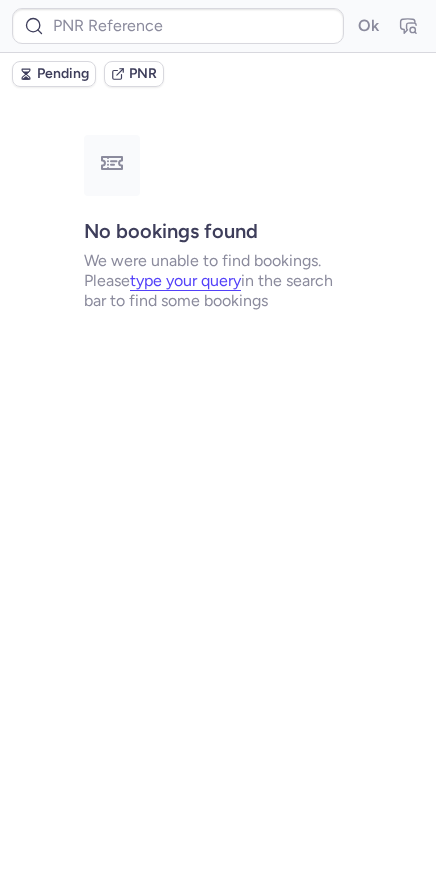 type on "CP2KIK" 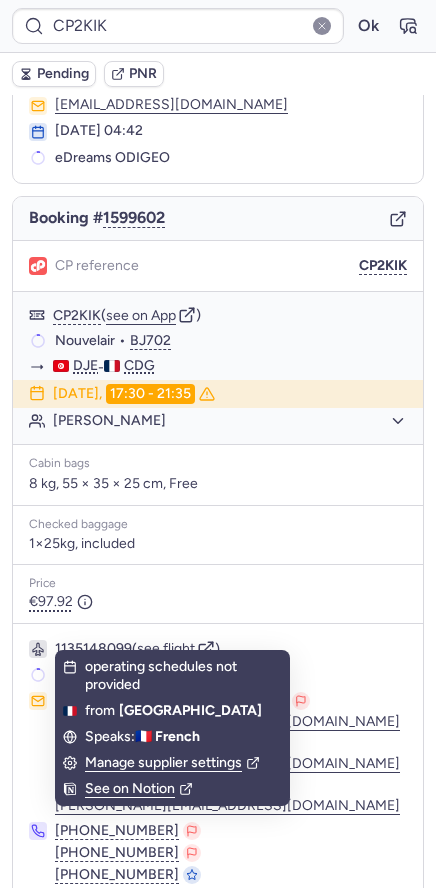 scroll, scrollTop: 127, scrollLeft: 0, axis: vertical 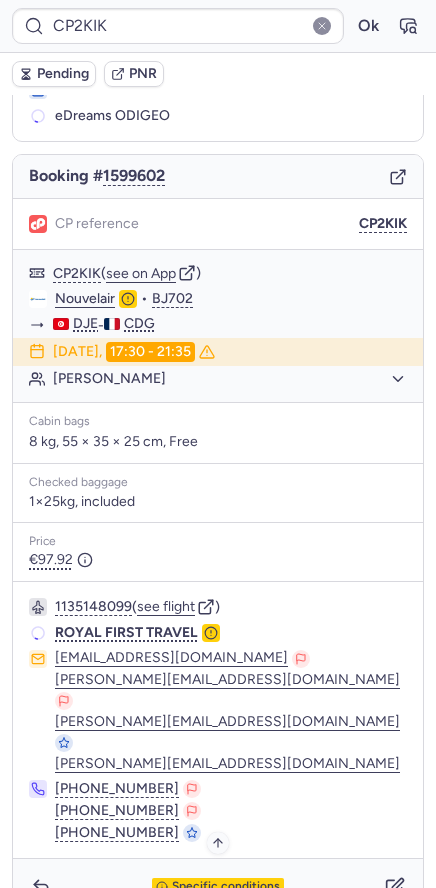 click on "Specific conditions" at bounding box center (226, 887) 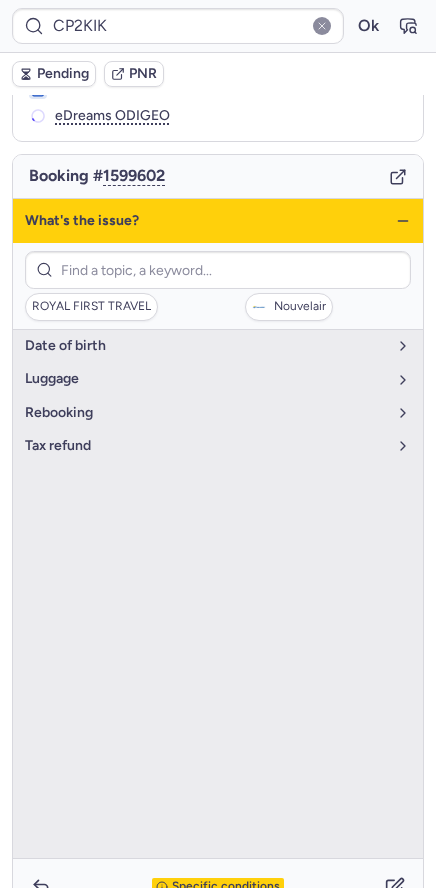 click 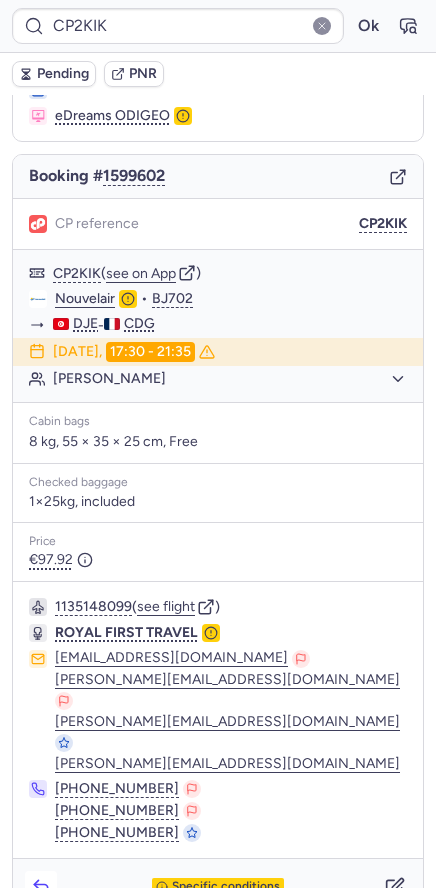 click at bounding box center (41, 887) 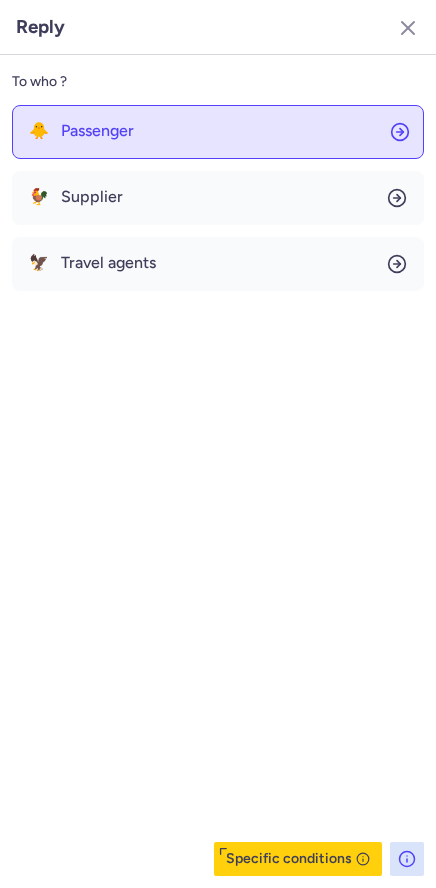 click on "Passenger" at bounding box center (97, 131) 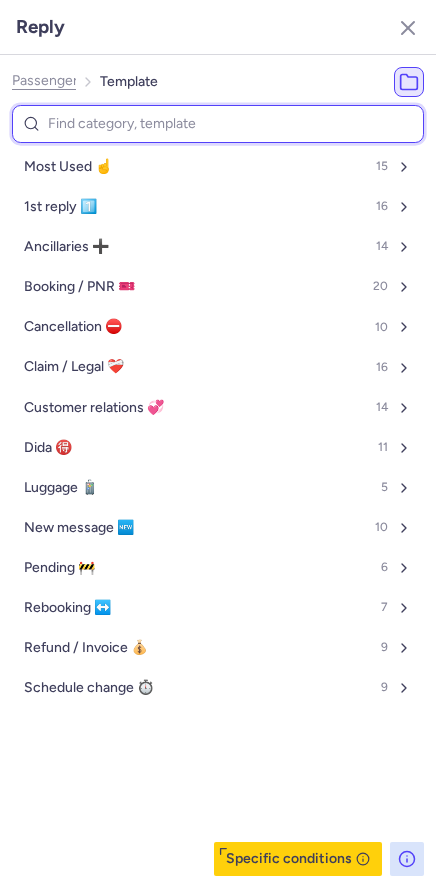 type on "P" 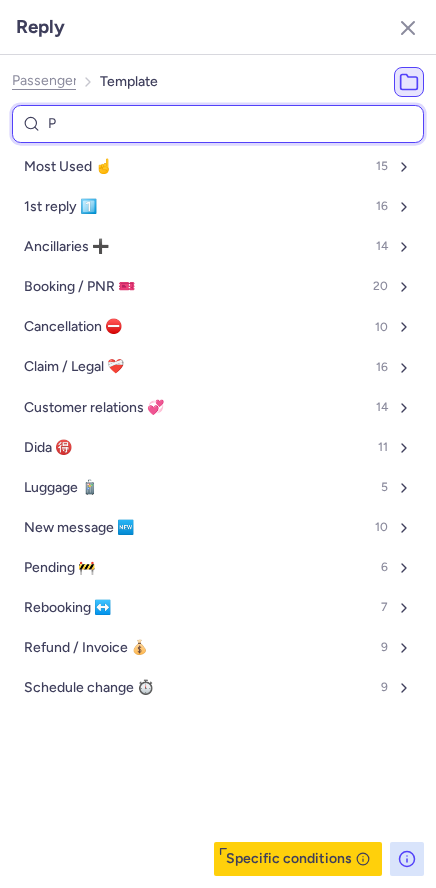 select on "en" 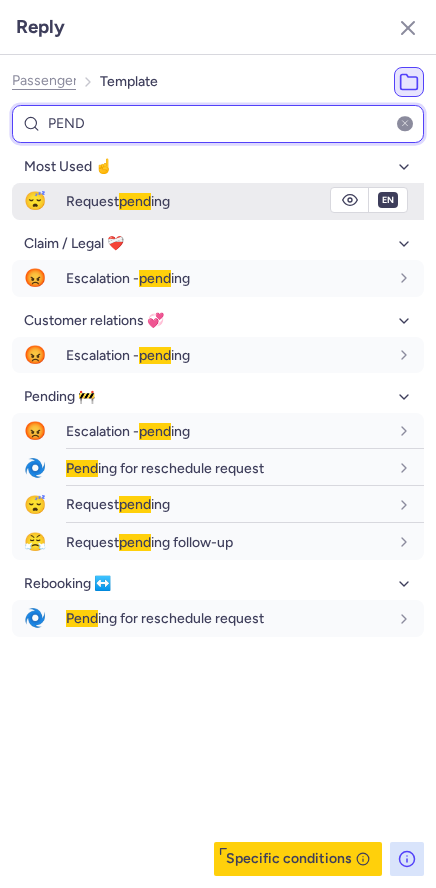 type on "PEND" 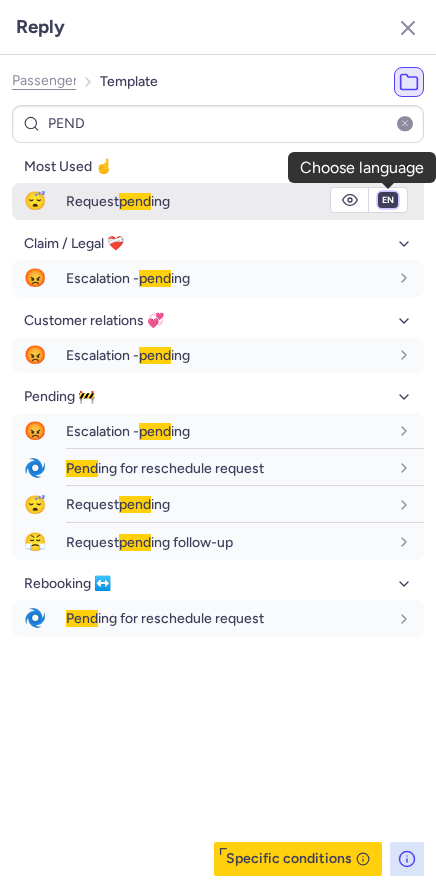 click on "fr en de nl pt es it ru" at bounding box center (388, 200) 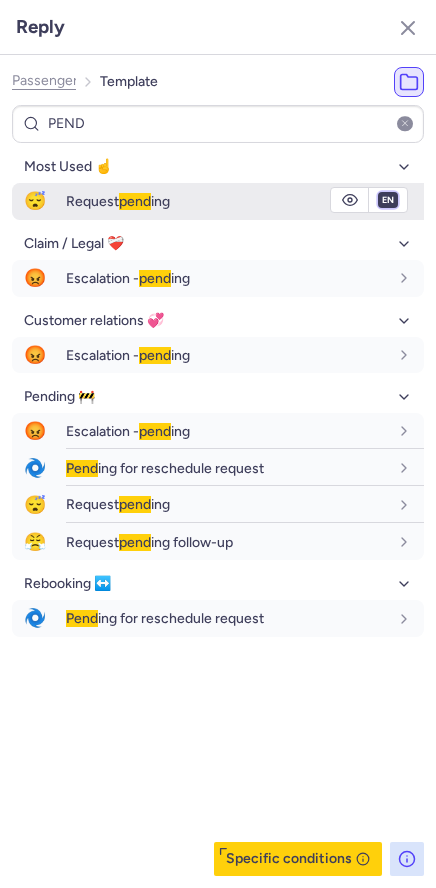 select on "fr" 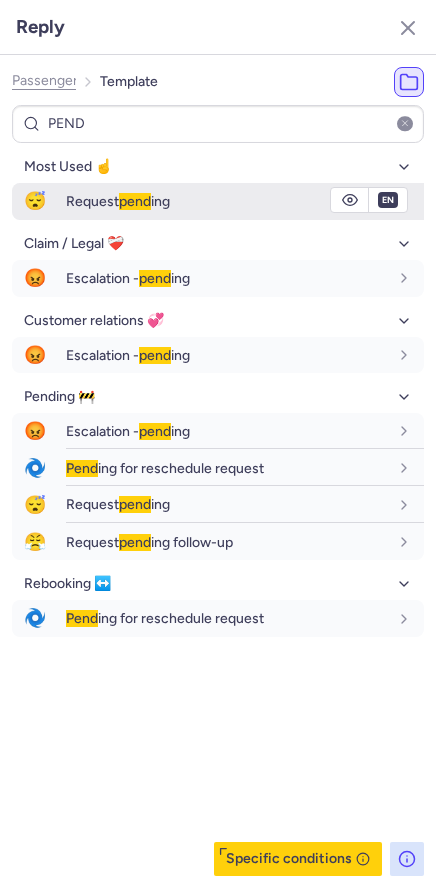 click on "fr en de nl pt es it ru" at bounding box center [388, 200] 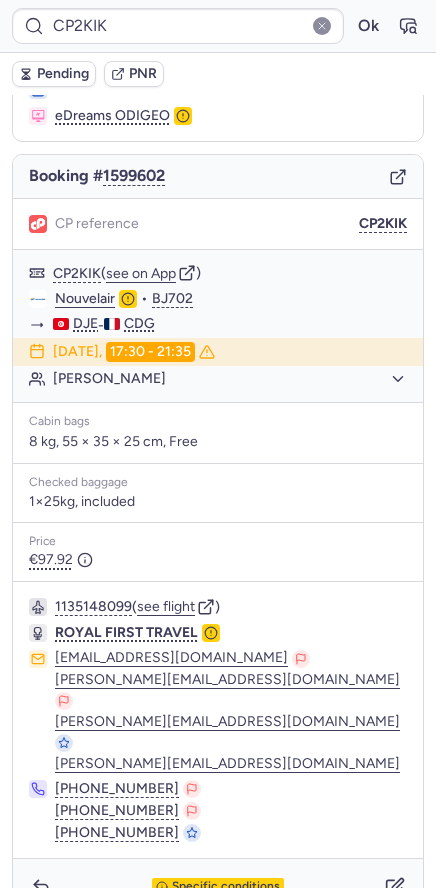 click 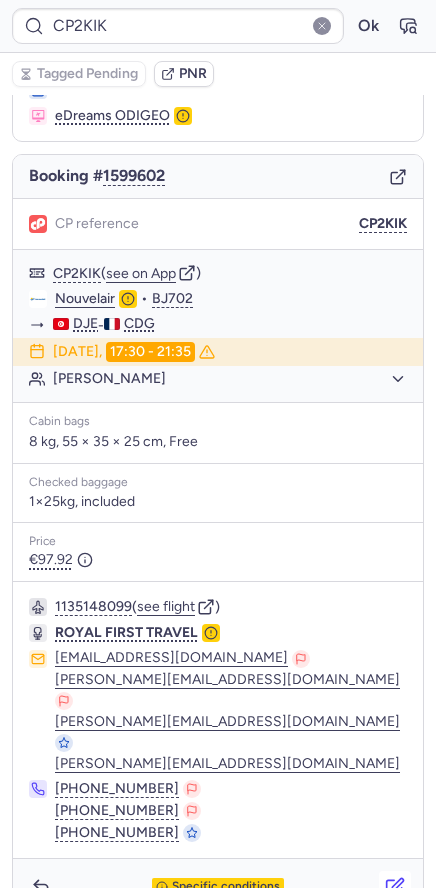 click 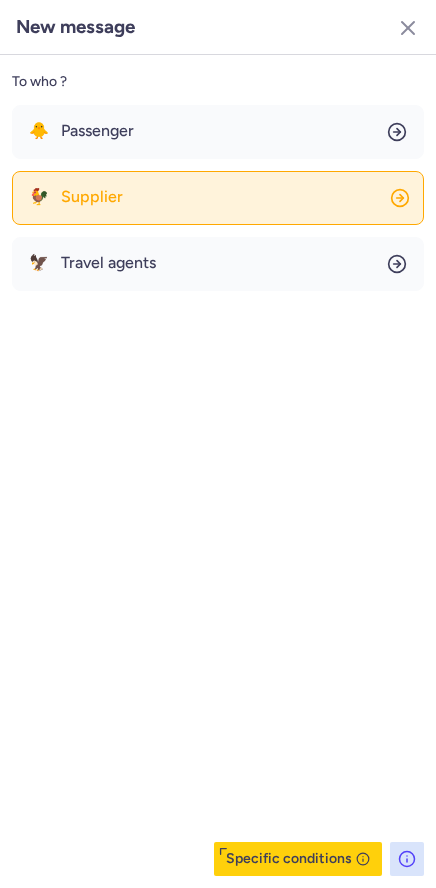 click on "Supplier" at bounding box center [92, 197] 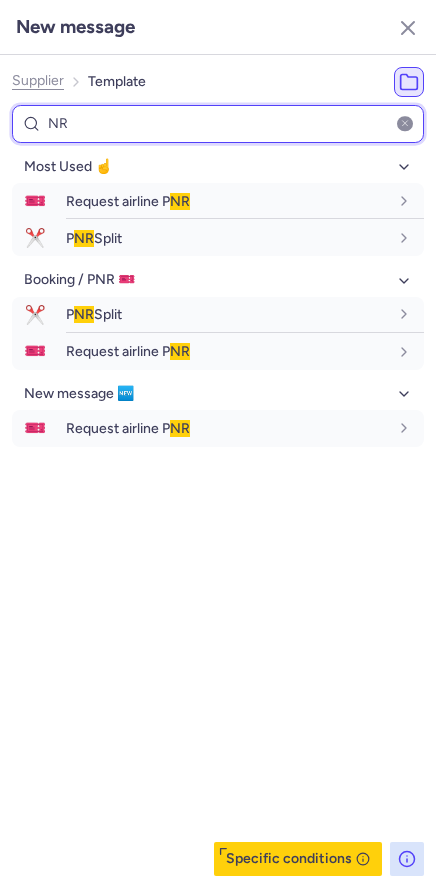 type on "NR" 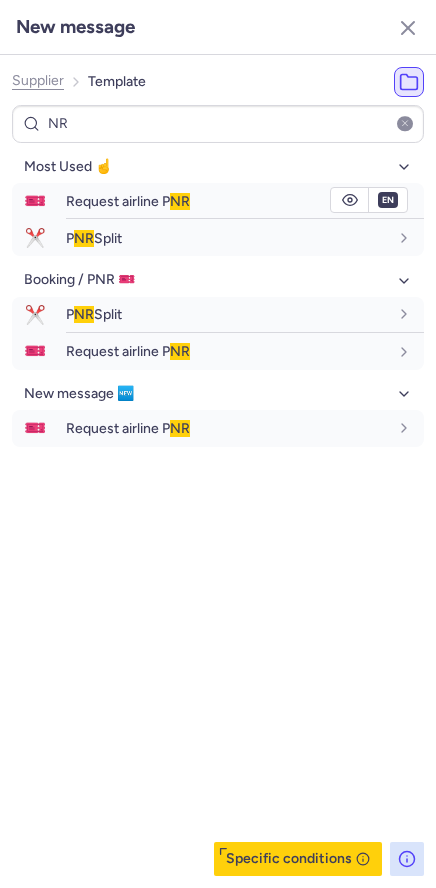 click on "Request airline P NR" at bounding box center (245, 201) 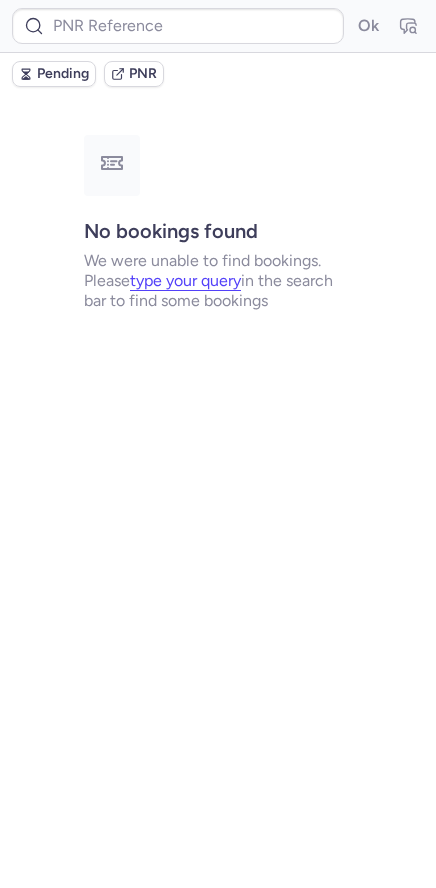 scroll, scrollTop: 0, scrollLeft: 0, axis: both 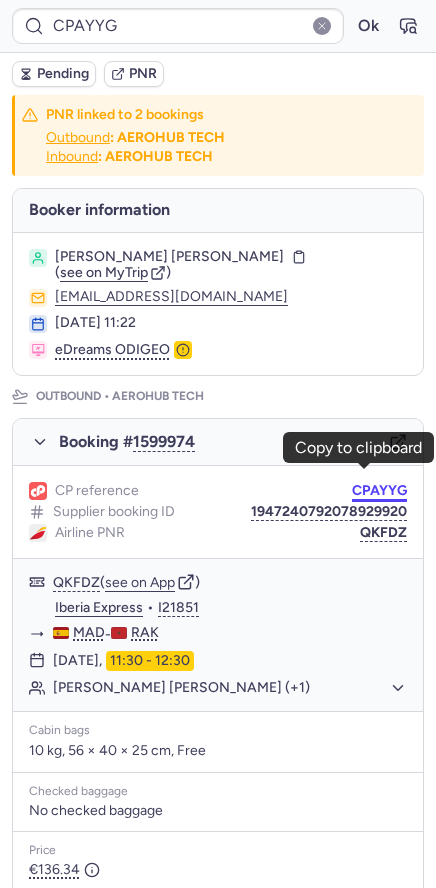 click on "CPAYYG" at bounding box center (379, 491) 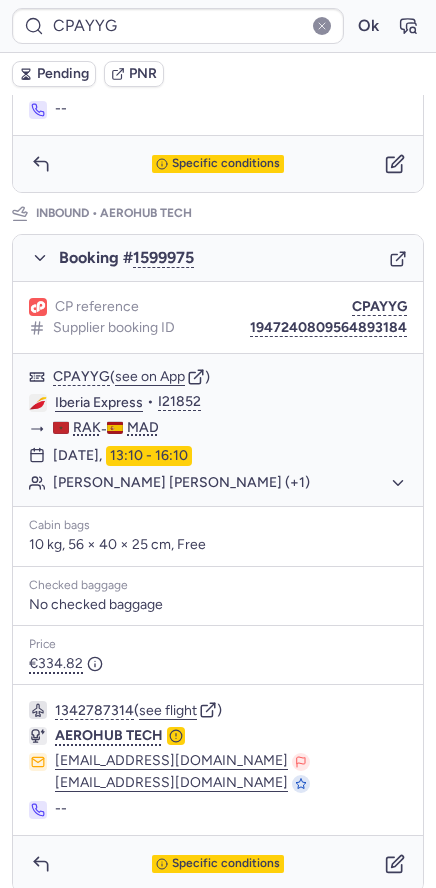 scroll, scrollTop: 909, scrollLeft: 0, axis: vertical 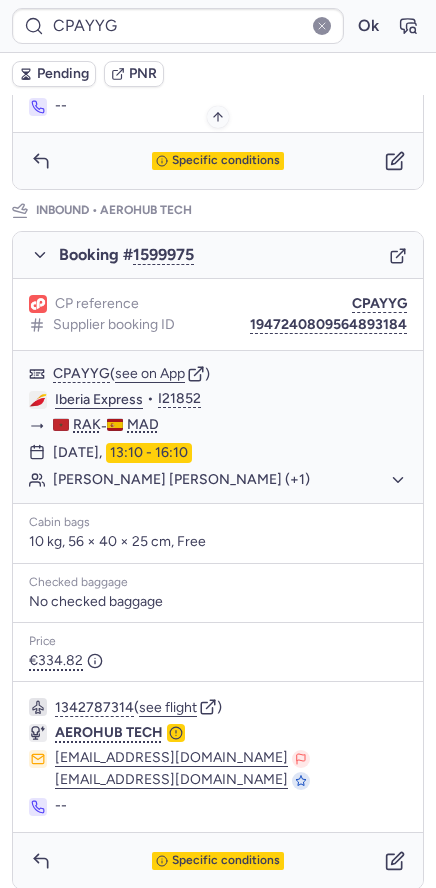 click on "Specific conditions" at bounding box center (218, 161) 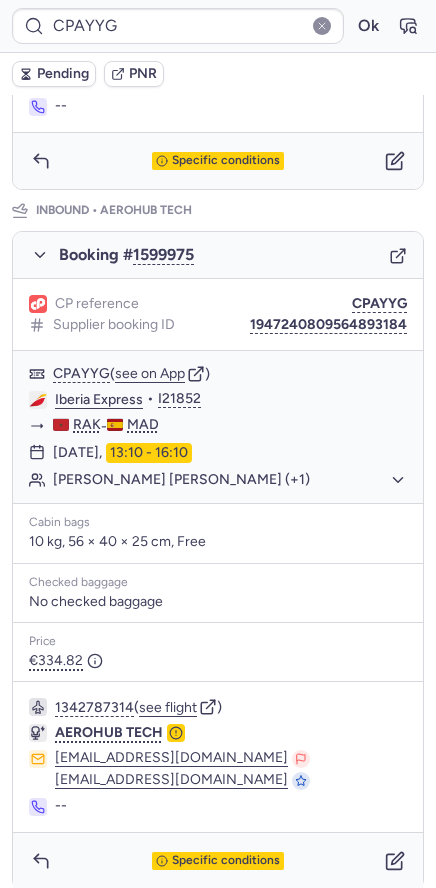scroll, scrollTop: 123, scrollLeft: 0, axis: vertical 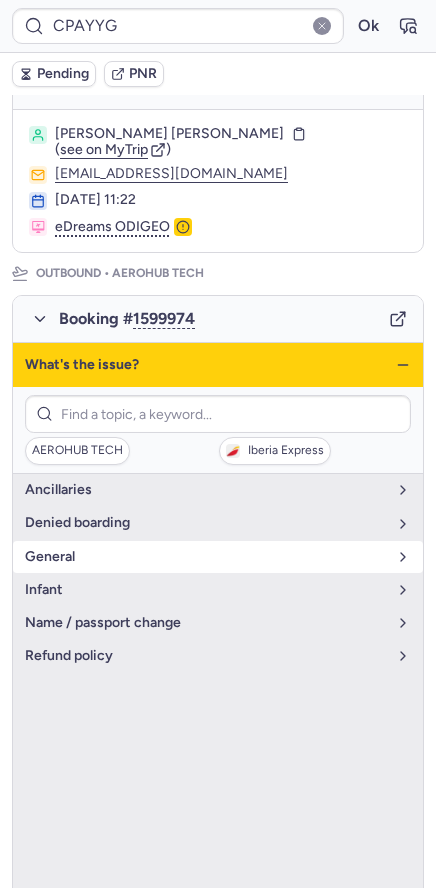 click on "general" at bounding box center (206, 557) 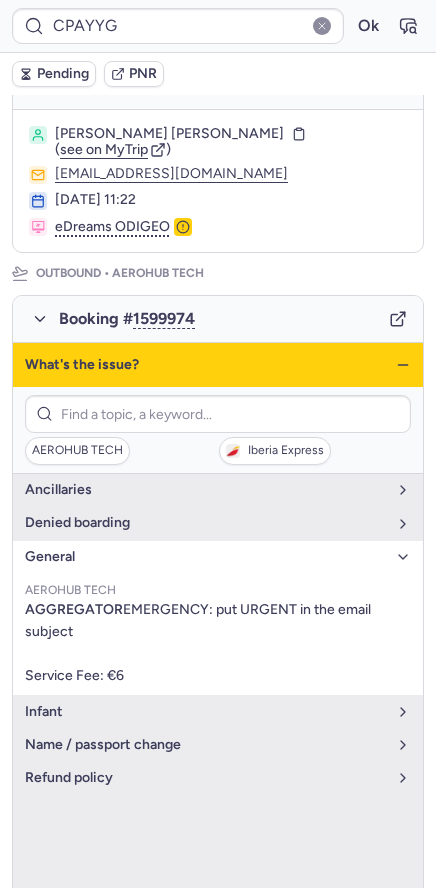 click on "general" at bounding box center (206, 557) 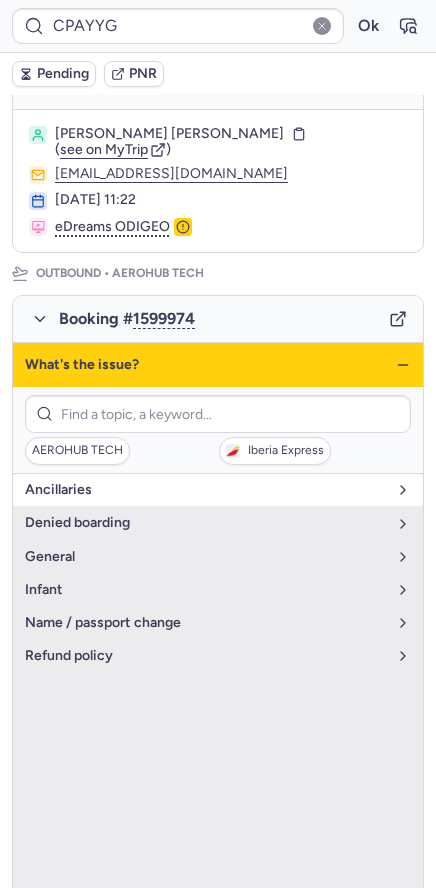 click on "Ancillaries" at bounding box center (206, 490) 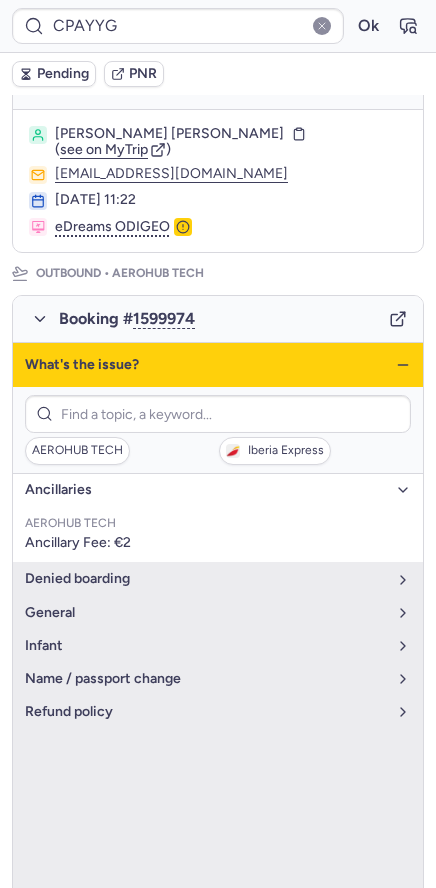 click on "Ancillaries" at bounding box center (206, 490) 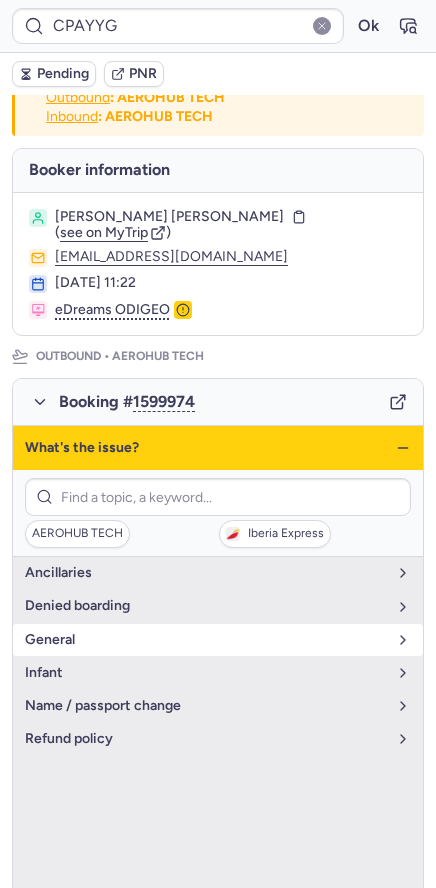 scroll, scrollTop: 0, scrollLeft: 0, axis: both 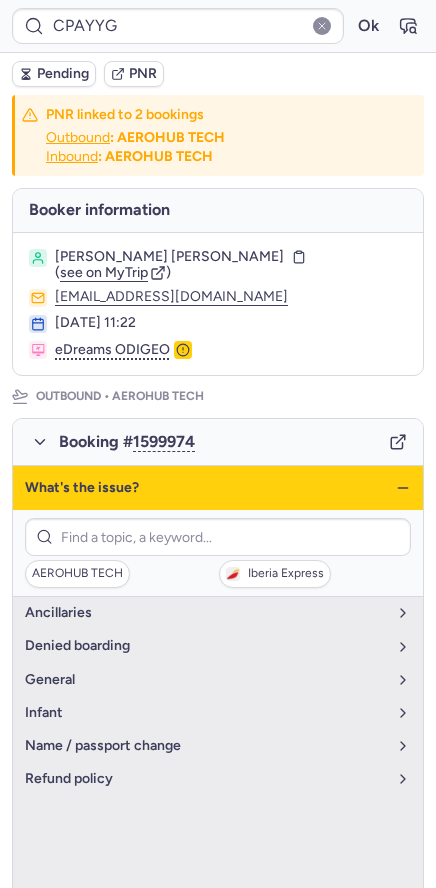click 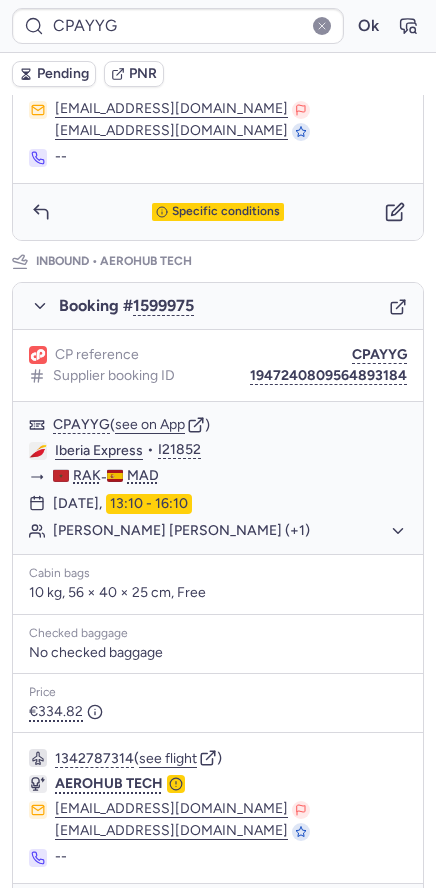 scroll, scrollTop: 909, scrollLeft: 0, axis: vertical 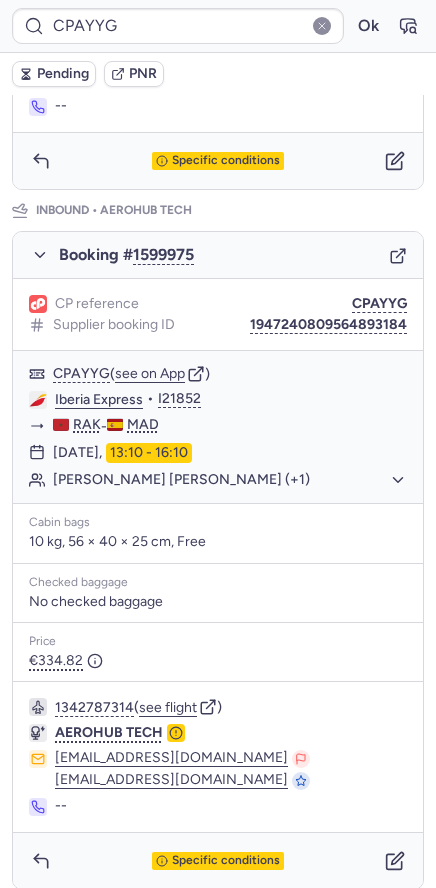 type on "CP2KIK" 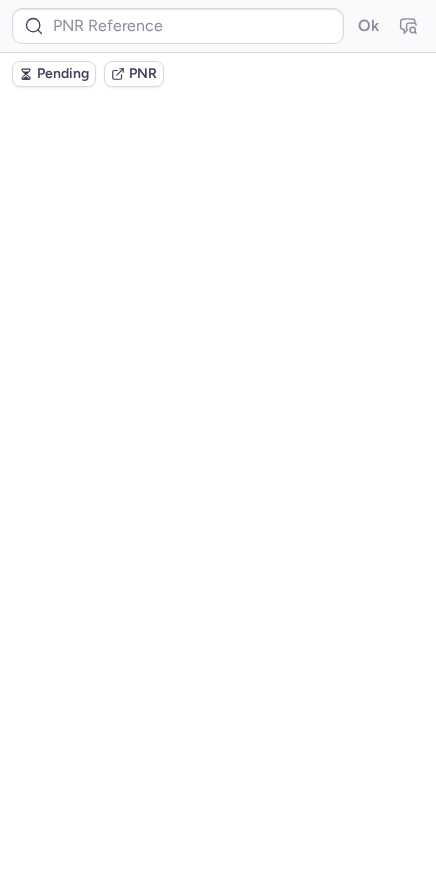 scroll, scrollTop: 0, scrollLeft: 0, axis: both 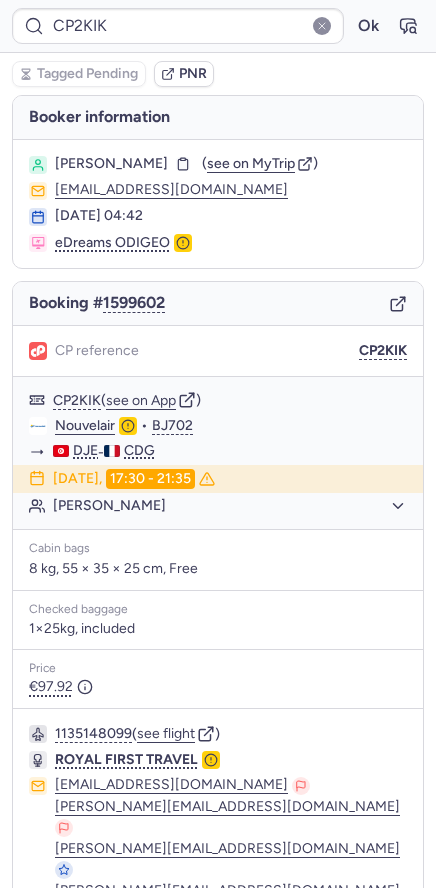 type on "CPJUDF" 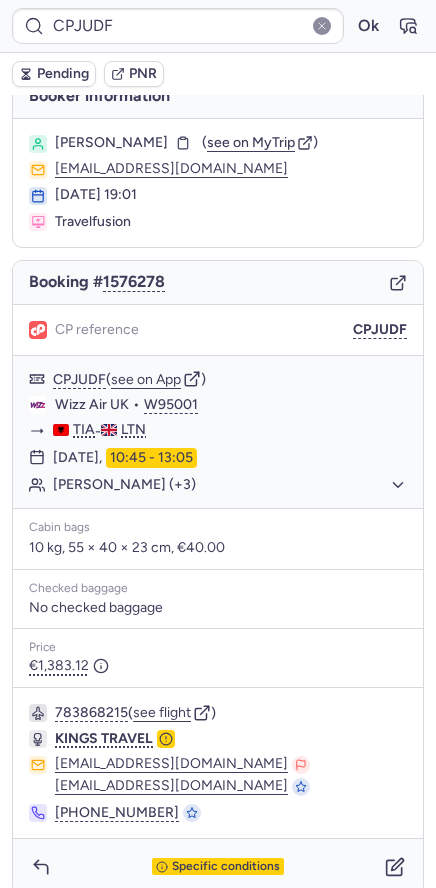 scroll, scrollTop: 41, scrollLeft: 0, axis: vertical 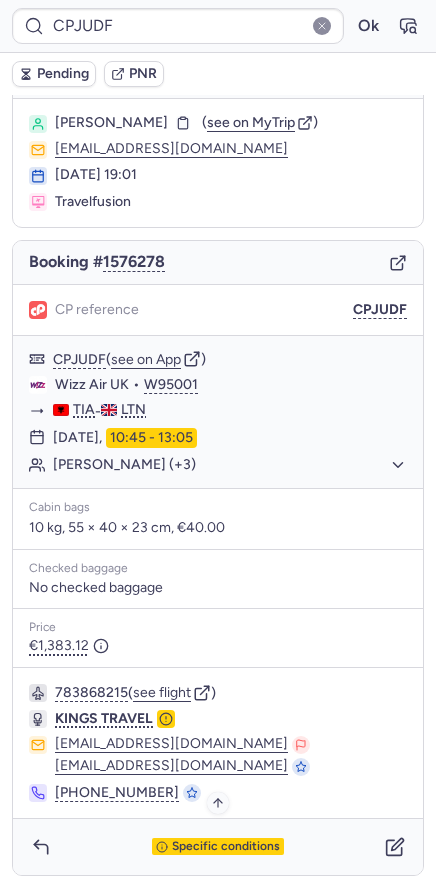 click on "Specific conditions" at bounding box center (218, 847) 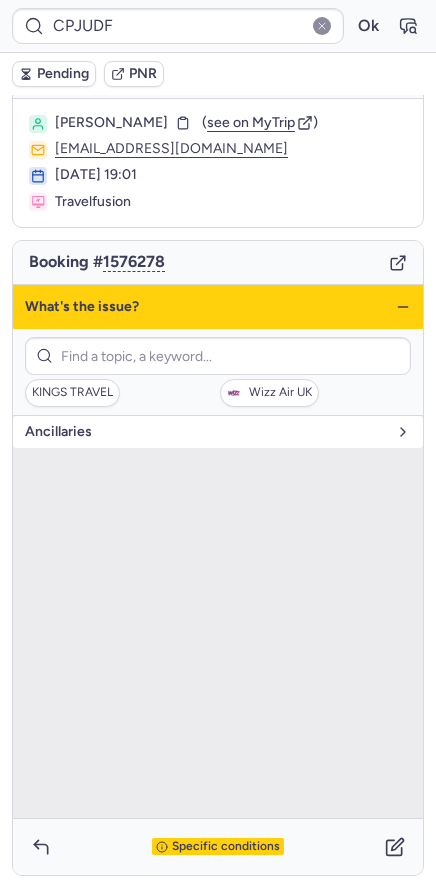 click on "Ancillaries" at bounding box center (206, 432) 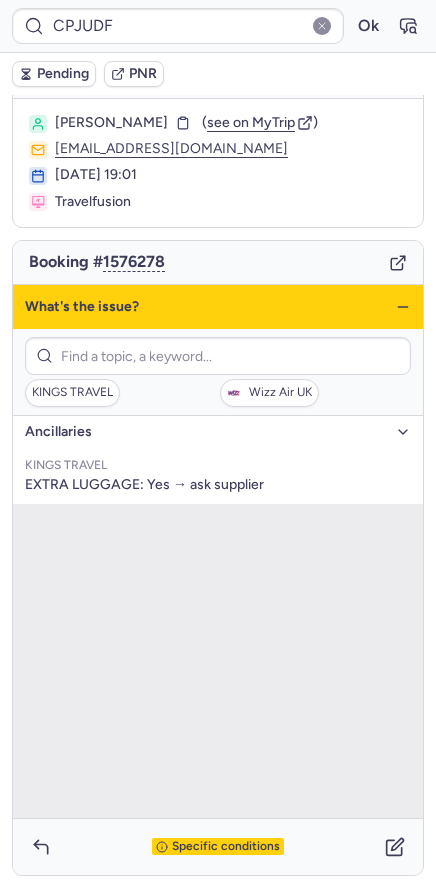 click 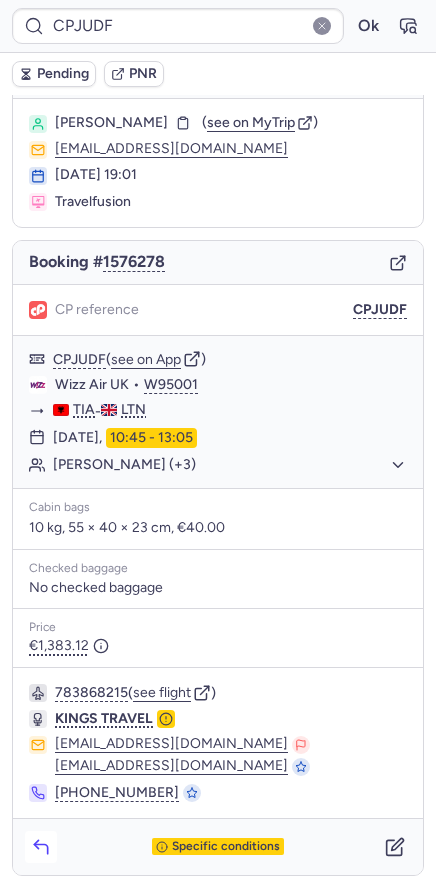 click 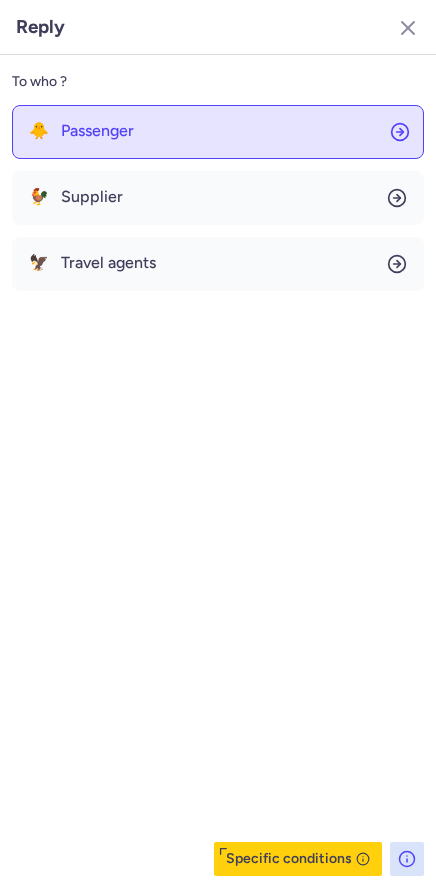 click on "🐥 Passenger" 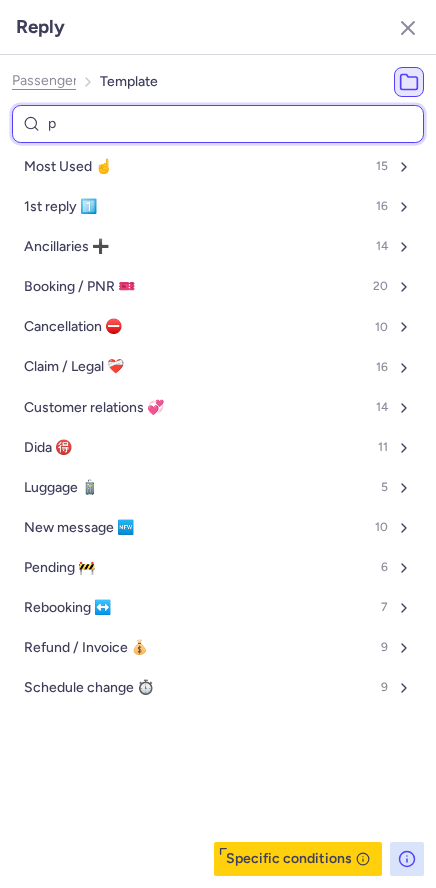 type on "pn" 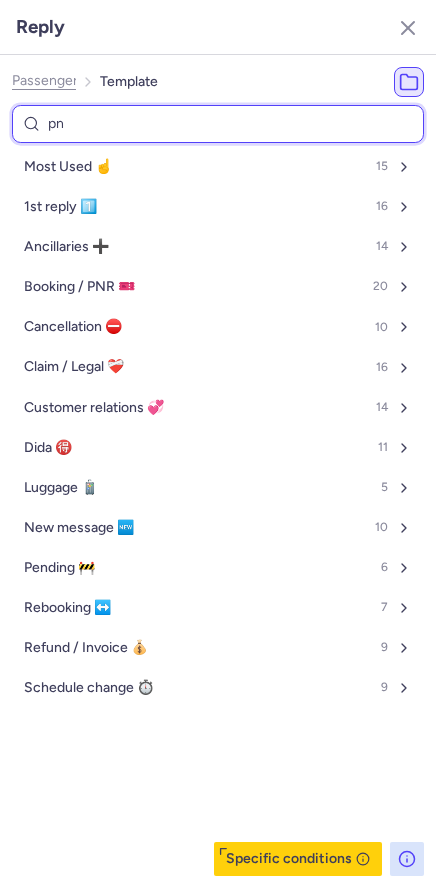 select on "en" 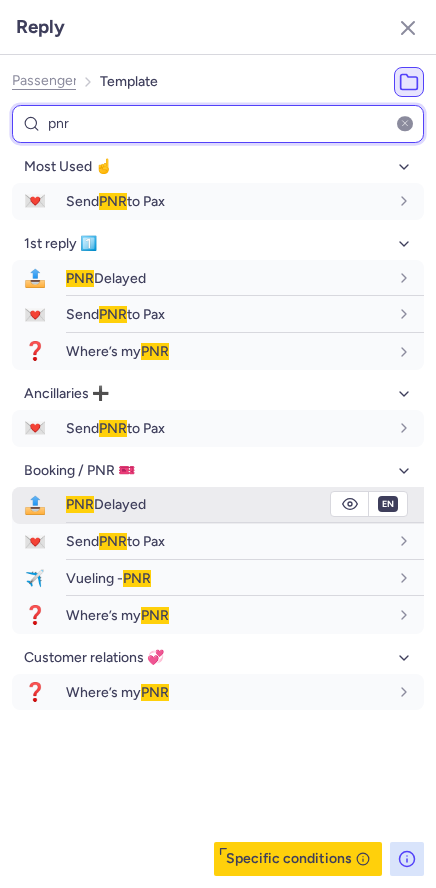 type on "pnr" 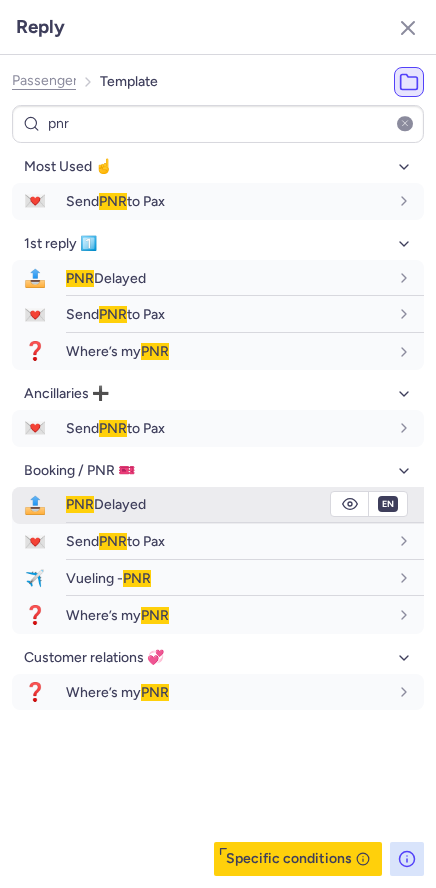 click on "PNR  Delayed" at bounding box center [106, 504] 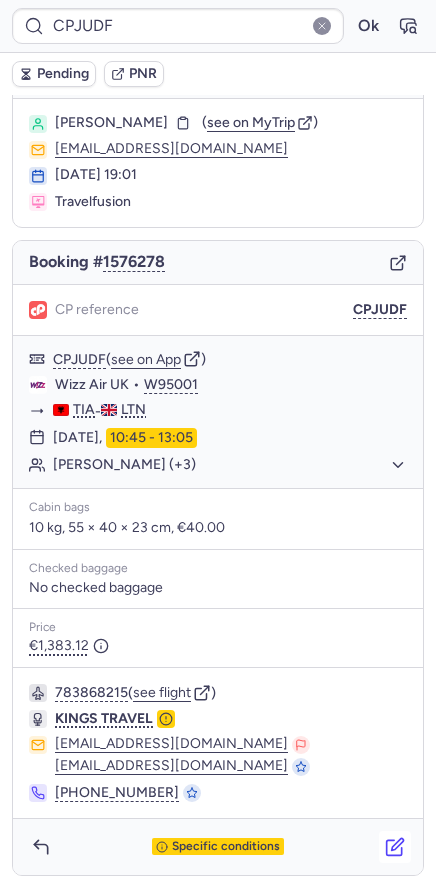 click 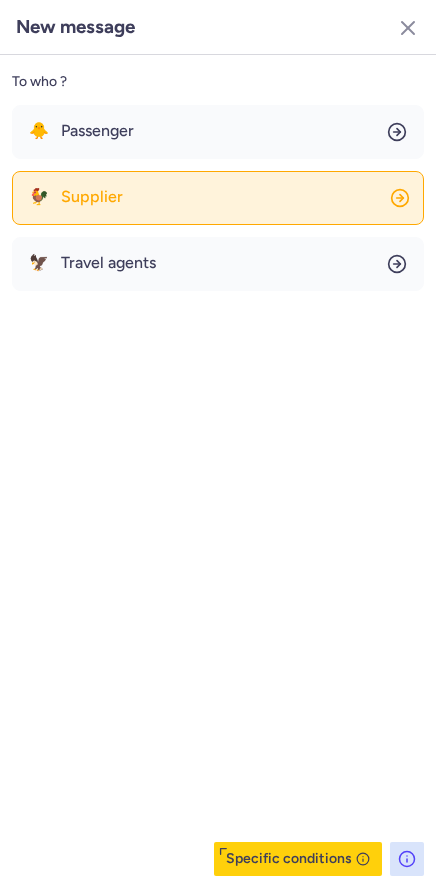 click on "Supplier" at bounding box center (92, 197) 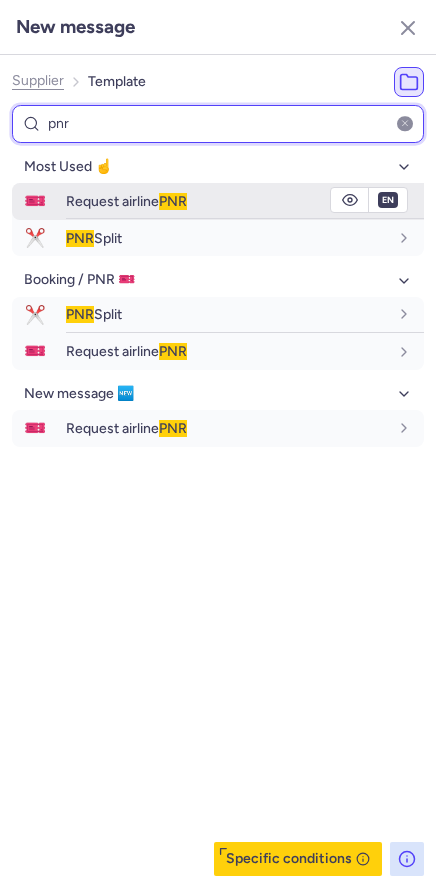 type on "pnr" 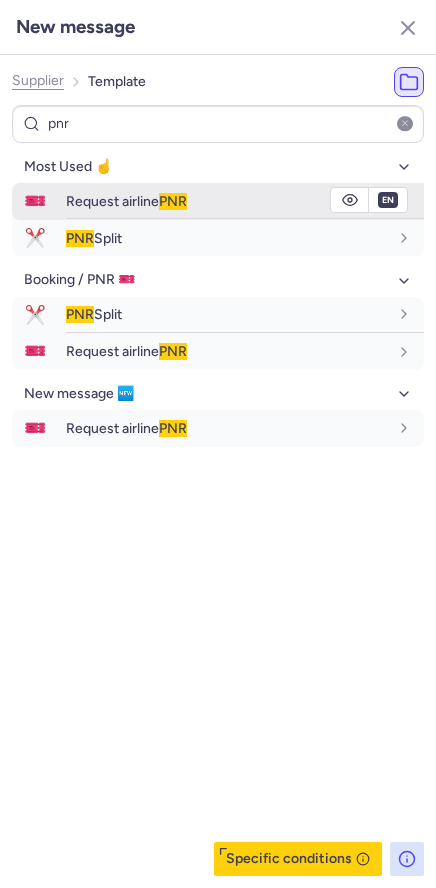 click on "Request airline  PNR" at bounding box center (245, 201) 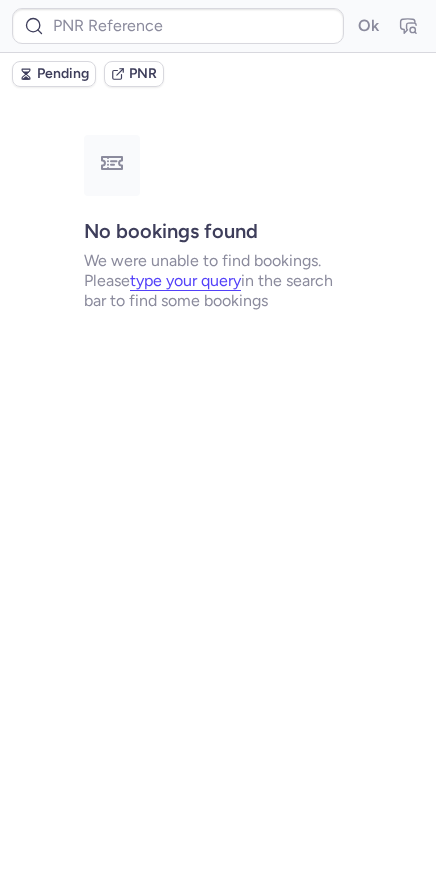 scroll, scrollTop: 0, scrollLeft: 0, axis: both 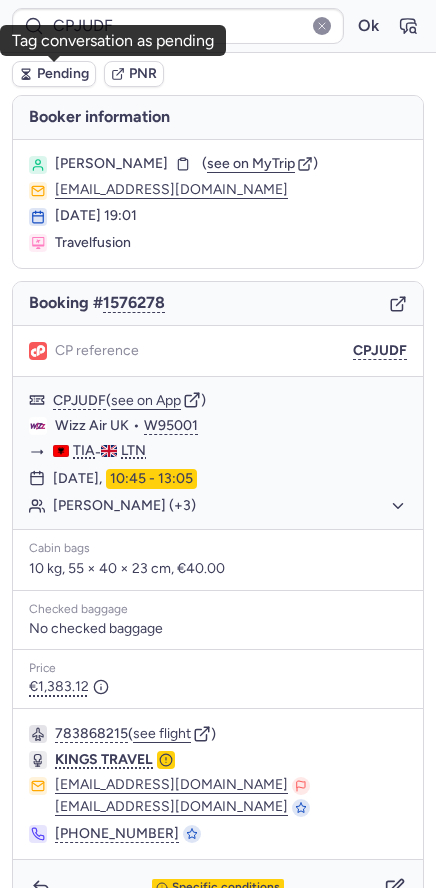 click on "Pending" at bounding box center (63, 74) 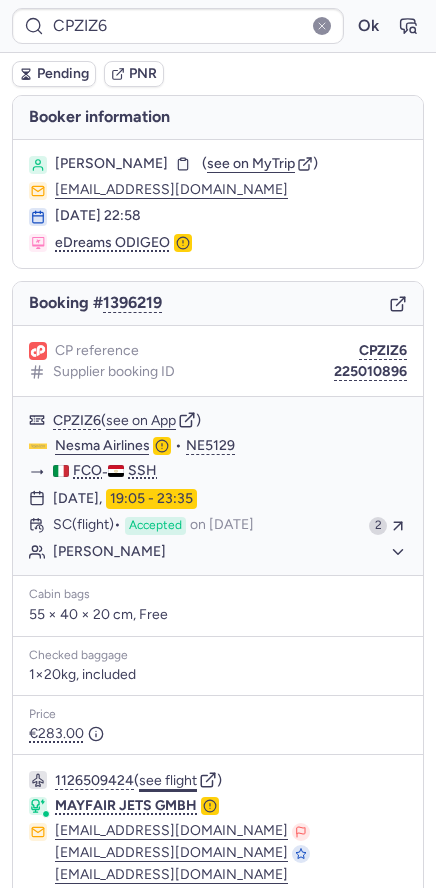 click on "see flight" 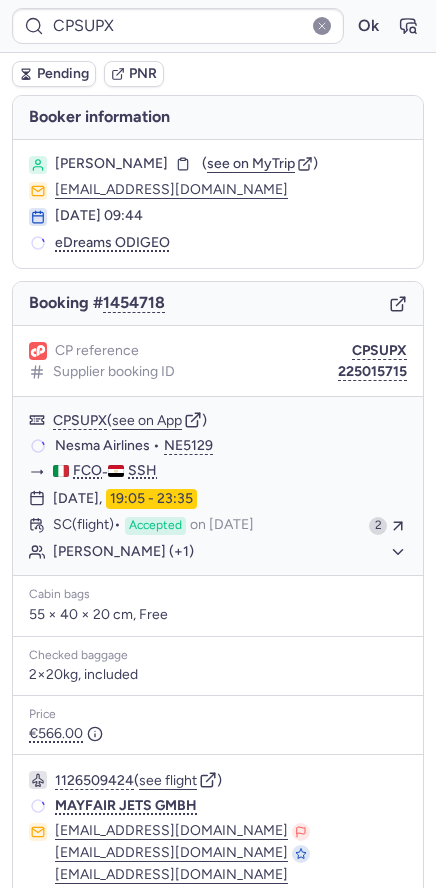 type on "CPC4QS" 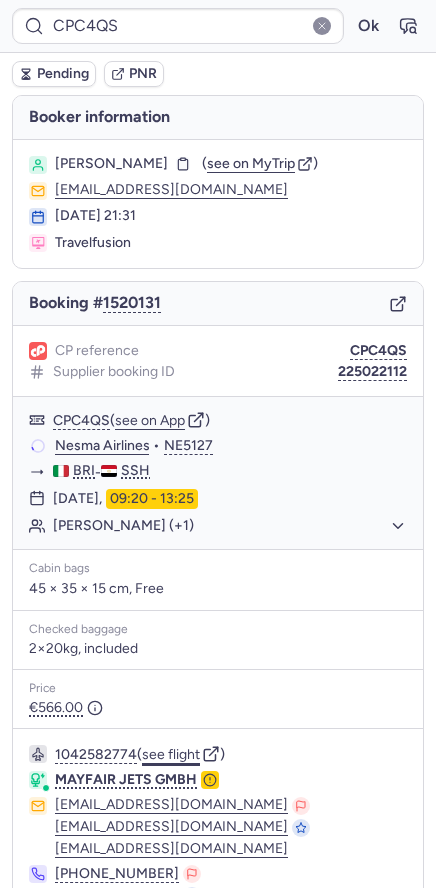 click on "see flight" 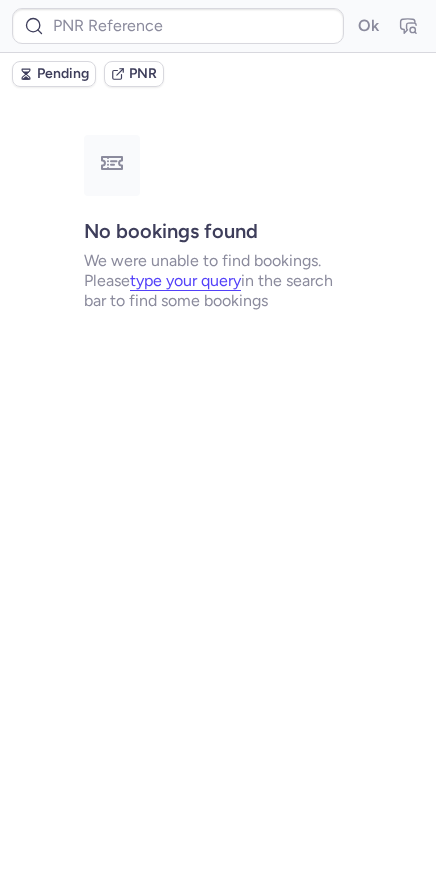 type on "CPXV3A" 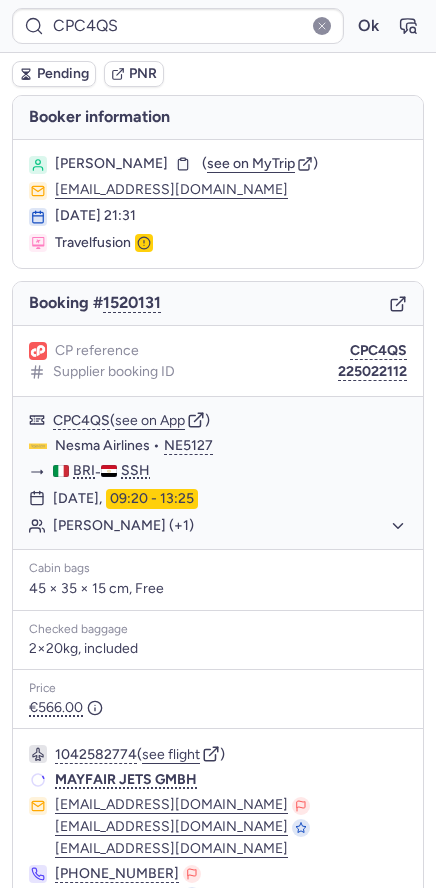 type on "CPXV3A" 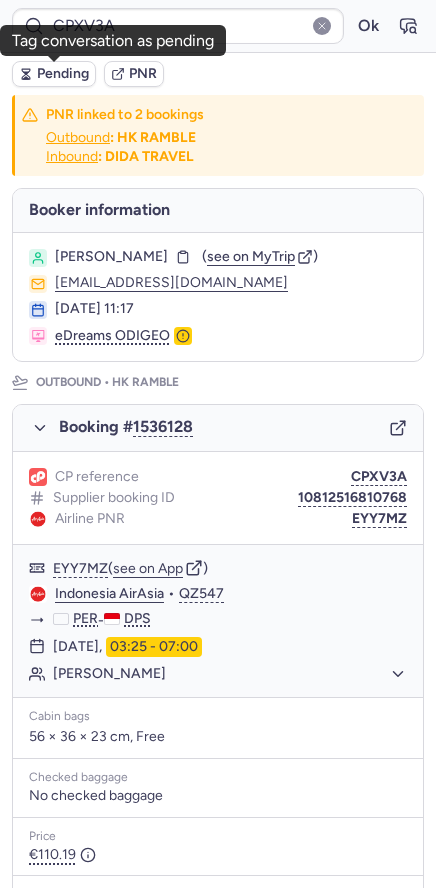 click 